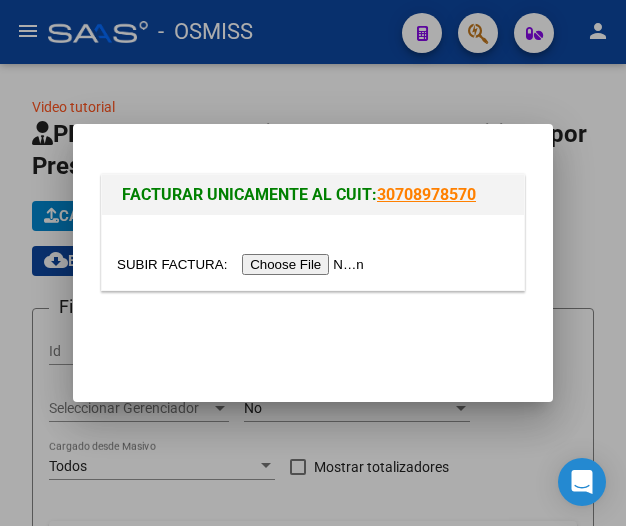 scroll, scrollTop: 0, scrollLeft: 0, axis: both 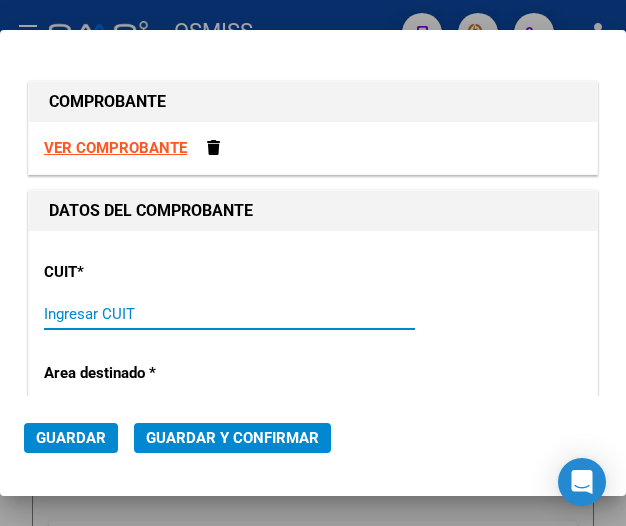 click on "Ingresar CUIT" at bounding box center [131, 314] 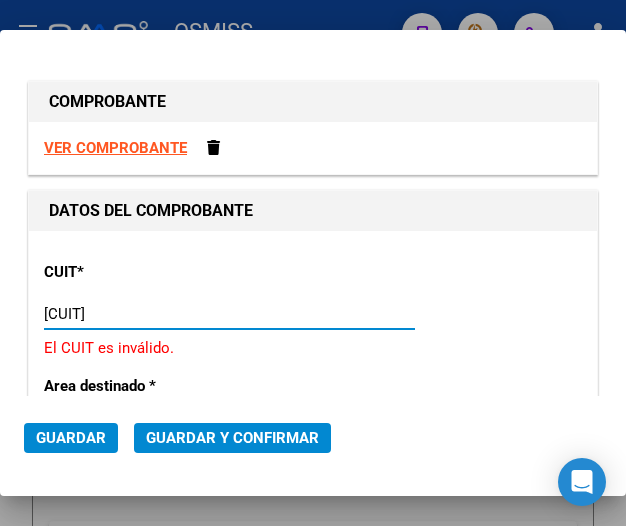 type on "[NUMBER]" 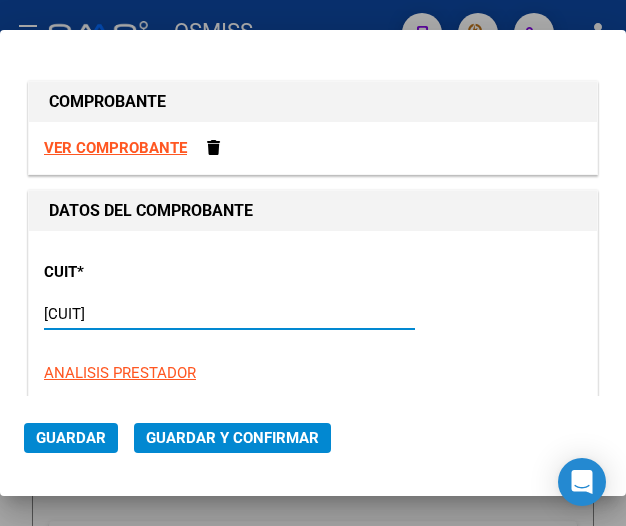 type on "113" 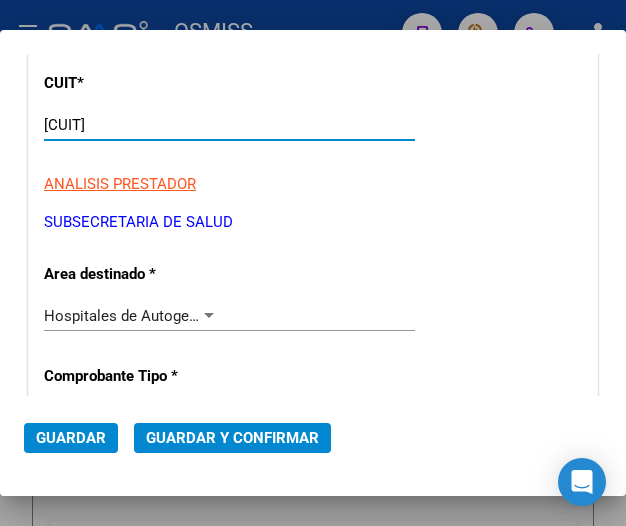 scroll, scrollTop: 200, scrollLeft: 0, axis: vertical 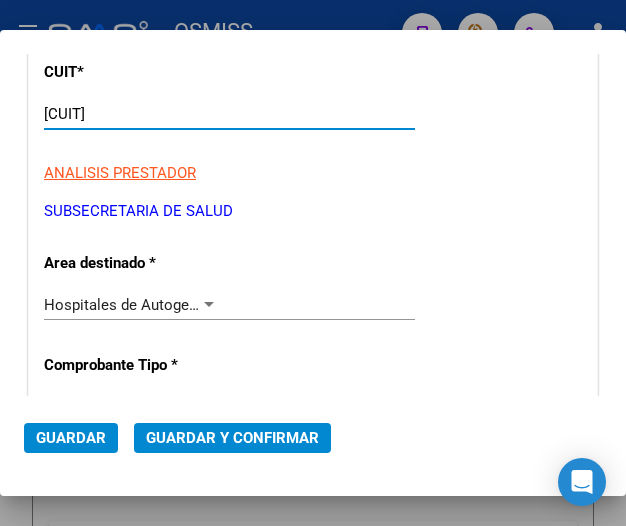 type on "[NUMBER]" 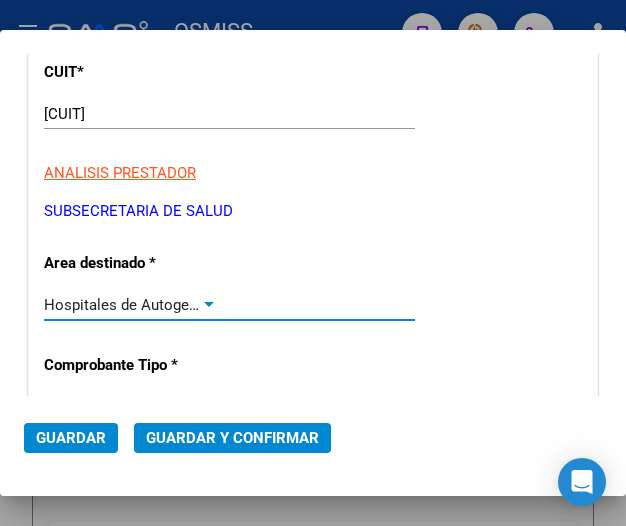 click at bounding box center [209, 305] 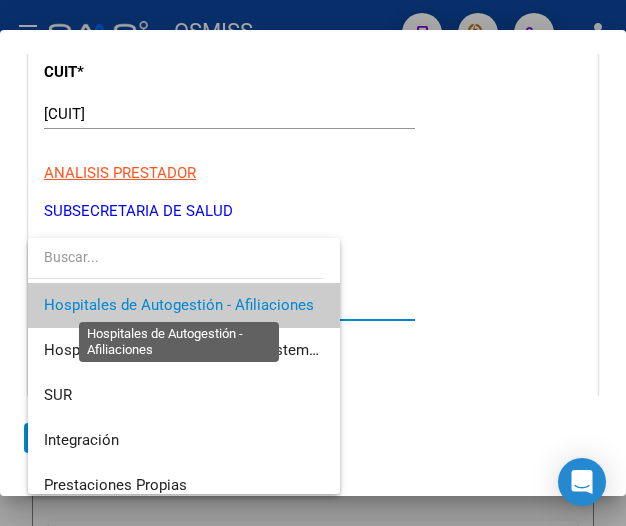click on "Hospitales de Autogestión - Afiliaciones" at bounding box center (179, 305) 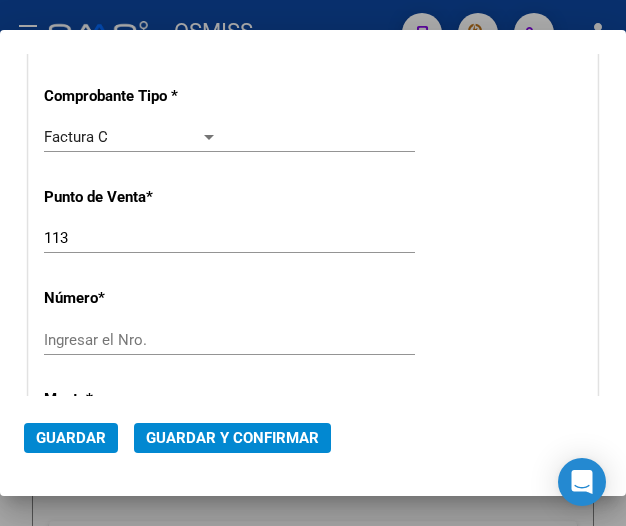 scroll, scrollTop: 500, scrollLeft: 0, axis: vertical 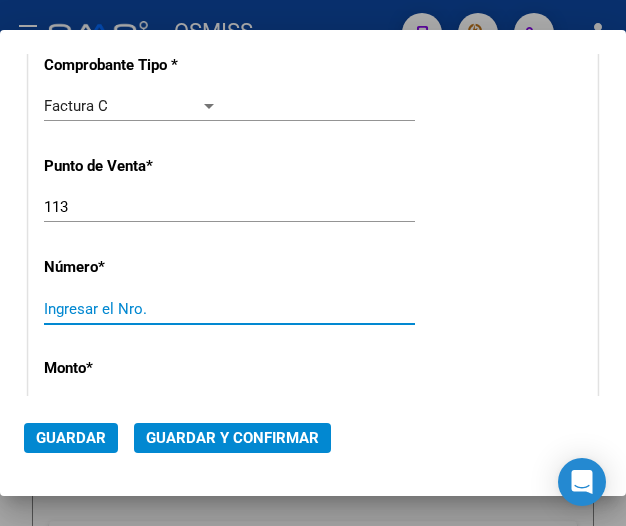 click on "Ingresar el Nro." at bounding box center (131, 309) 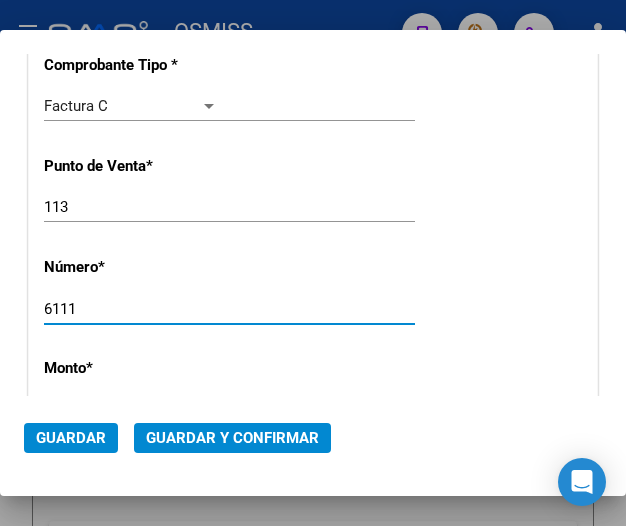 type on "6111" 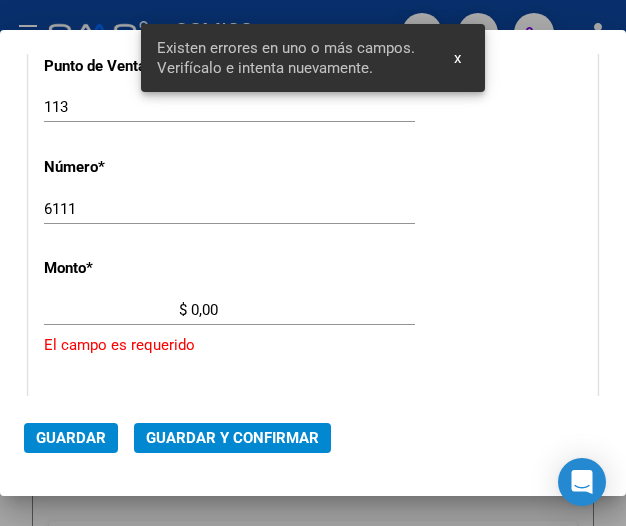 scroll, scrollTop: 647, scrollLeft: 0, axis: vertical 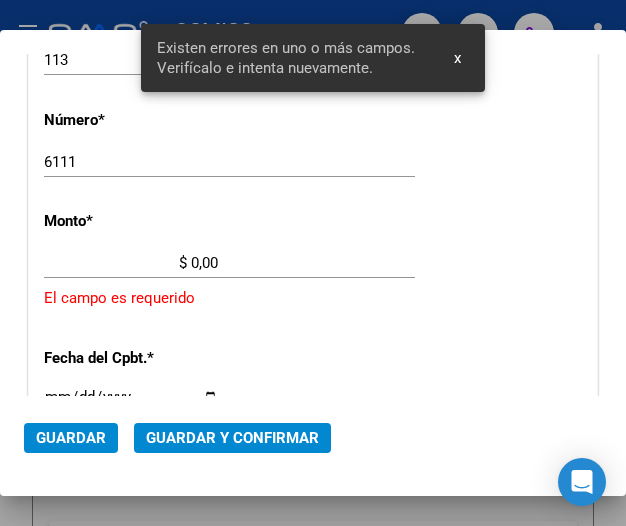 click on "$ 0,00" at bounding box center (131, 263) 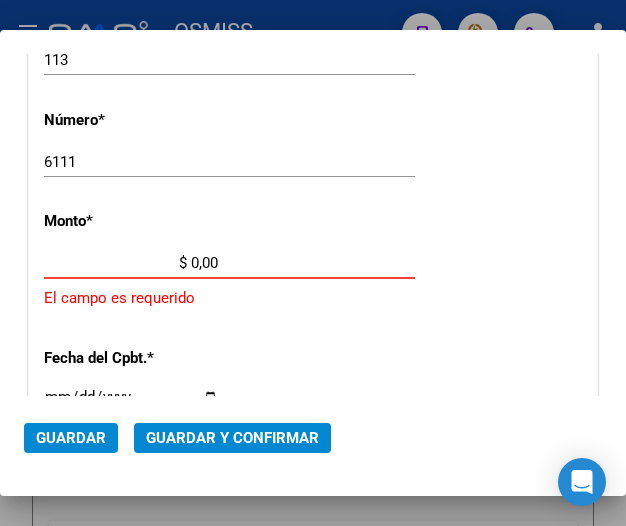 click on "$ 0,00" at bounding box center [131, 263] 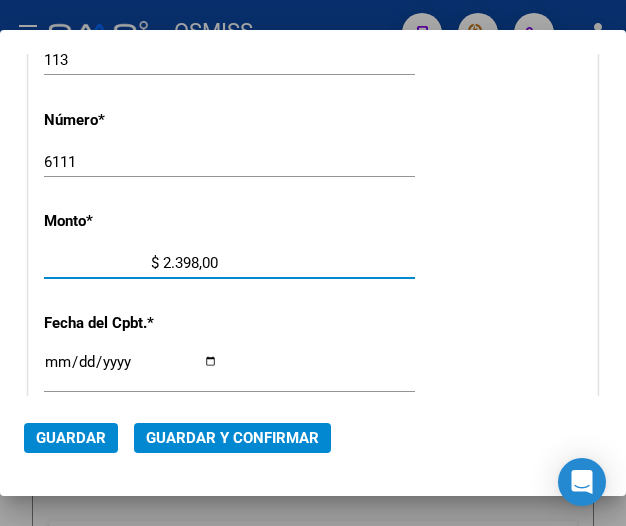 type on "$ 23.988,00" 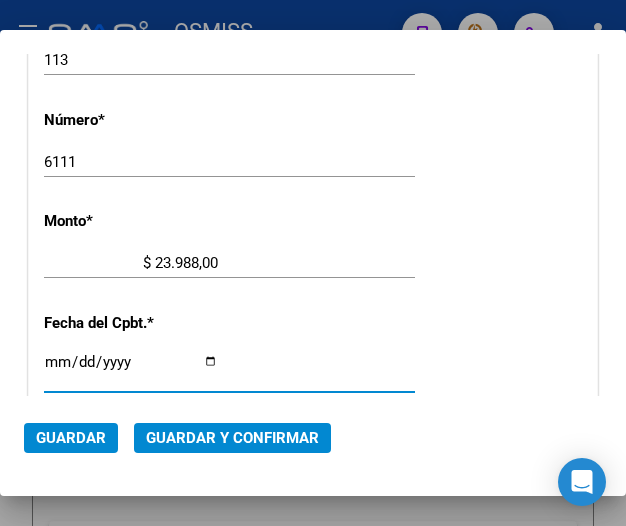 click on "Ingresar la fecha" at bounding box center [131, 370] 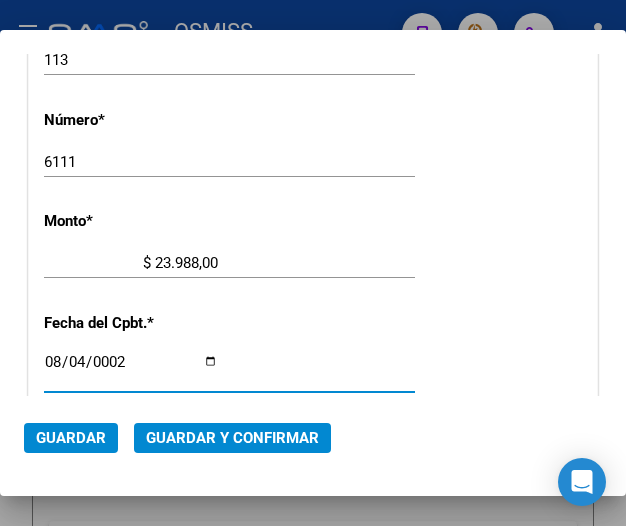 scroll, scrollTop: 853, scrollLeft: 0, axis: vertical 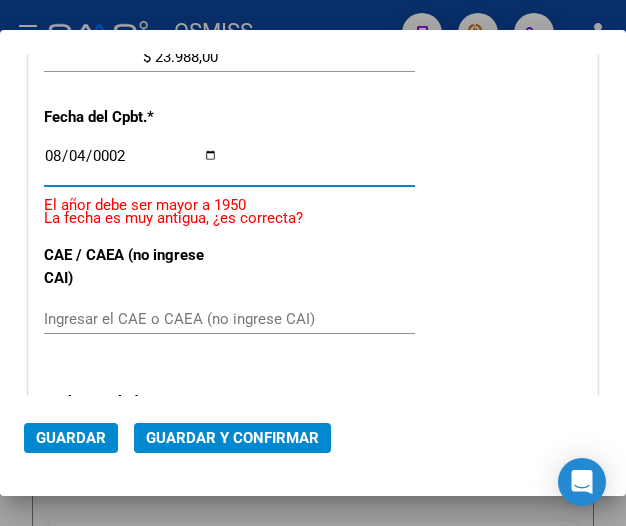 type on "2025-08-04" 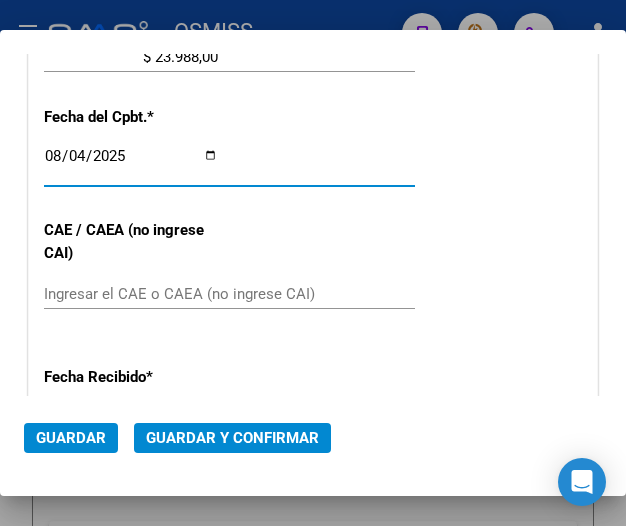 click on "Ingresar el CAE o CAEA (no ingrese CAI)" 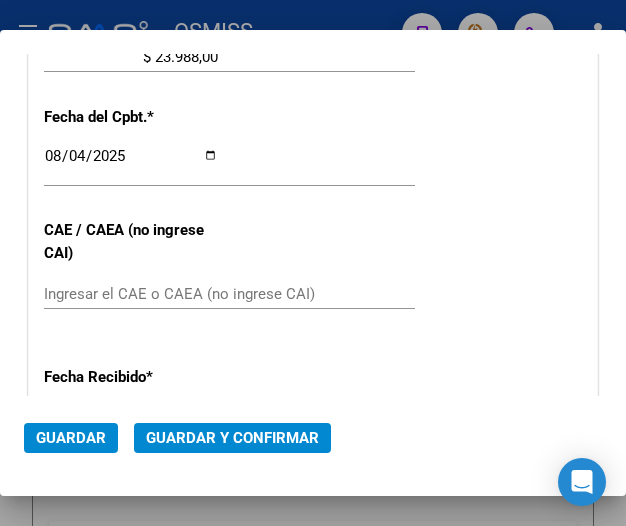 click on "Ingresar el CAE o CAEA (no ingrese CAI)" at bounding box center (131, 294) 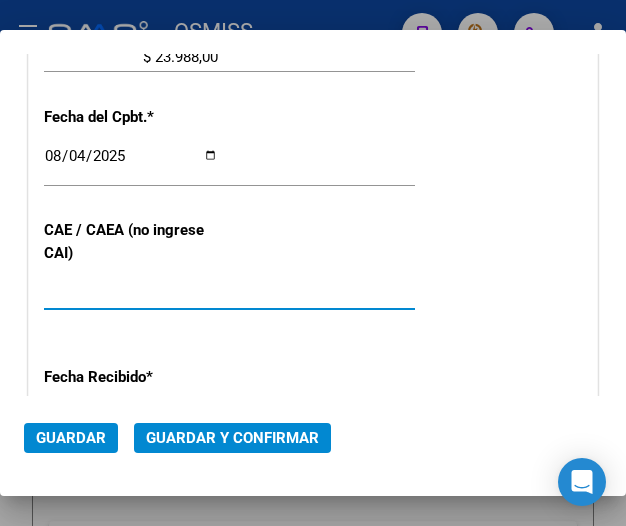 type on "75311908898492" 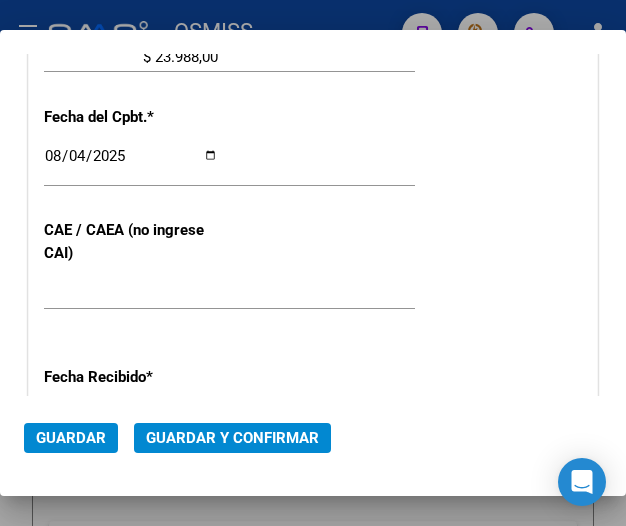 click on "2025-08-04 Ingresar la fecha" 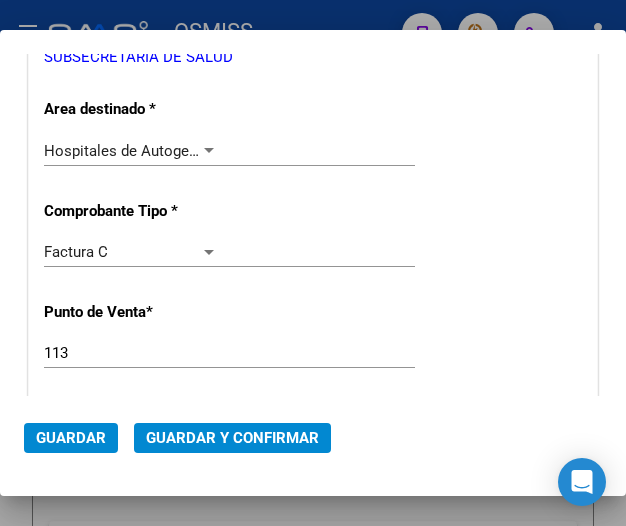 scroll, scrollTop: 353, scrollLeft: 0, axis: vertical 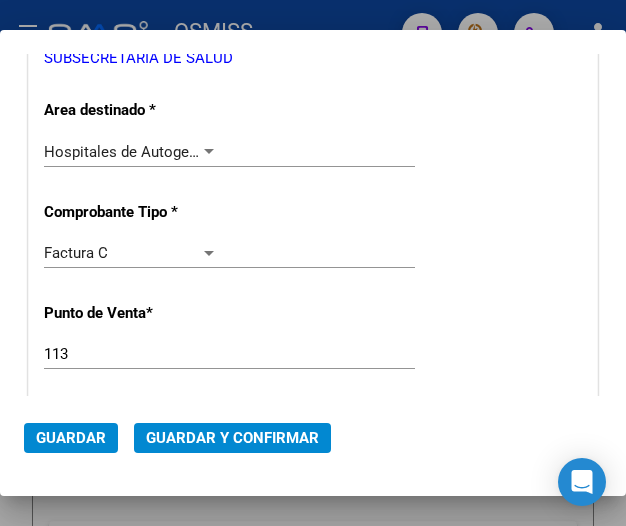 click at bounding box center [209, 151] 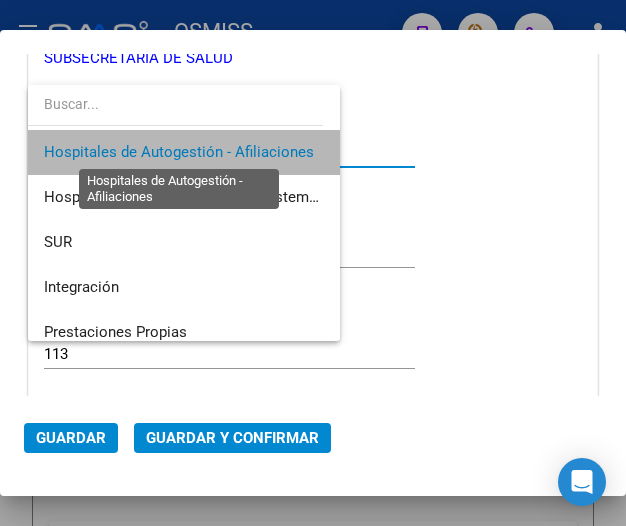 click on "Hospitales de Autogestión - Afiliaciones" at bounding box center (179, 152) 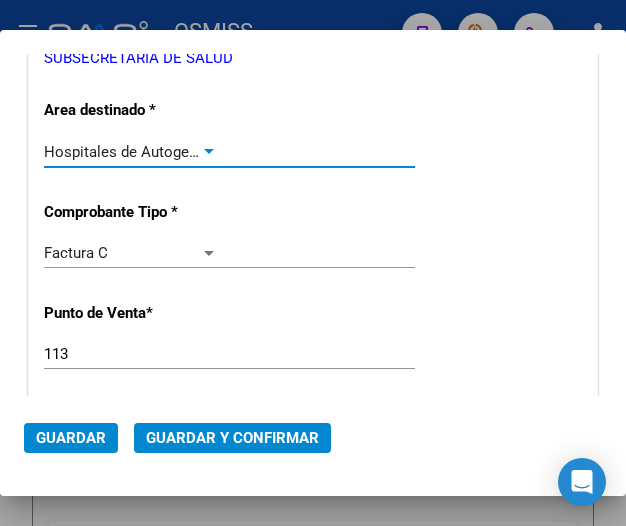 click at bounding box center (209, 151) 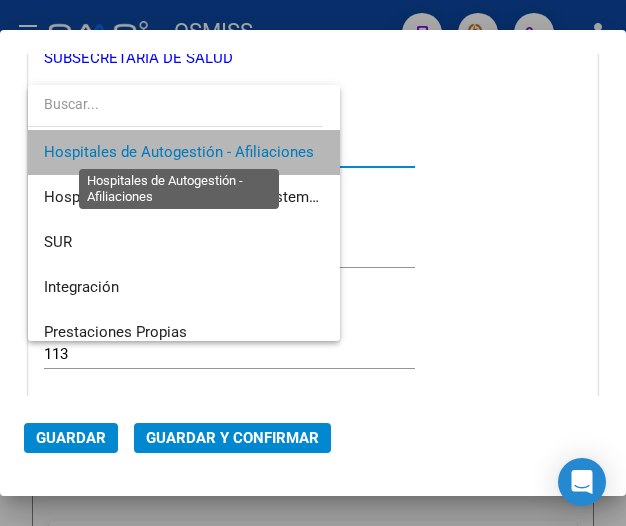 click on "Hospitales de Autogestión - Afiliaciones" at bounding box center [179, 152] 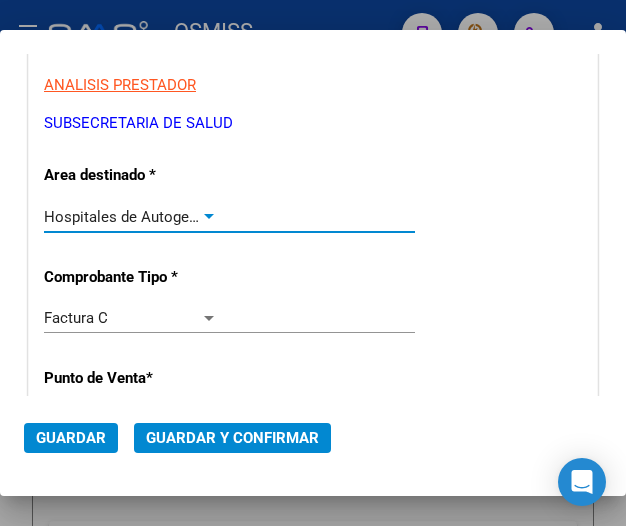scroll, scrollTop: 253, scrollLeft: 0, axis: vertical 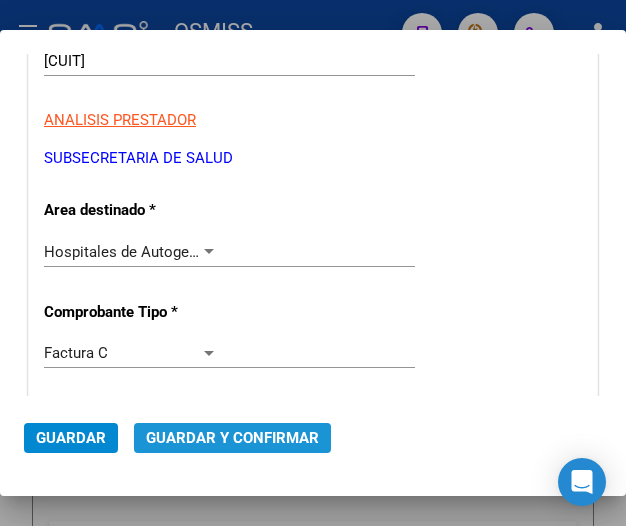 click on "Guardar y Confirmar" 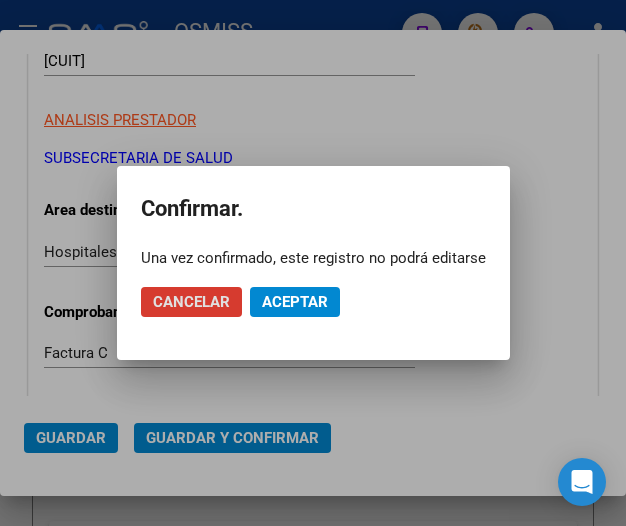 click on "Aceptar" 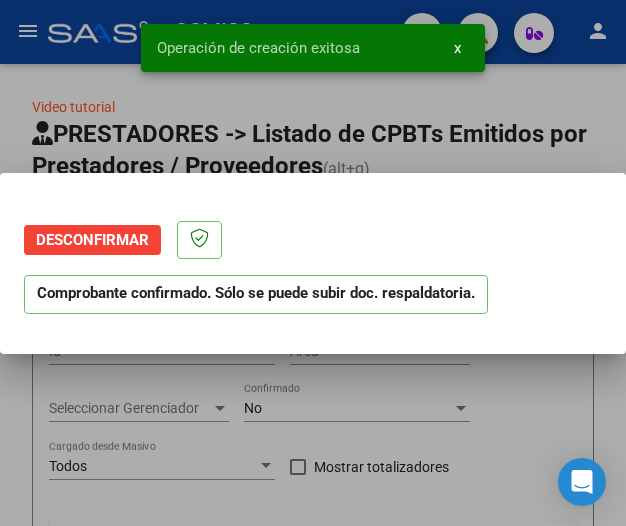 scroll, scrollTop: 0, scrollLeft: 0, axis: both 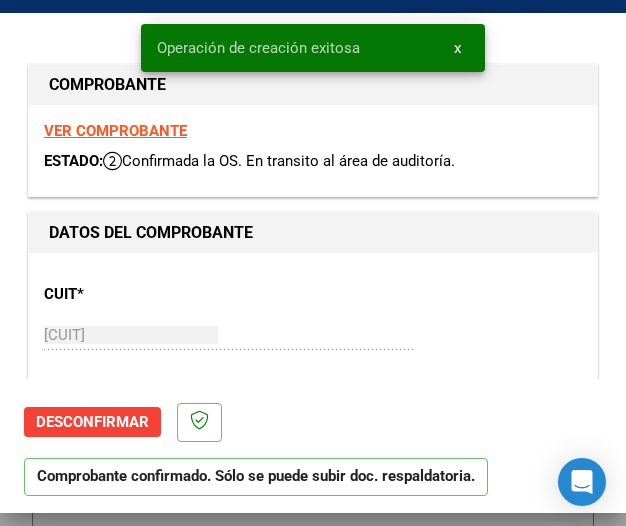 type on "2025-09-03" 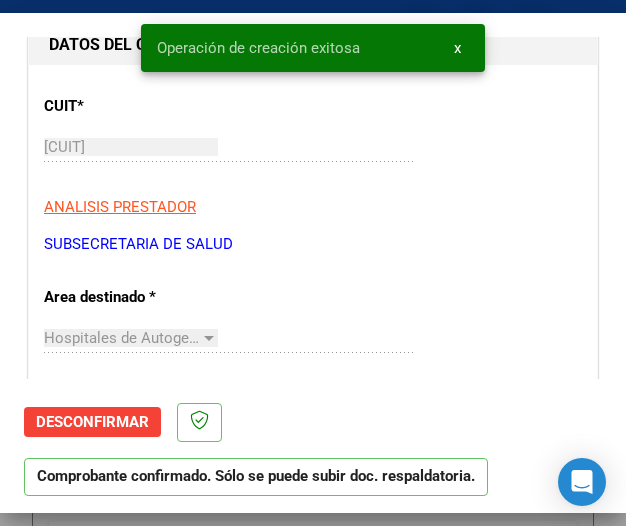 scroll, scrollTop: 200, scrollLeft: 0, axis: vertical 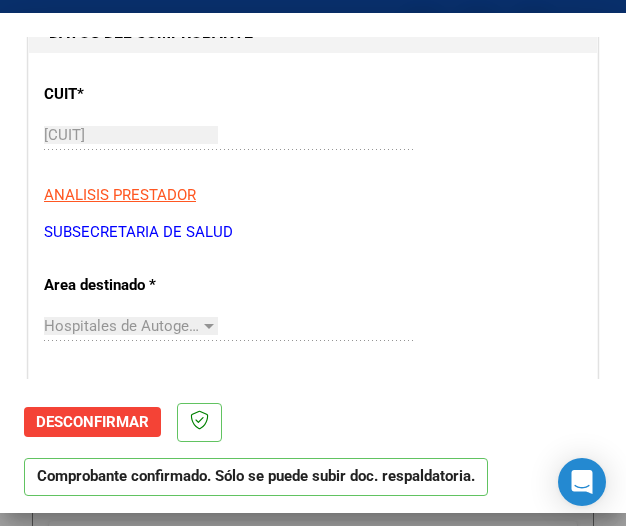 click on "CUIT  *   30-67506844-1 Ingresar CUIT  ANALISIS PRESTADOR  SUBSECRETARIA DE SALUD  ARCA Padrón ARCA Padrón  Area destinado * Hospitales de Autogestión - Afiliaciones Seleccionar Area  Comprobante Tipo * Factura C Seleccionar Tipo Punto de Venta  *   113 Ingresar el Nro.  Número  *   6111 Ingresar el Nro.  Monto  *   $ 23.988,00 Ingresar el monto  Fecha del Cpbt.  *   2025-08-04 Ingresar la fecha  CAE / CAEA (no ingrese CAI)    75311908898492 Ingresar el CAE o CAEA (no ingrese CAI)  Fecha Recibido  *   2025-08-04 Ingresar la fecha  Fecha de Vencimiento    2025-09-03 Ingresar la fecha  Ref. Externa    Ingresar la ref.  N° Liquidación    Ingresar el N° Liquidación" at bounding box center [313, 773] 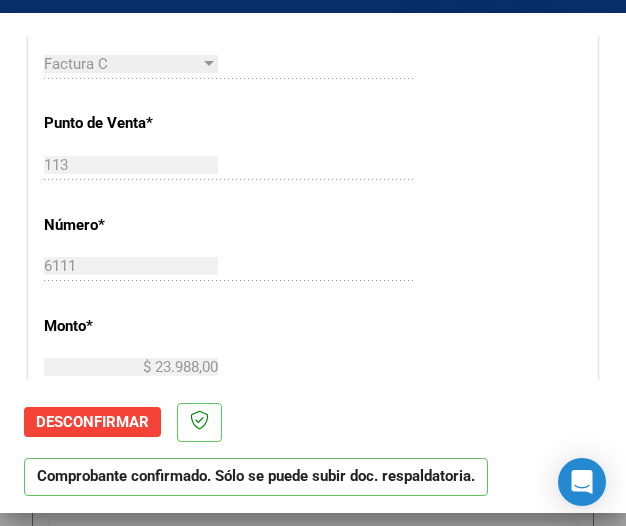 scroll, scrollTop: 600, scrollLeft: 0, axis: vertical 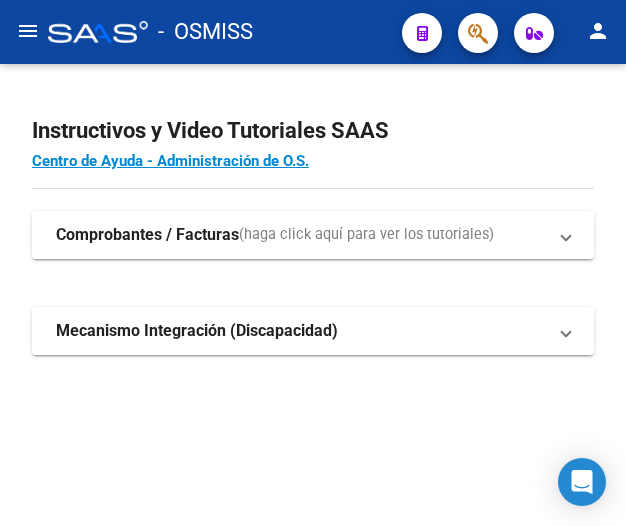 click on "menu" 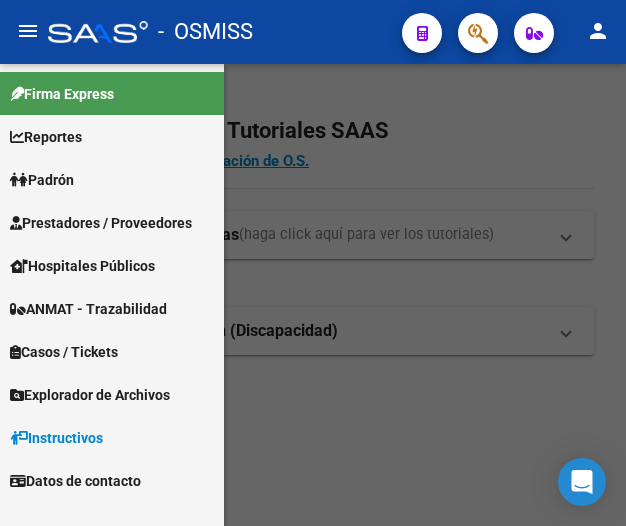 click on "Prestadores / Proveedores" at bounding box center [101, 223] 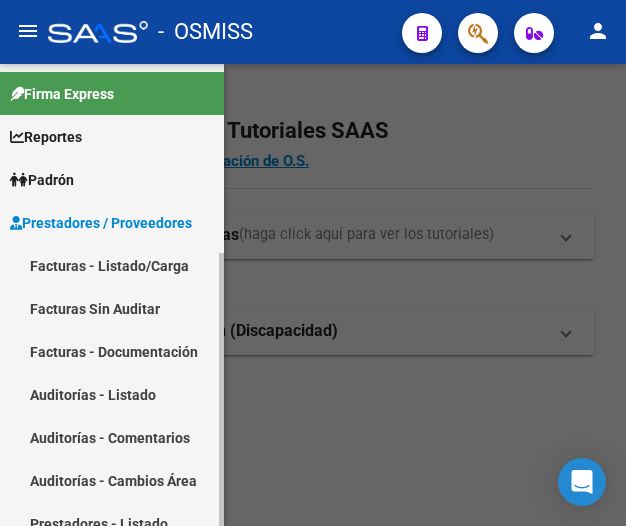 click on "Facturas - Listado/Carga" at bounding box center [112, 265] 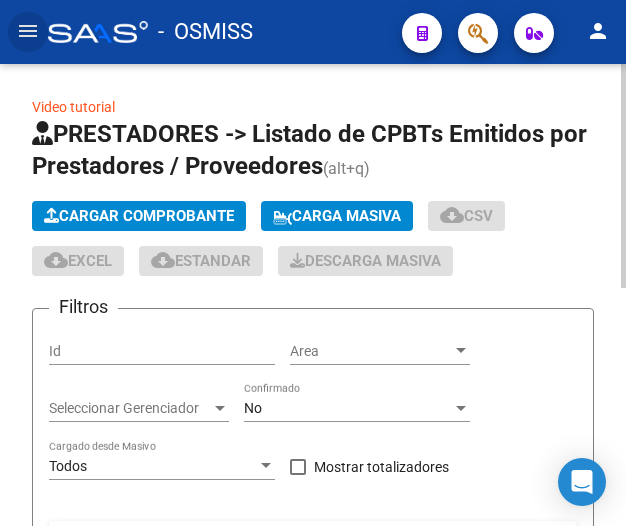 click on "Cargar Comprobante" 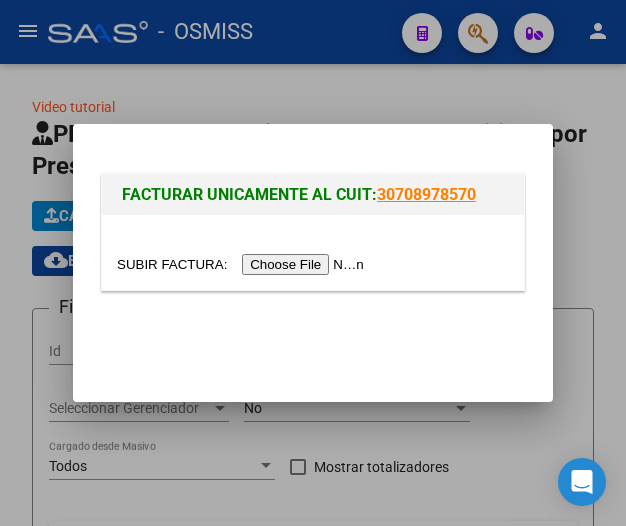 click at bounding box center [243, 264] 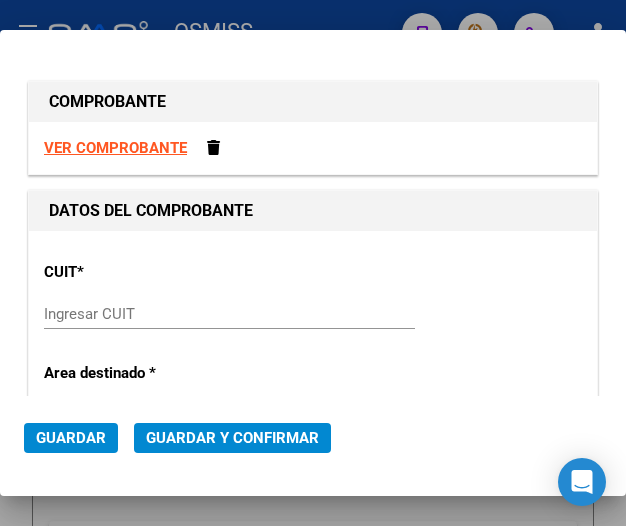 click on "Ingresar CUIT" at bounding box center (131, 314) 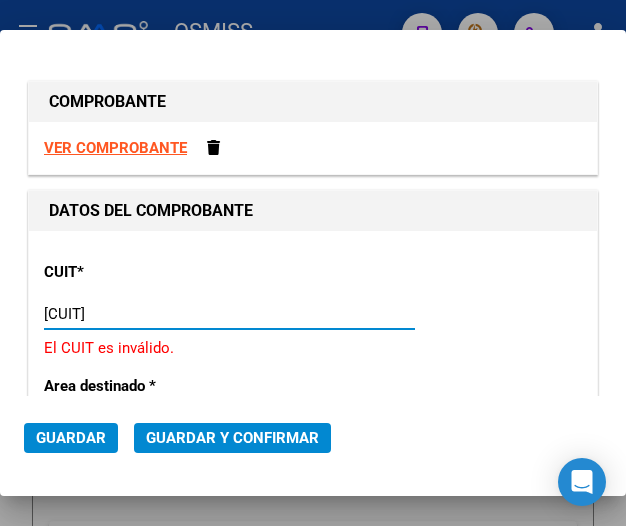 type on "[NUMBER]" 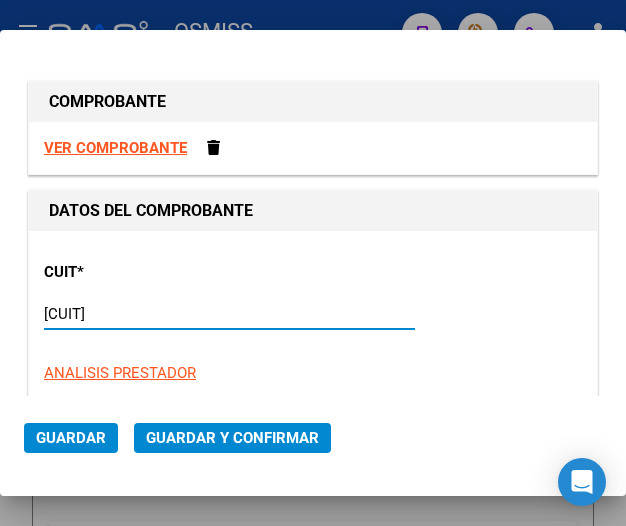 type on "113" 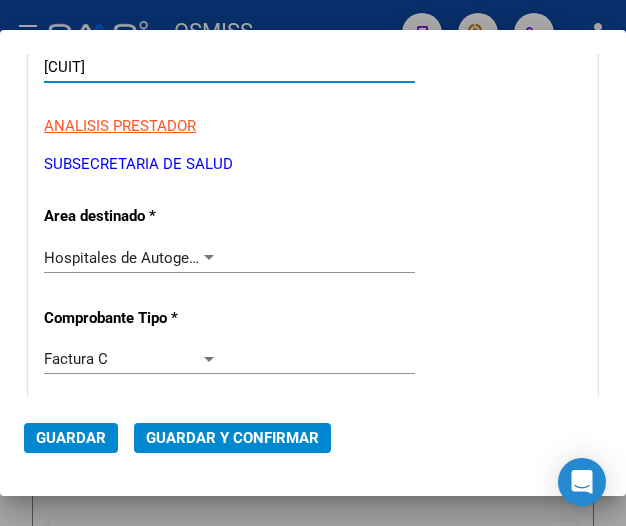 scroll, scrollTop: 300, scrollLeft: 0, axis: vertical 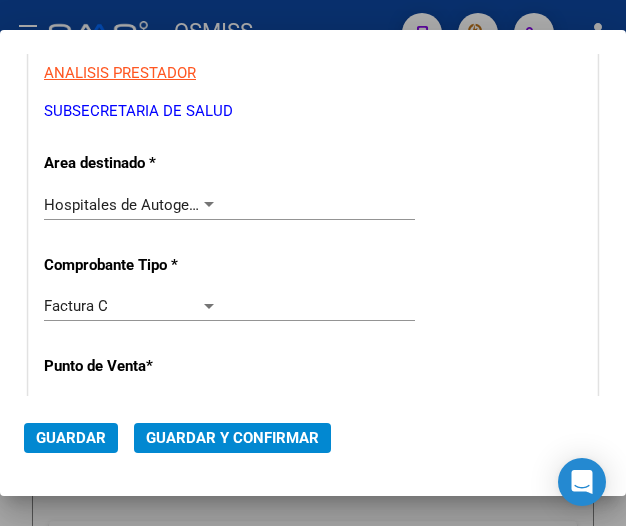 type on "[NUMBER]" 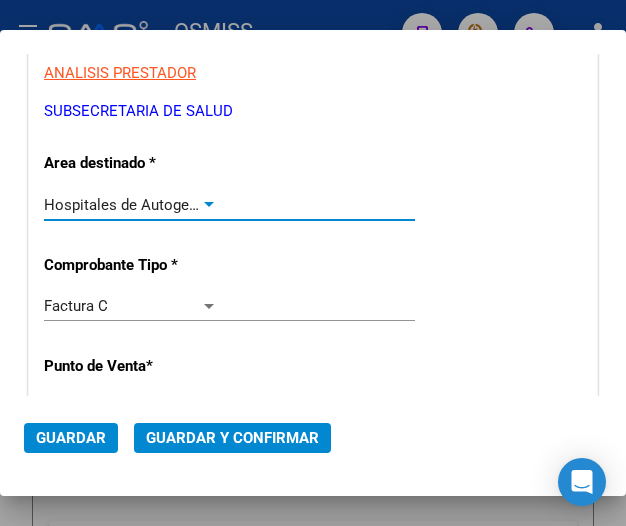 click at bounding box center [209, 204] 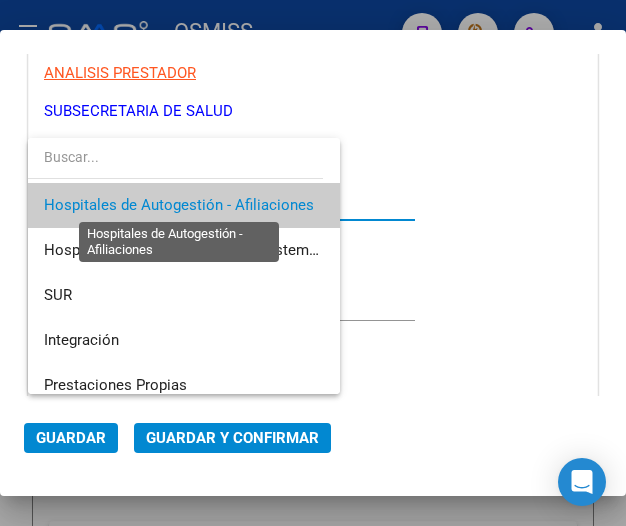 click on "Hospitales de Autogestión - Afiliaciones" at bounding box center (179, 205) 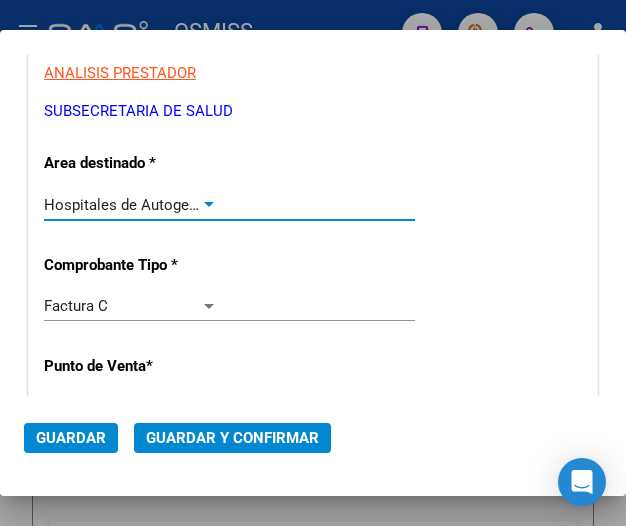 click at bounding box center (209, 204) 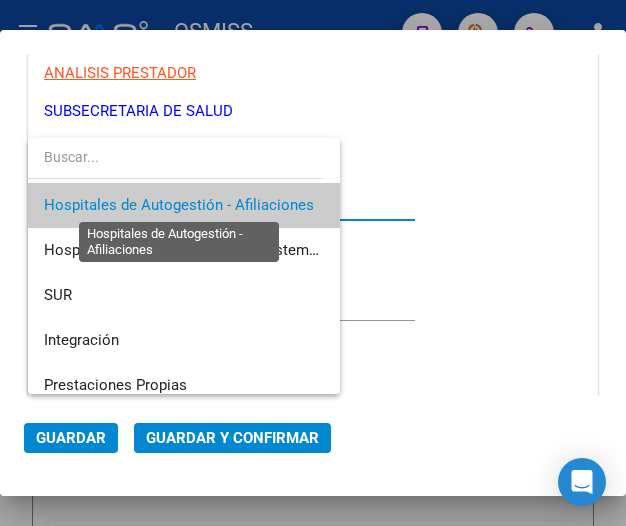 click on "Hospitales de Autogestión - Afiliaciones" at bounding box center [179, 205] 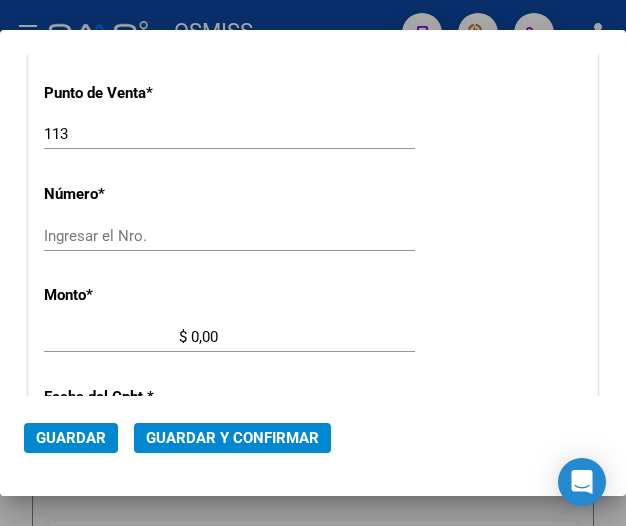 scroll, scrollTop: 600, scrollLeft: 0, axis: vertical 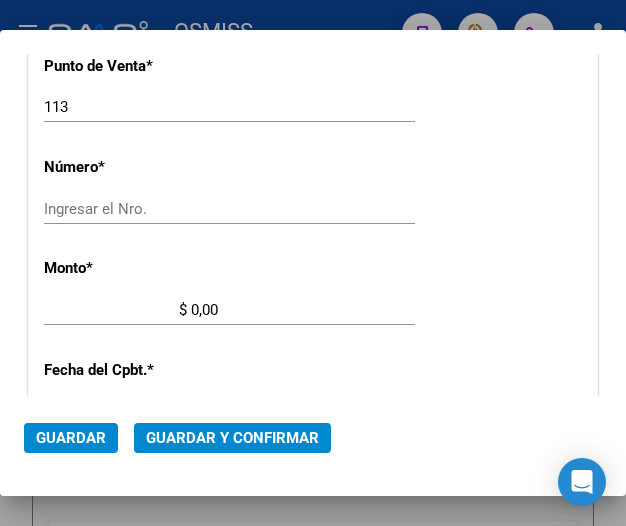 click on "Ingresar el Nro." at bounding box center (131, 209) 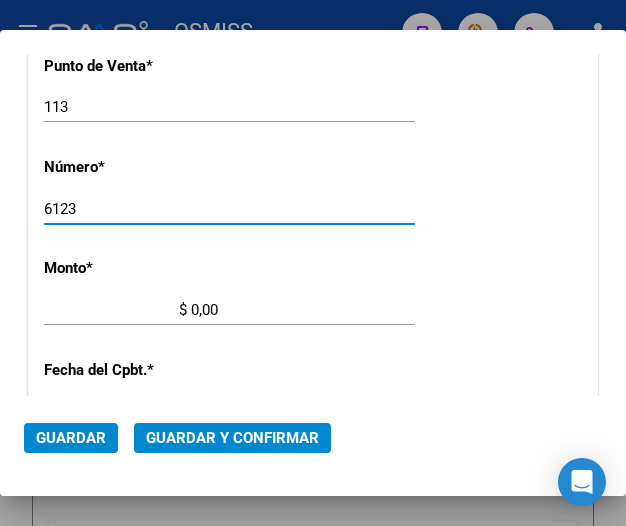 type on "6123" 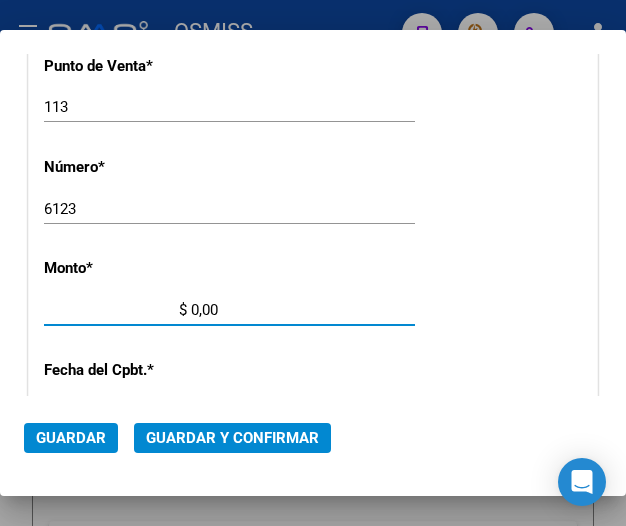 click on "$ 0,00" at bounding box center (131, 310) 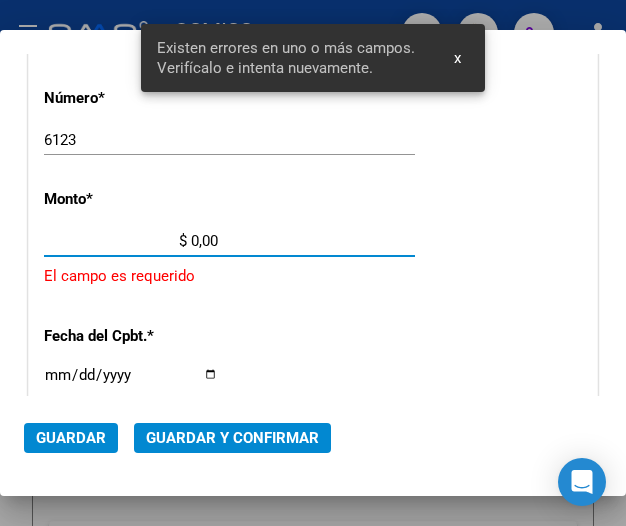 scroll, scrollTop: 675, scrollLeft: 0, axis: vertical 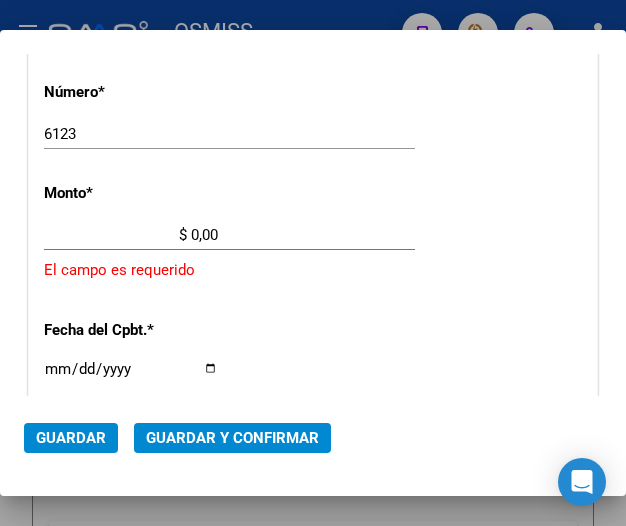click on "$ 0,00" at bounding box center [131, 235] 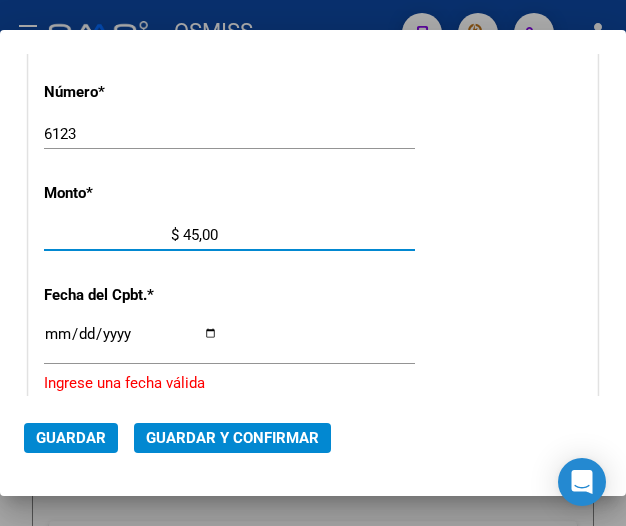 click on "$ 45,00" at bounding box center [131, 235] 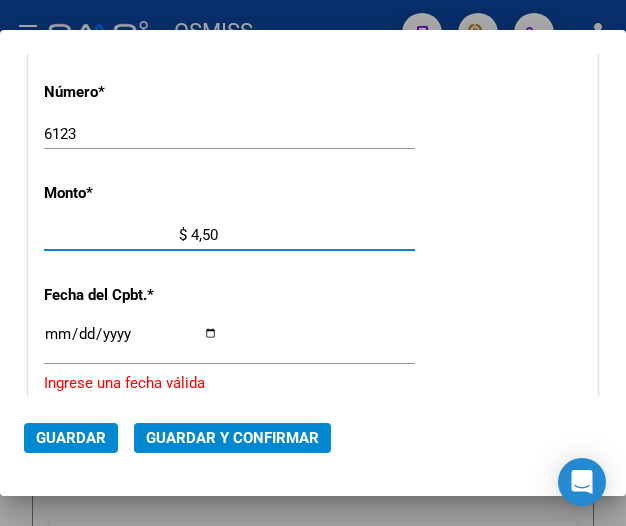 type on "$ 45,60" 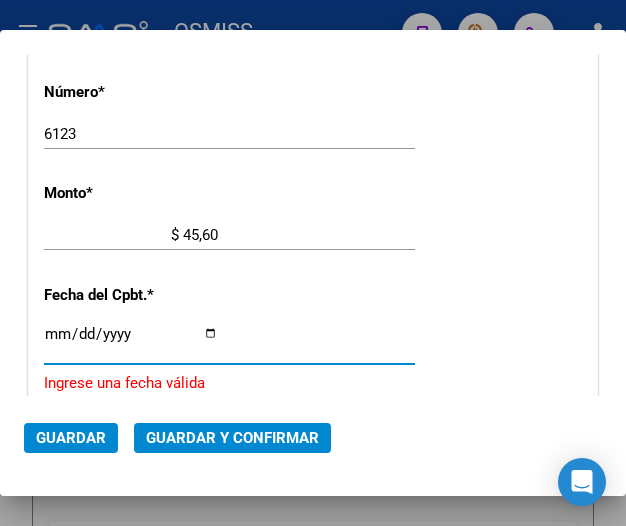 click on "Ingresar la fecha" at bounding box center (131, 342) 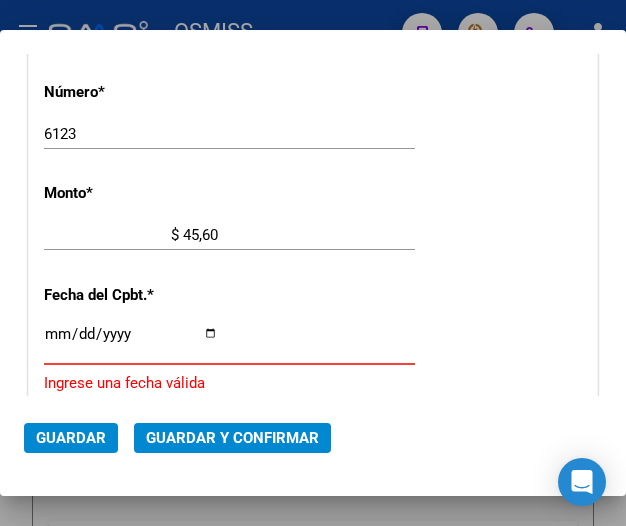 click on "Ingresar la fecha" at bounding box center [131, 342] 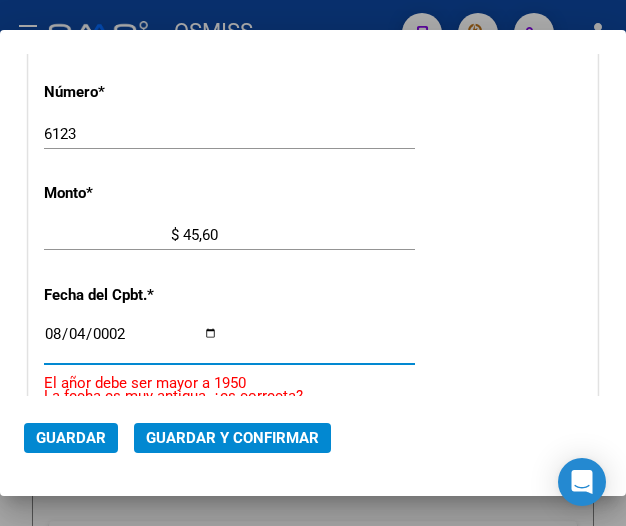 scroll, scrollTop: 881, scrollLeft: 0, axis: vertical 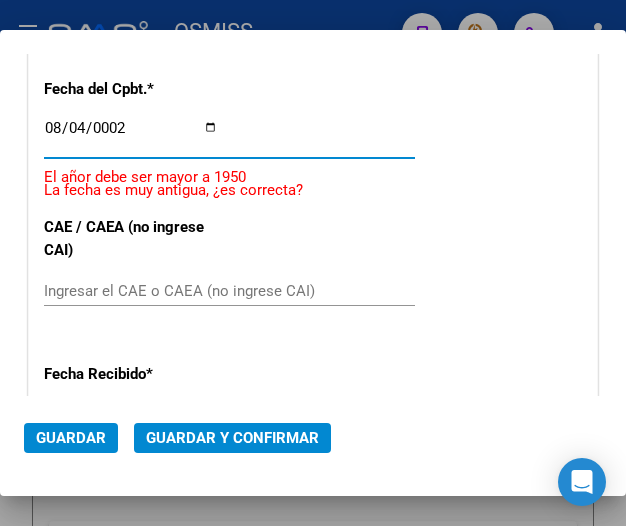 type on "2025-08-04" 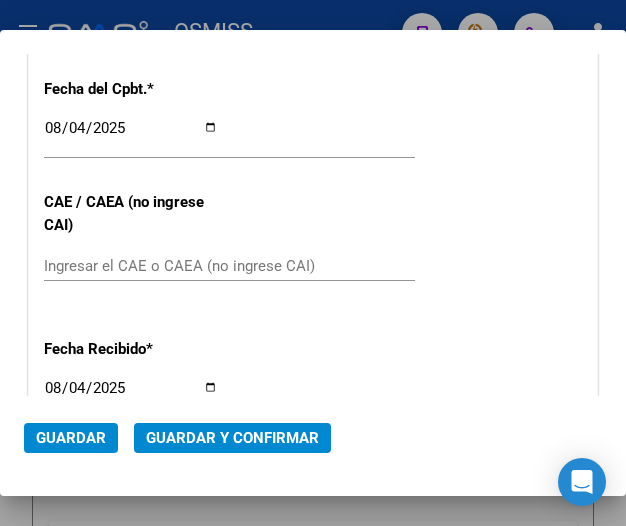 click on "Ingresar el CAE o CAEA (no ingrese CAI)" at bounding box center [131, 266] 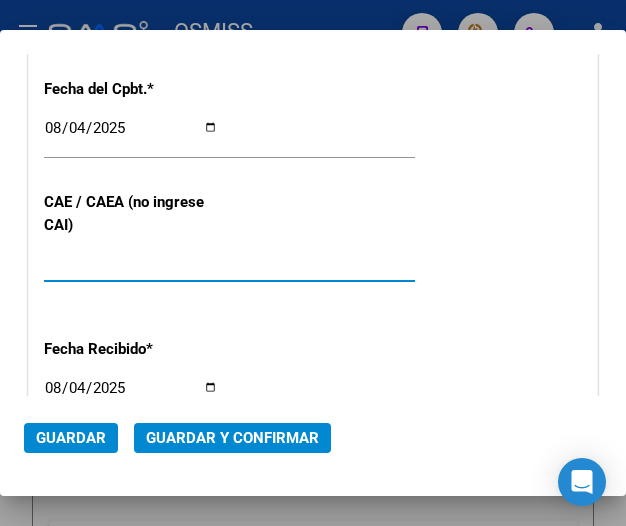 type on "75311932325853" 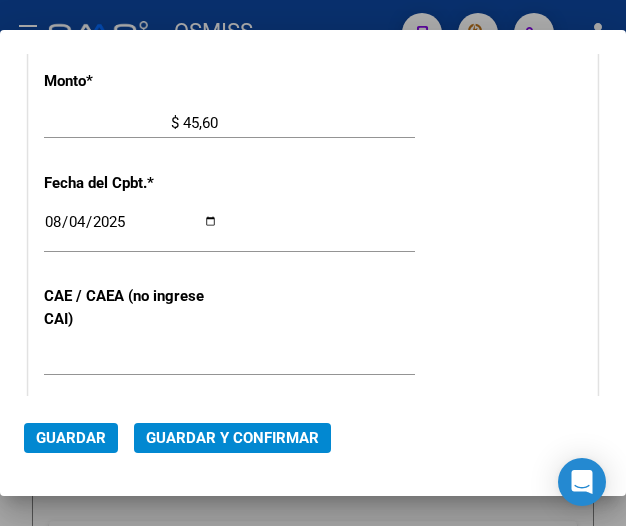 scroll, scrollTop: 681, scrollLeft: 0, axis: vertical 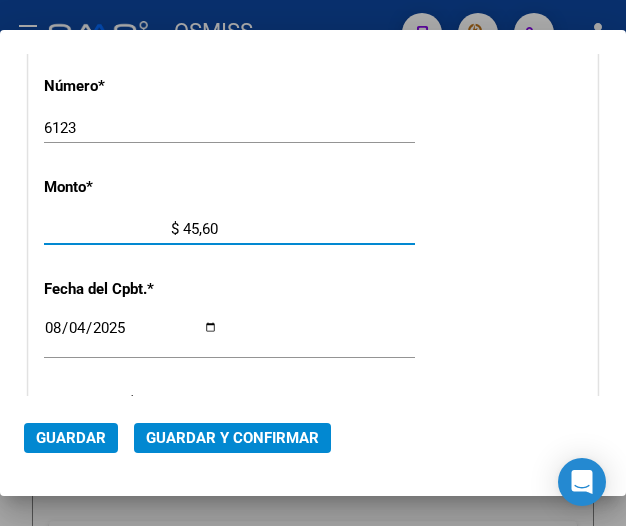 click on "$ 45,60" at bounding box center (131, 229) 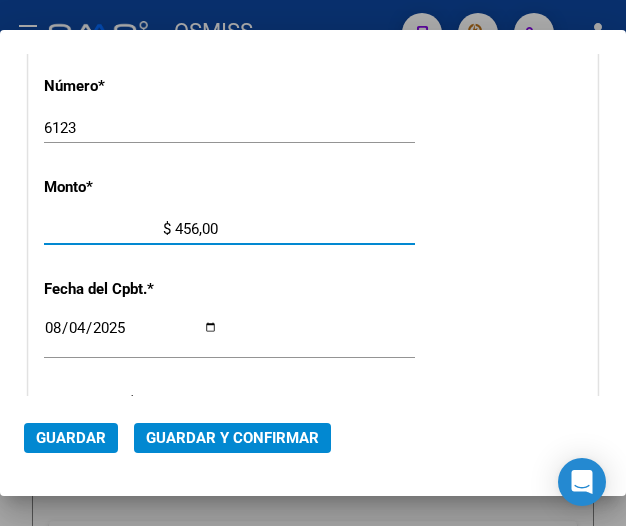 type on "$ 4.560,00" 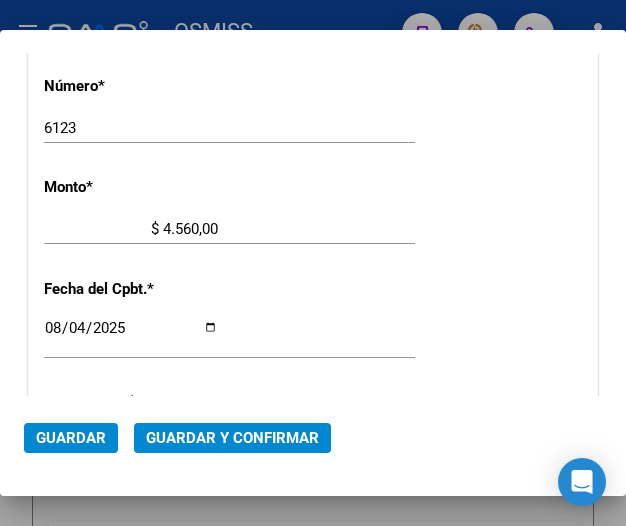 click on "CUIT  *   30-67506844-1 Ingresar CUIT  ANALISIS PRESTADOR  SUBSECRETARIA DE SALUD  ARCA Padrón  Area destinado * Hospitales de Autogestión - Afiliaciones Seleccionar Area  Comprobante Tipo * Factura C Seleccionar Tipo Punto de Venta  *   113 Ingresar el Nro.  Número  *   6123 Ingresar el Nro.  Monto  *   $ 4.560,00 Ingresar el monto  Fecha del Cpbt.  *   2025-08-04 Ingresar la fecha  CAE / CAEA (no ingrese CAI)    75311932325853 Ingresar el CAE o CAEA (no ingrese CAI)  Fecha Recibido  *   2025-08-04 Ingresar la fecha  Fecha de Vencimiento    Ingresar la fecha  Ref. Externa    Ingresar la ref.  N° Liquidación    Ingresar el N° Liquidación" at bounding box center [313, 270] 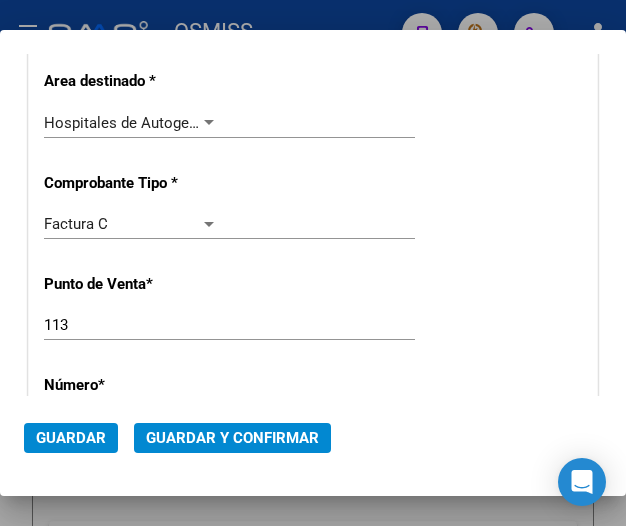 scroll, scrollTop: 381, scrollLeft: 0, axis: vertical 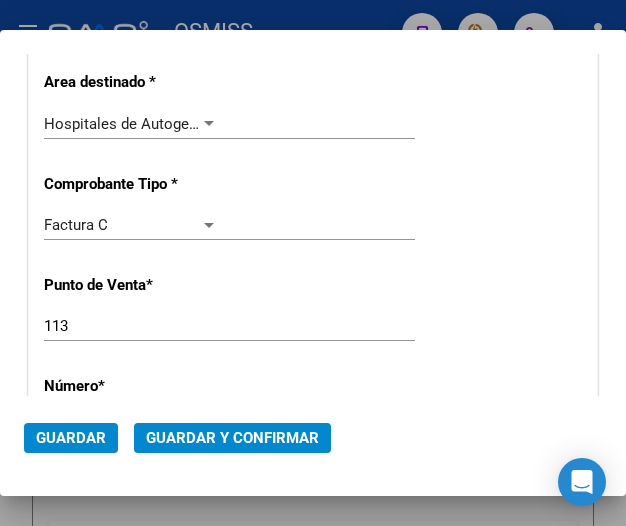 click at bounding box center (209, 124) 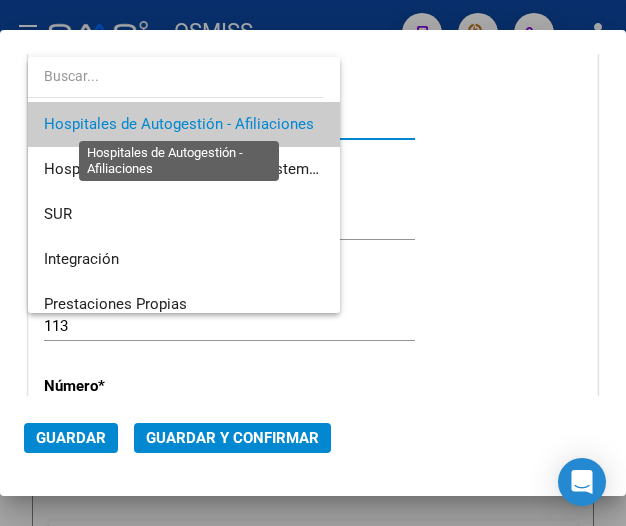 click on "Hospitales de Autogestión - Afiliaciones" at bounding box center [179, 124] 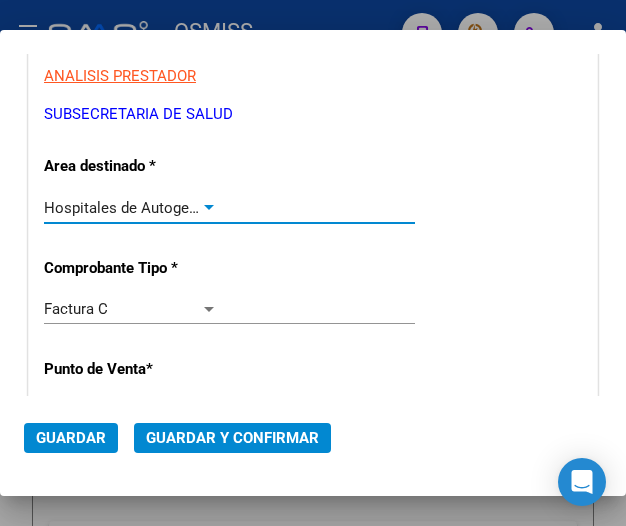 scroll, scrollTop: 181, scrollLeft: 0, axis: vertical 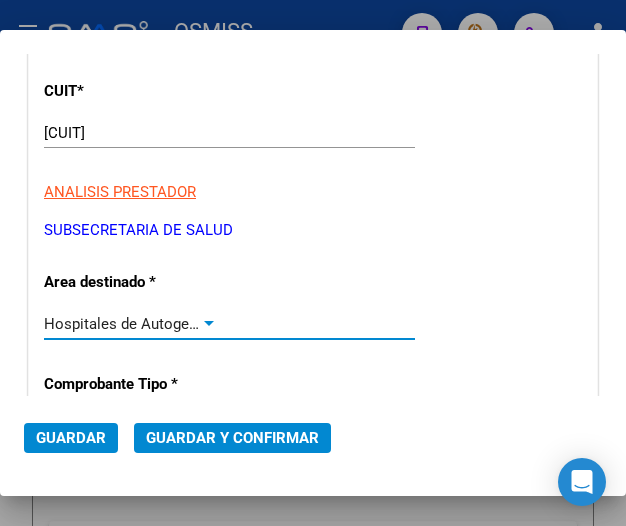 click on "Guardar y Confirmar" 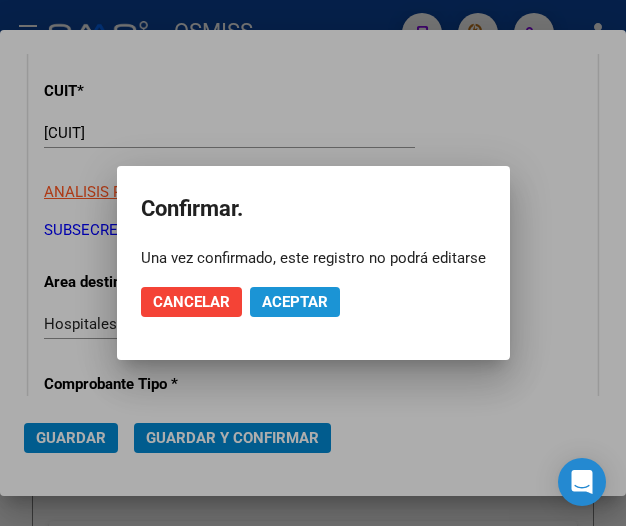 click on "Aceptar" 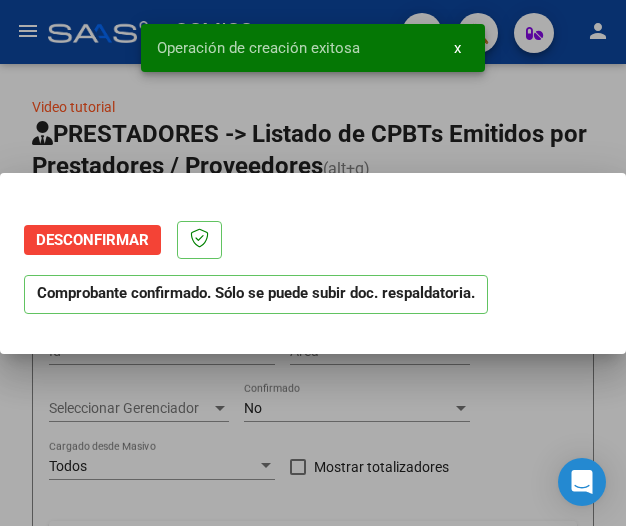 scroll, scrollTop: 0, scrollLeft: 0, axis: both 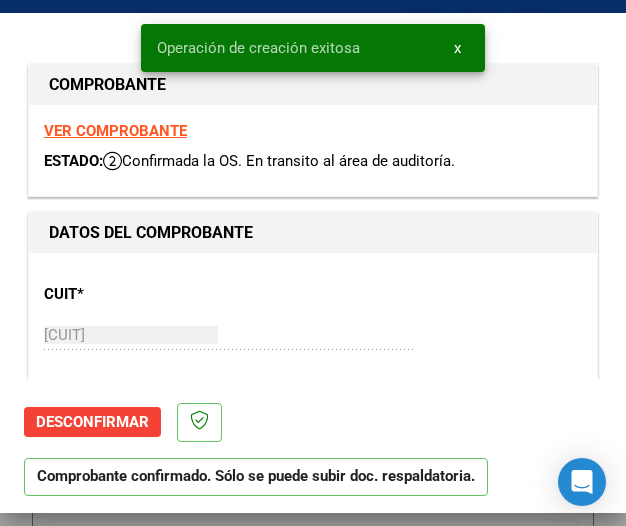 type on "2025-09-03" 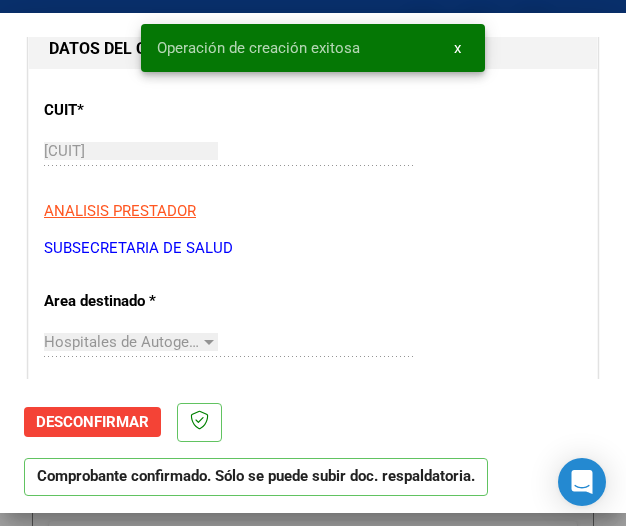 scroll, scrollTop: 300, scrollLeft: 0, axis: vertical 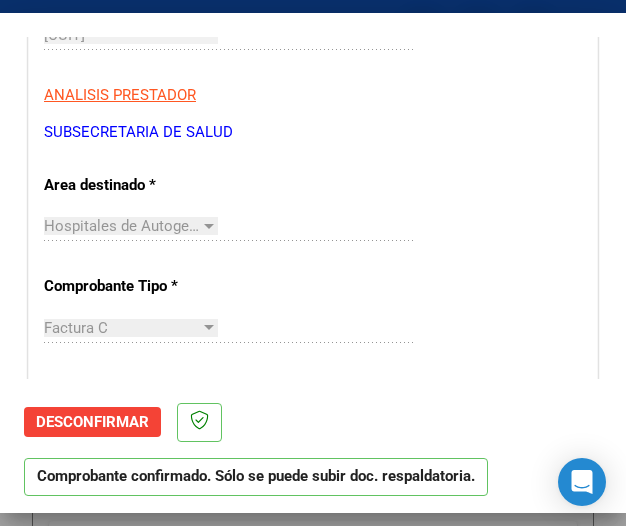 click on "CUIT  *   30-67506844-1 Ingresar CUIT  ANALISIS PRESTADOR  SUBSECRETARIA DE SALUD  ARCA Padrón ARCA Padrón  Area destinado * Hospitales de Autogestión - Afiliaciones Seleccionar Area  Comprobante Tipo * Factura C Seleccionar Tipo Punto de Venta  *   113 Ingresar el Nro.  Número  *   6123 Ingresar el Nro.  Monto  *   $ 4.560,00 Ingresar el monto  Fecha del Cpbt.  *   2025-08-04 Ingresar la fecha  CAE / CAEA (no ingrese CAI)    75311932325853 Ingresar el CAE o CAEA (no ingrese CAI)  Fecha Recibido  *   2025-08-04 Ingresar la fecha  Fecha de Vencimiento    2025-09-03 Ingresar la fecha  Ref. Externa    Ingresar la ref.  N° Liquidación    Ingresar el N° Liquidación" at bounding box center (313, 673) 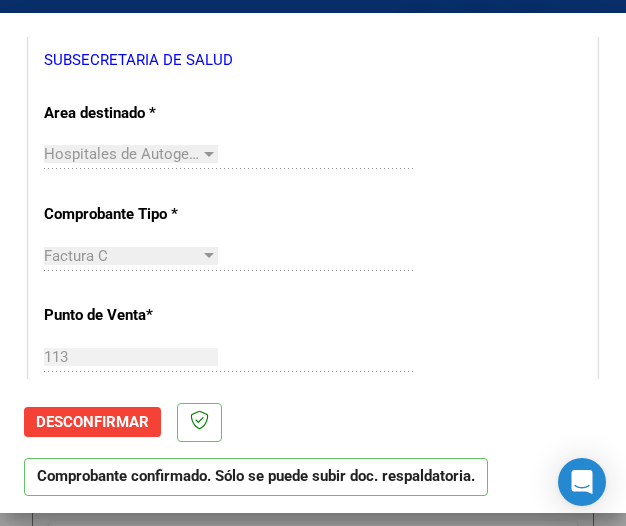 scroll, scrollTop: 600, scrollLeft: 0, axis: vertical 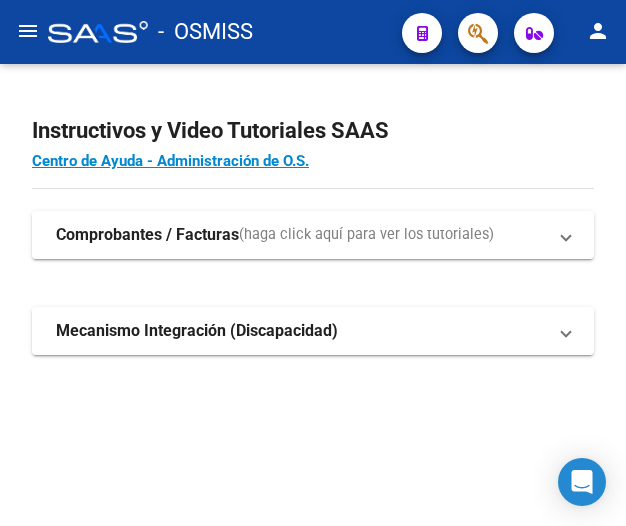 click on "menu" 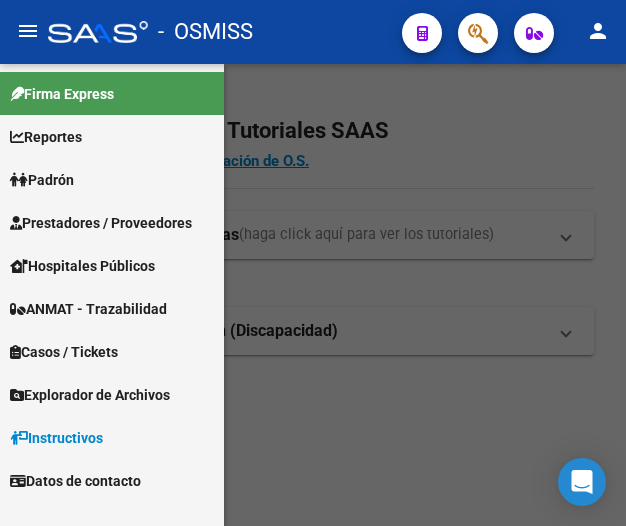 click on "Prestadores / Proveedores" at bounding box center [101, 223] 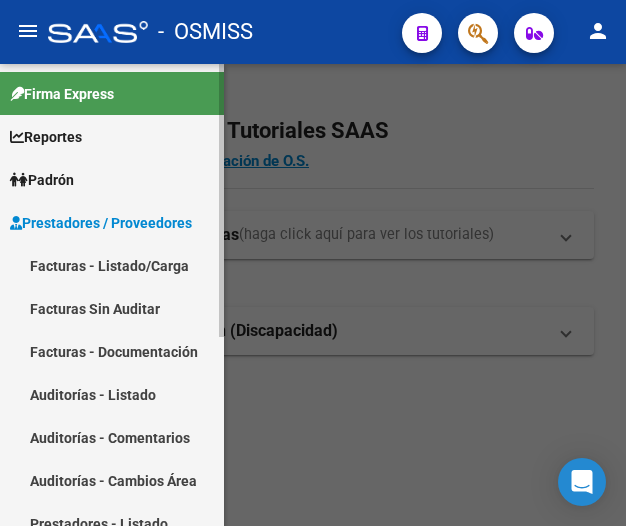 click on "Facturas - Listado/Carga" at bounding box center [112, 265] 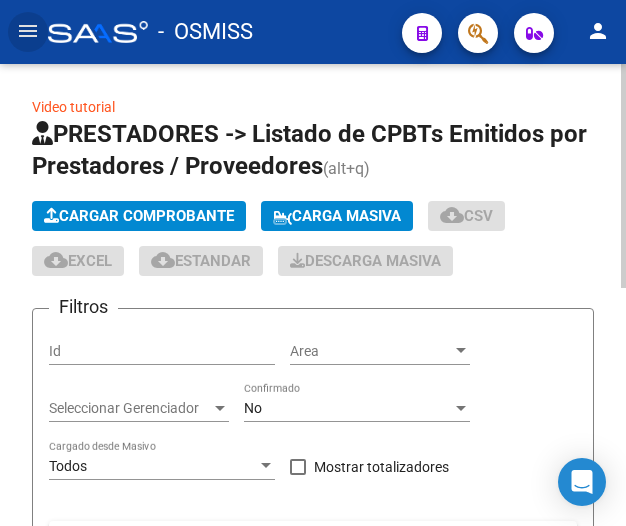 drag, startPoint x: 200, startPoint y: 200, endPoint x: 211, endPoint y: 204, distance: 11.7046995 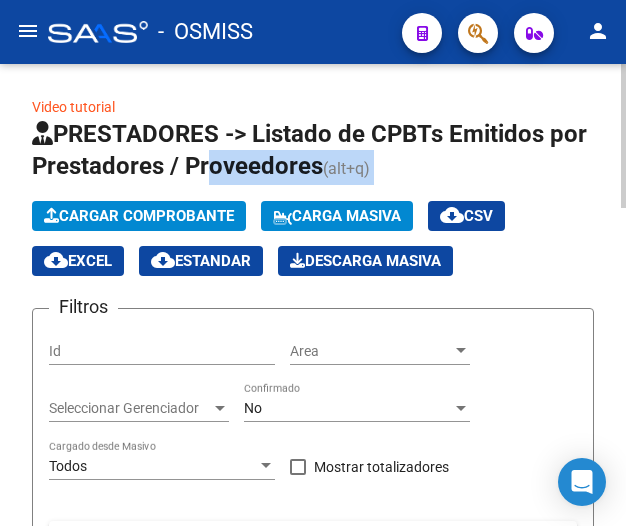 click on "Cargar Comprobante" 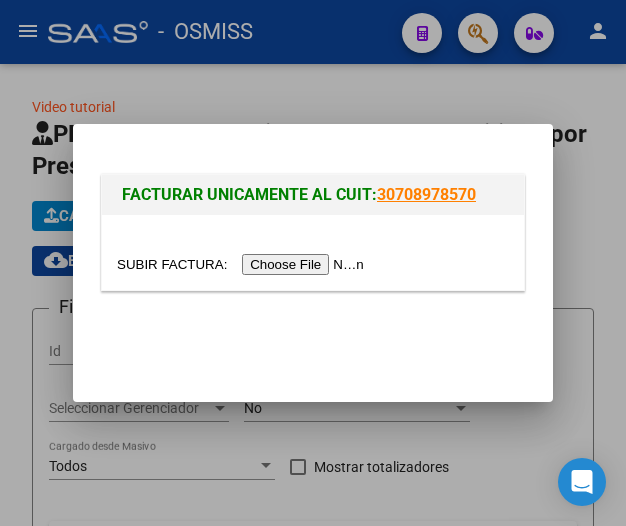 click at bounding box center (243, 264) 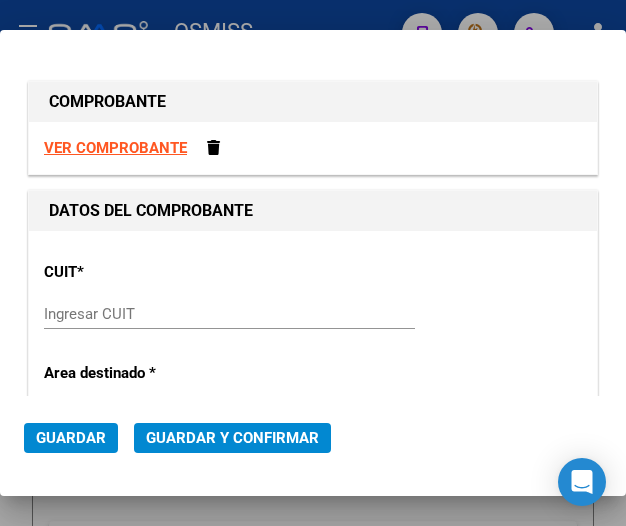 click on "Ingresar CUIT" at bounding box center [131, 314] 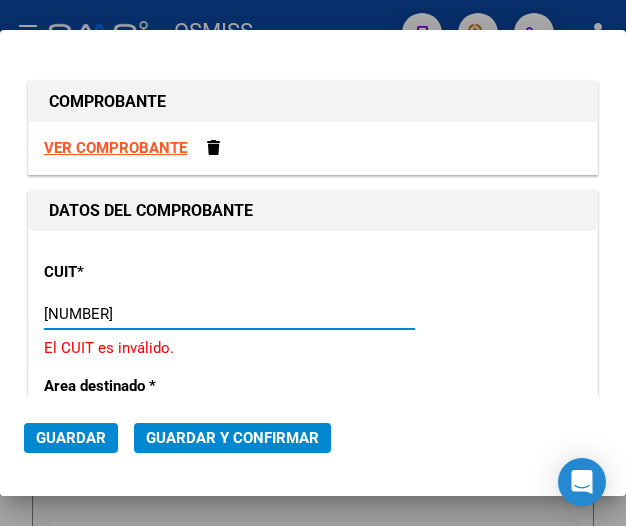 type on "[NUMBER]" 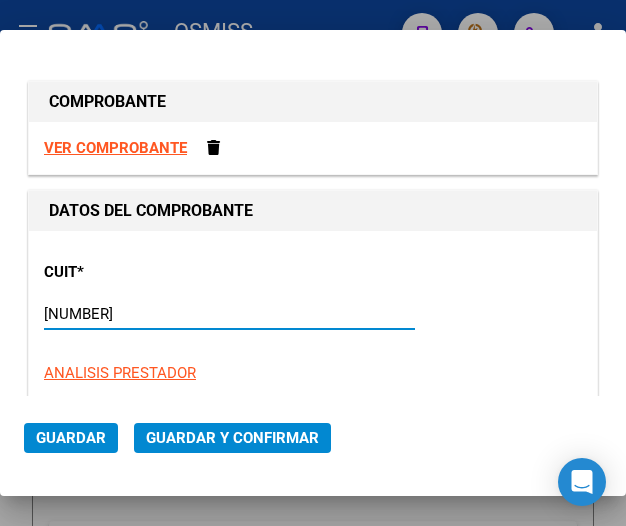 type on "113" 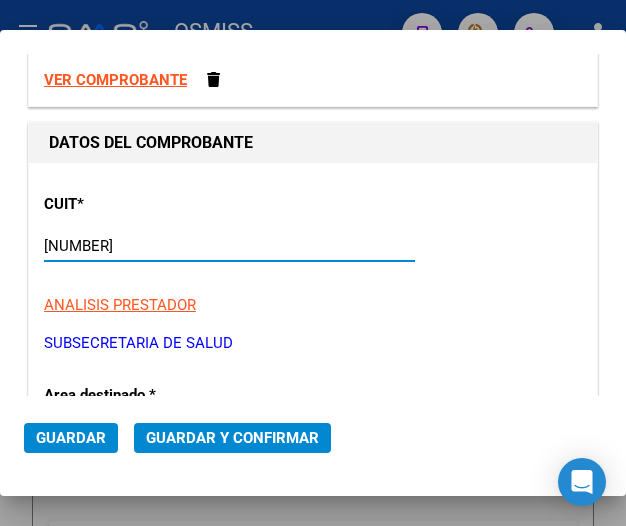 scroll, scrollTop: 200, scrollLeft: 0, axis: vertical 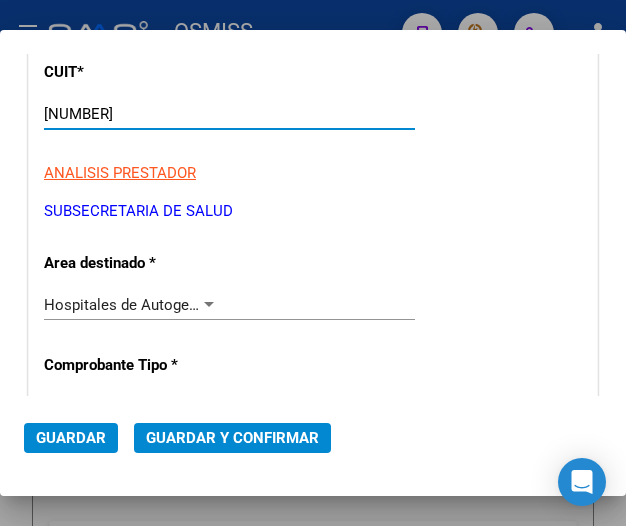 type on "[NUMBER]" 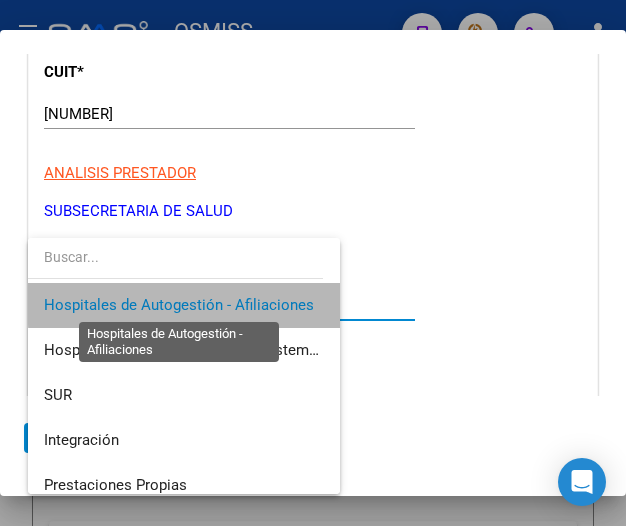 click on "Hospitales de Autogestión - Afiliaciones" at bounding box center (179, 305) 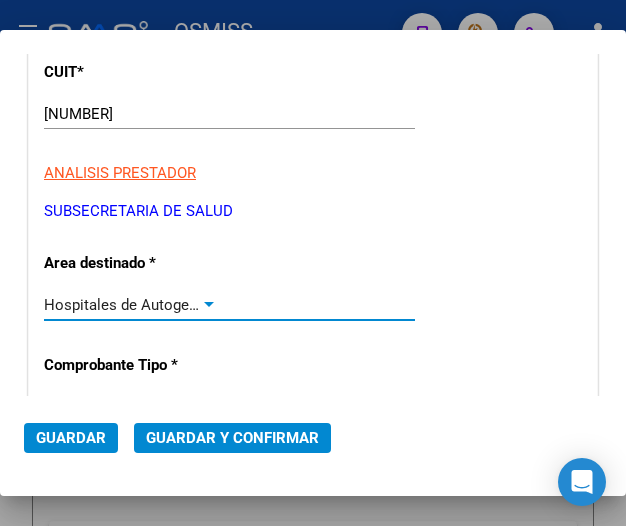 click at bounding box center [209, 305] 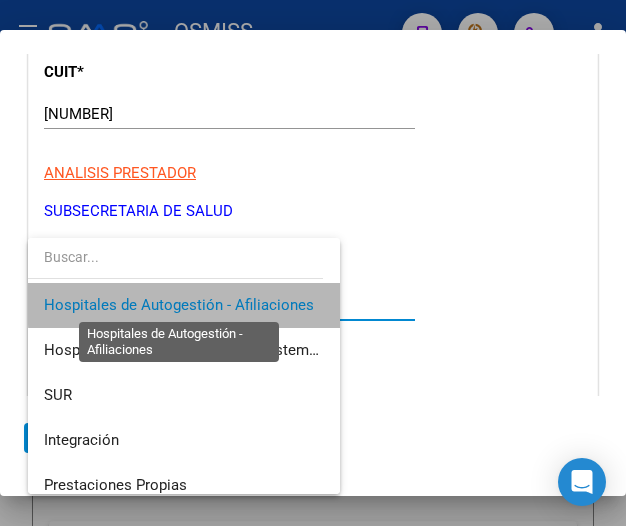 click on "Hospitales de Autogestión - Afiliaciones" at bounding box center (179, 305) 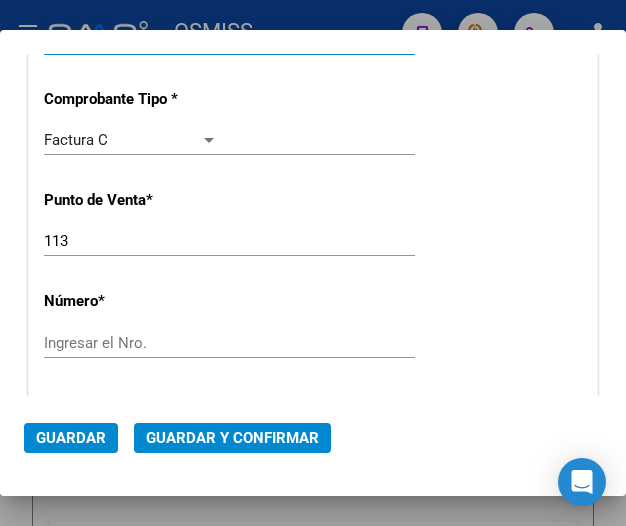 scroll, scrollTop: 500, scrollLeft: 0, axis: vertical 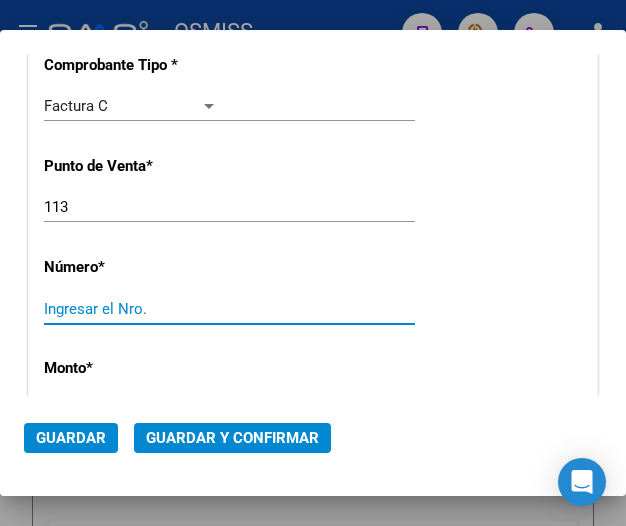 click on "Ingresar el Nro." at bounding box center (131, 309) 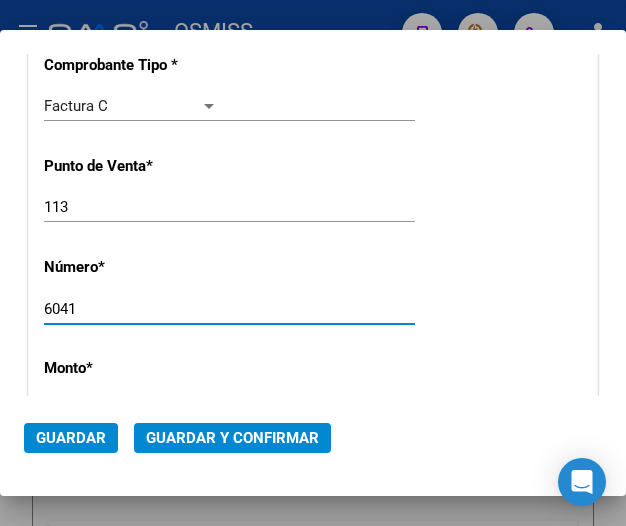 type on "6041" 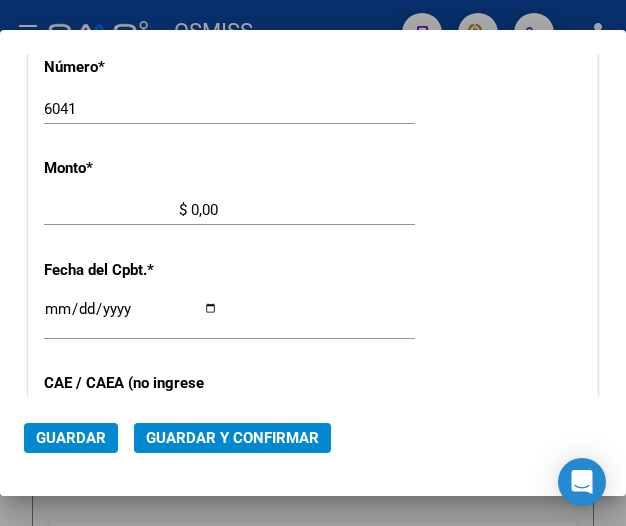 scroll, scrollTop: 675, scrollLeft: 0, axis: vertical 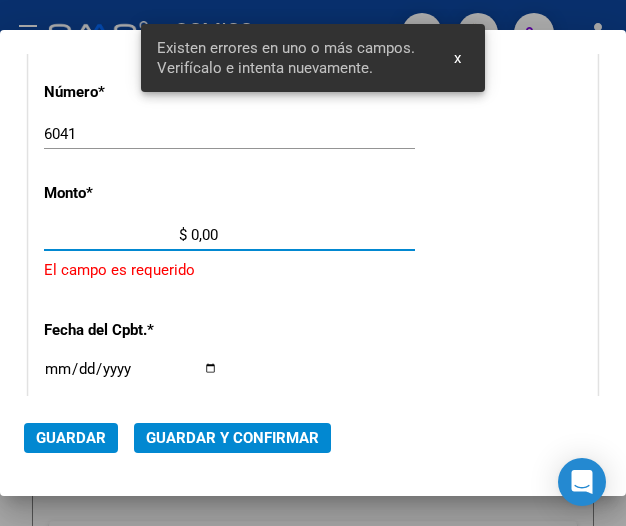 click on "$ 0,00" at bounding box center [131, 235] 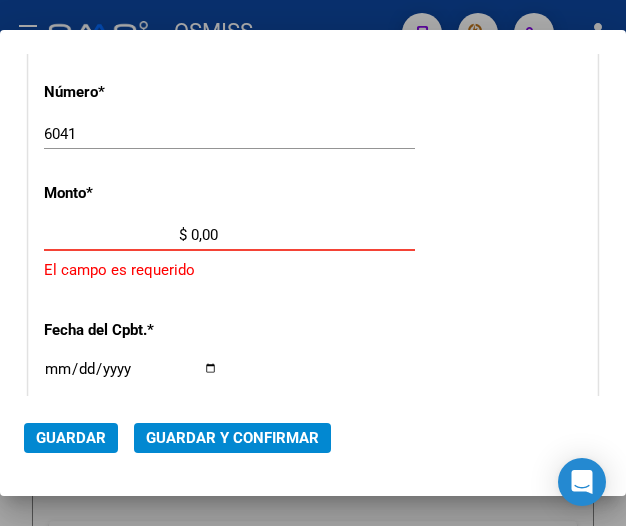 click on "$ 0,00" at bounding box center [131, 235] 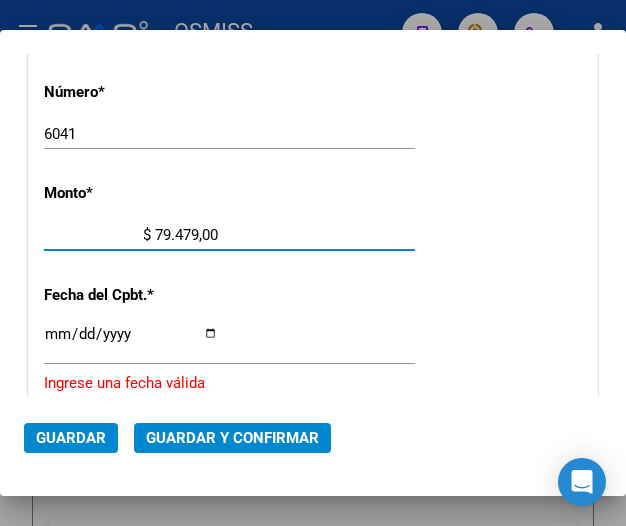 type on "$ 794.799,00" 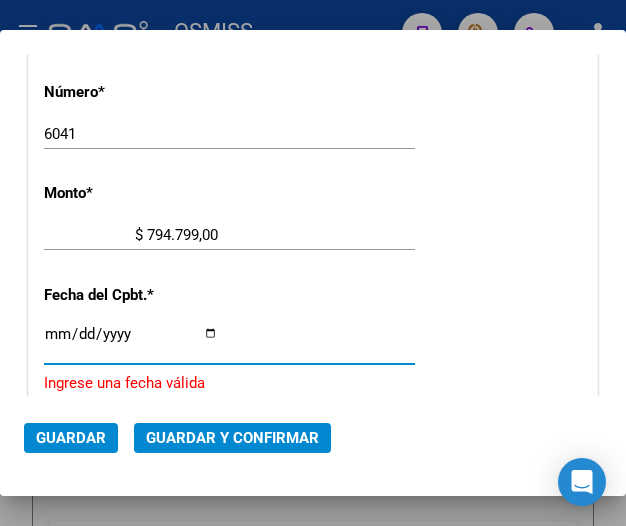 click on "Ingresar la fecha" at bounding box center (131, 342) 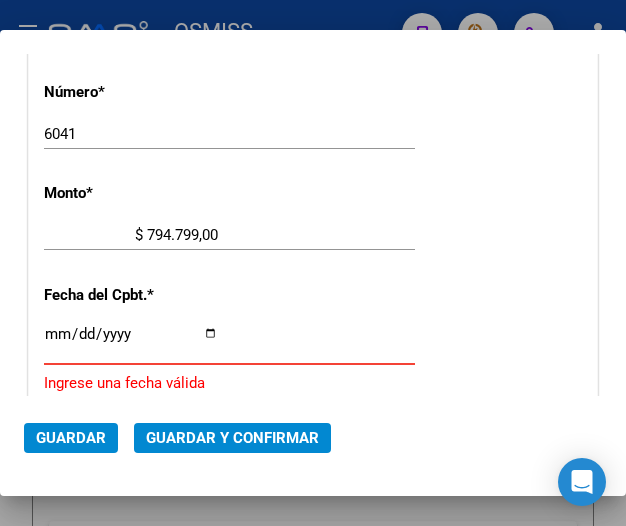 click on "Ingresar la fecha" at bounding box center (131, 342) 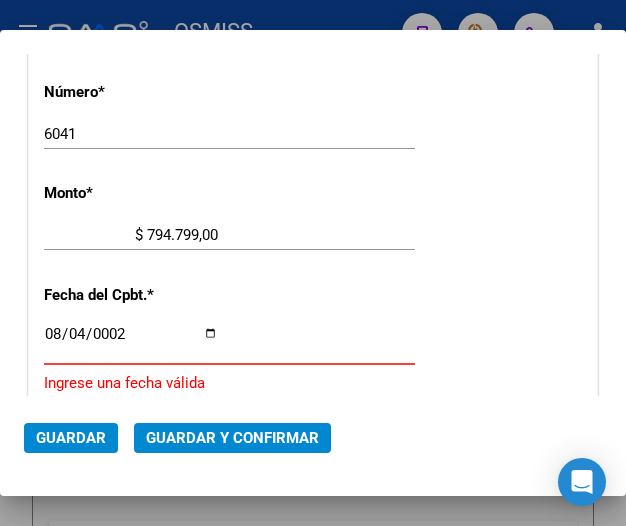 scroll, scrollTop: 881, scrollLeft: 0, axis: vertical 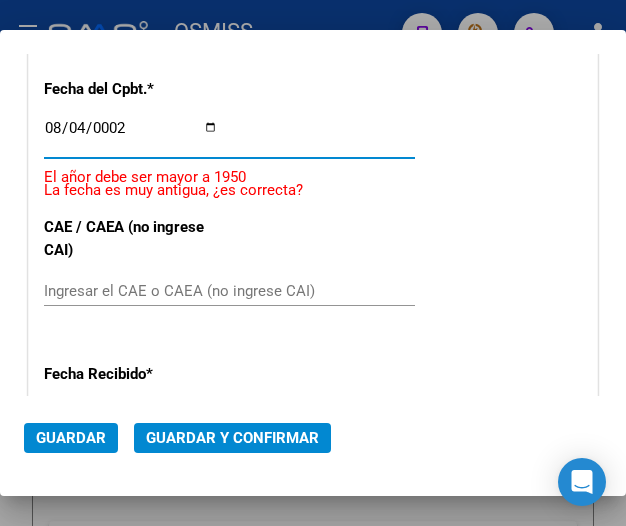 type on "2025-08-04" 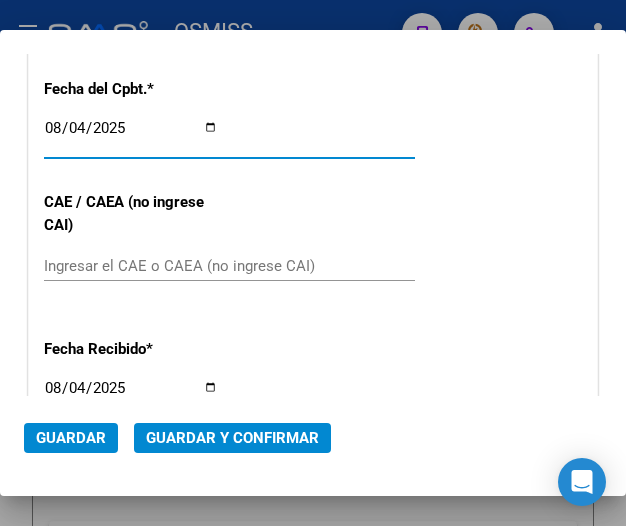 click on "Ingresar el CAE o CAEA (no ingrese CAI)" 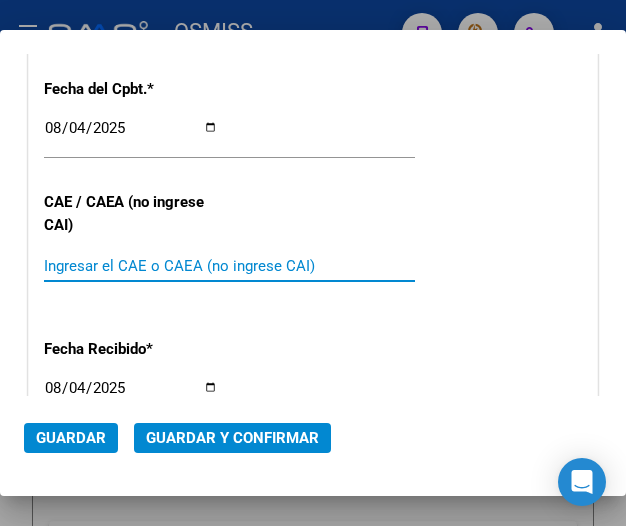 click on "Ingresar el CAE o CAEA (no ingrese CAI)" at bounding box center [131, 266] 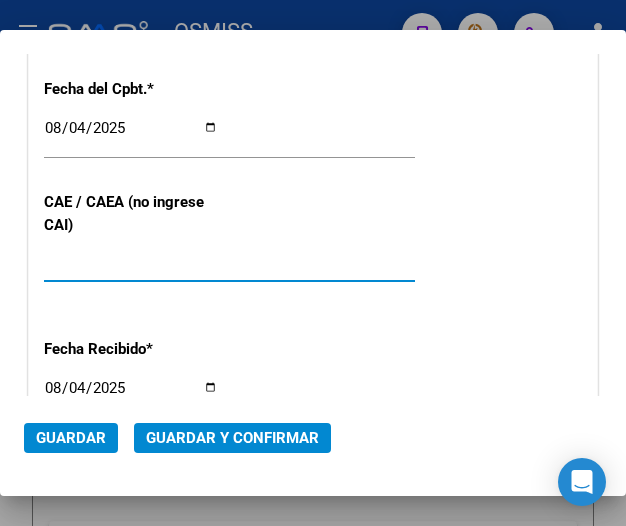 type on "75311888951810" 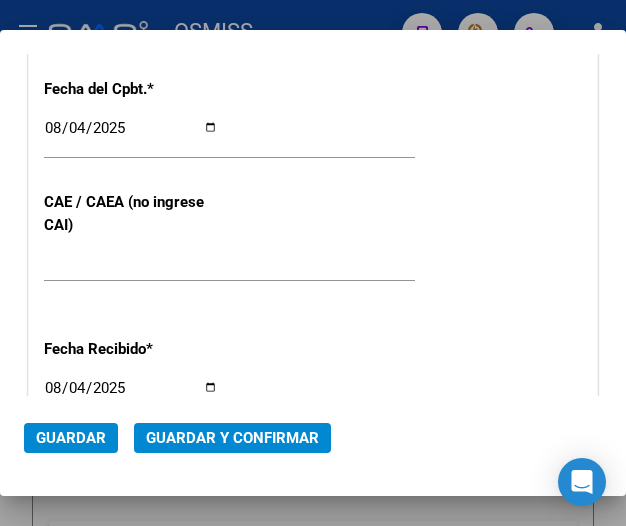 click on "CUIT  *   30-67506844-1 Ingresar CUIT  ANALISIS PRESTADOR  SUBSECRETARIA DE SALUD  ARCA Padrón  Area destinado * Hospitales de Autogestión - Afiliaciones Seleccionar Area  Comprobante Tipo * Factura C Seleccionar Tipo Punto de Venta  *   113 Ingresar el Nro.  Número  *   6041 Ingresar el Nro.  Monto  *   $ 794.799,00 Ingresar el monto  Fecha del Cpbt.  *   2025-08-04 Ingresar la fecha  CAE / CAEA (no ingrese CAI)    75311888951810 Ingresar el CAE o CAEA (no ingrese CAI)  Fecha Recibido  *   2025-08-04 Ingresar la fecha  Fecha de Vencimiento    Ingresar la fecha  Ref. Externa    Ingresar la ref.  N° Liquidación    Ingresar el N° Liquidación" at bounding box center [313, 70] 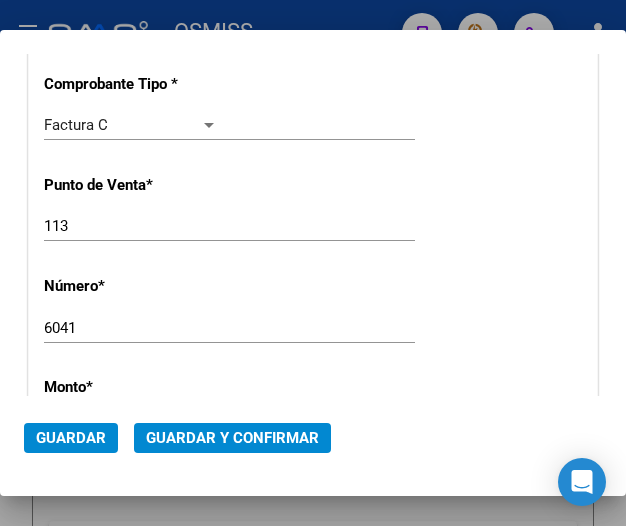 scroll, scrollTop: 381, scrollLeft: 0, axis: vertical 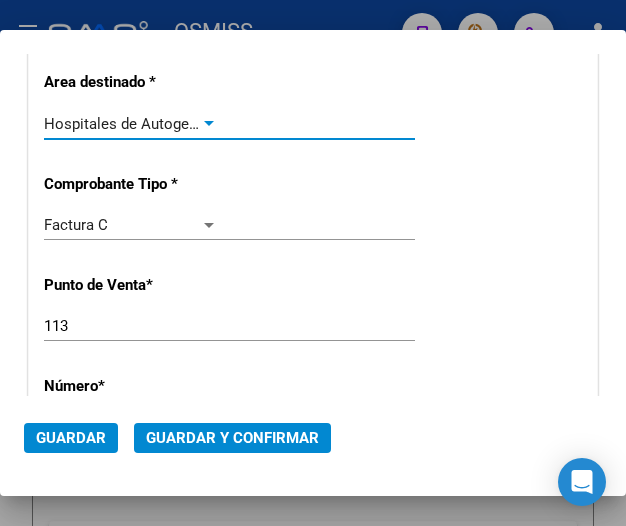 click at bounding box center (209, 123) 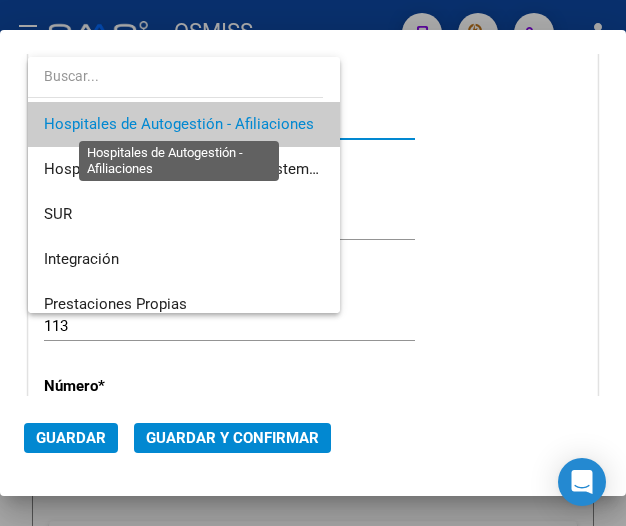click on "Hospitales de Autogestión - Afiliaciones" at bounding box center [179, 124] 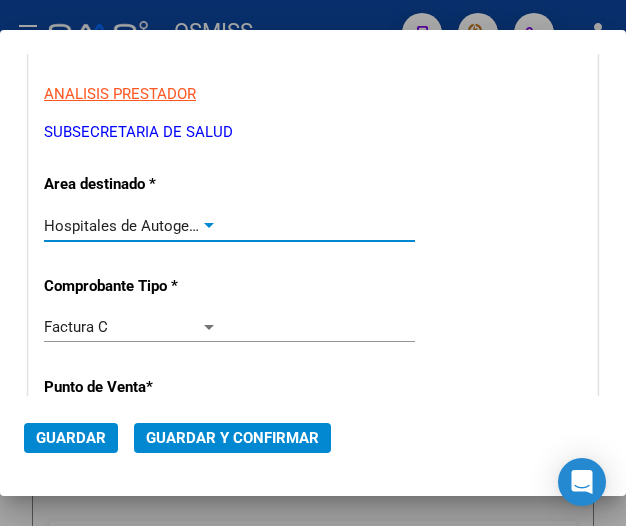 scroll, scrollTop: 181, scrollLeft: 0, axis: vertical 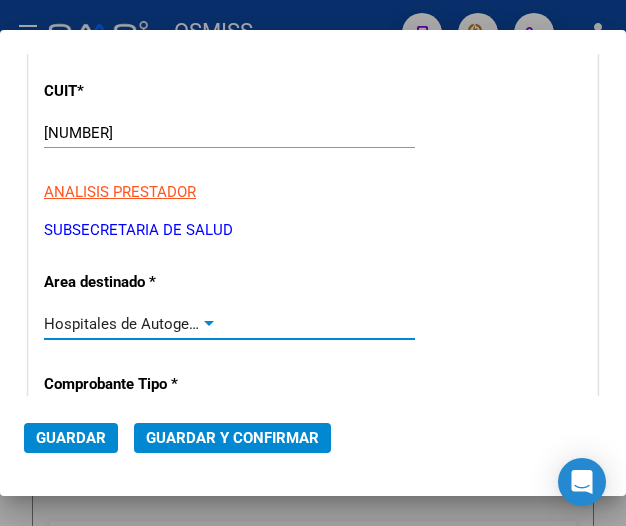 click on "Guardar y Confirmar" 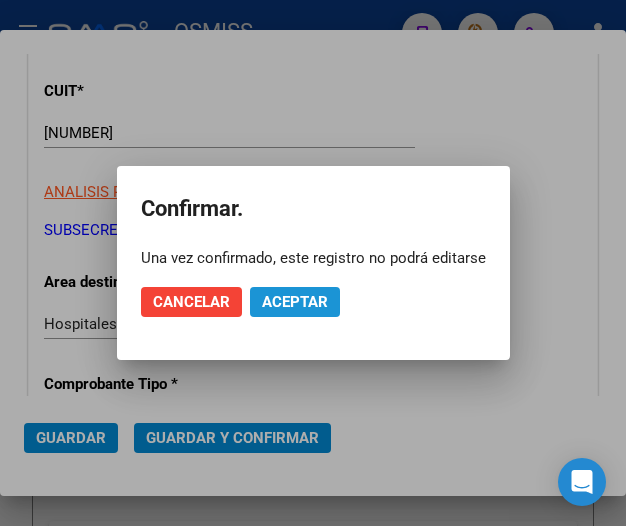 click on "Aceptar" 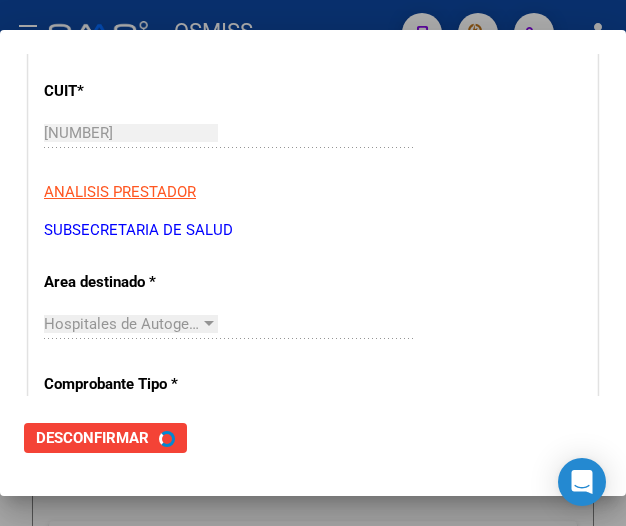 scroll, scrollTop: 0, scrollLeft: 0, axis: both 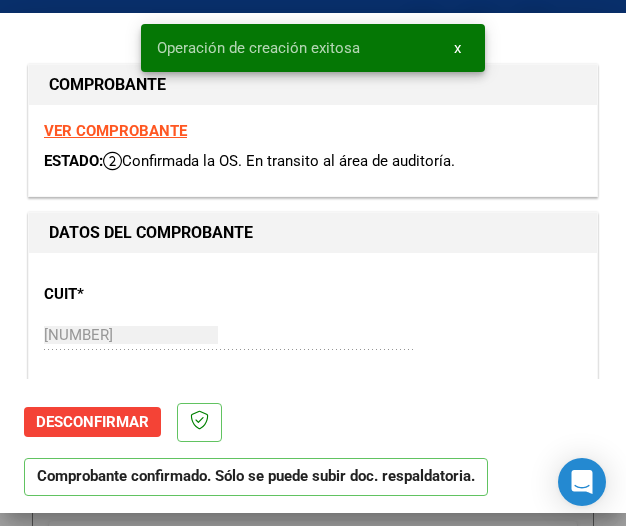 type on "2025-09-03" 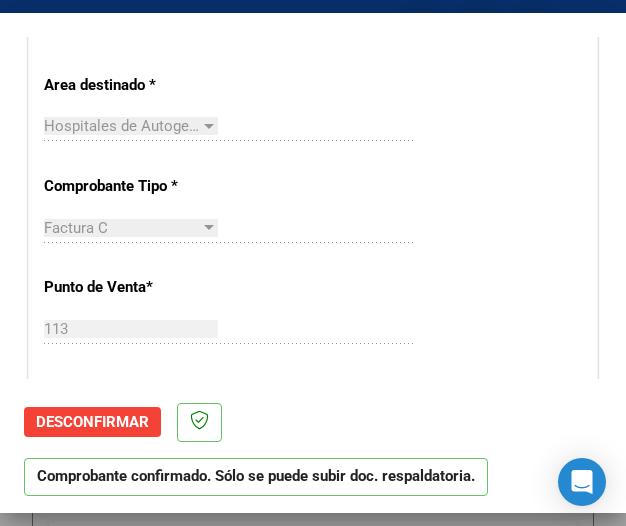 scroll, scrollTop: 500, scrollLeft: 0, axis: vertical 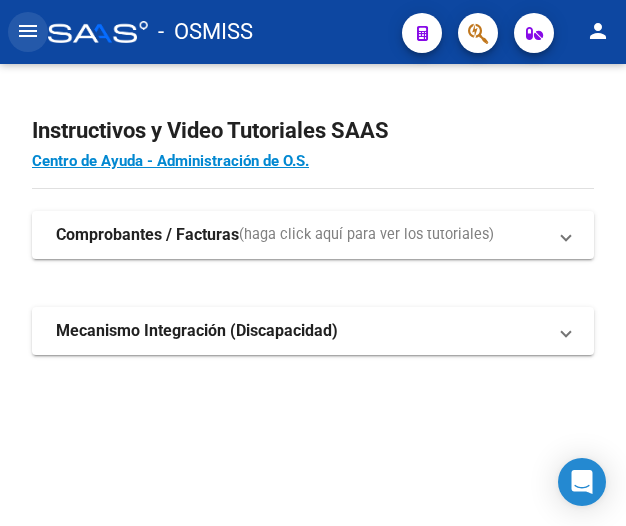 click on "menu" 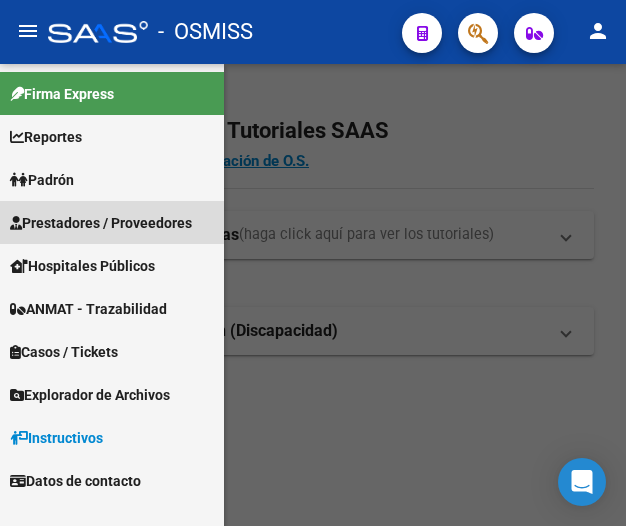 click on "Prestadores / Proveedores" at bounding box center [101, 223] 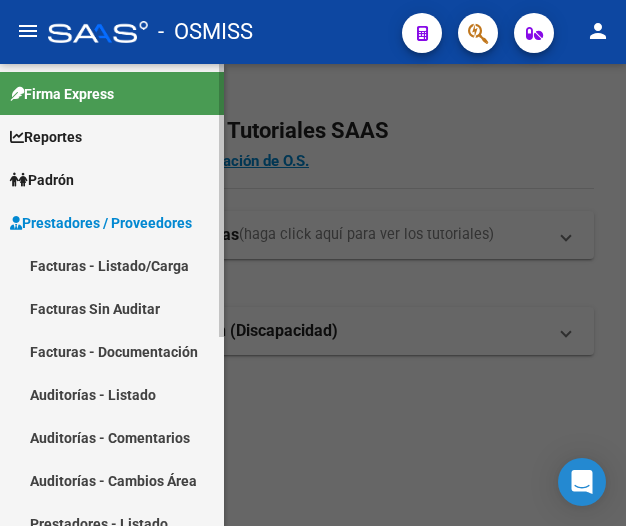click on "Facturas - Listado/Carga" at bounding box center [112, 265] 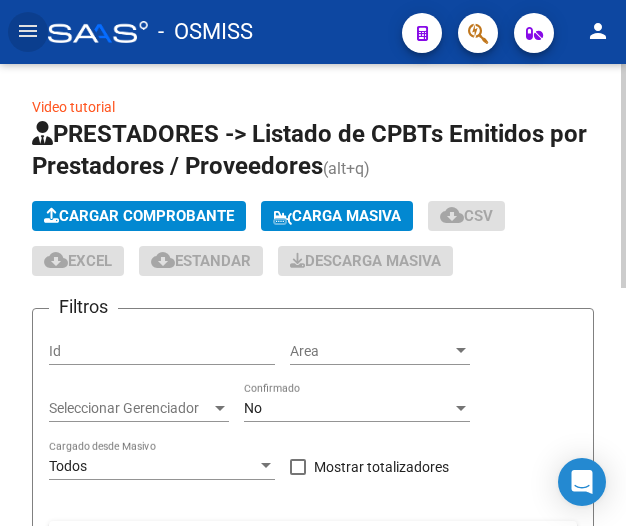 click on "Cargar Comprobante" 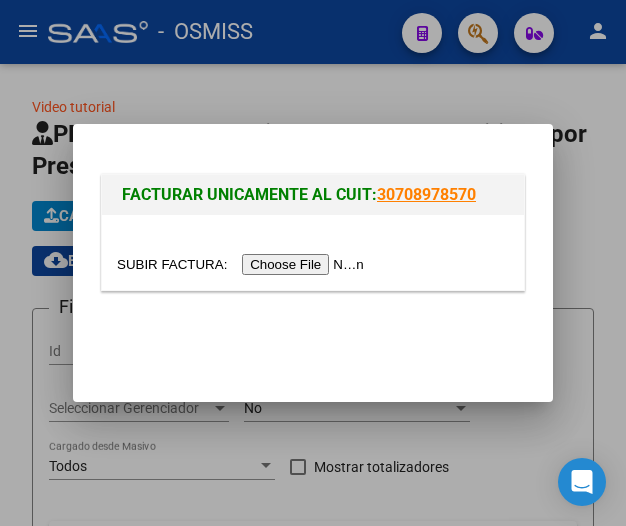 click at bounding box center [243, 264] 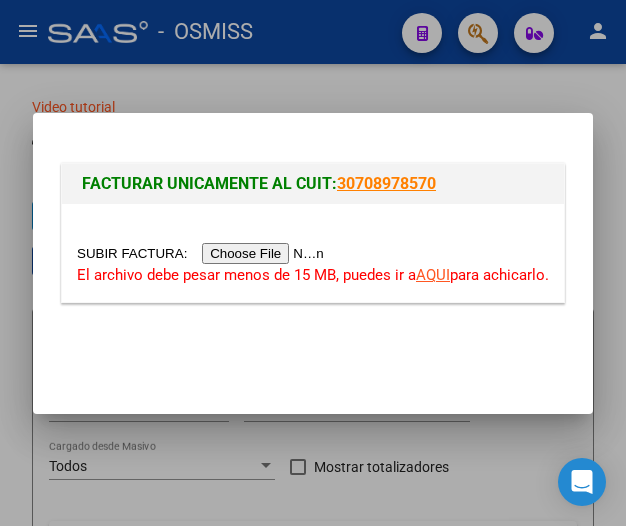 click at bounding box center (203, 253) 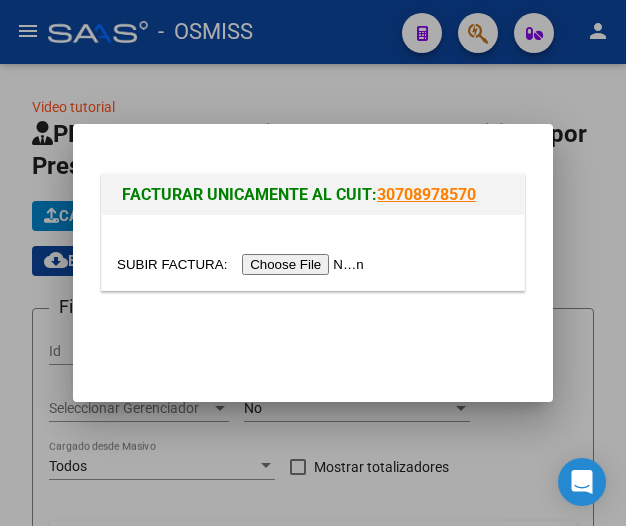 click at bounding box center [243, 264] 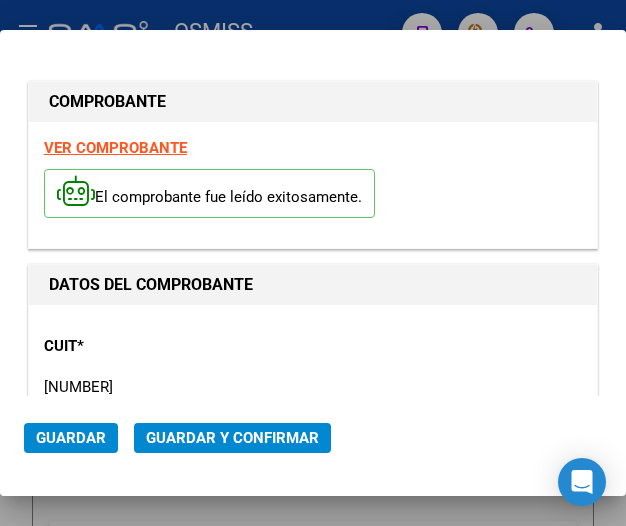 type on "2025-08-31" 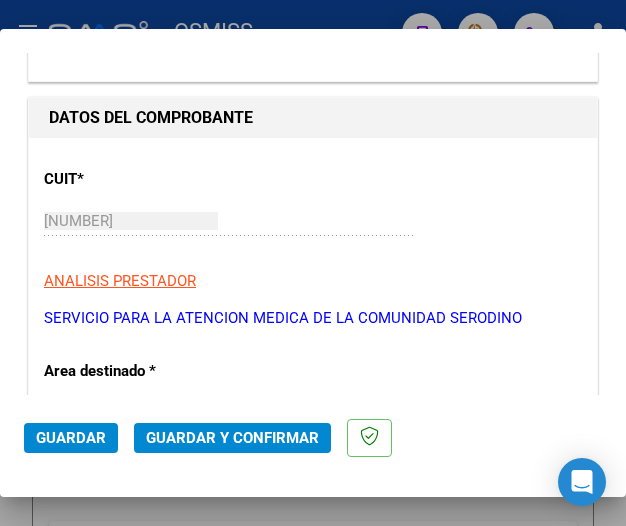 scroll, scrollTop: 200, scrollLeft: 0, axis: vertical 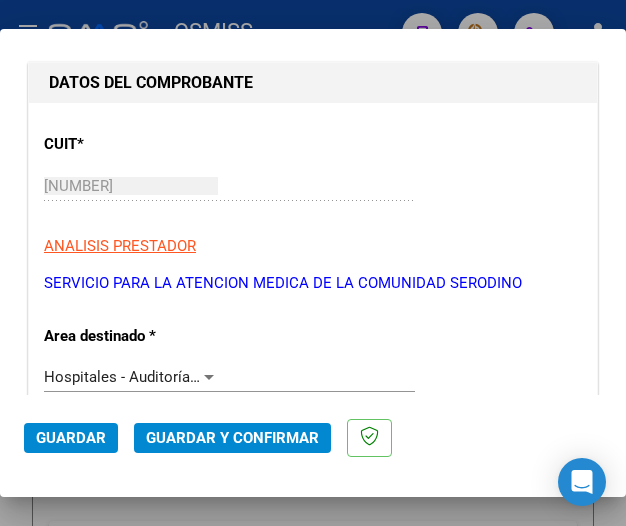 click at bounding box center [209, 377] 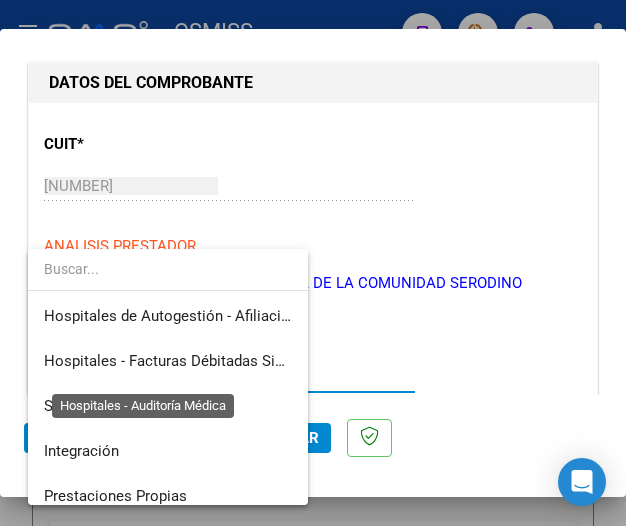 scroll, scrollTop: 299, scrollLeft: 0, axis: vertical 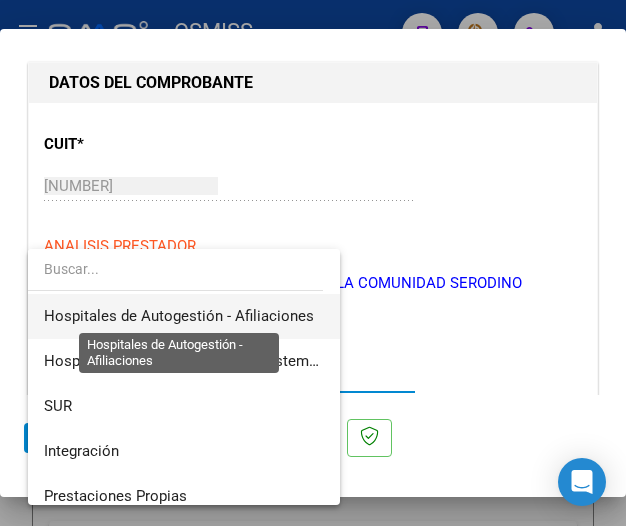 click on "Hospitales de Autogestión - Afiliaciones" at bounding box center [179, 316] 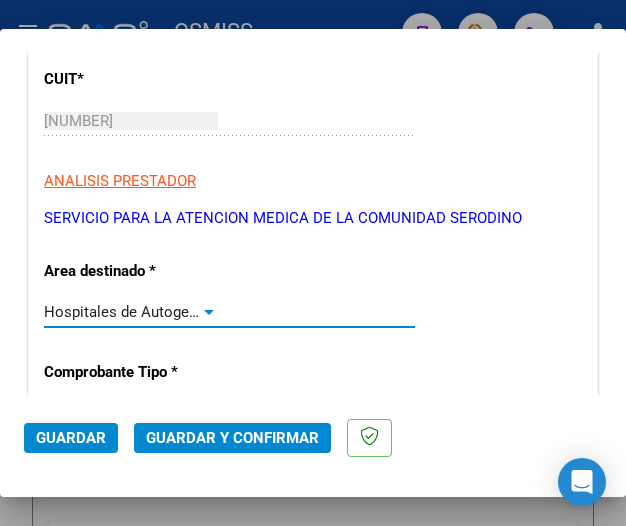 scroll, scrollTop: 300, scrollLeft: 0, axis: vertical 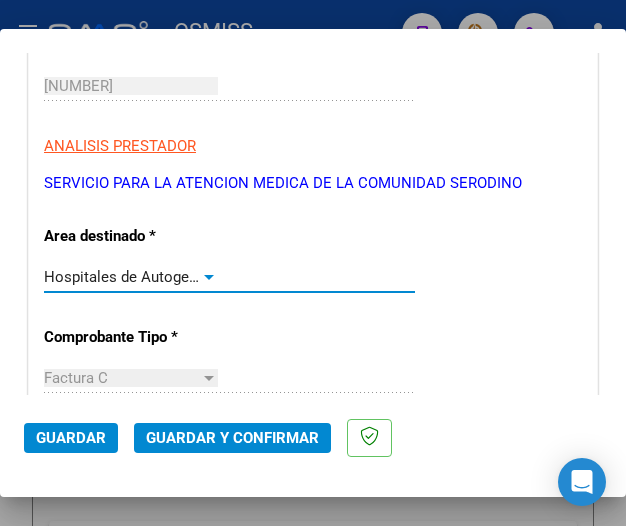 click at bounding box center [209, 277] 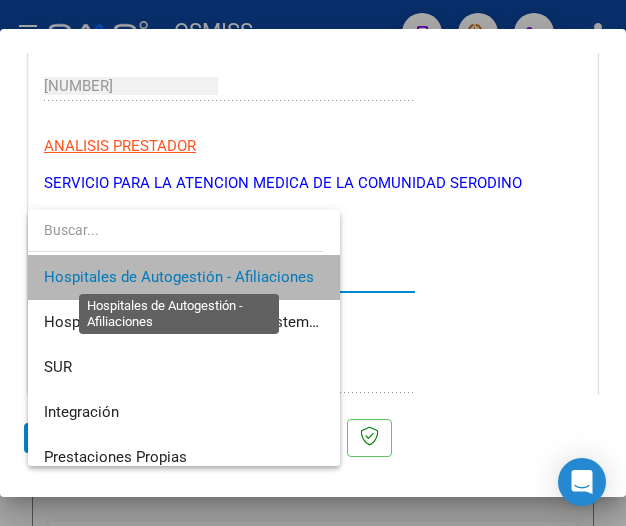 click on "Hospitales de Autogestión - Afiliaciones" at bounding box center (179, 277) 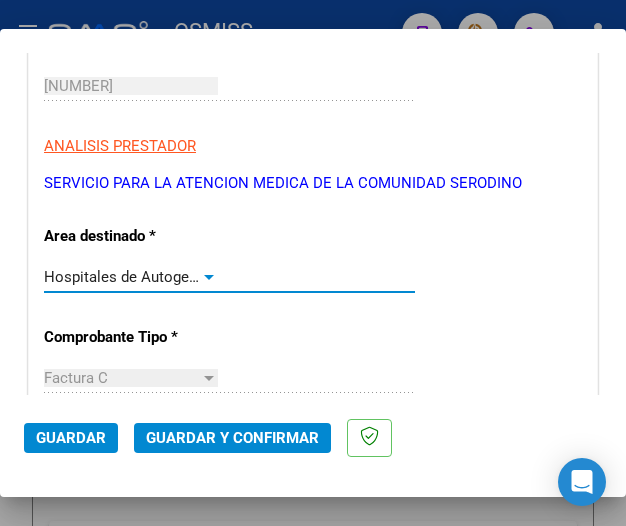 click at bounding box center [209, 277] 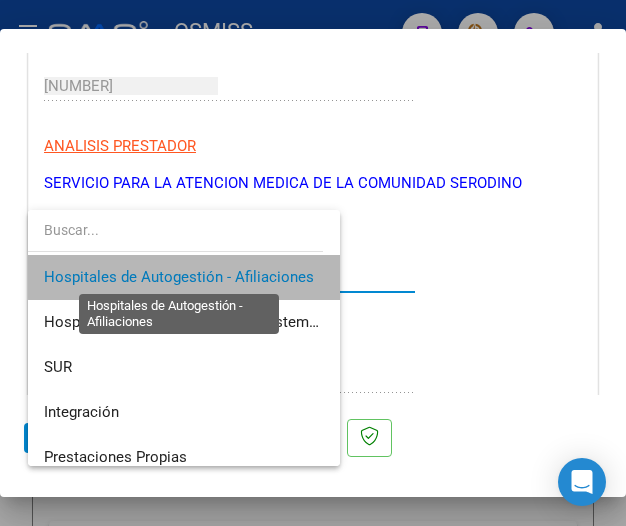 click on "Hospitales de Autogestión - Afiliaciones" at bounding box center (179, 277) 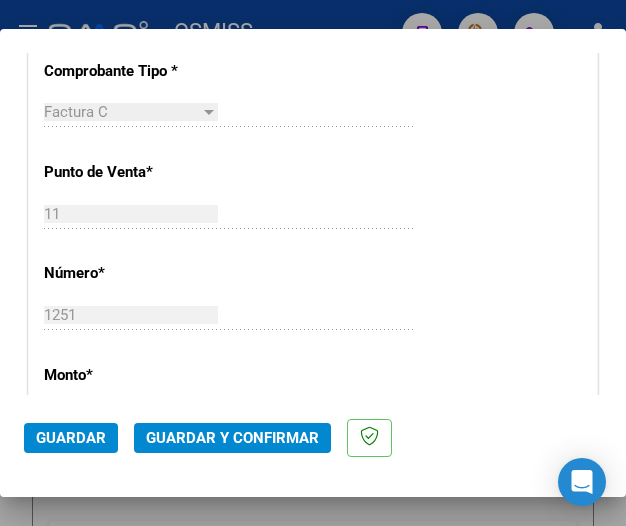 scroll, scrollTop: 600, scrollLeft: 0, axis: vertical 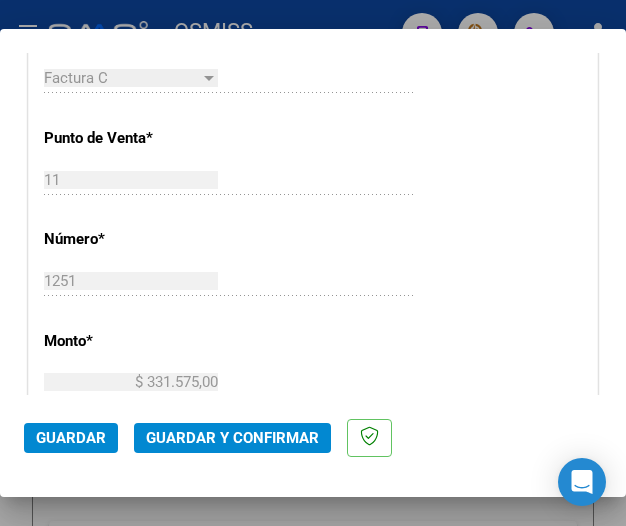 click on "CUIT  *   30-70892823-9 Ingresar CUIT  ANALISIS PRESTADOR  SERVICIO PARA LA ATENCION MEDICA DE LA COMUNIDAD SERODINO  ARCA Padrón  Area destinado * Hospitales de Autogestión - Afiliaciones Seleccionar Area  Comprobante Tipo * Factura C Seleccionar Tipo Punto de Venta  *   11 Ingresar el Nro.  Número  *   1251 Ingresar el Nro.  Monto  *   $ 331.575,00 Ingresar el monto  Fecha del Cpbt.  *   2025-08-01 Ingresar la fecha  CAE / CAEA (no ingrese CAI)    75319581854798 Ingresar el CAE o CAEA (no ingrese CAI)  Fecha Recibido  *   2025-08-04 Ingresar la fecha  Fecha de Vencimiento    2025-08-31 Ingresar la fecha  Ref. Externa    Ingresar la ref.  N° Liquidación    Ingresar el N° Liquidación" at bounding box center (313, 423) 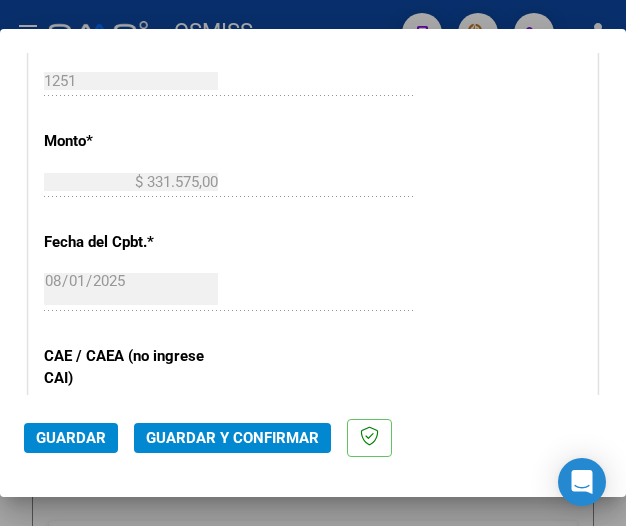 scroll, scrollTop: 900, scrollLeft: 0, axis: vertical 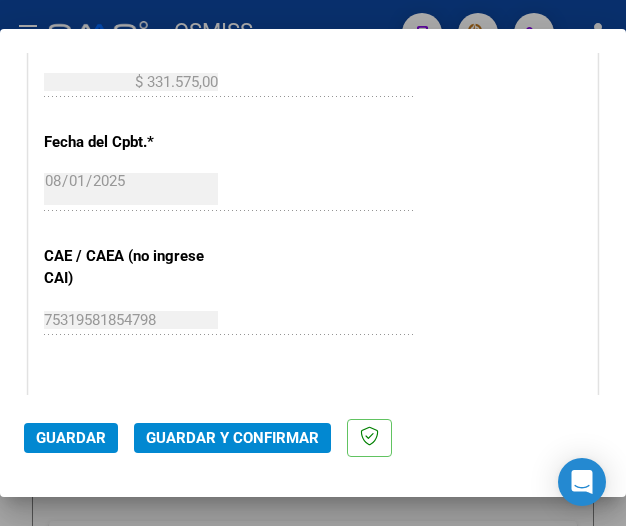 click on "CUIT  *   30-70892823-9 Ingresar CUIT  ANALISIS PRESTADOR  SERVICIO PARA LA ATENCION MEDICA DE LA COMUNIDAD SERODINO  ARCA Padrón  Area destinado * Hospitales de Autogestión - Afiliaciones Seleccionar Area  Comprobante Tipo * Factura C Seleccionar Tipo Punto de Venta  *   11 Ingresar el Nro.  Número  *   1251 Ingresar el Nro.  Monto  *   $ 331.575,00 Ingresar el monto  Fecha del Cpbt.  *   2025-08-01 Ingresar la fecha  CAE / CAEA (no ingrese CAI)    75319581854798 Ingresar el CAE o CAEA (no ingrese CAI)  Fecha Recibido  *   2025-08-04 Ingresar la fecha  Fecha de Vencimiento    2025-08-31 Ingresar la fecha  Ref. Externa    Ingresar la ref.  N° Liquidación    Ingresar el N° Liquidación" at bounding box center (313, 123) 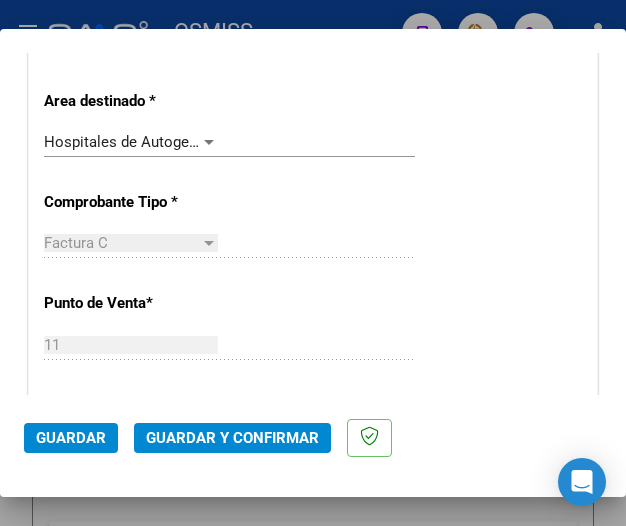 scroll, scrollTop: 400, scrollLeft: 0, axis: vertical 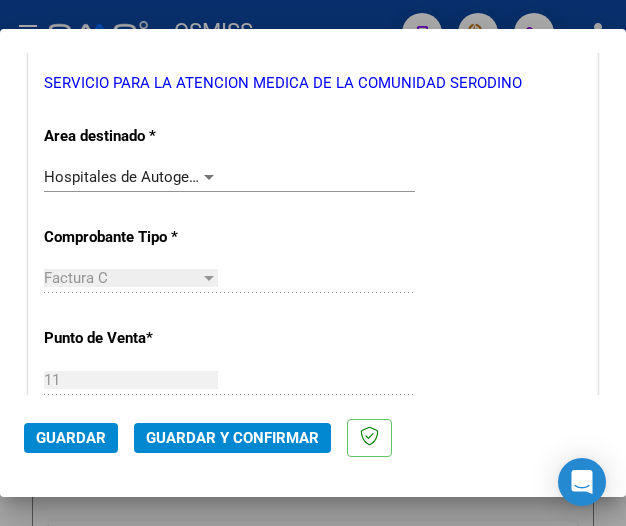 click at bounding box center (209, 177) 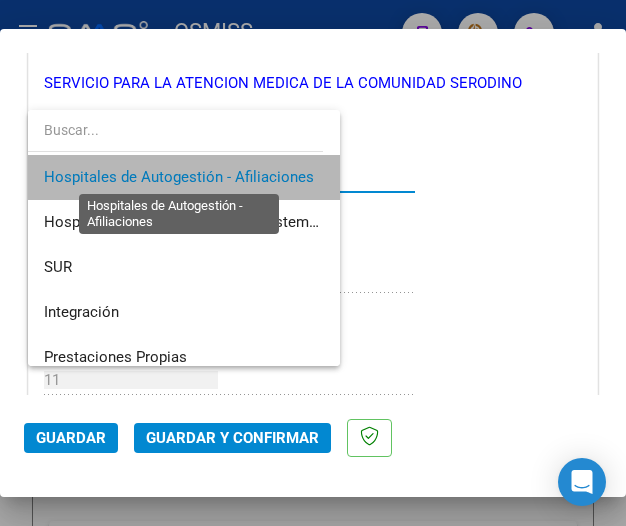 click on "Hospitales de Autogestión - Afiliaciones" at bounding box center [179, 177] 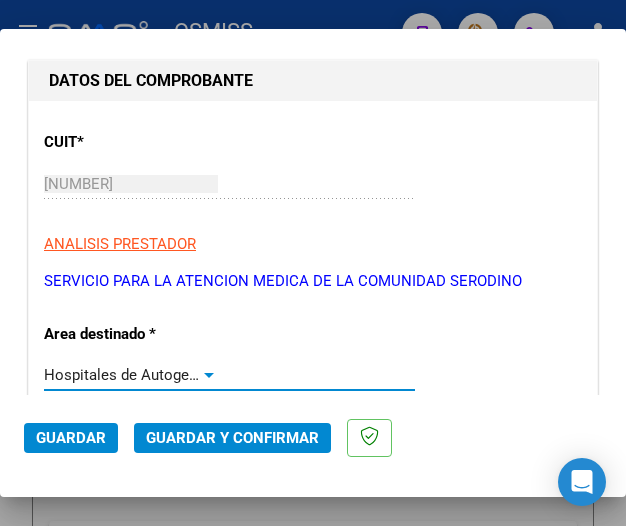 scroll, scrollTop: 200, scrollLeft: 0, axis: vertical 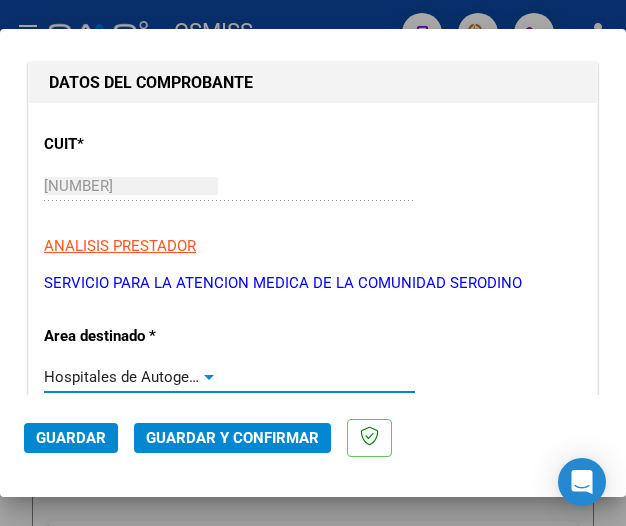 click at bounding box center [209, 377] 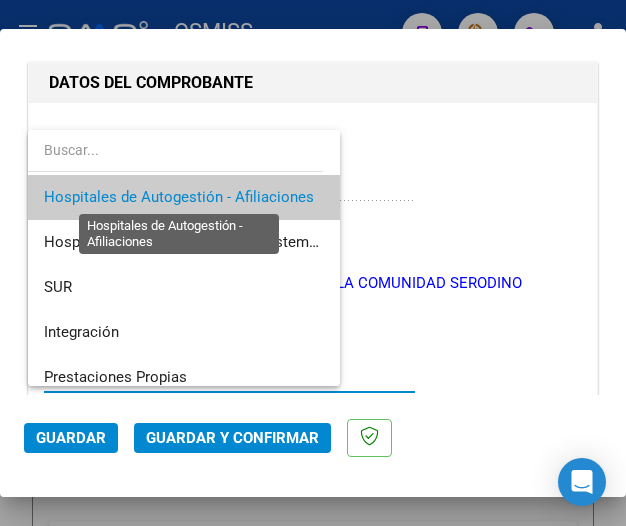 click on "Hospitales de Autogestión - Afiliaciones" at bounding box center (179, 197) 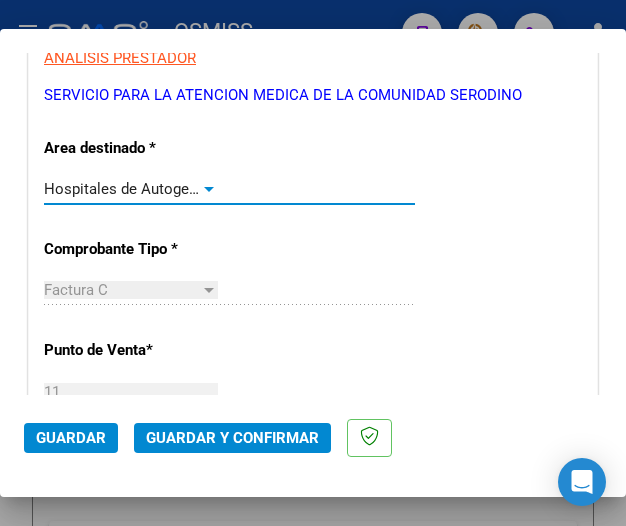scroll, scrollTop: 400, scrollLeft: 0, axis: vertical 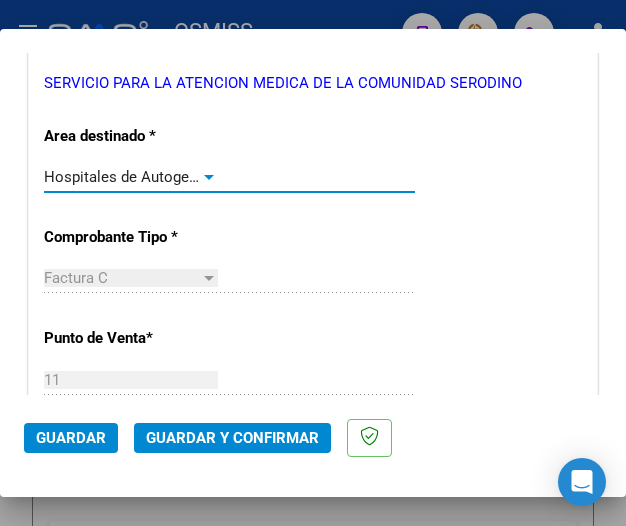 click at bounding box center [209, 177] 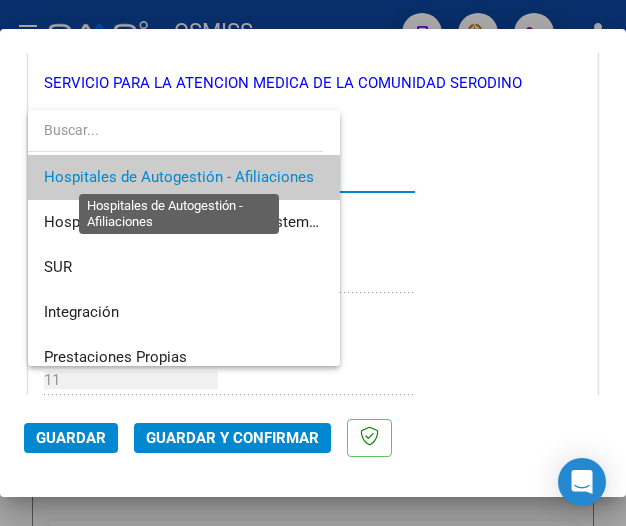 click on "Hospitales de Autogestión - Afiliaciones" at bounding box center [179, 177] 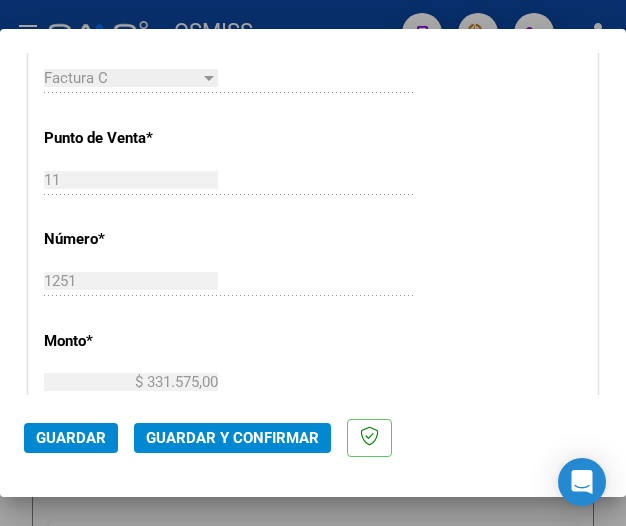 scroll, scrollTop: 700, scrollLeft: 0, axis: vertical 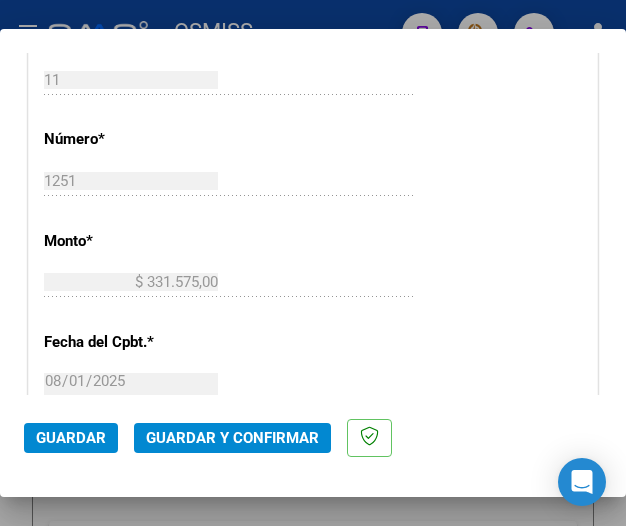 click on "Guardar y Confirmar" 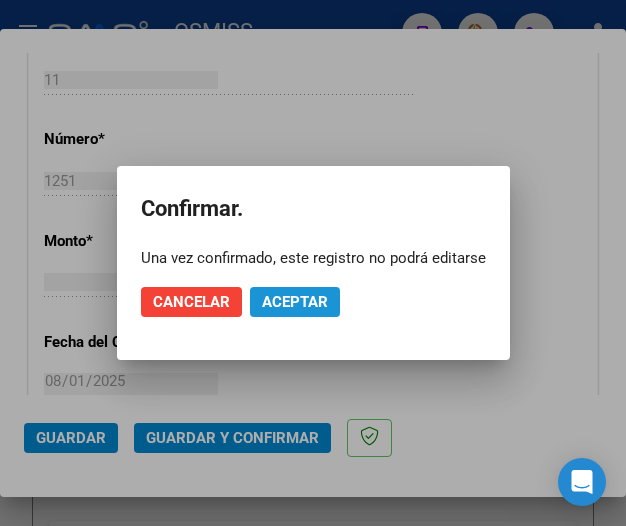 click on "Aceptar" 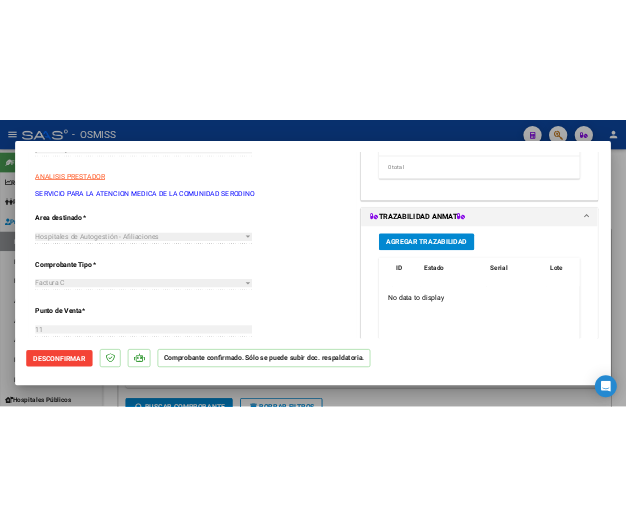 scroll, scrollTop: 400, scrollLeft: 0, axis: vertical 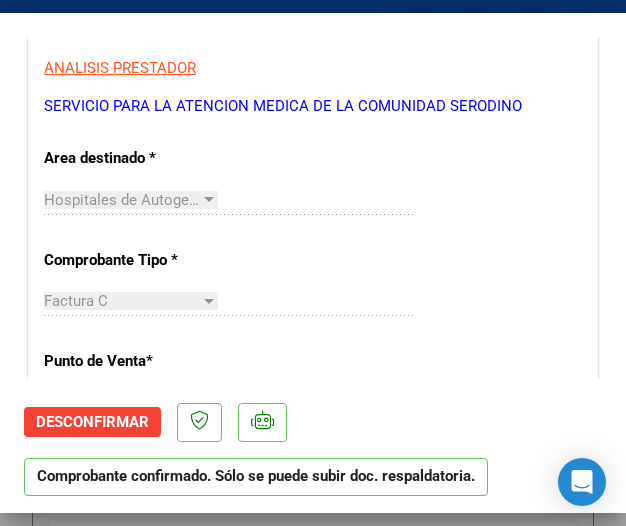 click on "Hospitales de Autogestión - Afiliaciones Seleccionar Area" at bounding box center (229, 200) 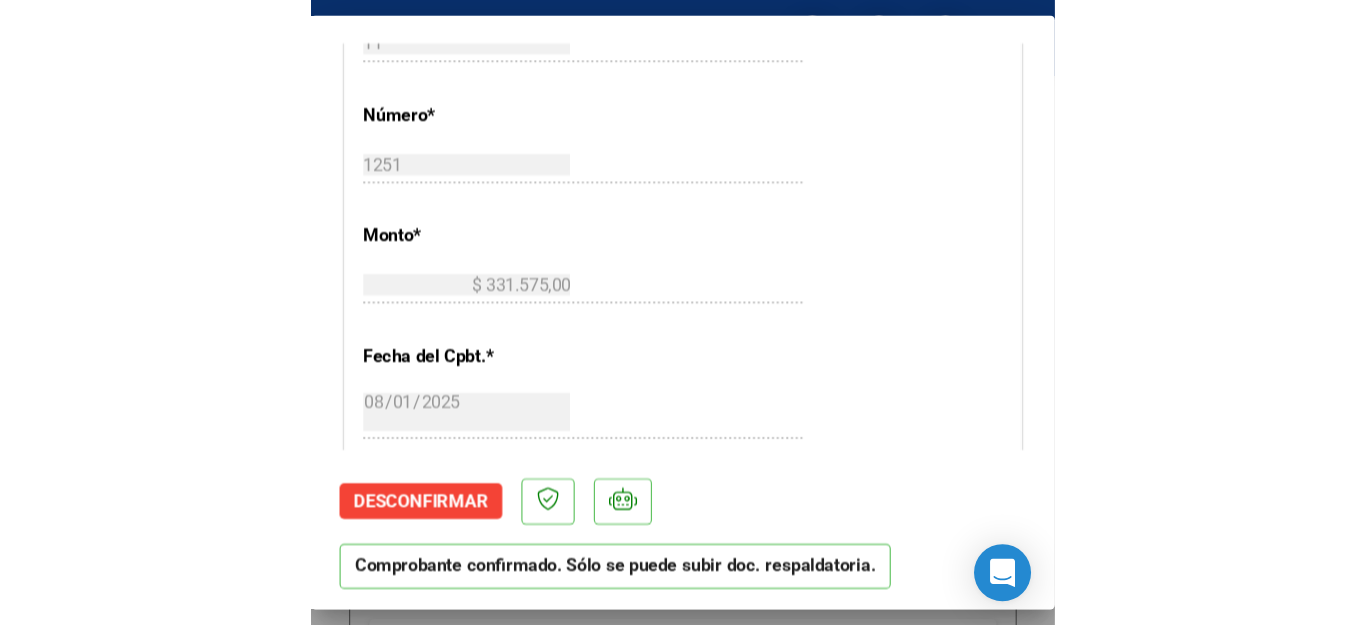scroll, scrollTop: 800, scrollLeft: 0, axis: vertical 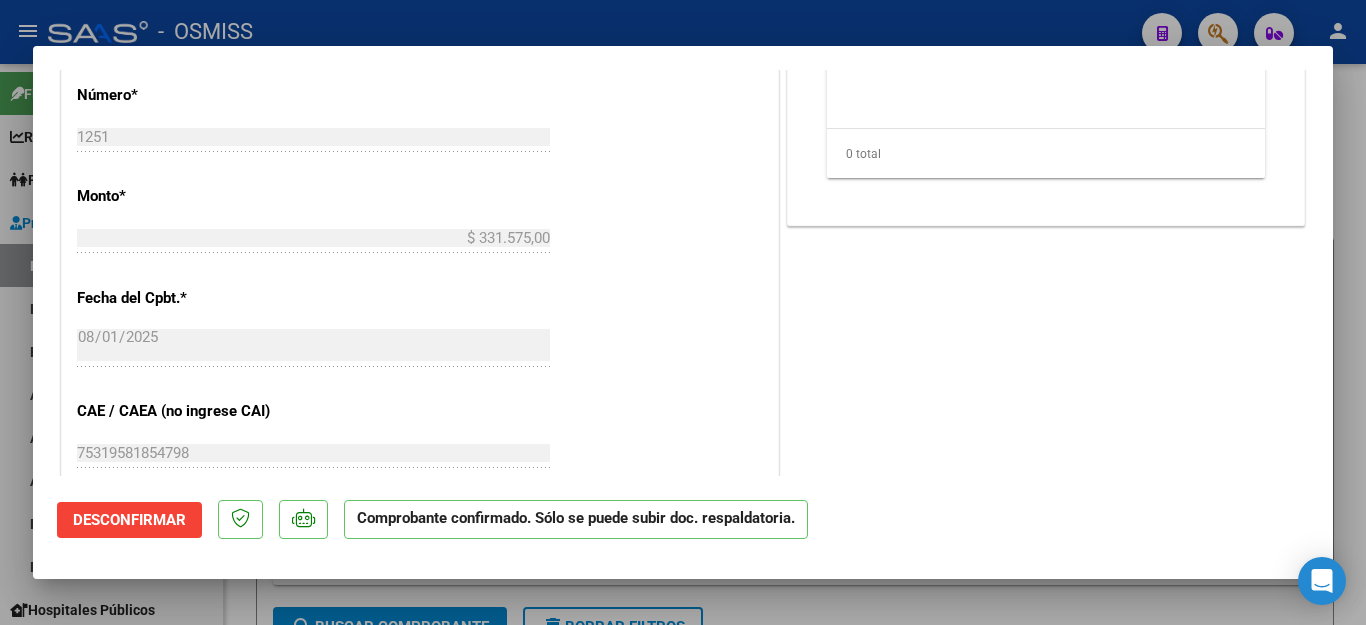 click on "Desconfirmar" 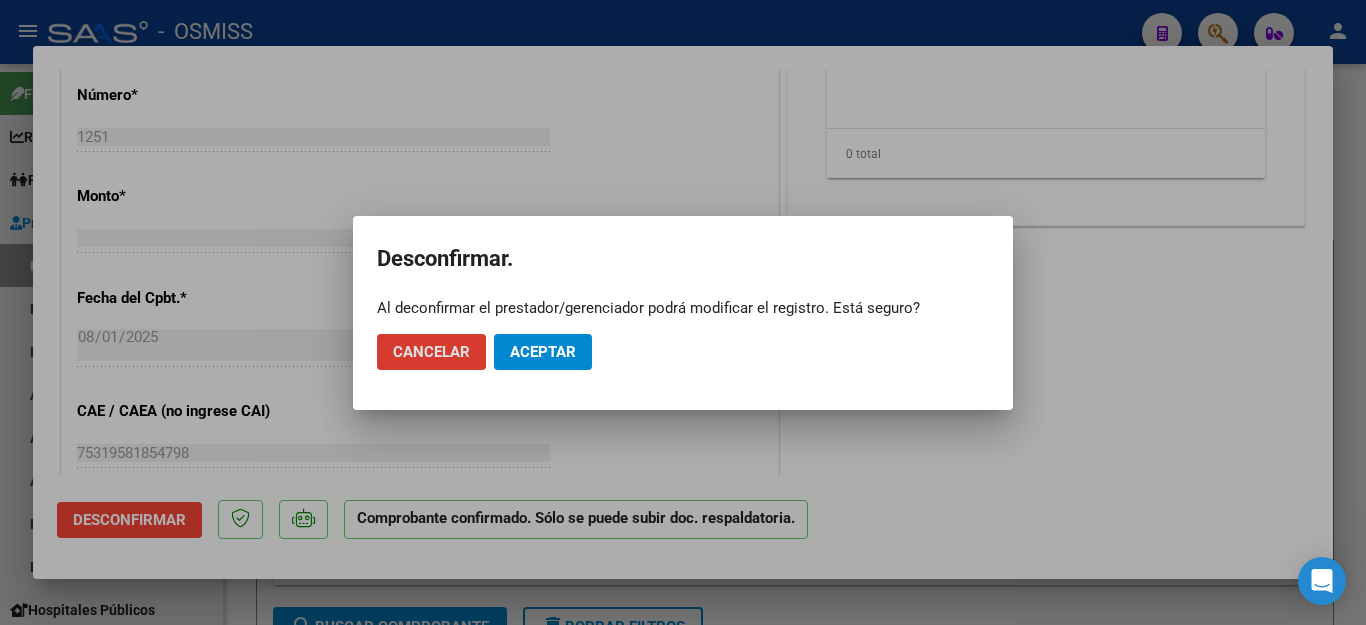 click on "Aceptar" 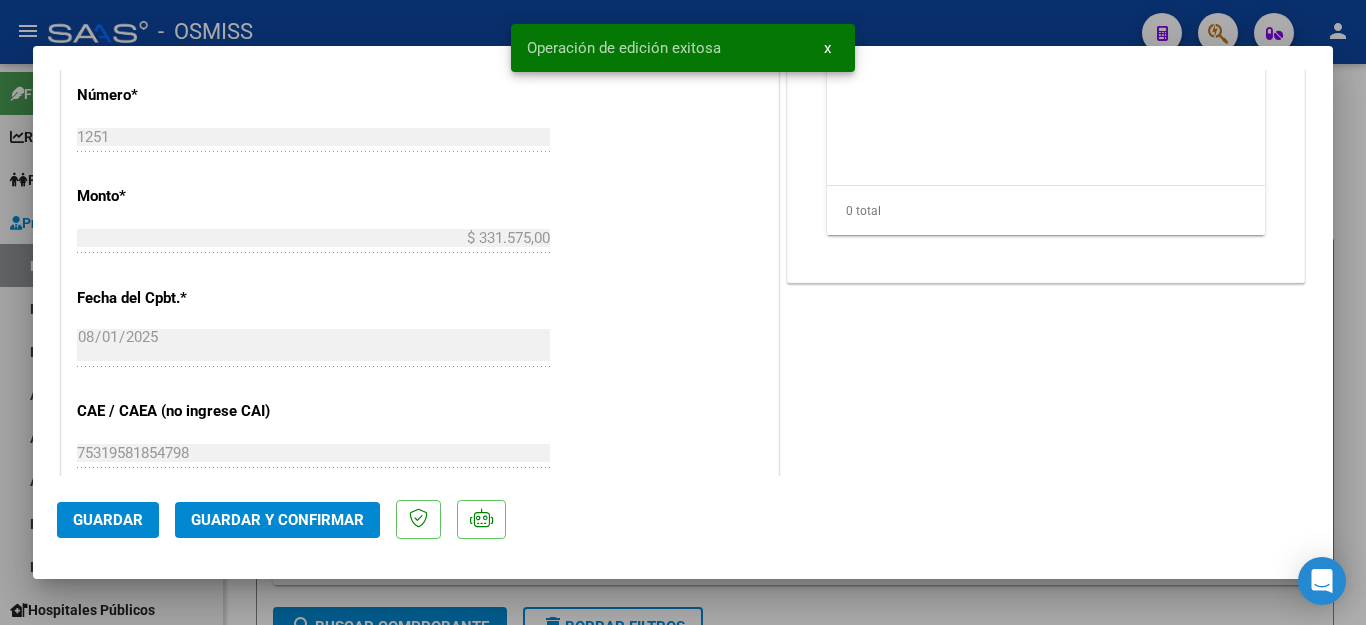 click on "Guardar" 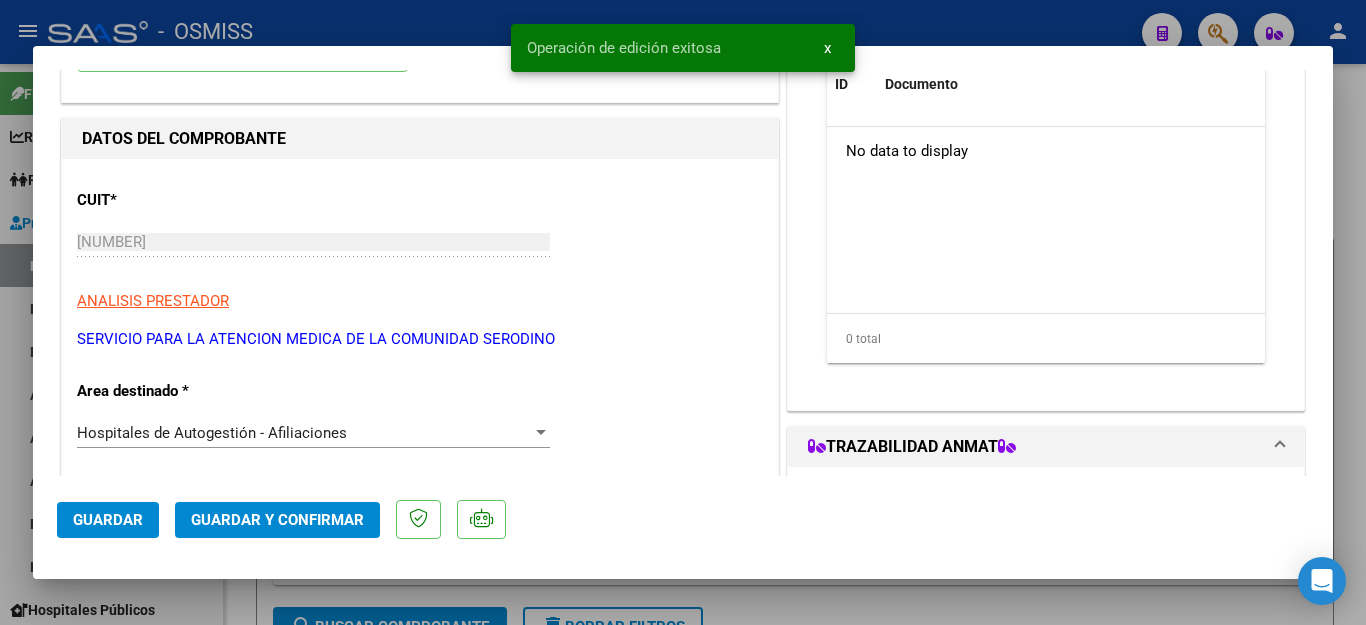 scroll, scrollTop: 0, scrollLeft: 0, axis: both 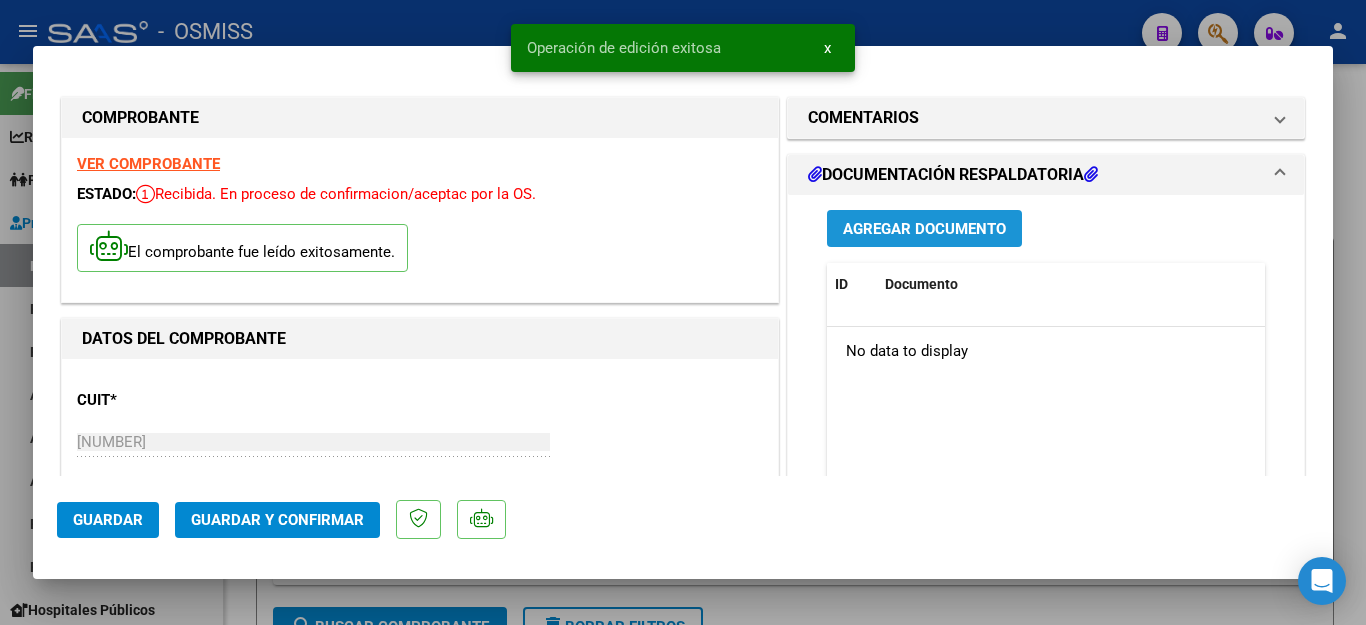 click on "Agregar Documento" at bounding box center (924, 229) 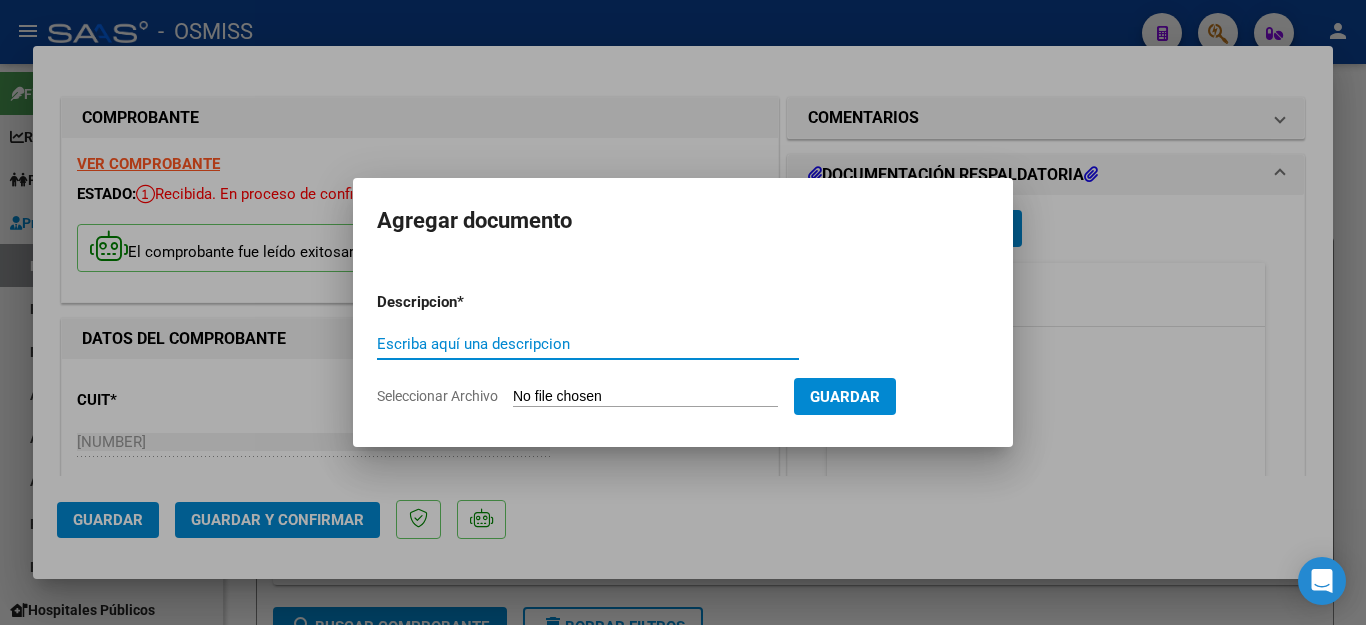click on "Escriba aquí una descripcion" at bounding box center [588, 344] 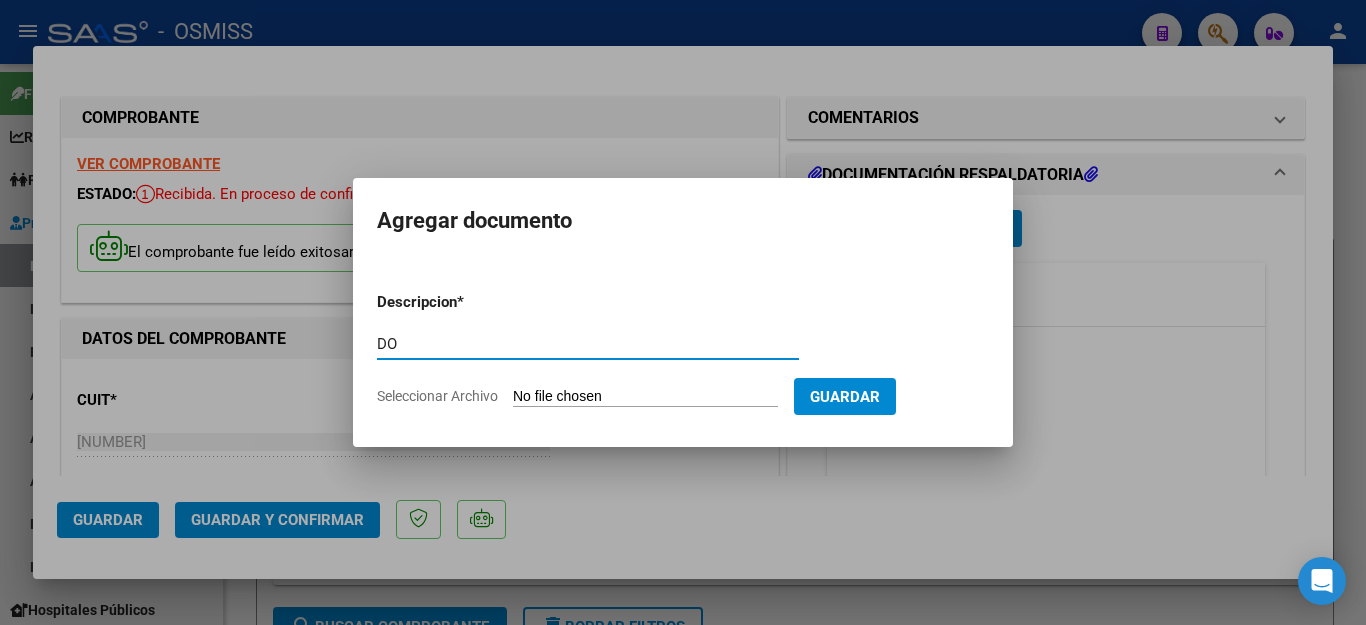 type on "D" 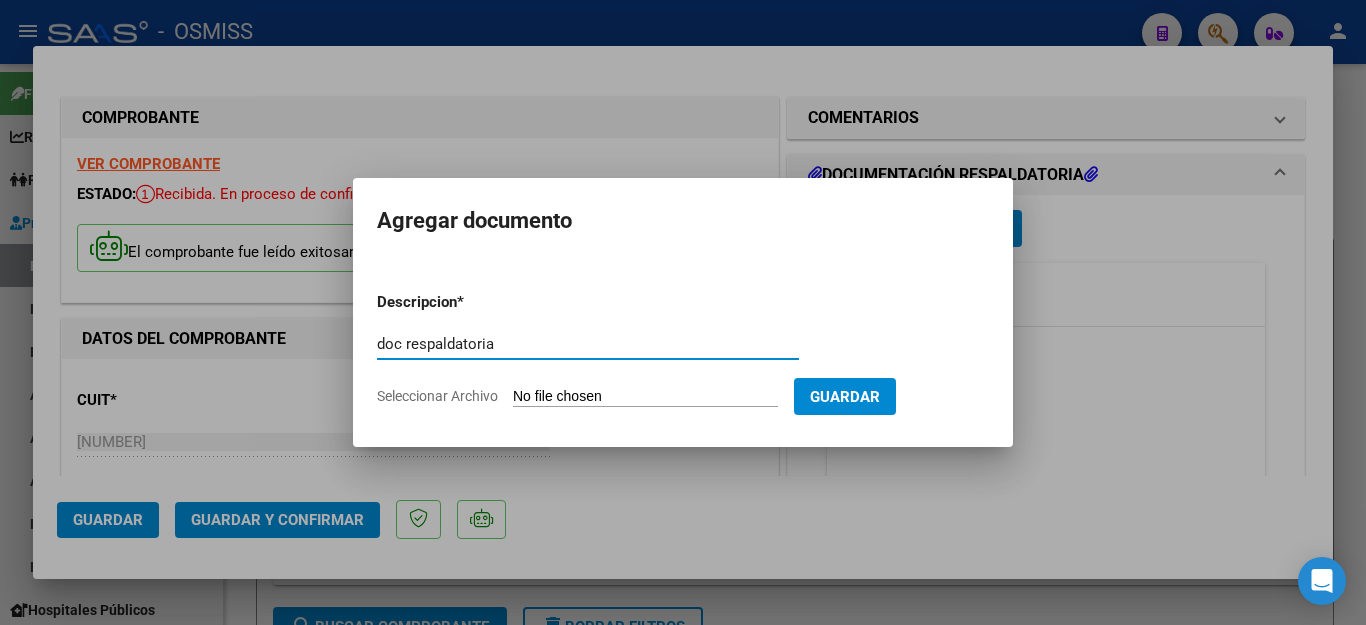 type on "doc respaldatoria" 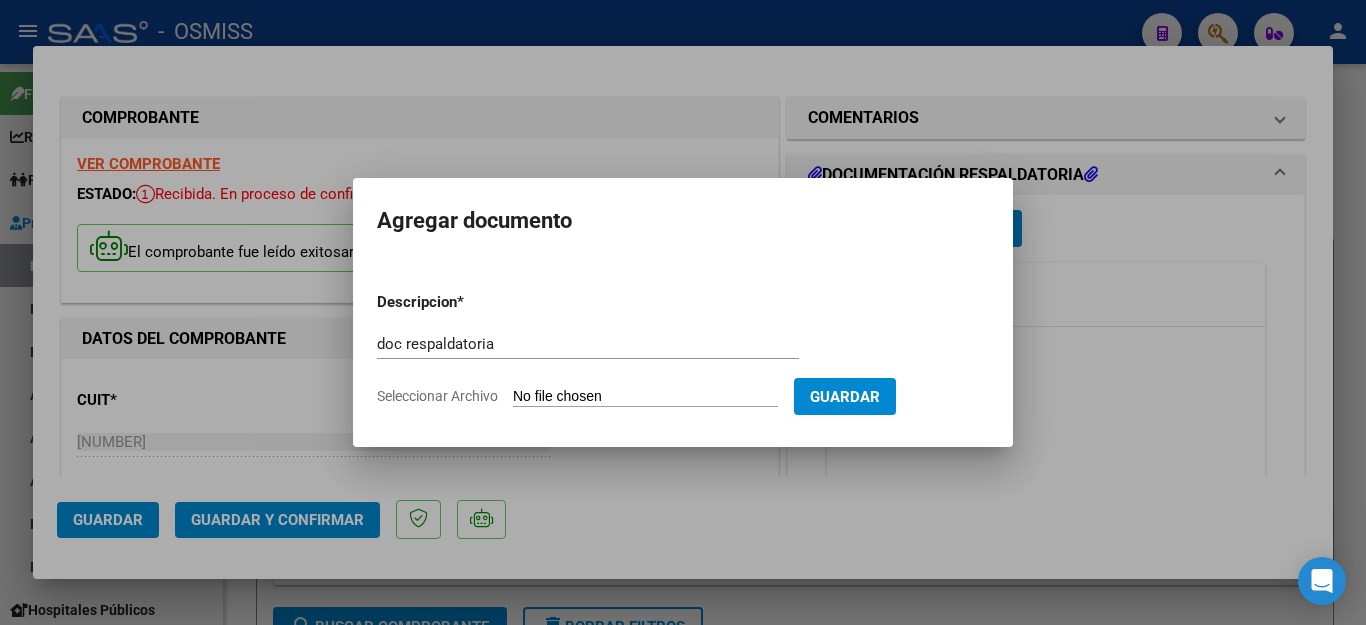 type on "C:\fakepath\parte 1.pdf" 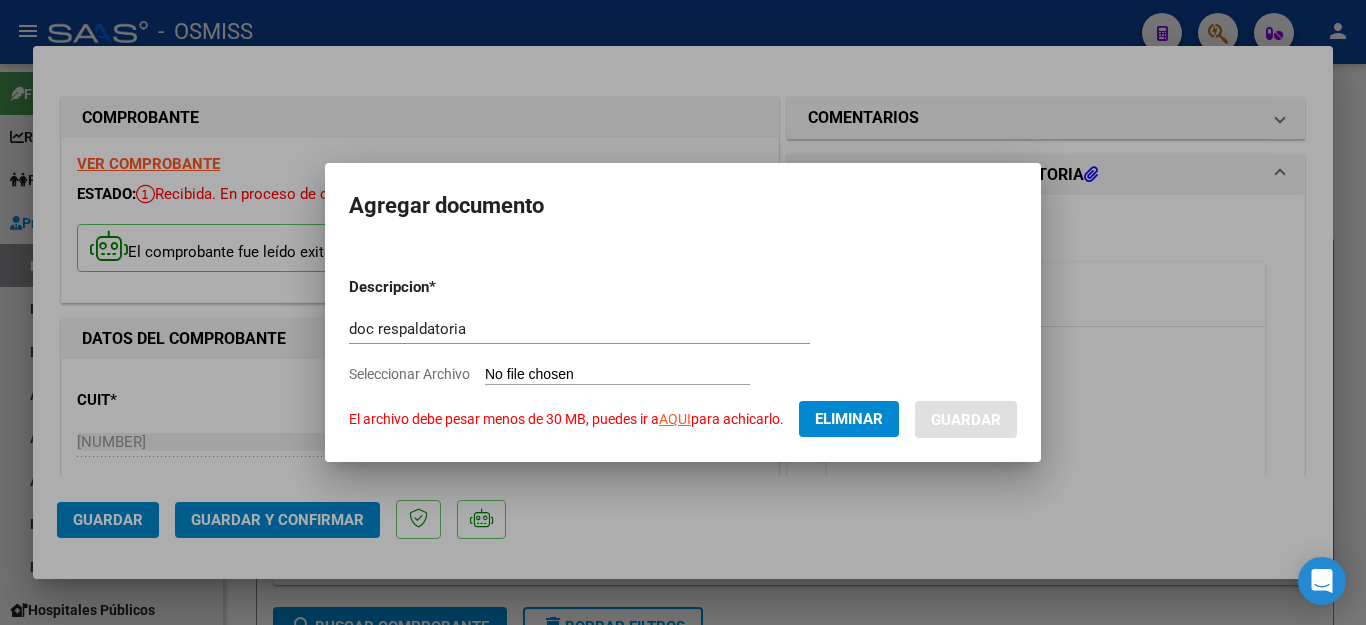 click on "Eliminar" 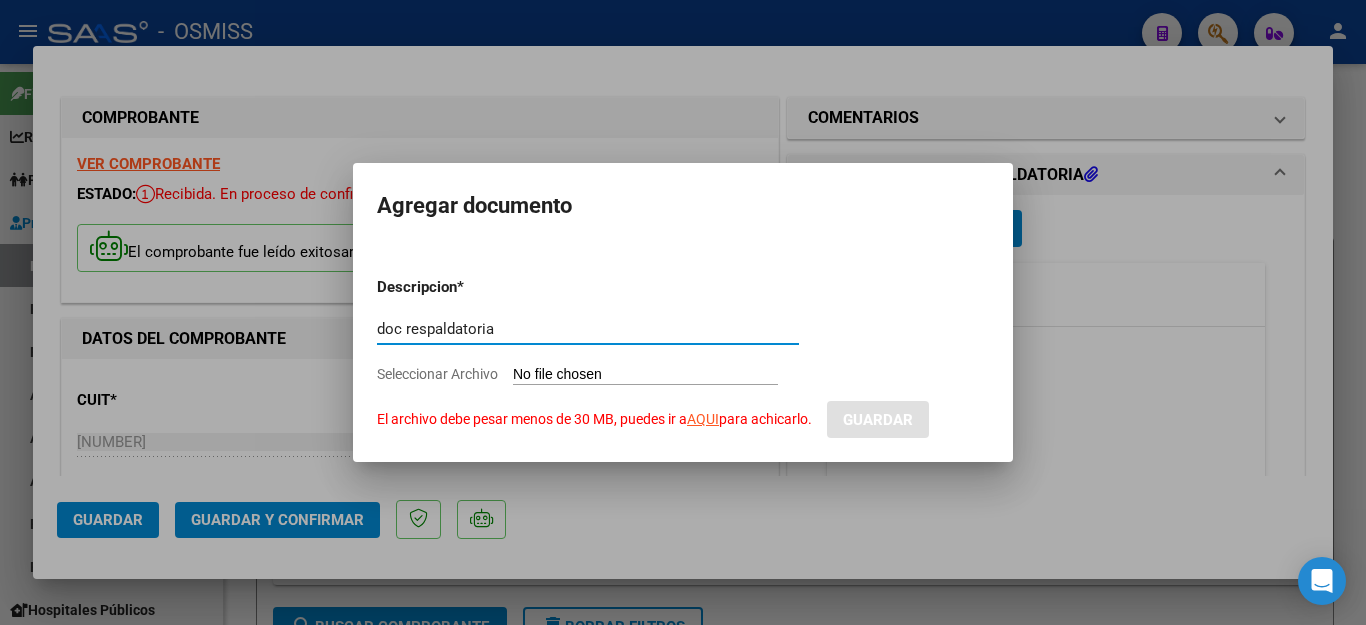 click on "doc respaldatoria" at bounding box center [588, 329] 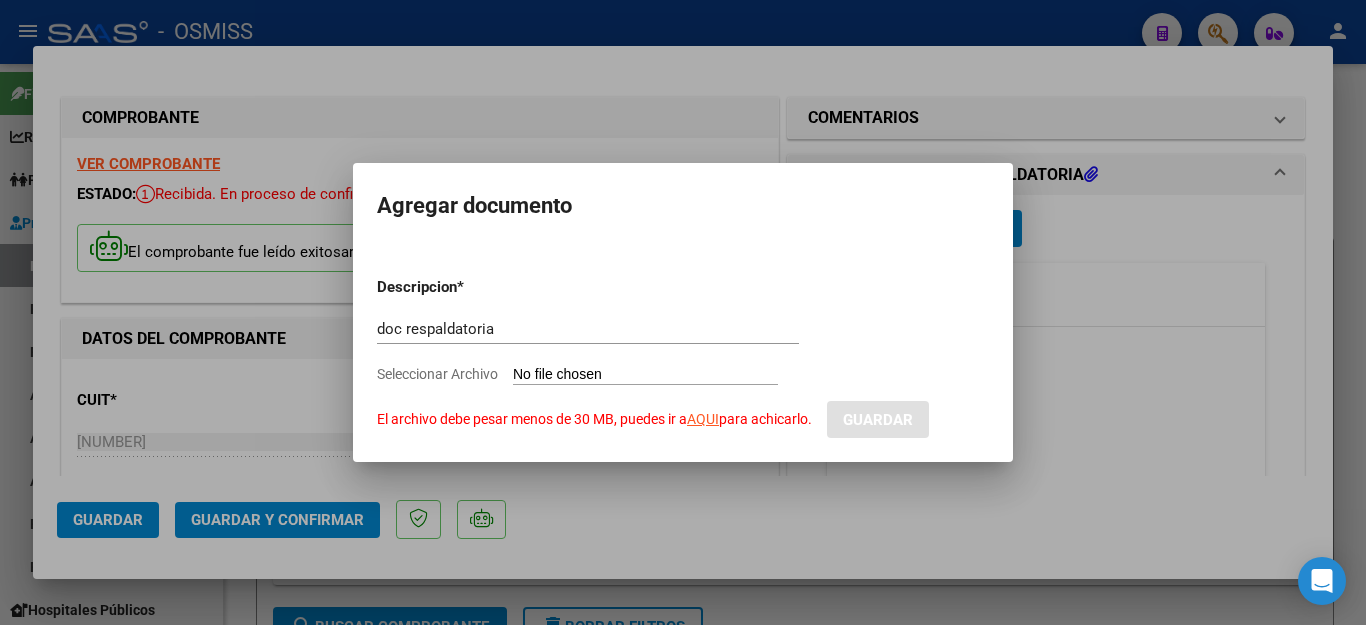 type on "C:\fakepath\parte 1.pdf" 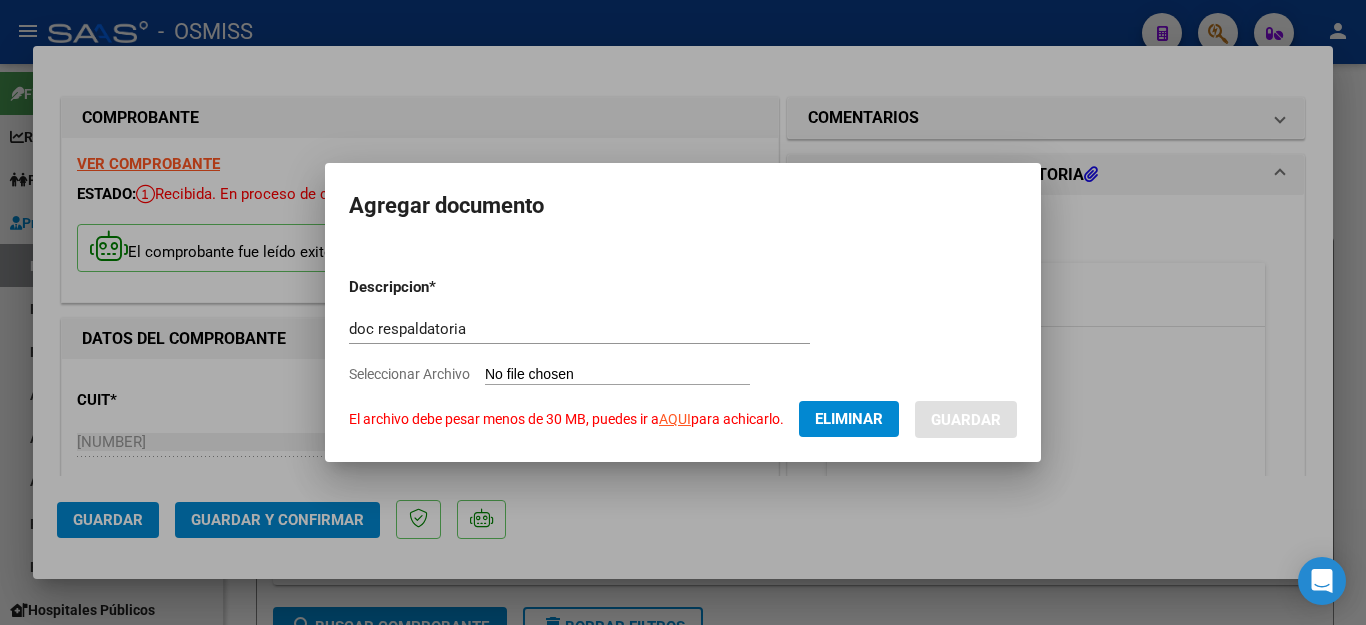 click at bounding box center [683, 312] 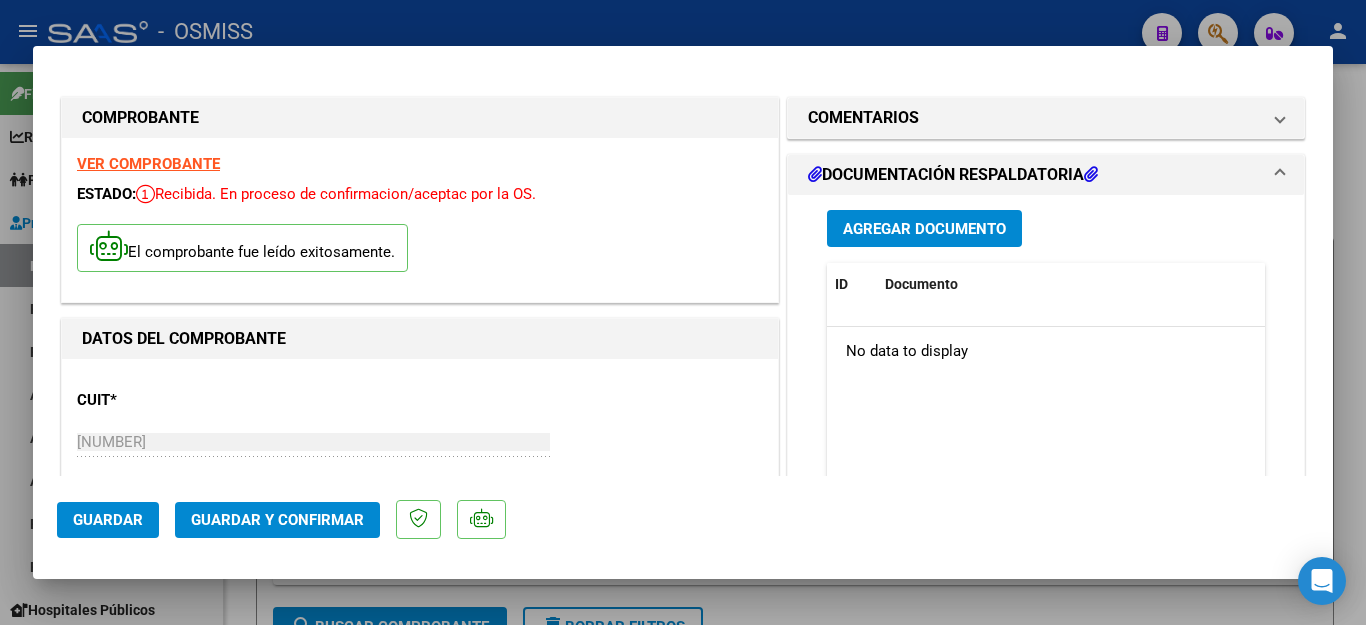click on "Agregar Documento" at bounding box center [924, 229] 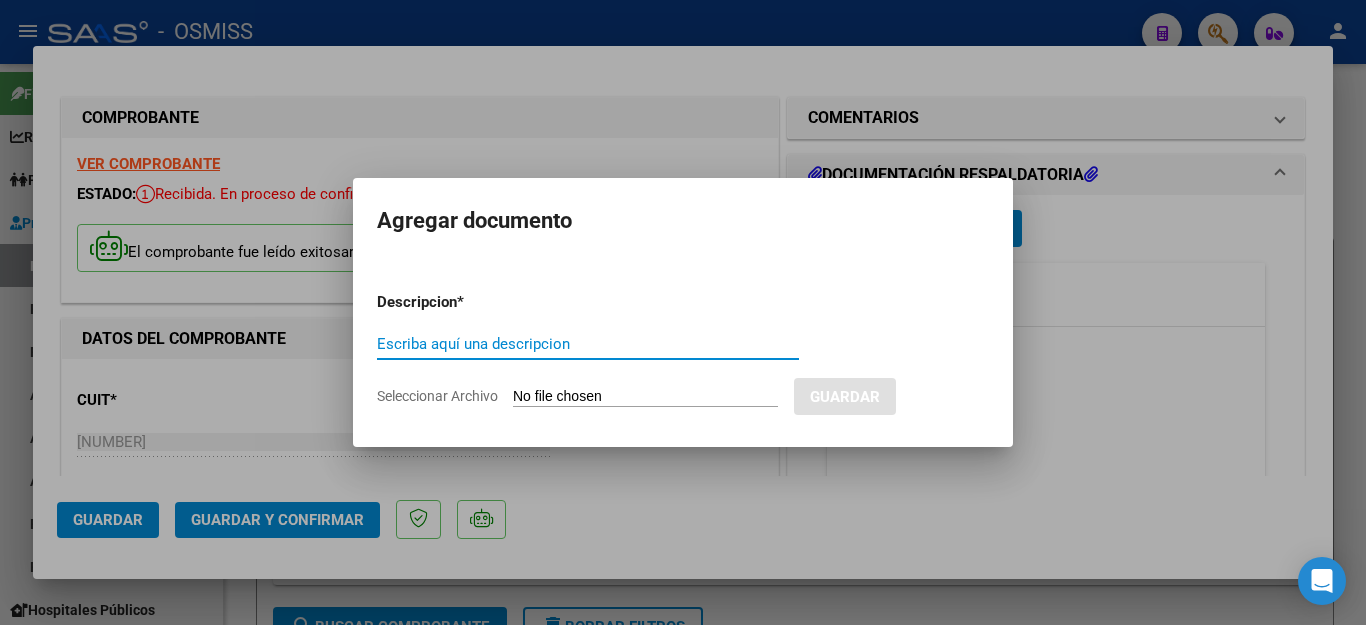 click on "Escriba aquí una descripcion" at bounding box center (588, 344) 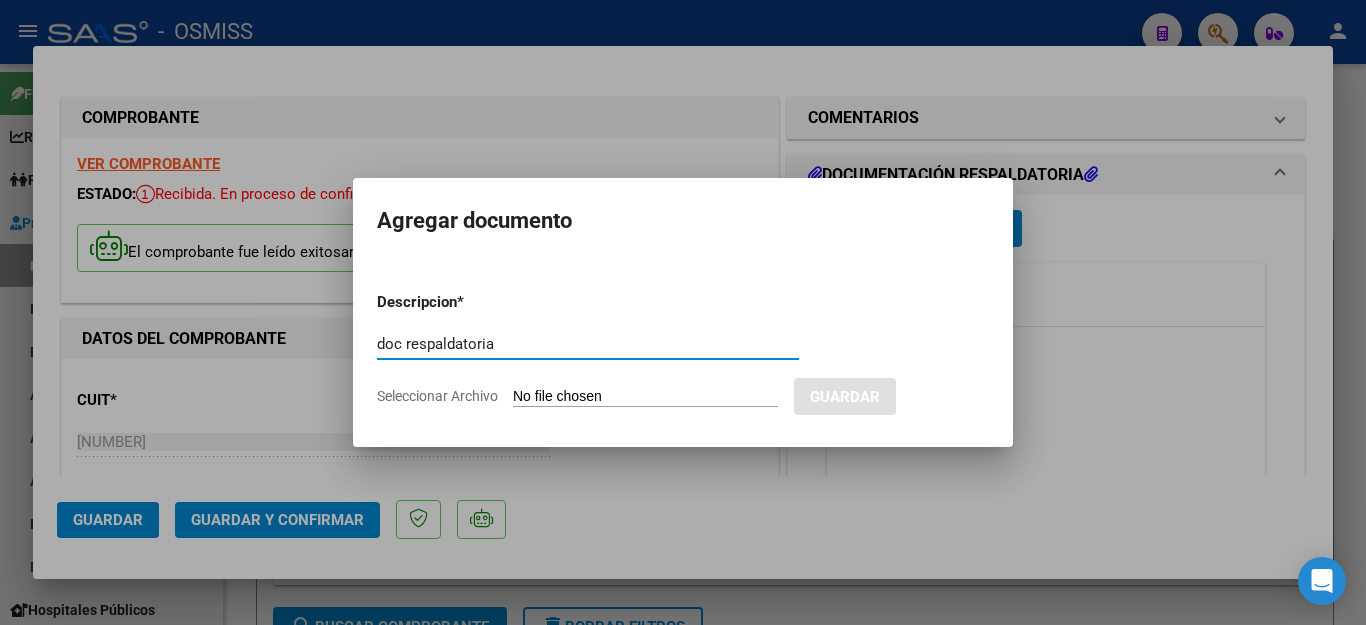 type on "doc respaldatoria" 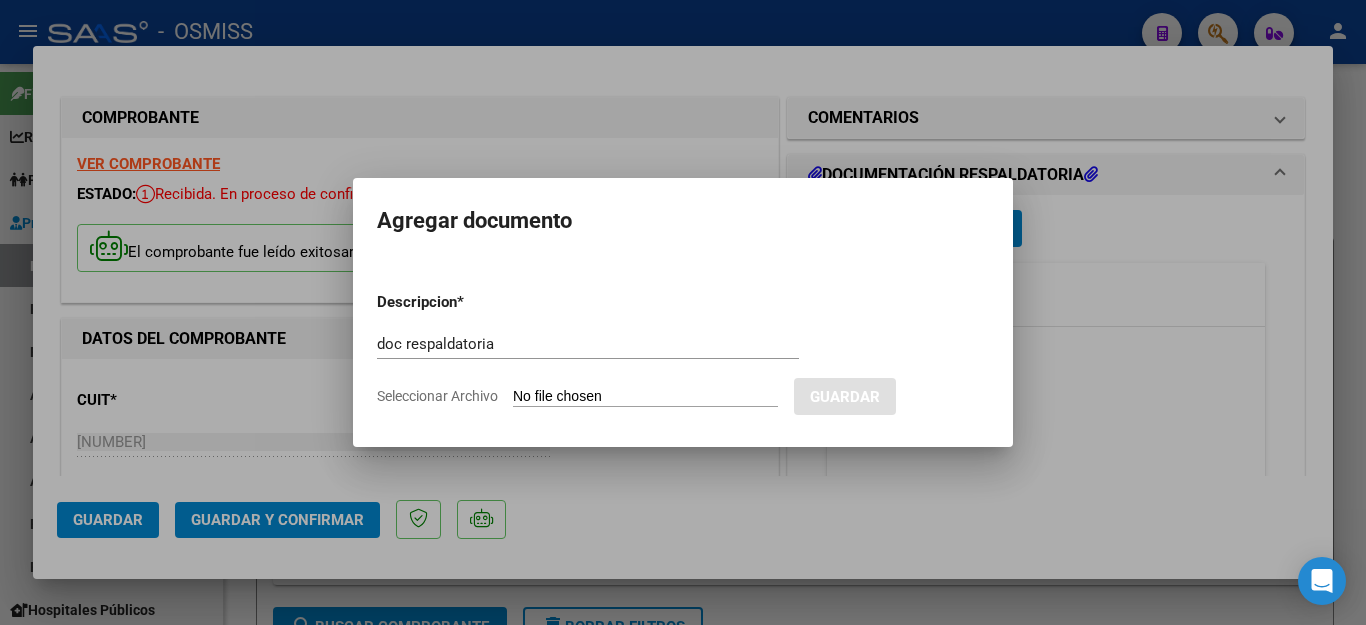 click on "Seleccionar Archivo" at bounding box center (645, 397) 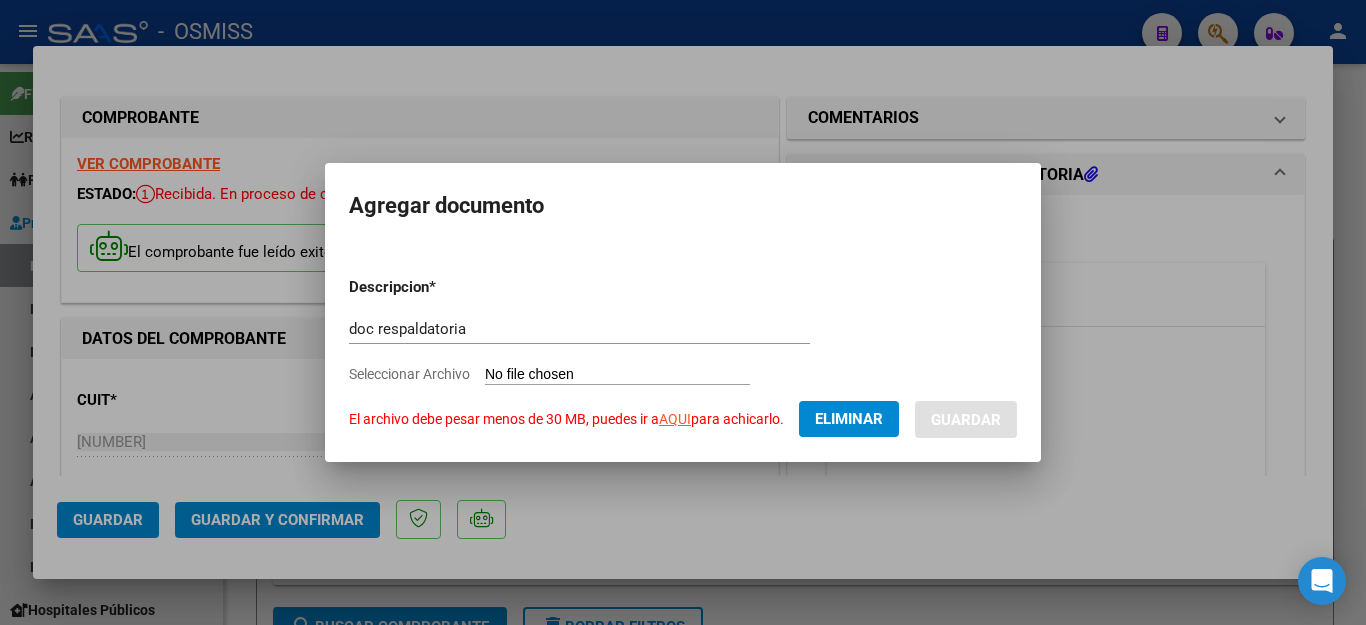 click on "Guardar" at bounding box center (966, 420) 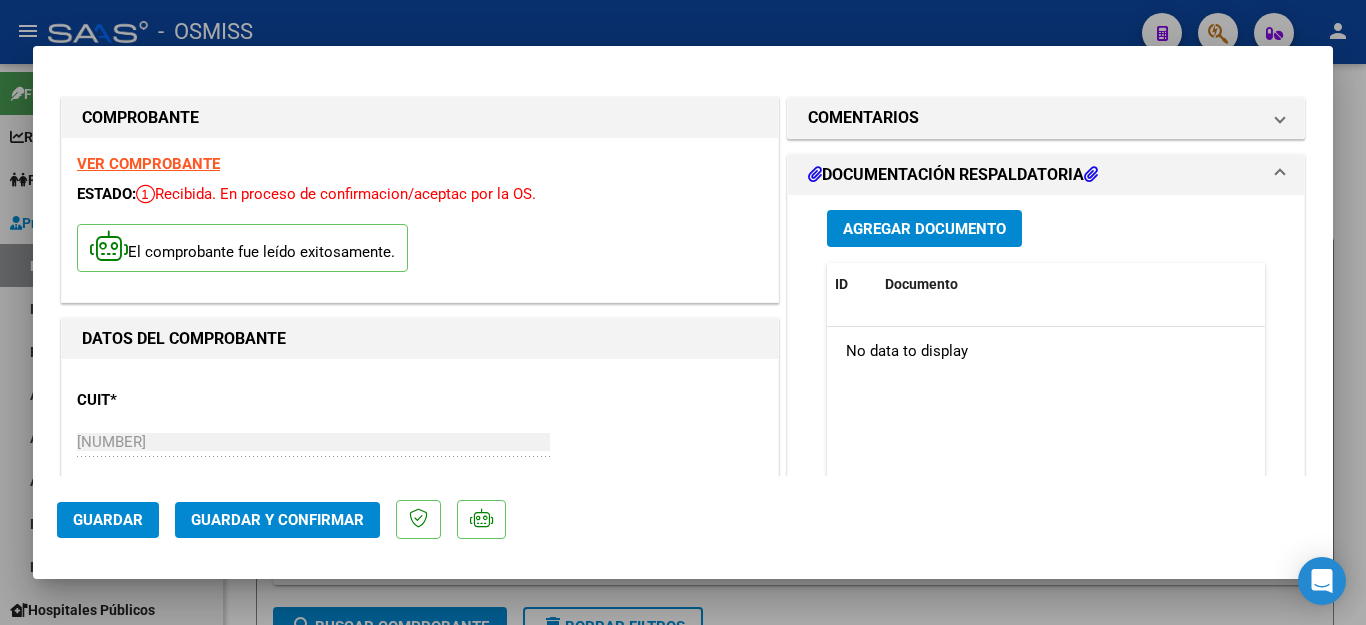 click on "Agregar Documento" at bounding box center (924, 229) 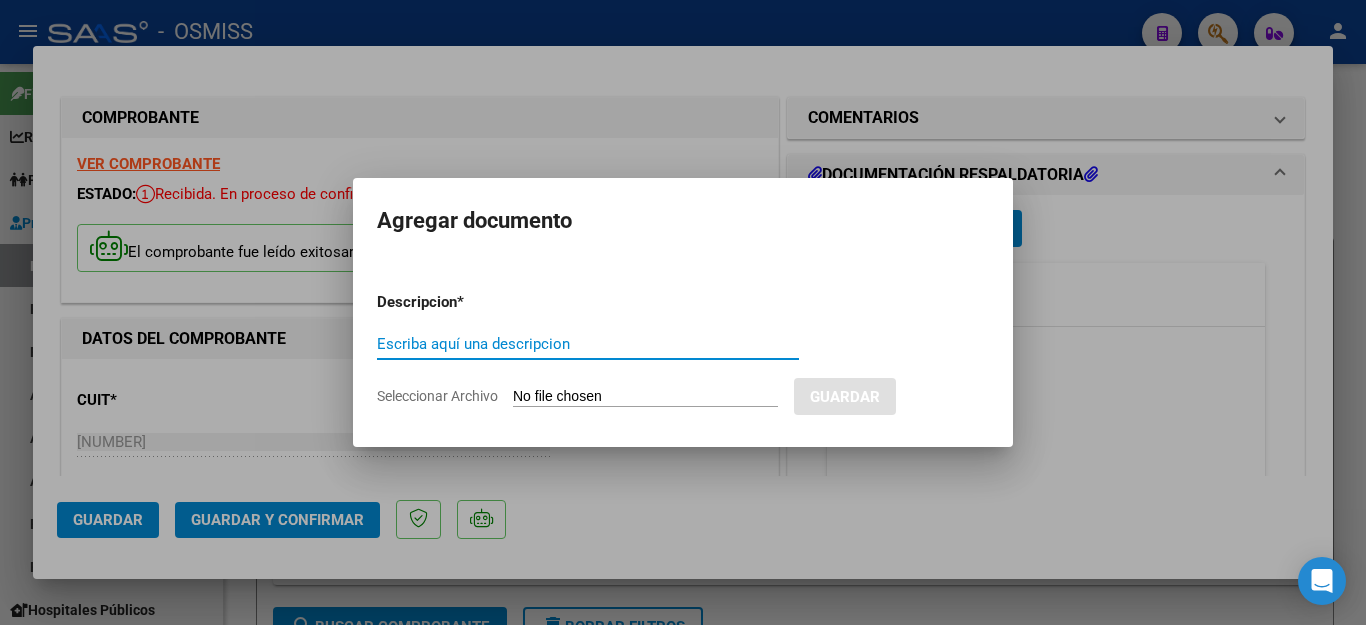 click on "Seleccionar Archivo" at bounding box center [645, 397] 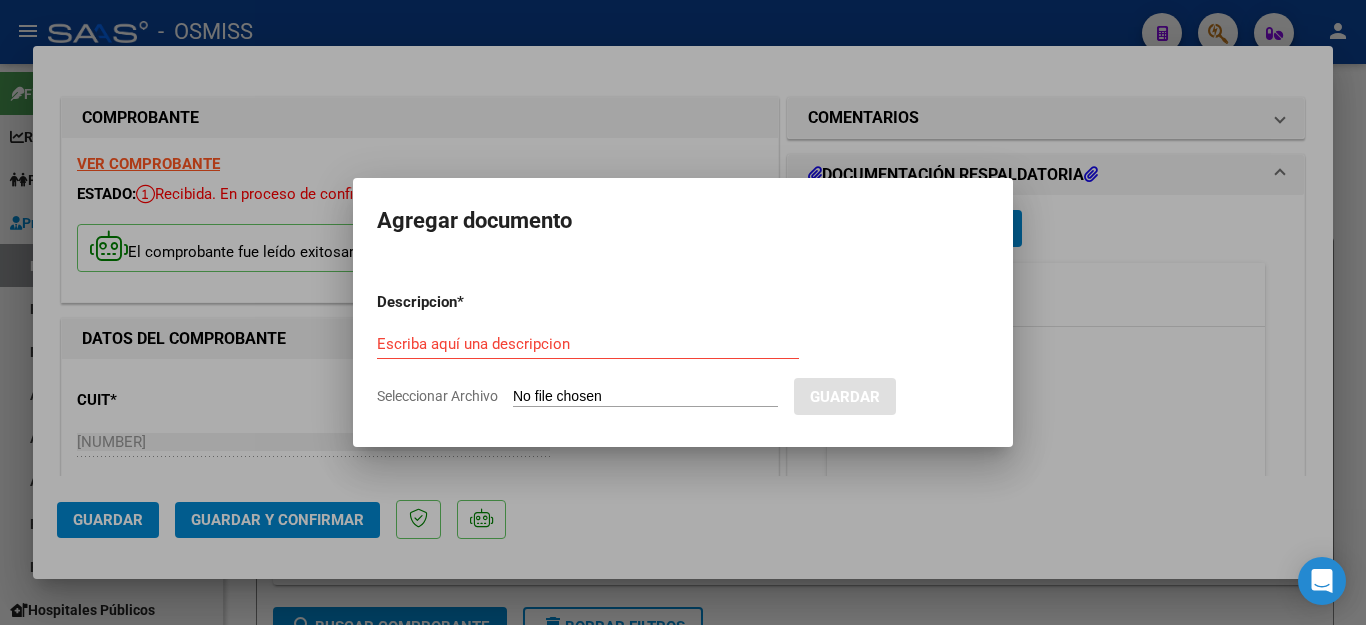 type on "C:\fakepath\2_pdfsam_parte 1.pdf" 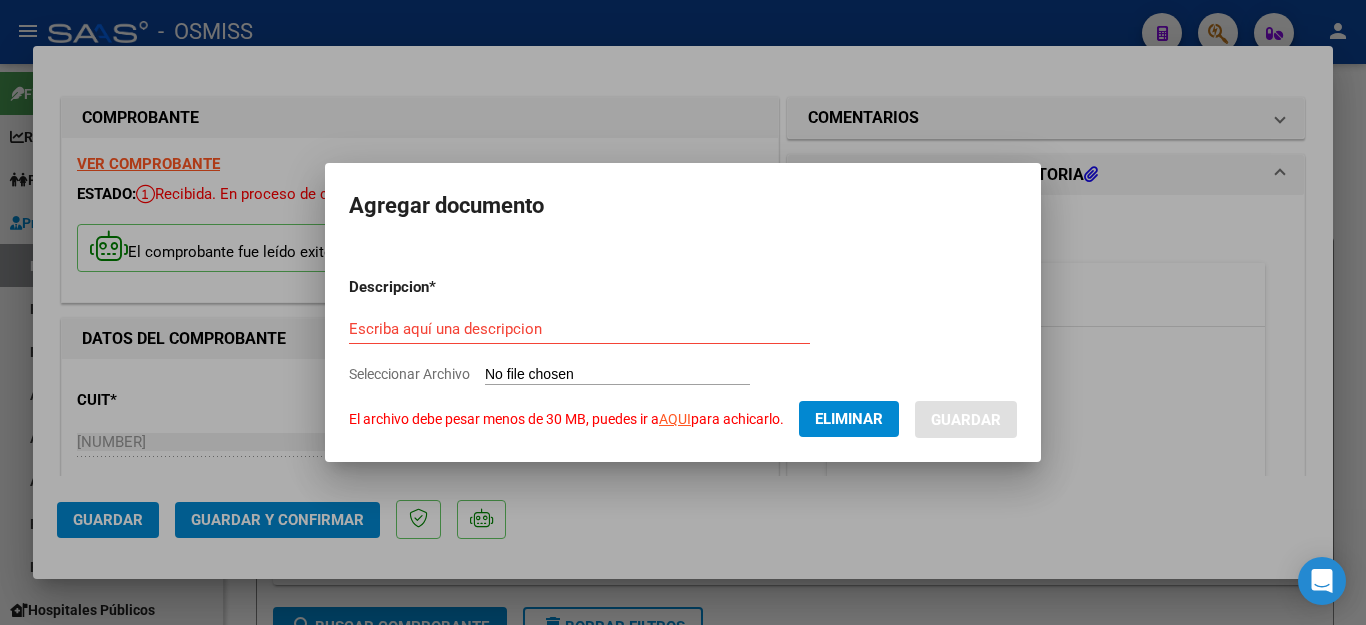 click on "Seleccionar Archivo  El archivo debe pesar menos de 30 MB, puedes ir a  AQUI  para achicarlo." at bounding box center [617, 375] 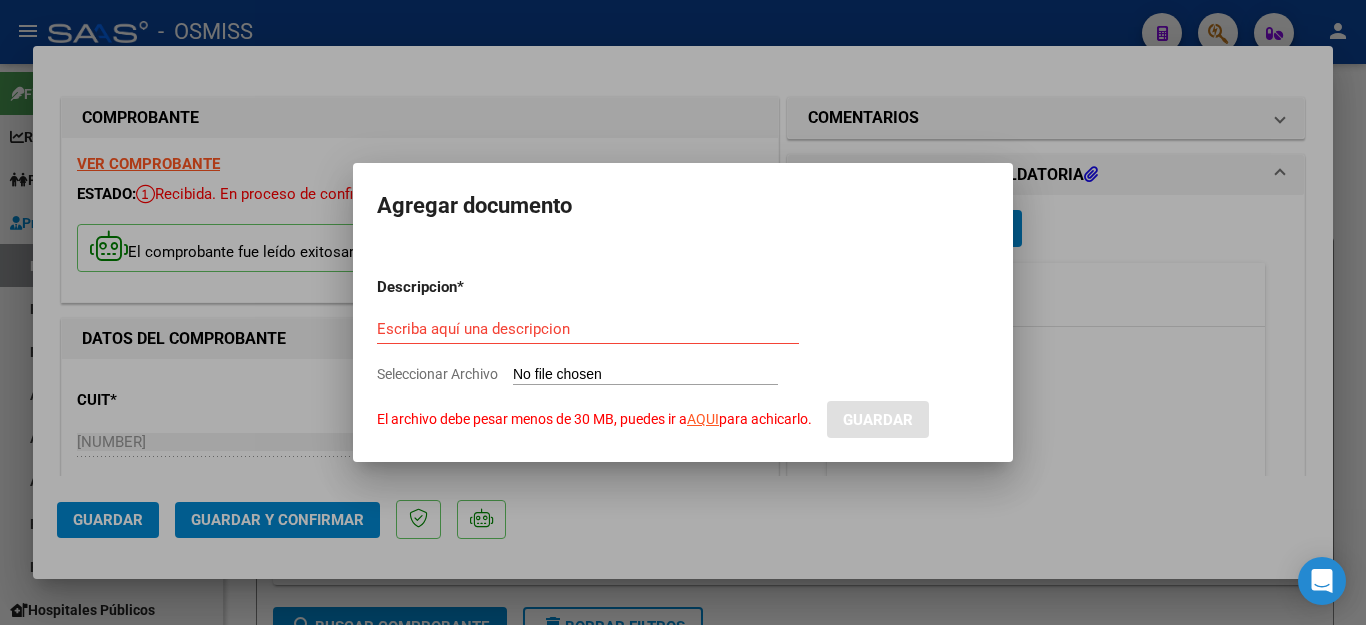 click on "Escriba aquí una descripcion" at bounding box center (588, 329) 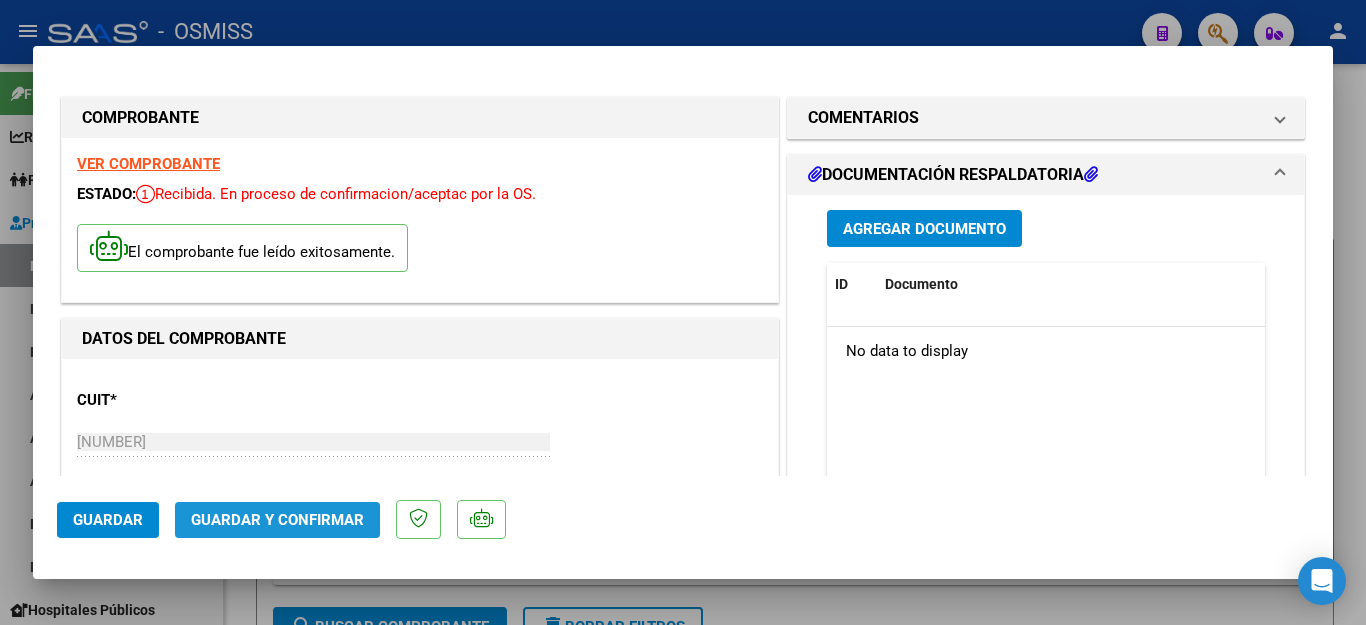 click on "Guardar y Confirmar" 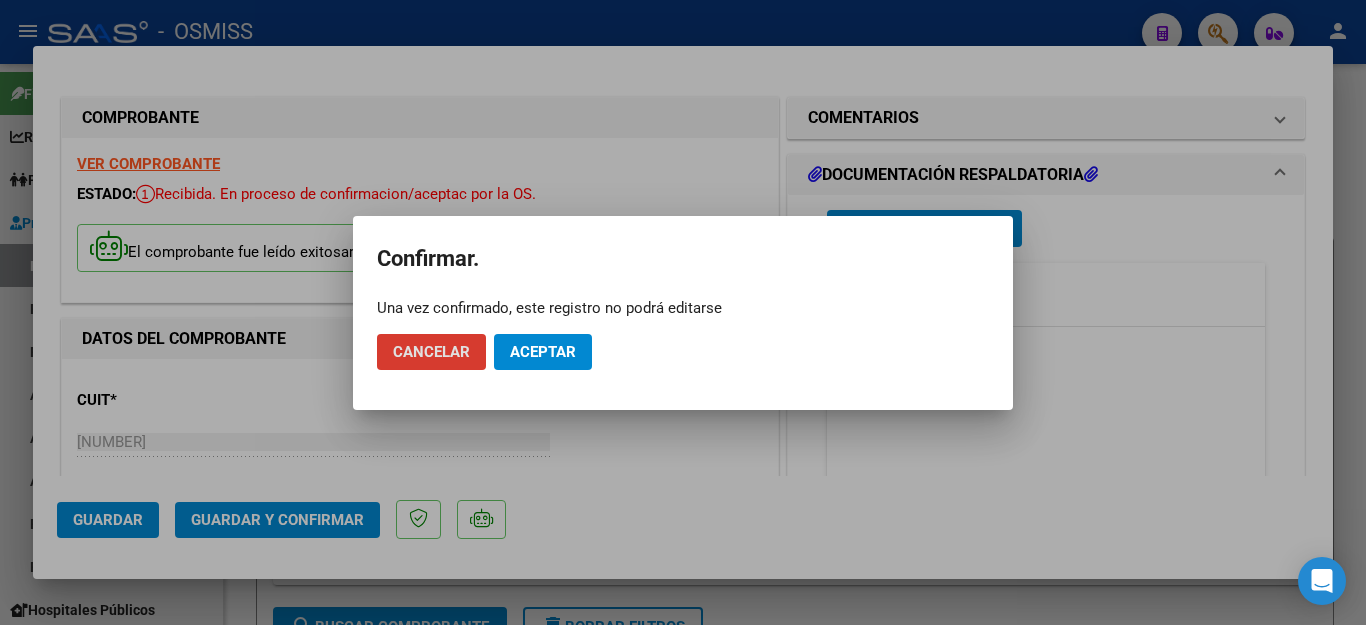 click on "Aceptar" 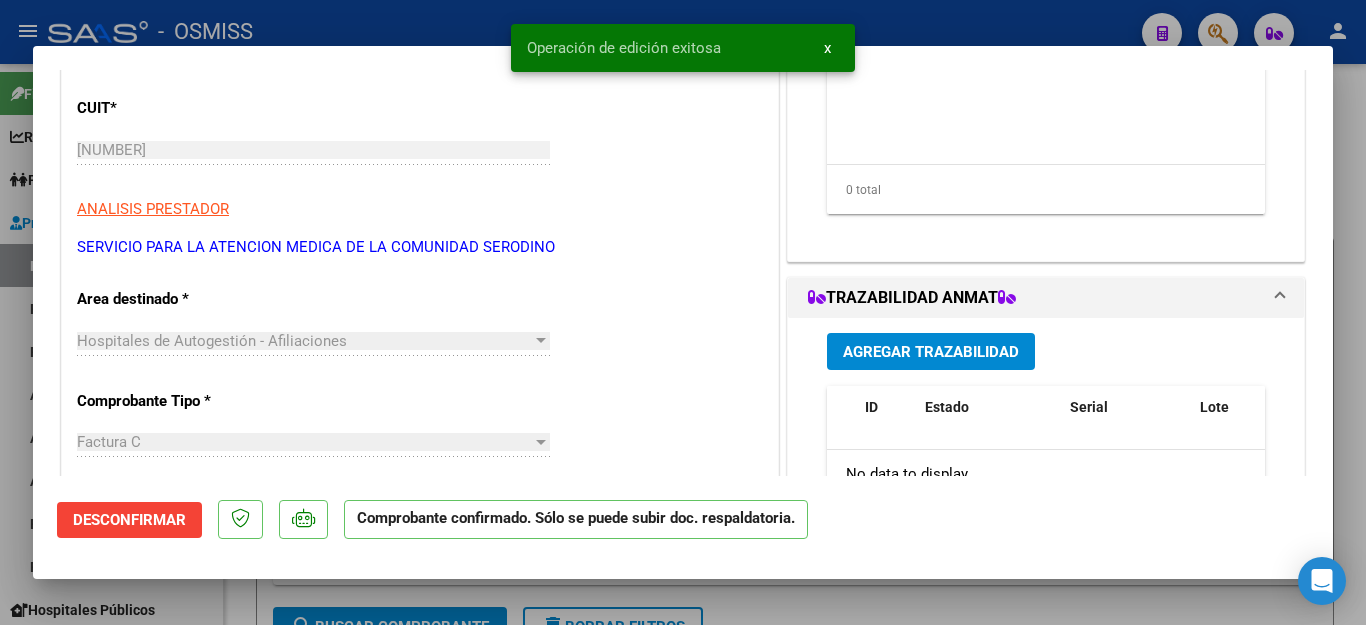 scroll, scrollTop: 300, scrollLeft: 0, axis: vertical 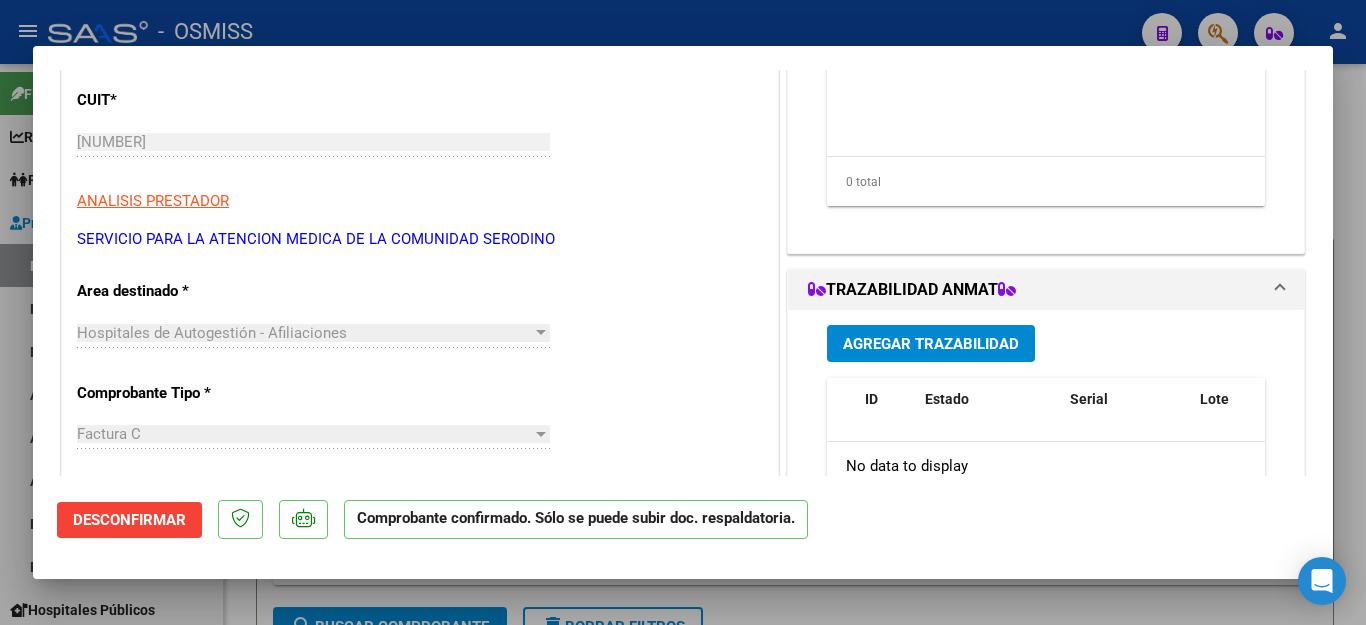 click at bounding box center [541, 333] 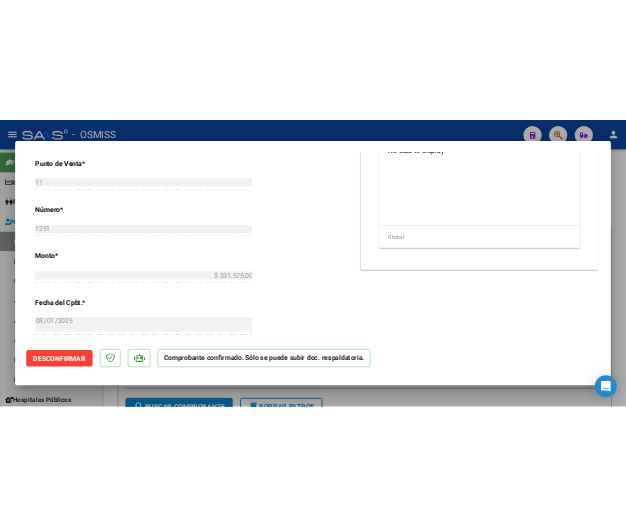 scroll, scrollTop: 700, scrollLeft: 0, axis: vertical 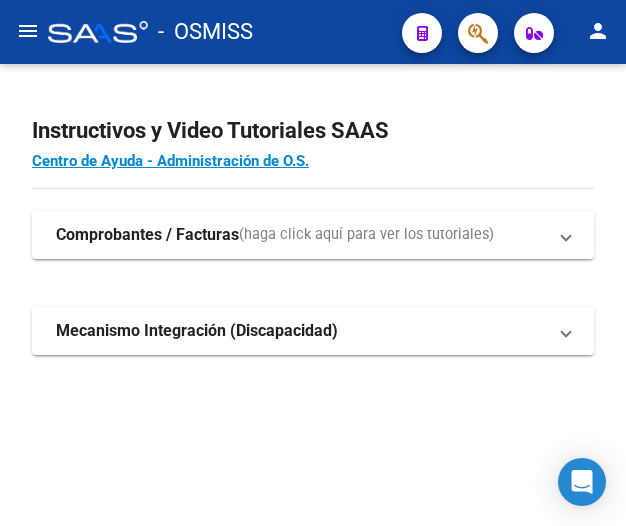 click on "menu" 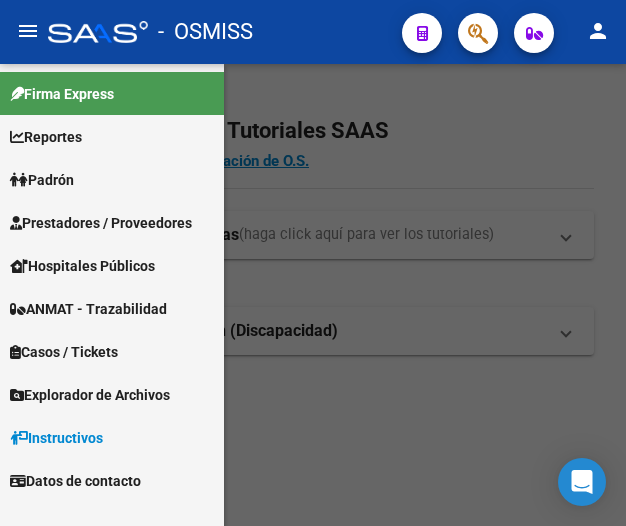 click on "Prestadores / Proveedores" at bounding box center (101, 223) 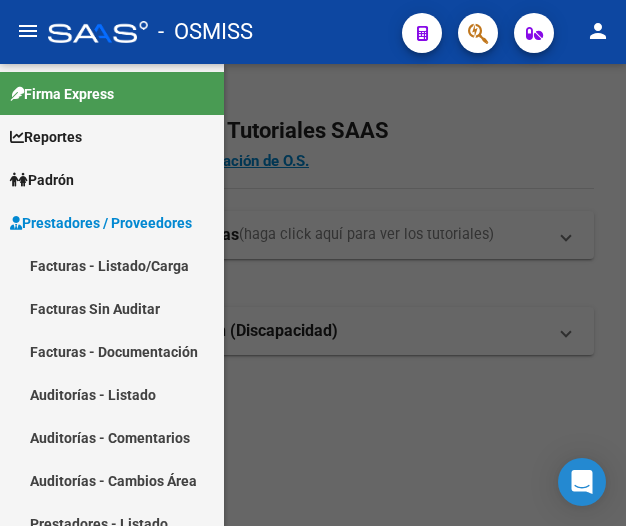 click on "Facturas - Listado/Carga" at bounding box center [112, 265] 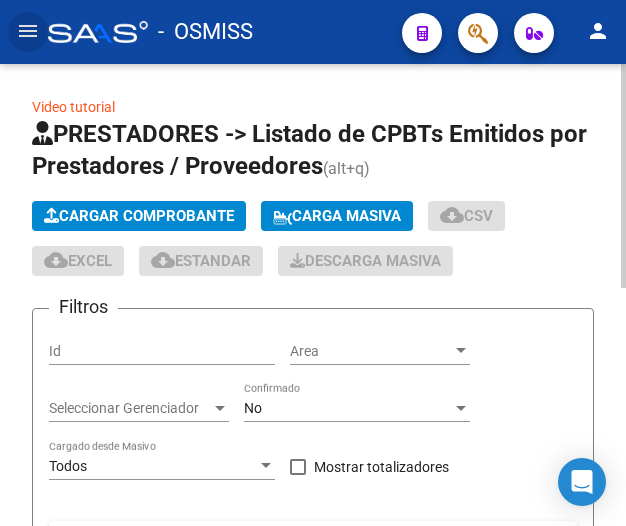 click on "Cargar Comprobante" 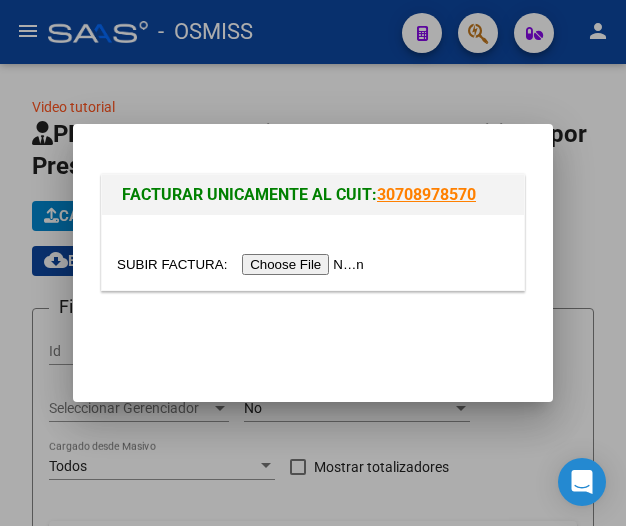 click at bounding box center (243, 264) 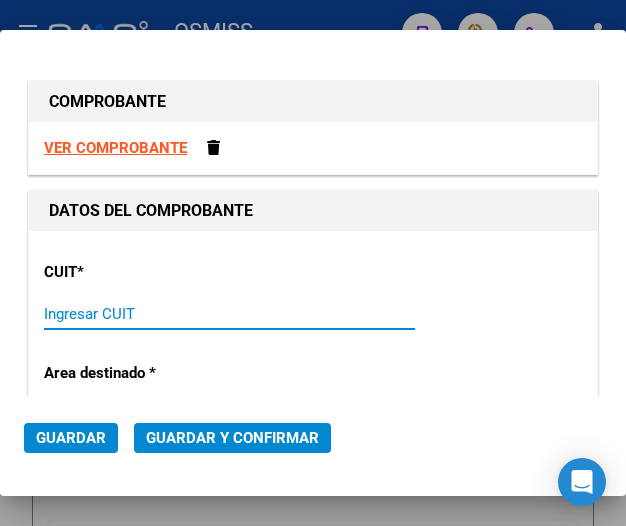 click on "Ingresar CUIT" at bounding box center (131, 314) 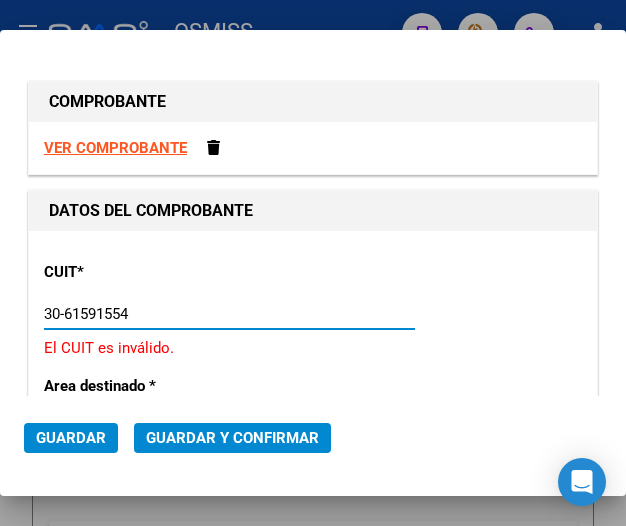 type on "[CUIT]" 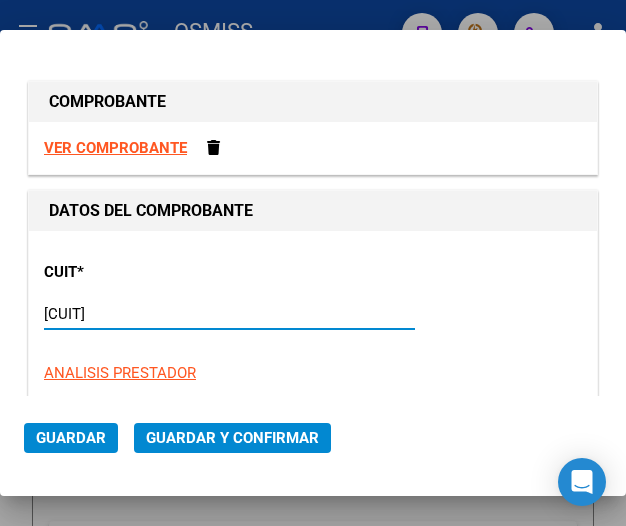 type on "1" 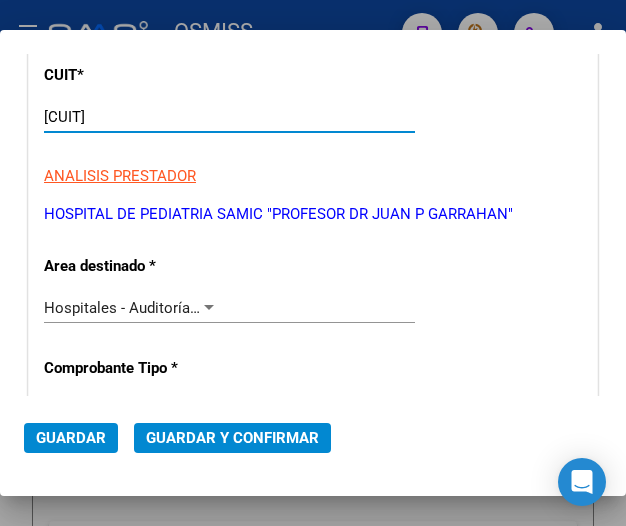 scroll, scrollTop: 200, scrollLeft: 0, axis: vertical 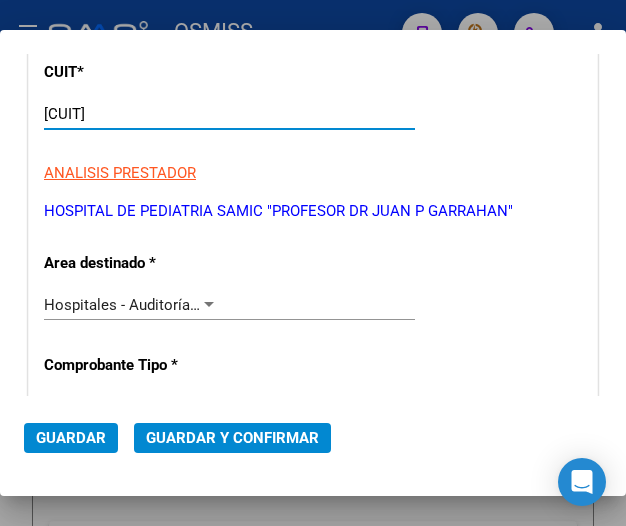 type on "[CUIT]" 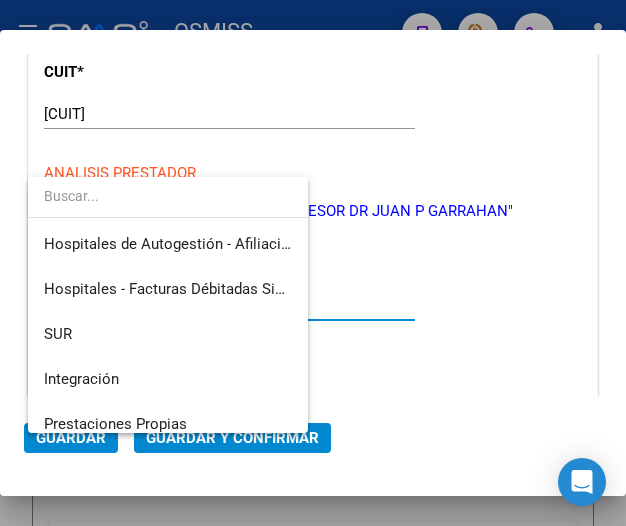 scroll, scrollTop: 299, scrollLeft: 0, axis: vertical 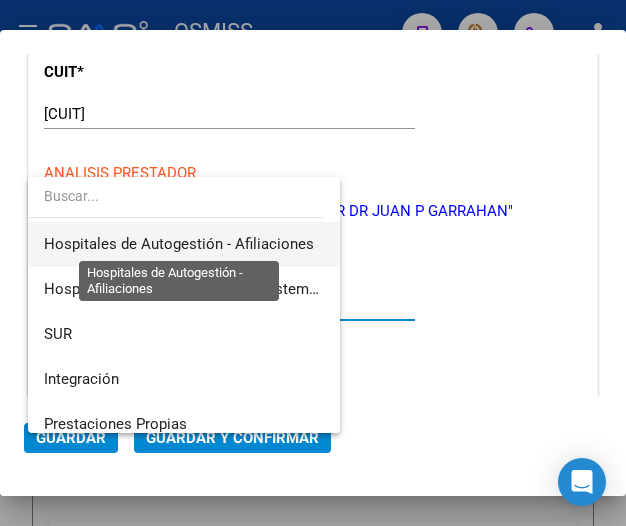 click on "Hospitales de Autogestión - Afiliaciones" at bounding box center (179, 244) 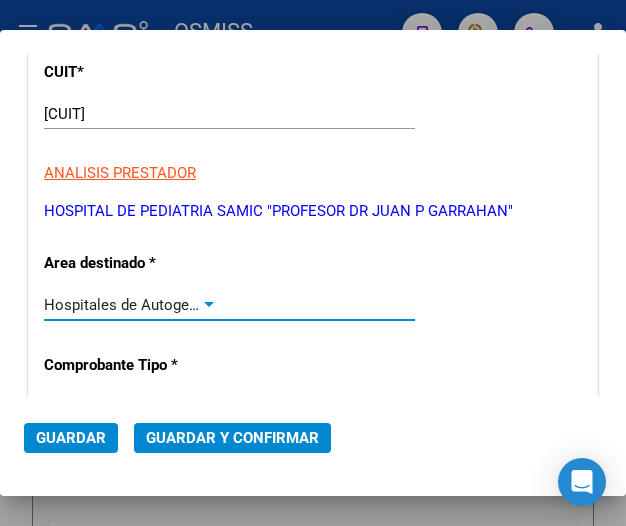 click at bounding box center (209, 305) 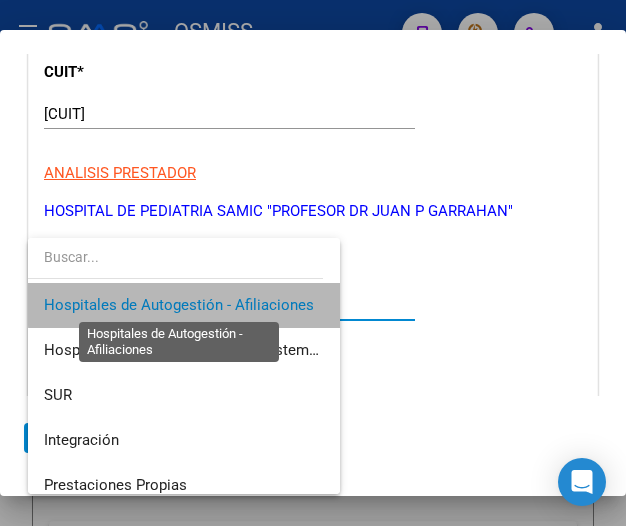 click on "Hospitales de Autogestión - Afiliaciones" at bounding box center (179, 305) 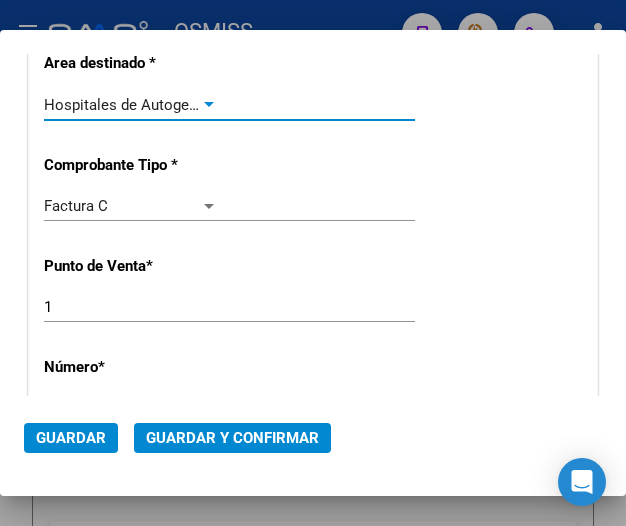scroll, scrollTop: 500, scrollLeft: 0, axis: vertical 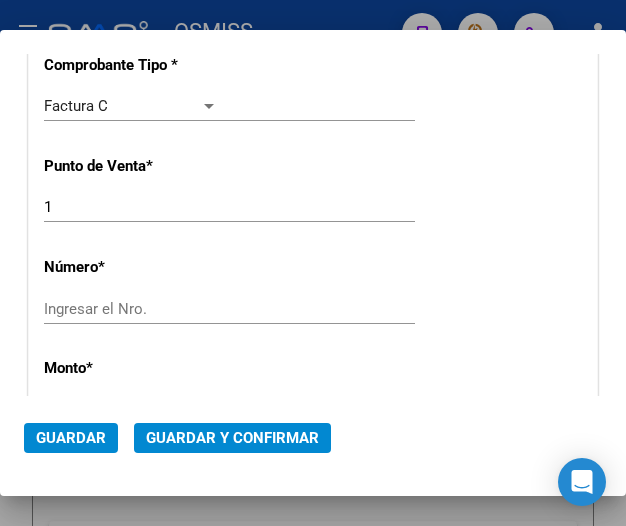 click on "Ingresar el Nro." at bounding box center (131, 309) 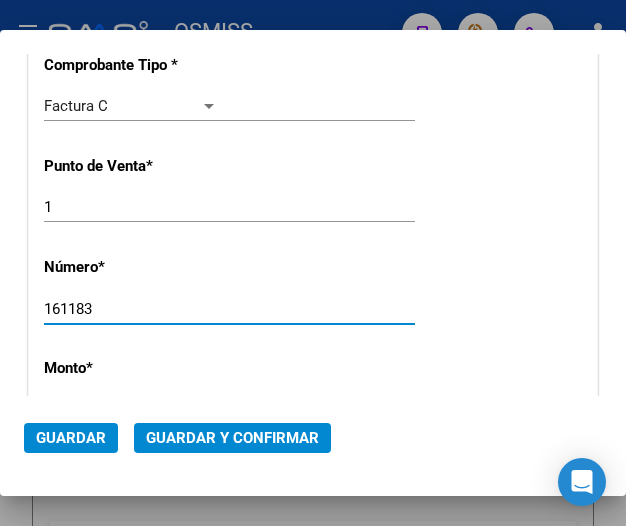 type on "161183" 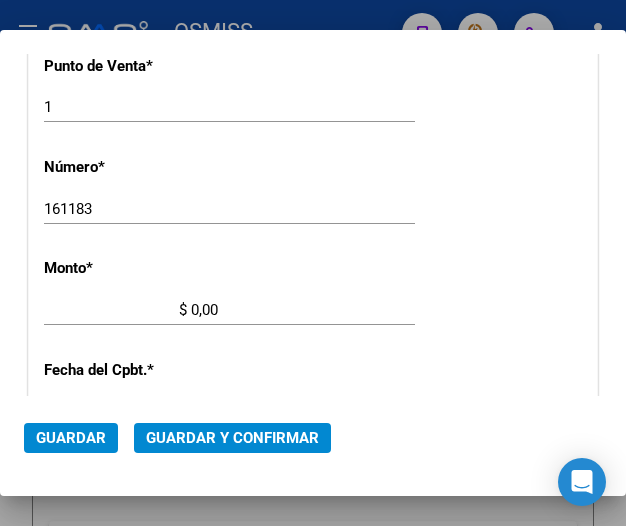 scroll, scrollTop: 618, scrollLeft: 0, axis: vertical 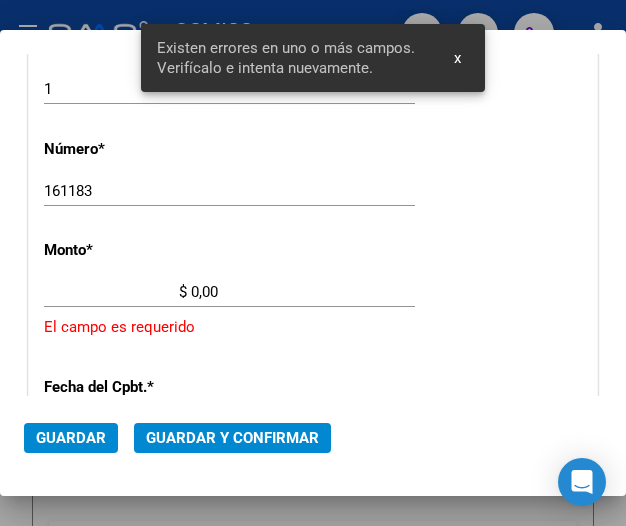 click on "$ 0,00" at bounding box center [131, 292] 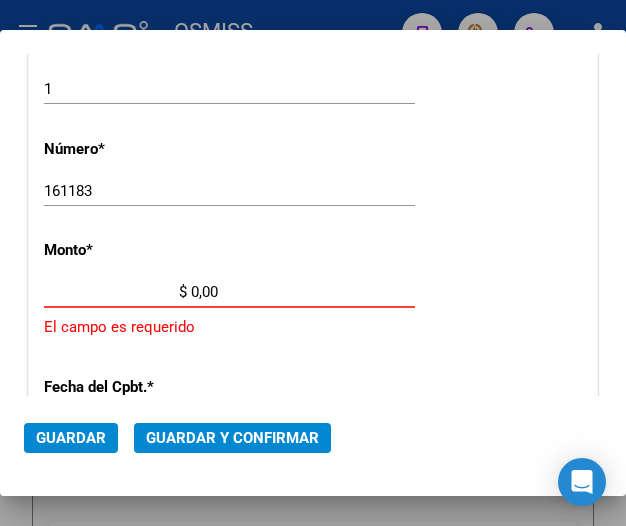click on "$ 0,00" at bounding box center (131, 292) 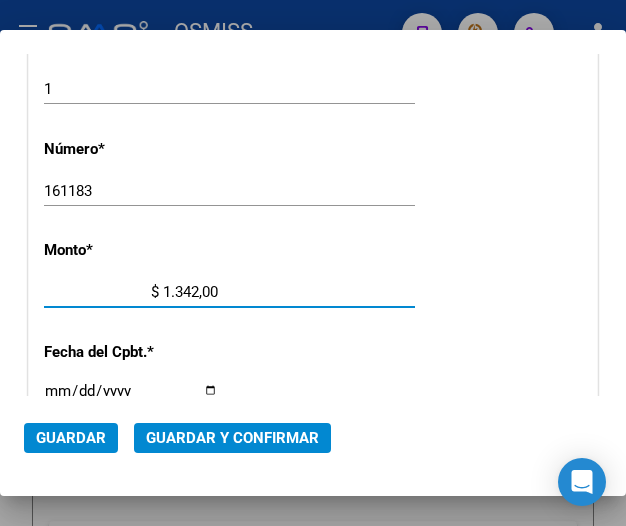 type on "$ 13.426,00" 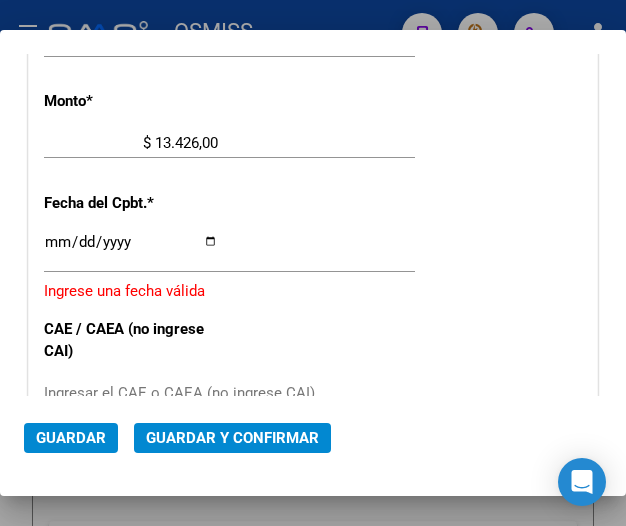 scroll, scrollTop: 718, scrollLeft: 0, axis: vertical 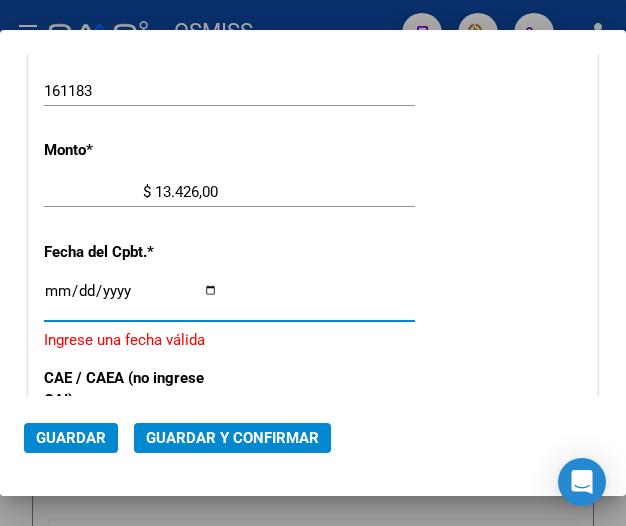 click on "Ingresar la fecha" at bounding box center [131, 299] 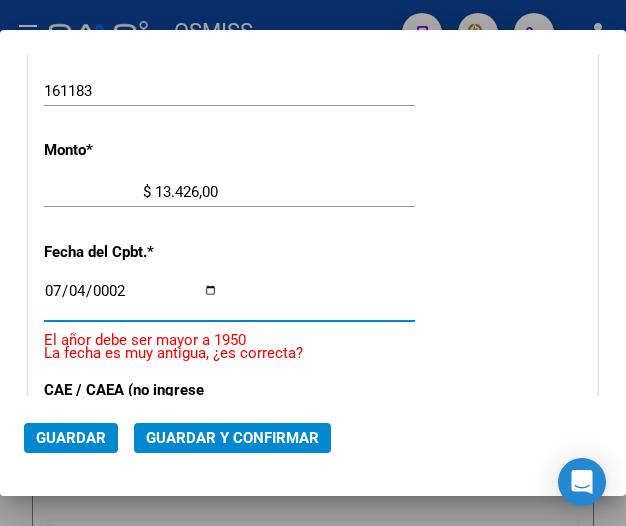 scroll, scrollTop: 925, scrollLeft: 0, axis: vertical 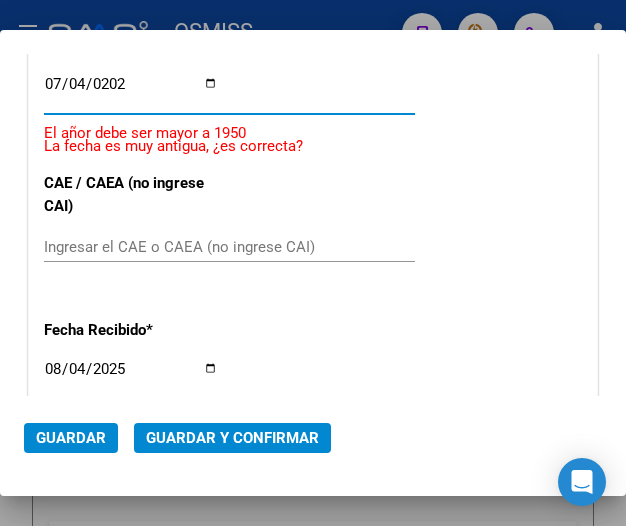 type on "2025-07-04" 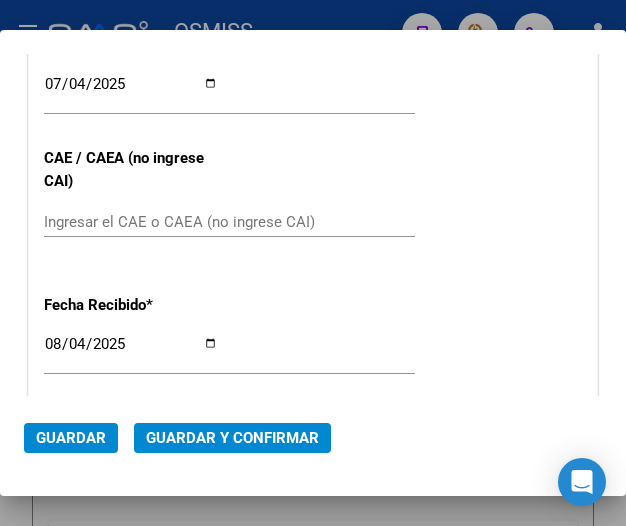 click on "Ingresar el CAE o CAEA (no ingrese CAI)" 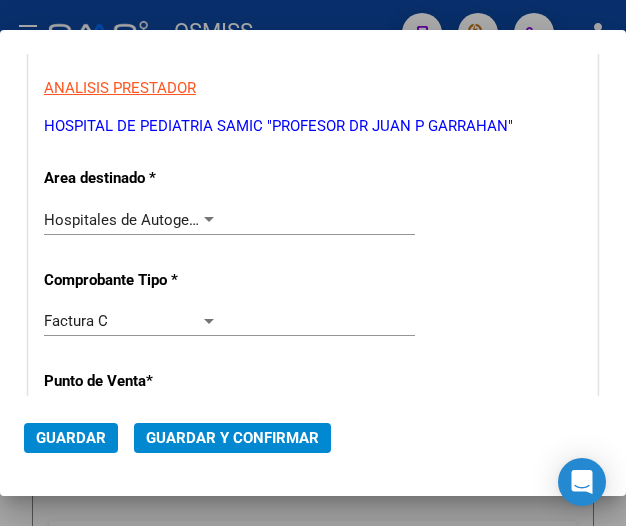 scroll, scrollTop: 225, scrollLeft: 0, axis: vertical 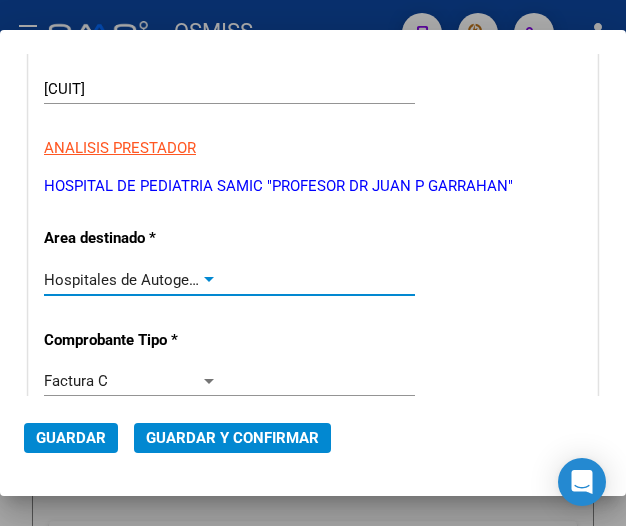 click at bounding box center (209, 279) 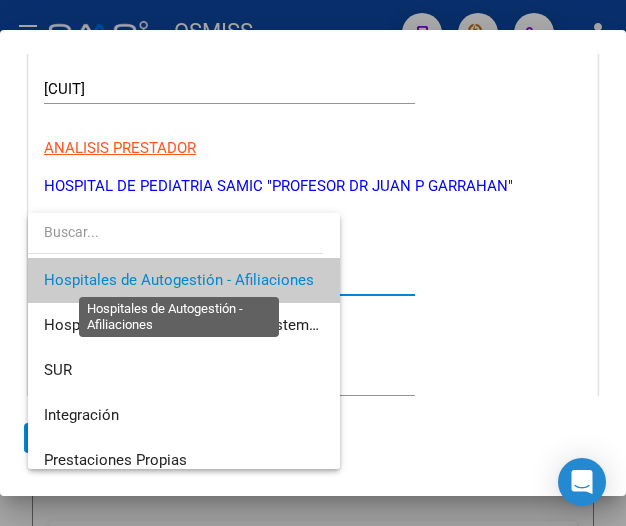 click on "Hospitales de Autogestión - Afiliaciones" at bounding box center [179, 280] 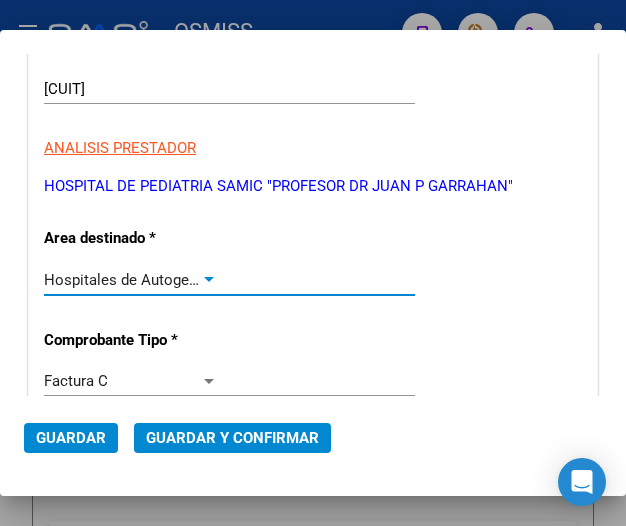 click on "Guardar y Confirmar" 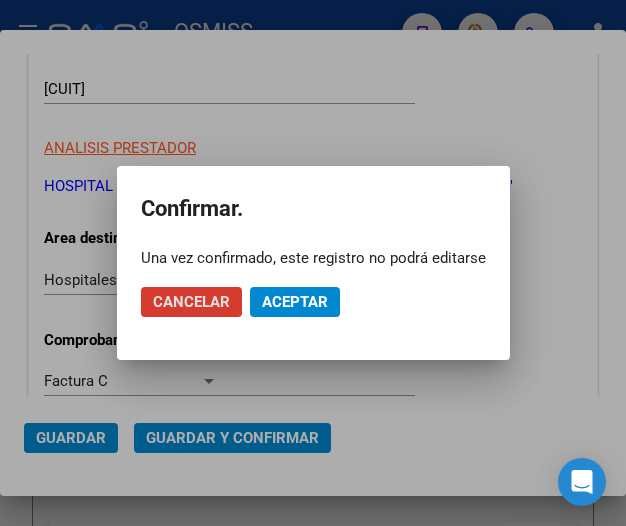 click on "Aceptar" 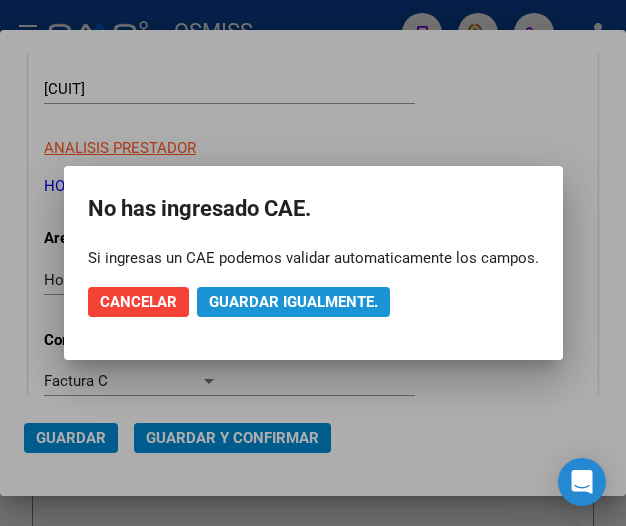 click on "Guardar igualmente." 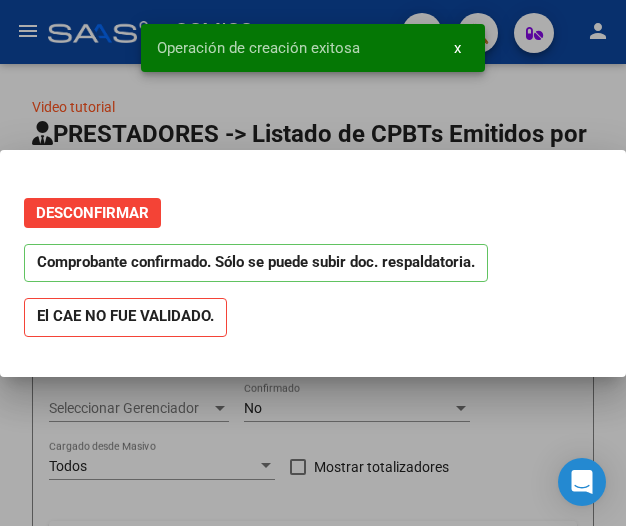 scroll, scrollTop: 0, scrollLeft: 0, axis: both 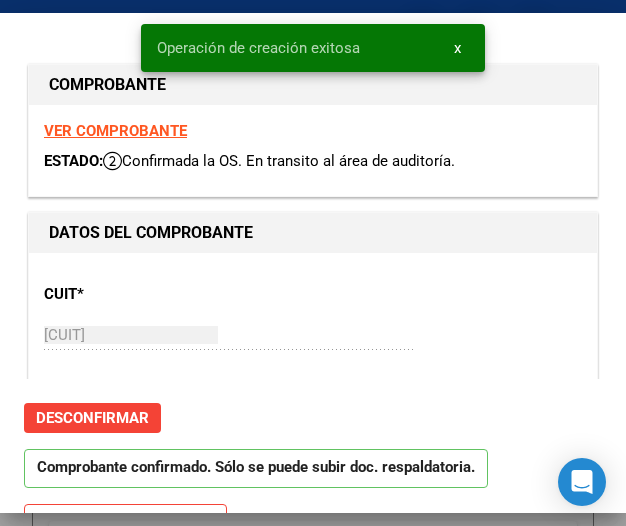type on "2025-08-03" 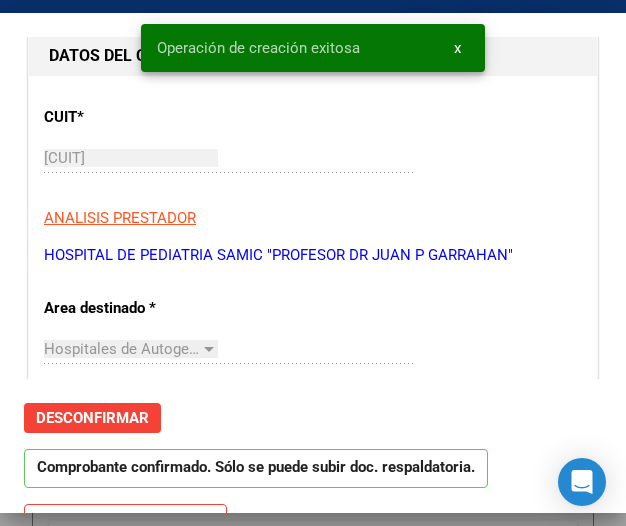 scroll, scrollTop: 200, scrollLeft: 0, axis: vertical 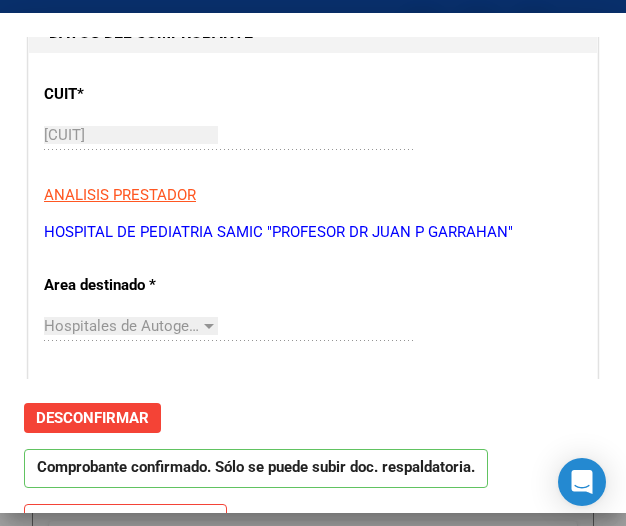 click on "ANALISIS PRESTADOR" at bounding box center (313, 195) 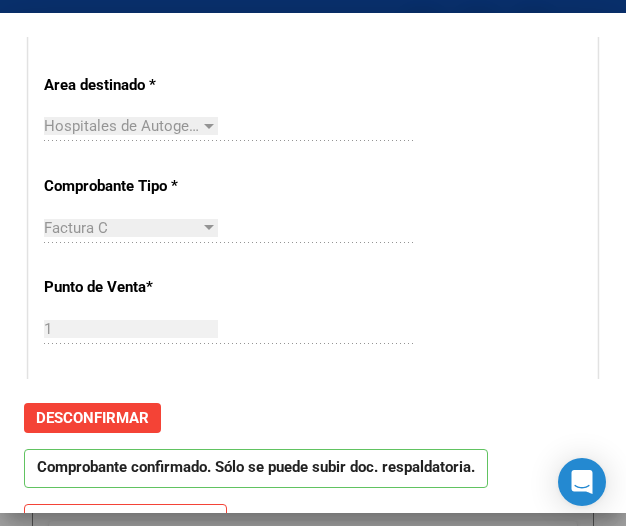 scroll, scrollTop: 500, scrollLeft: 0, axis: vertical 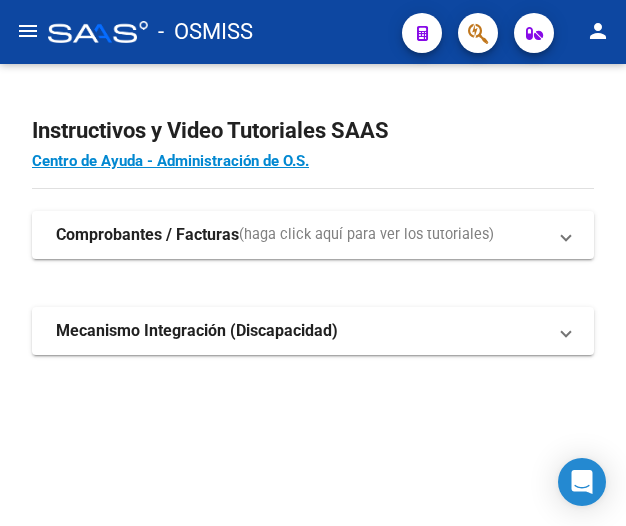 click on "menu" 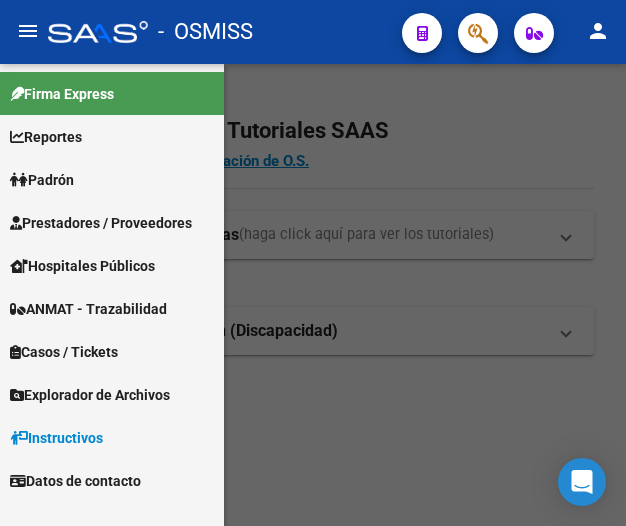 click on "Prestadores / Proveedores" at bounding box center [101, 223] 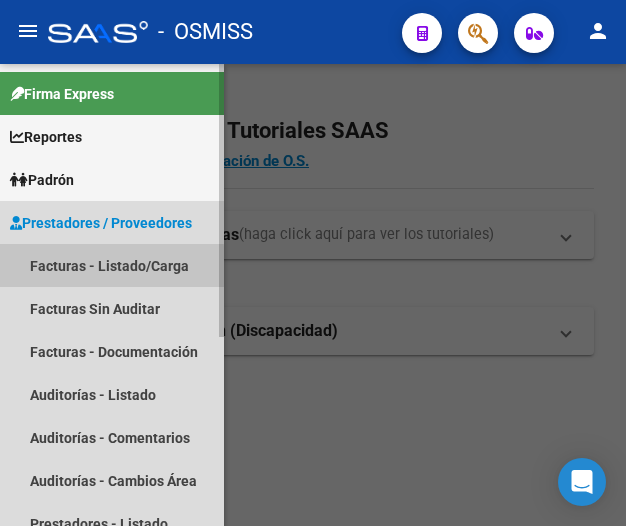 click on "Facturas - Listado/Carga" at bounding box center (112, 265) 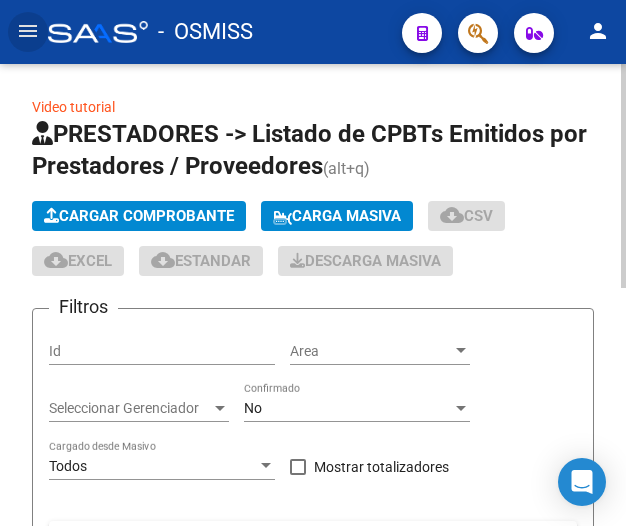 click on "Cargar Comprobante" 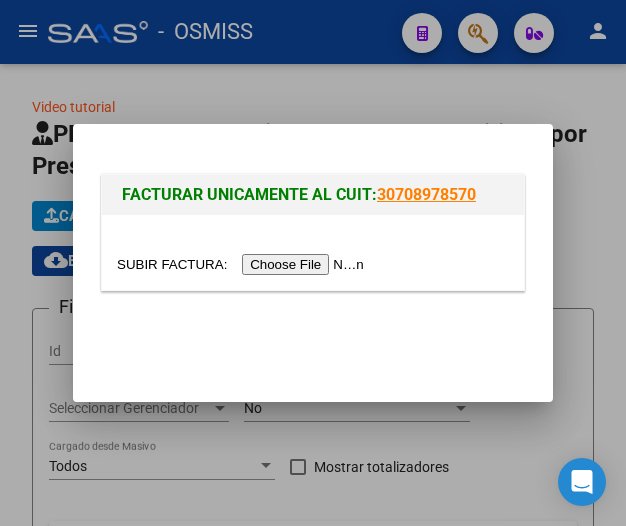 click at bounding box center (243, 264) 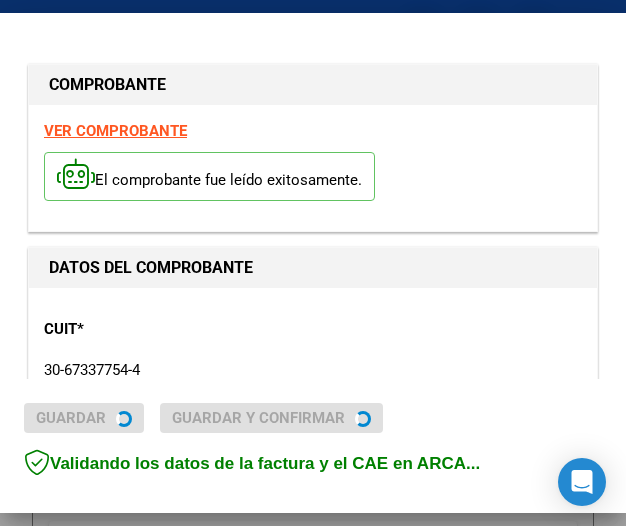 type on "2025-09-03" 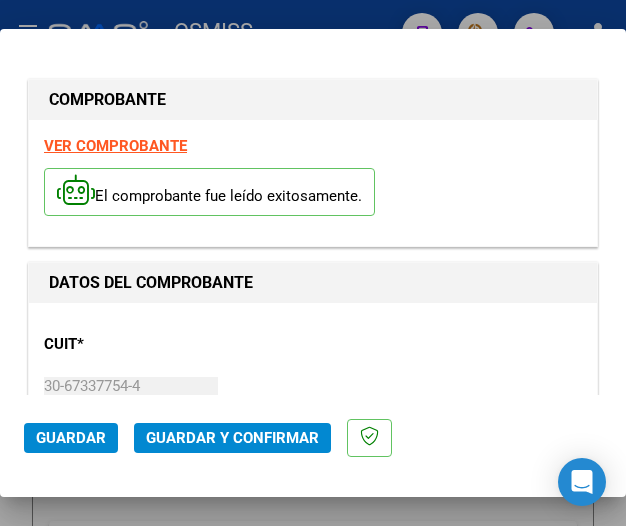 click on "CUIT  *   30-67337754-4 Ingresar CUIT  ANALISIS PRESTADOR  ESTADO PROVINCIA DE SAN LUIS  ARCA Padrón  Area destinado * Hospitales - Auditoría Médica Seleccionar Area  Comprobante Tipo * Factura C Seleccionar Tipo Punto de Venta  *   94 Ingresar el Nro.  Número  *   671 Ingresar el Nro.  Monto  *   $ 103.597,20 Ingresar el monto  Fecha del Cpbt.  *   2025-08-04 Ingresar la fecha  CAE / CAEA (no ingrese CAI)    75314917590873 Ingresar el CAE o CAEA (no ingrese CAI)  Fecha Recibido  *   2025-08-04 Ingresar la fecha  Fecha de Vencimiento    2025-09-03 Ingresar la fecha  Ref. Externa    Ingresar la ref.  N° Liquidación    Ingresar el N° Liquidación" at bounding box center [313, 1023] 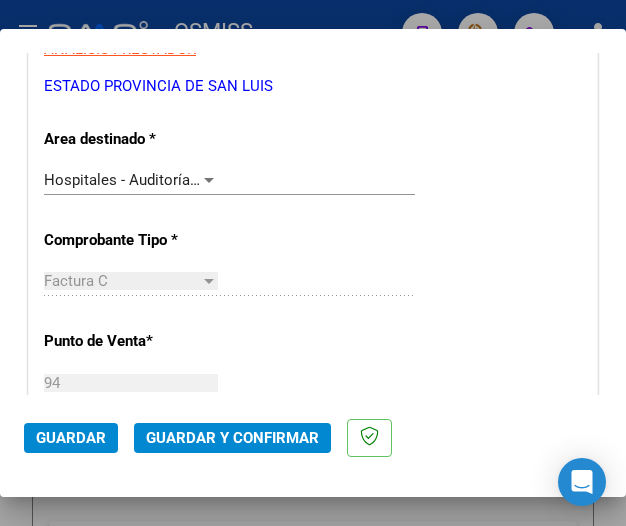 scroll, scrollTop: 400, scrollLeft: 0, axis: vertical 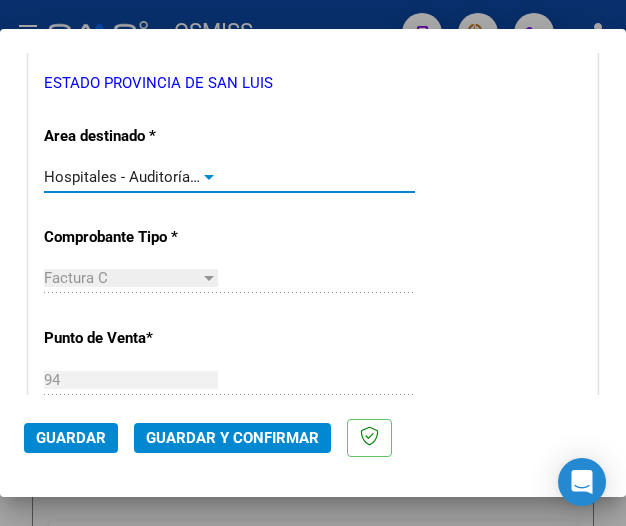 click at bounding box center [209, 177] 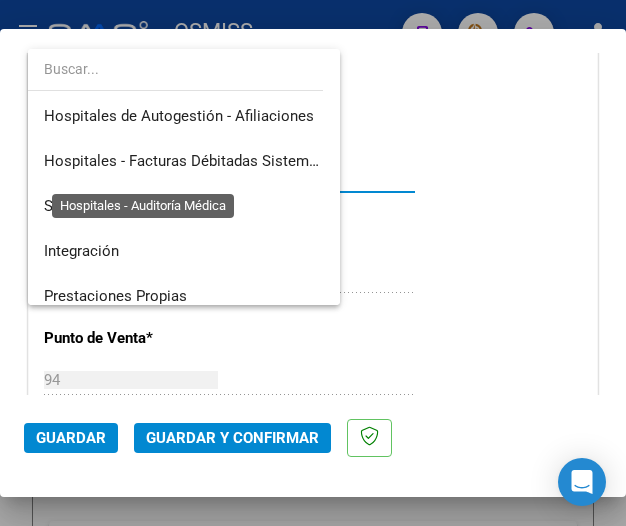 scroll, scrollTop: 299, scrollLeft: 0, axis: vertical 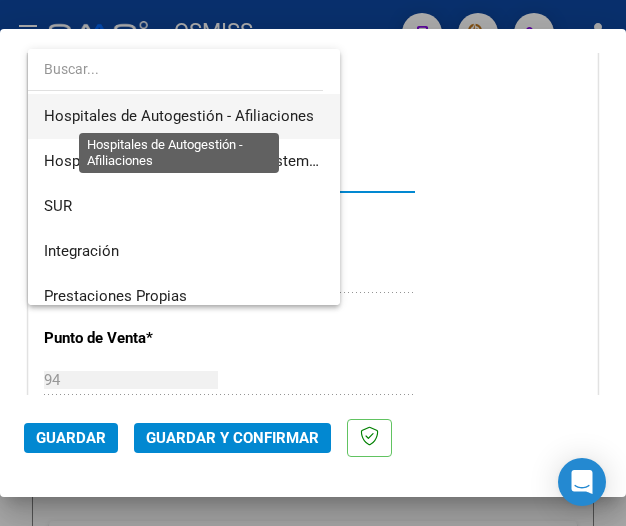 click on "Hospitales de Autogestión - Afiliaciones" at bounding box center [179, 116] 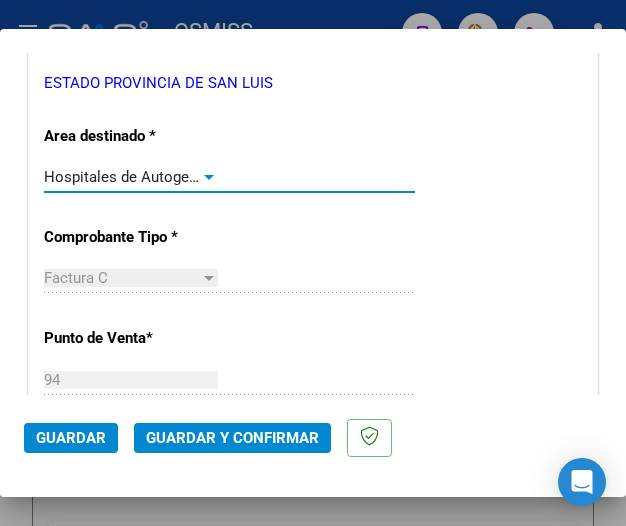 click at bounding box center [209, 177] 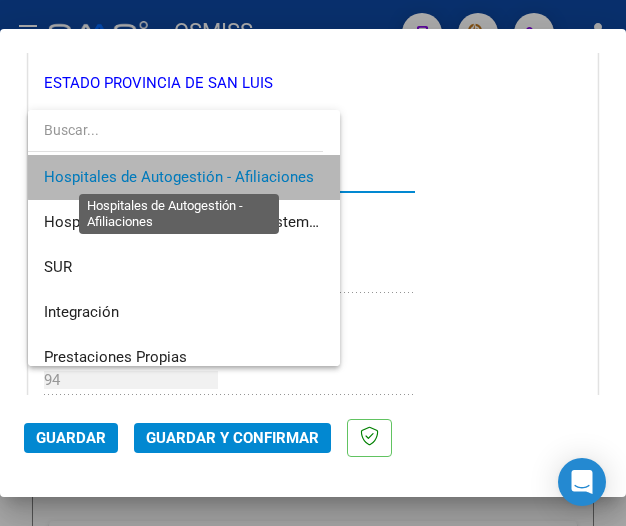 click on "Hospitales de Autogestión - Afiliaciones" at bounding box center (179, 177) 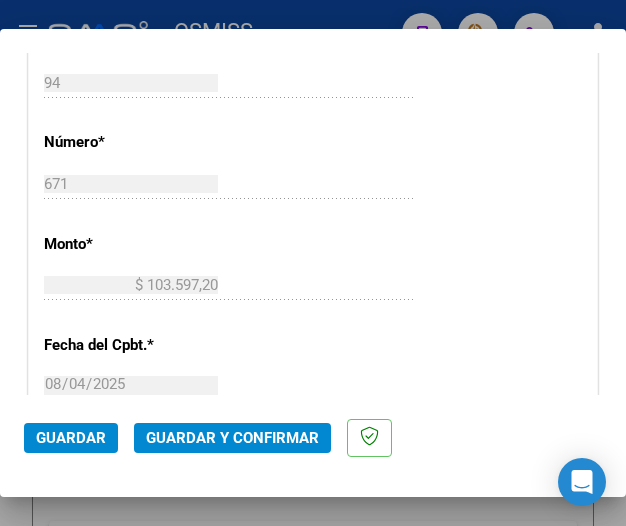 scroll, scrollTop: 800, scrollLeft: 0, axis: vertical 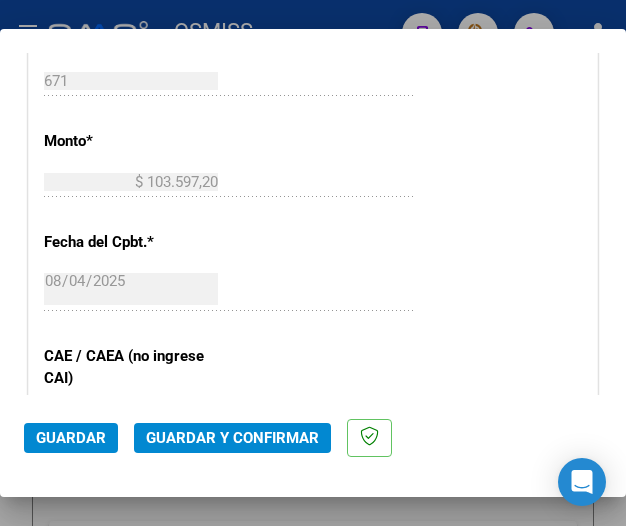 click on "Guardar y Confirmar" 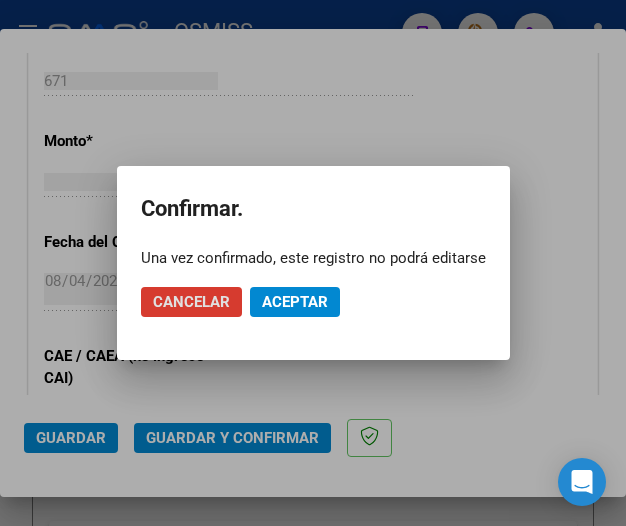 click on "Aceptar" 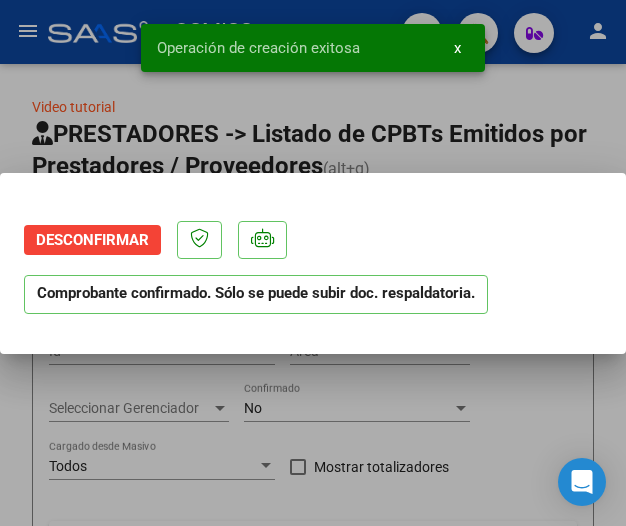scroll, scrollTop: 0, scrollLeft: 0, axis: both 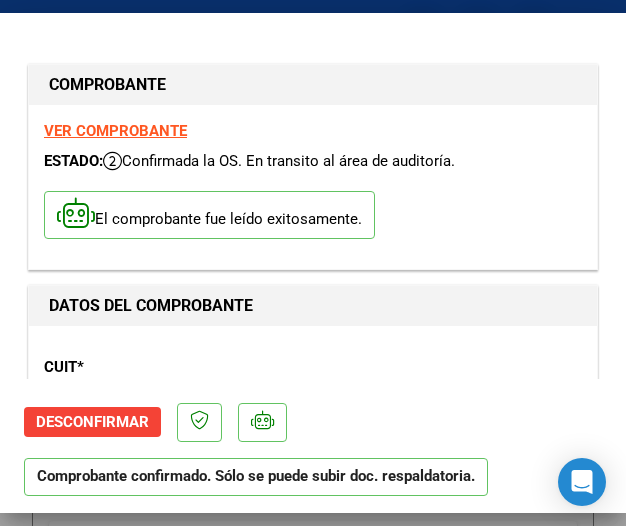 click on "DATOS DEL COMPROBANTE" at bounding box center (313, 306) 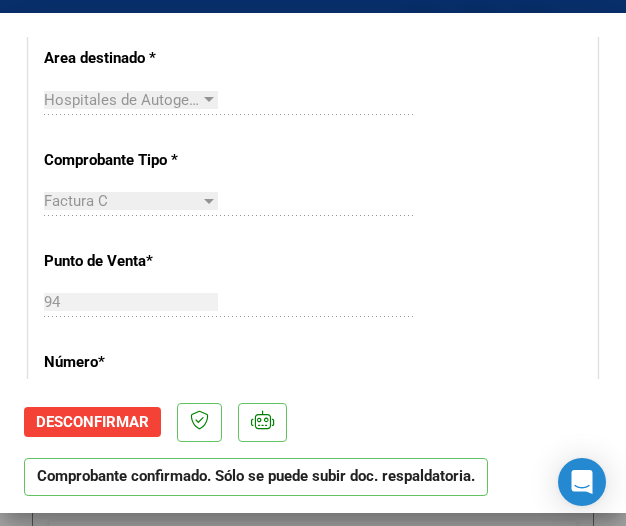 scroll, scrollTop: 600, scrollLeft: 0, axis: vertical 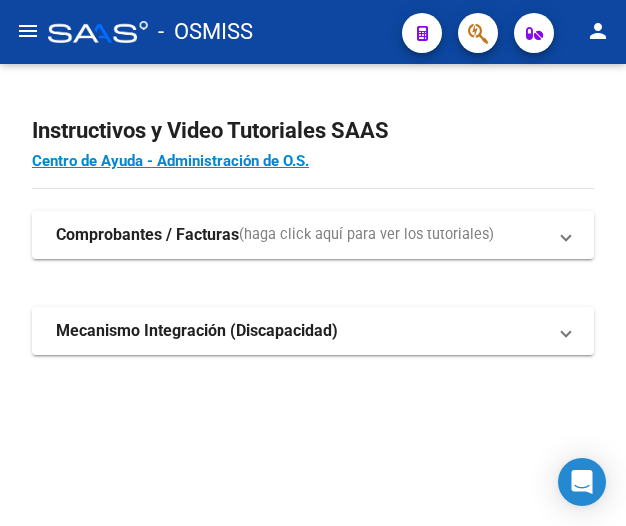 click on "menu" 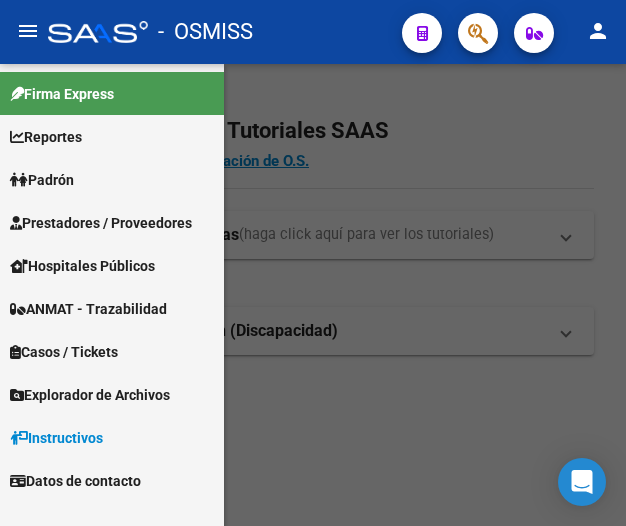 click on "Prestadores / Proveedores" at bounding box center [101, 223] 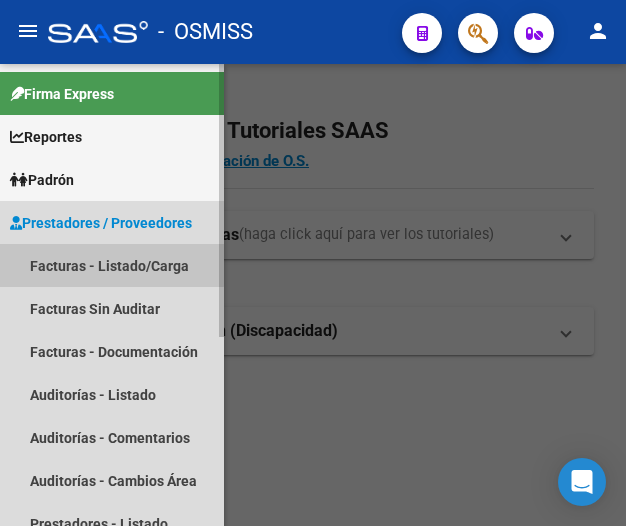 click on "Facturas - Listado/Carga" at bounding box center [112, 265] 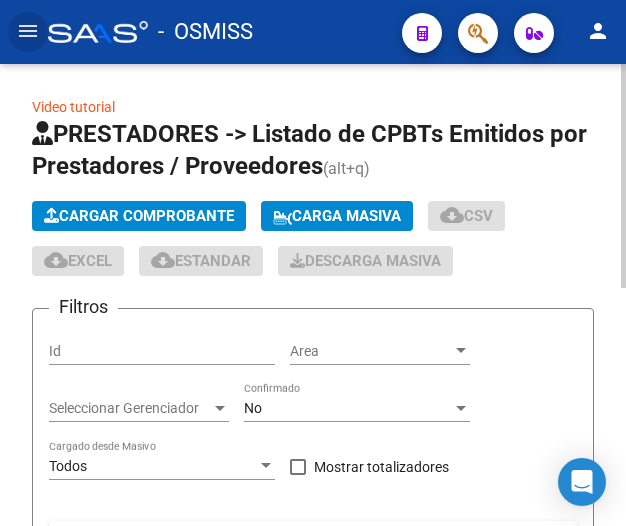 click on "Cargar Comprobante" 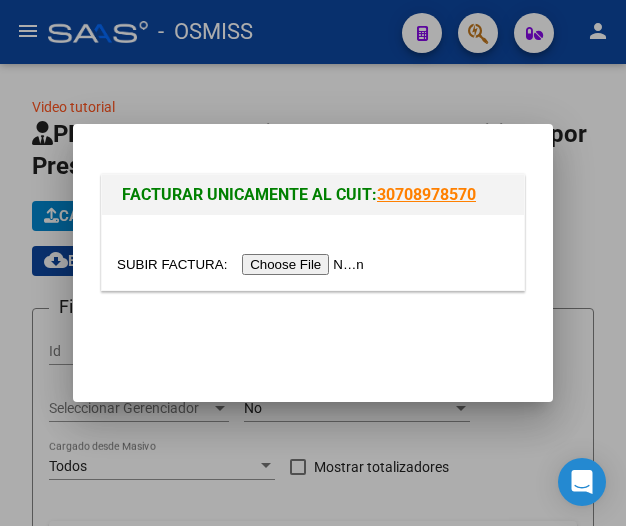 click at bounding box center [243, 264] 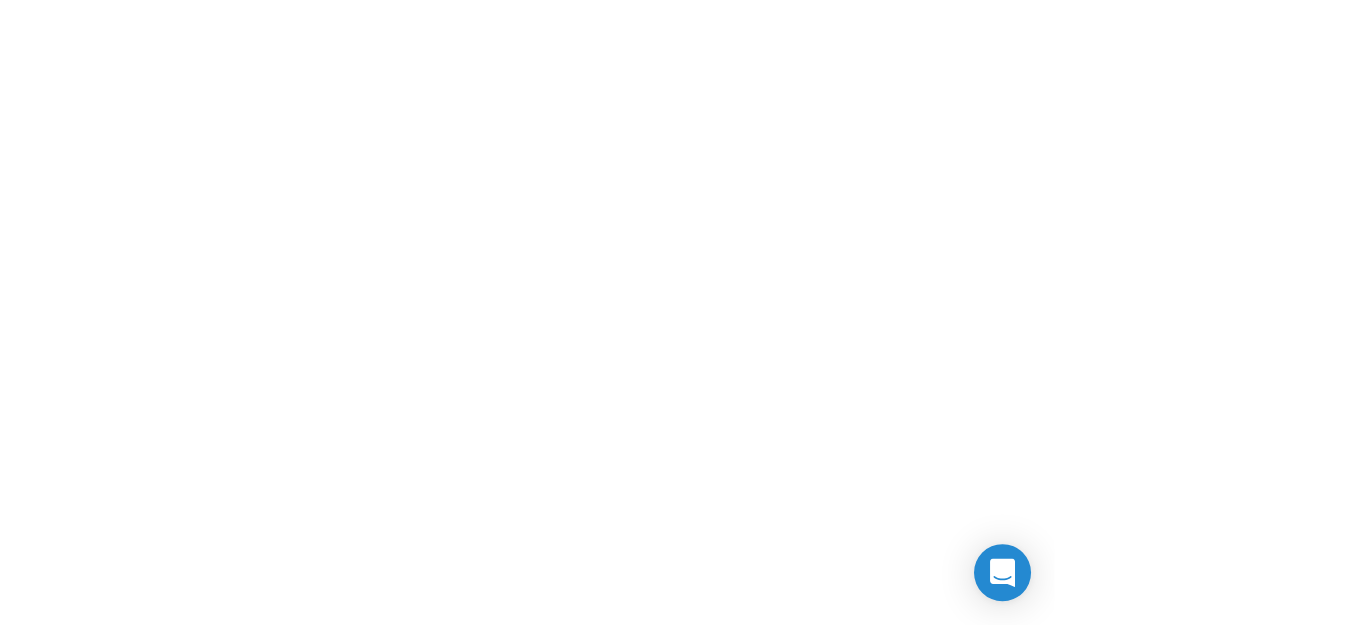 scroll, scrollTop: 0, scrollLeft: 0, axis: both 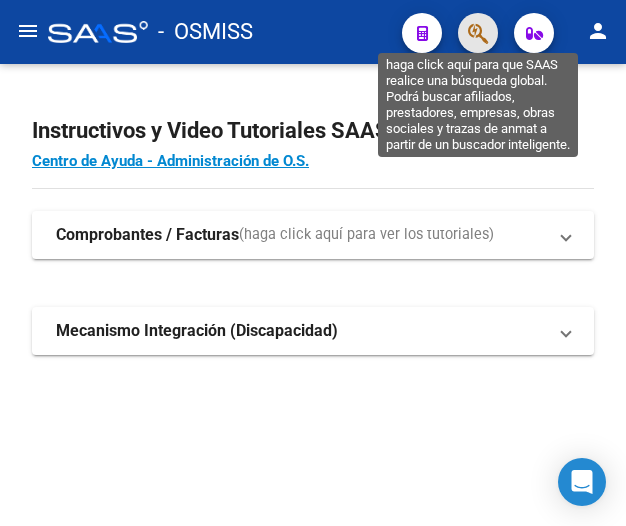 click 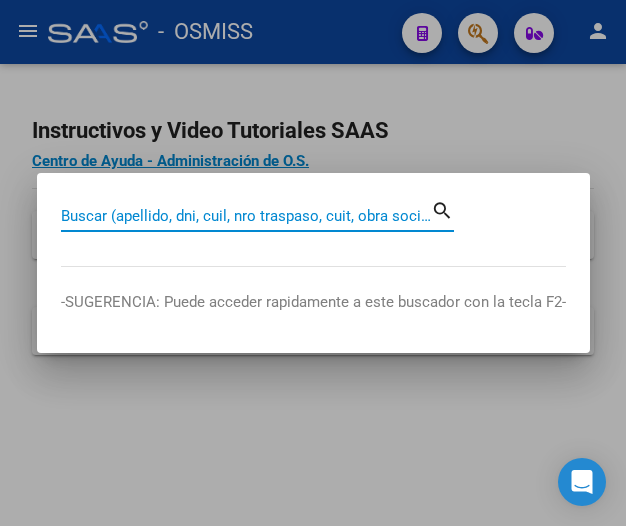click on "Buscar (apellido, dni, cuil, nro traspaso, cuit, obra social)" at bounding box center (246, 216) 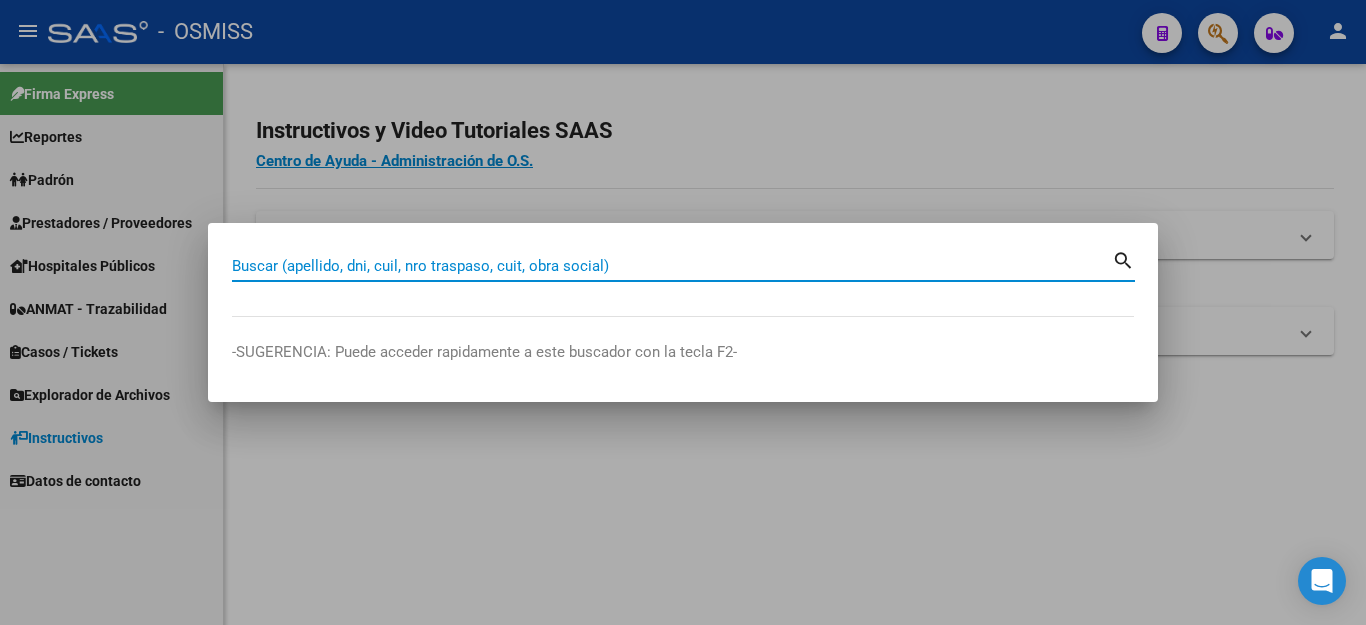 click on "Buscar (apellido, dni, cuil, nro traspaso, cuit, obra social)" at bounding box center [672, 266] 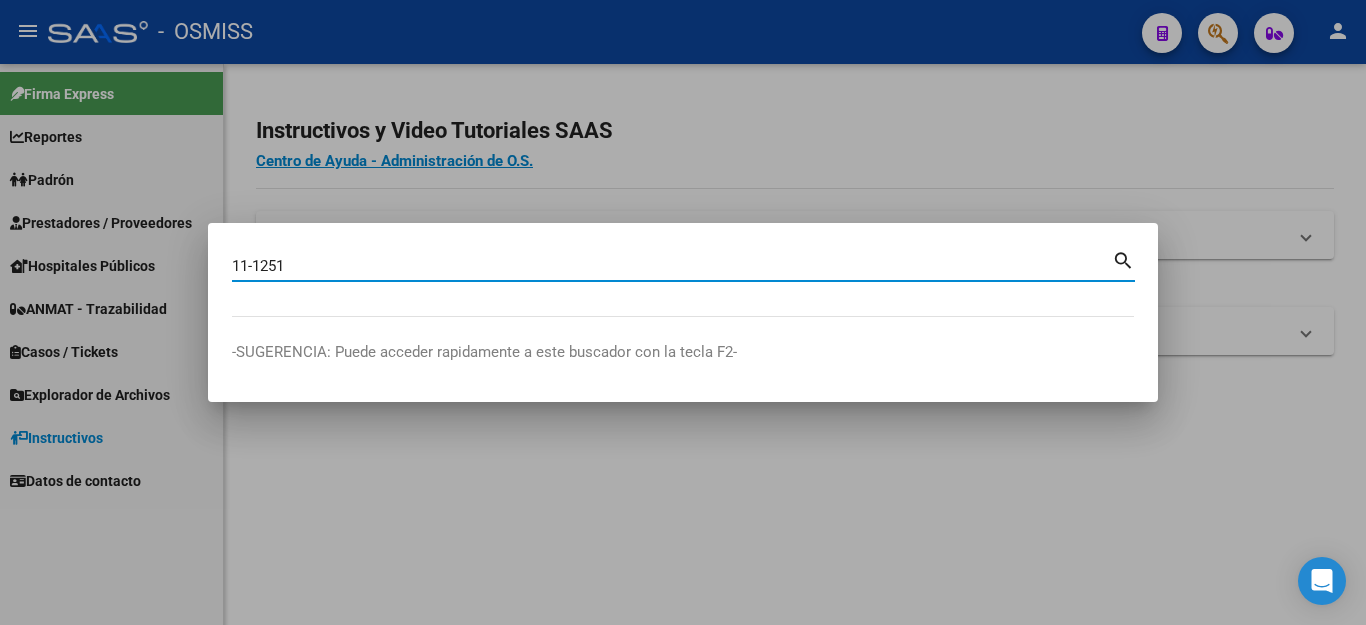 type on "11-1251" 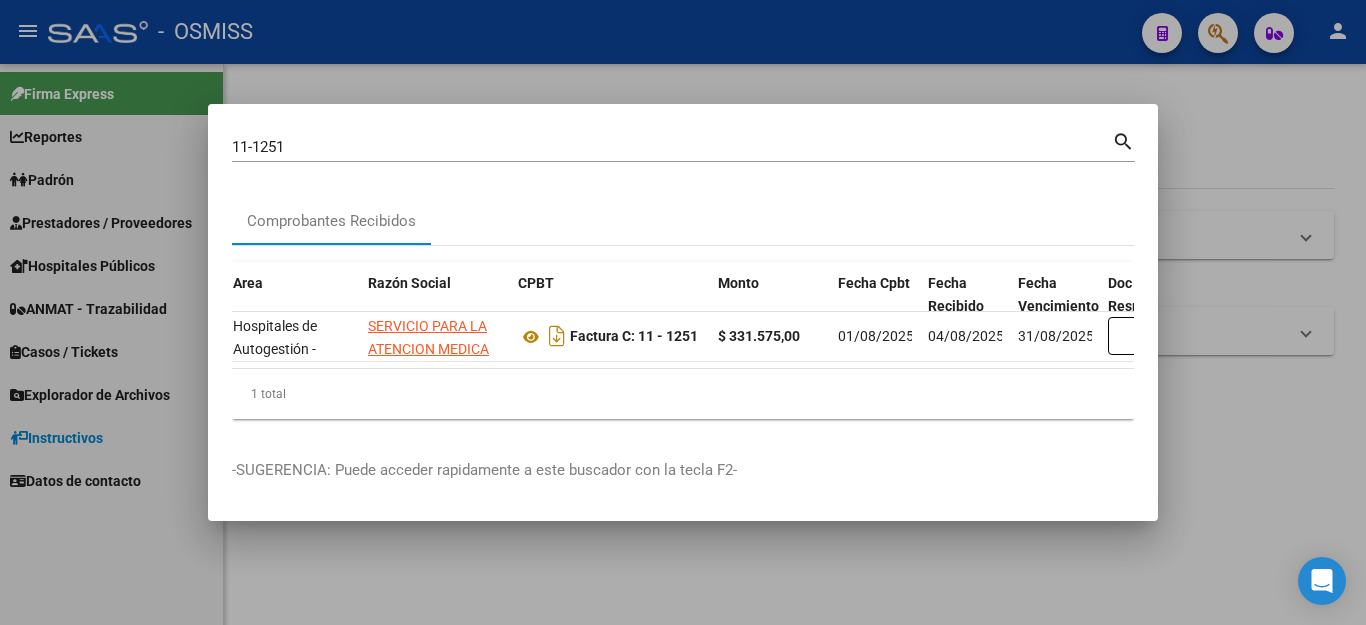 scroll, scrollTop: 0, scrollLeft: 355, axis: horizontal 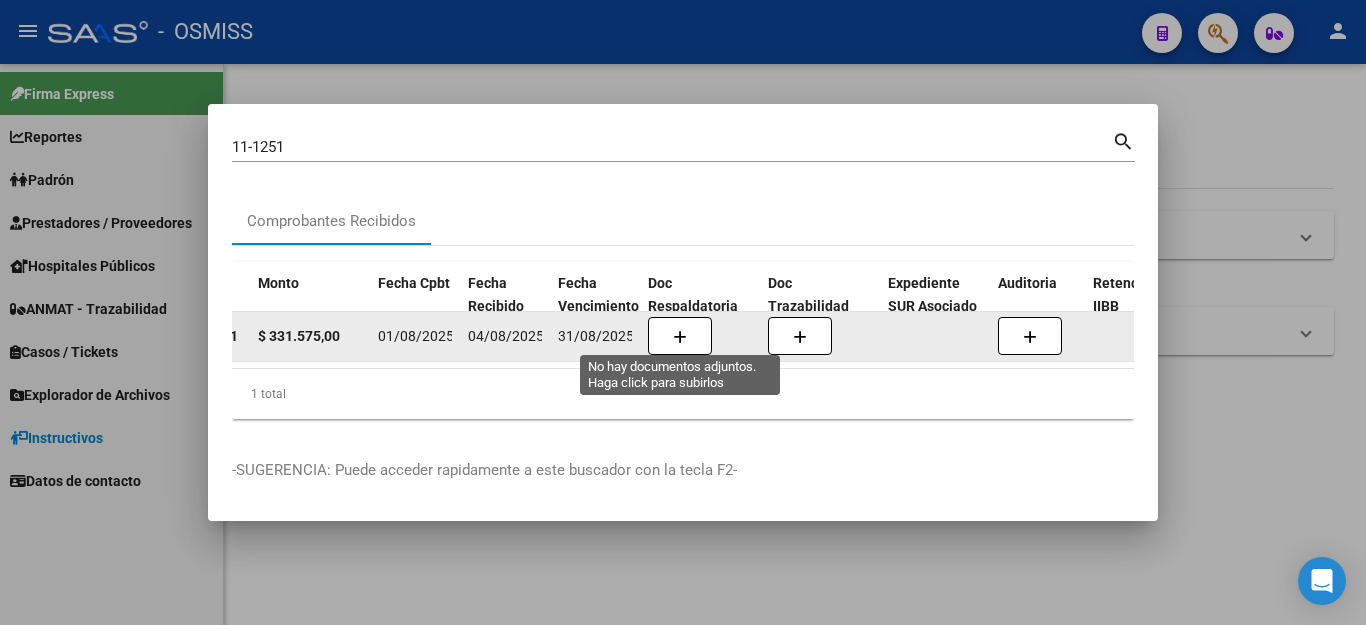 click 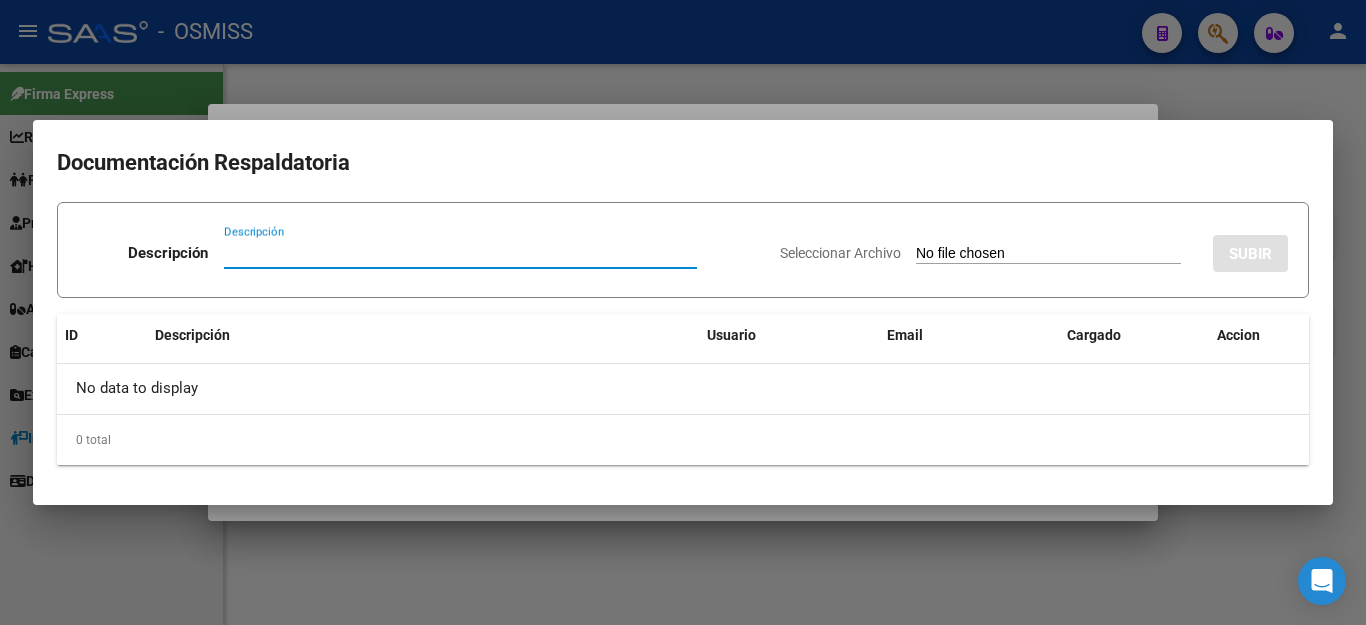 click on "Descripción" at bounding box center [460, 253] 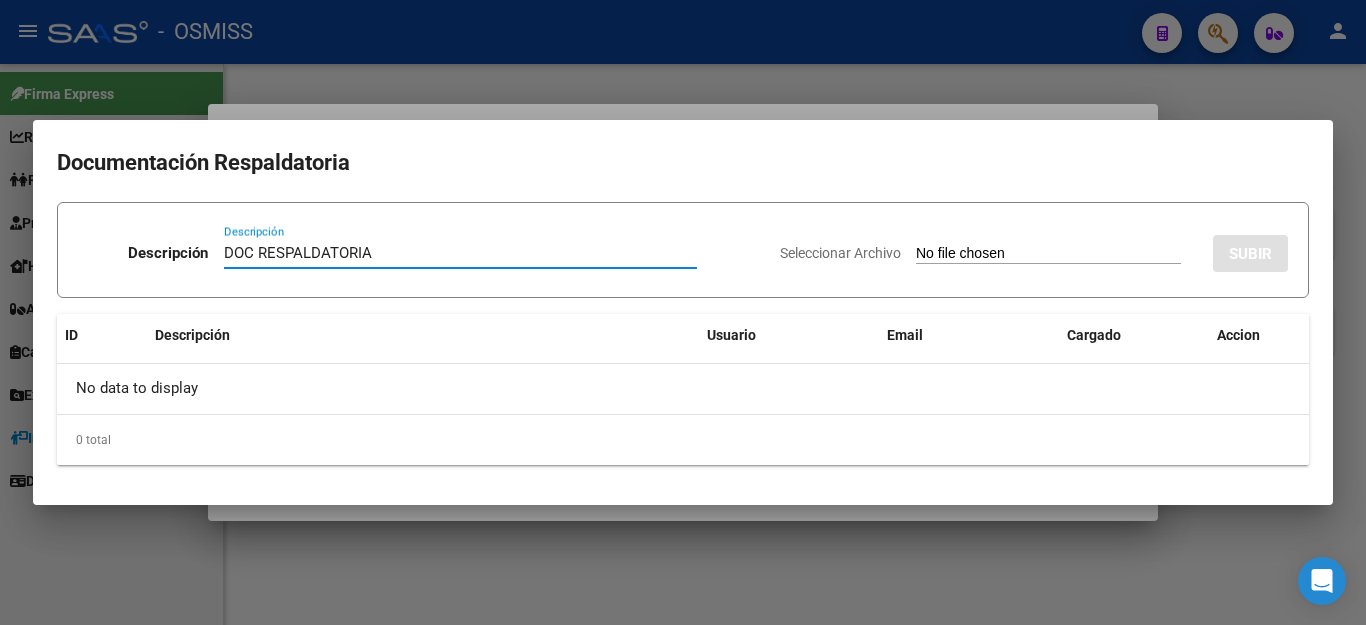 type on "DOC RESPALDATORIA" 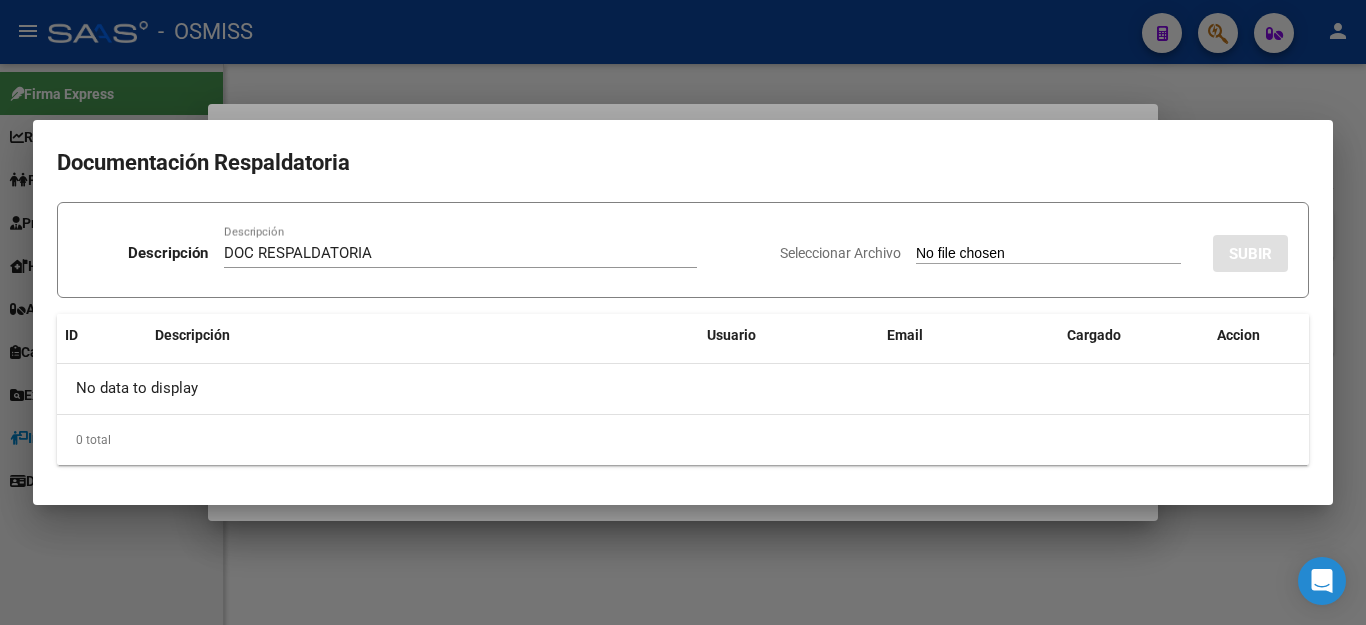 click on "Seleccionar Archivo" at bounding box center [1048, 254] 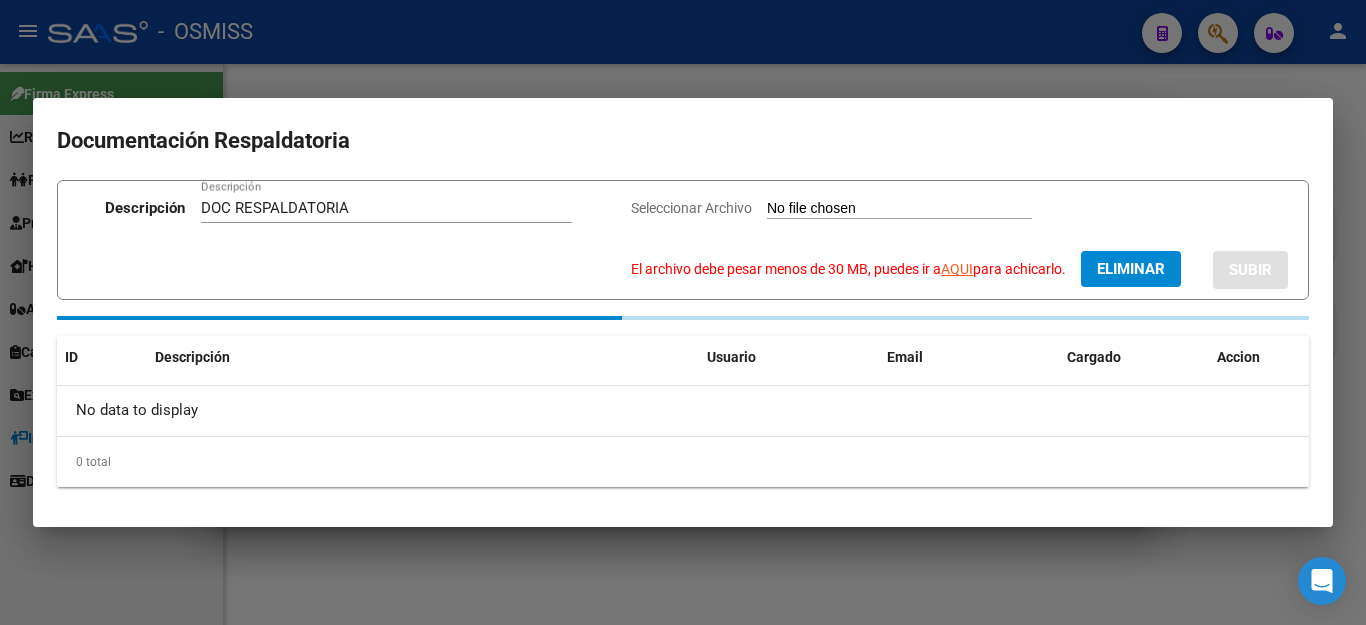 click on "AQUI" at bounding box center (957, 269) 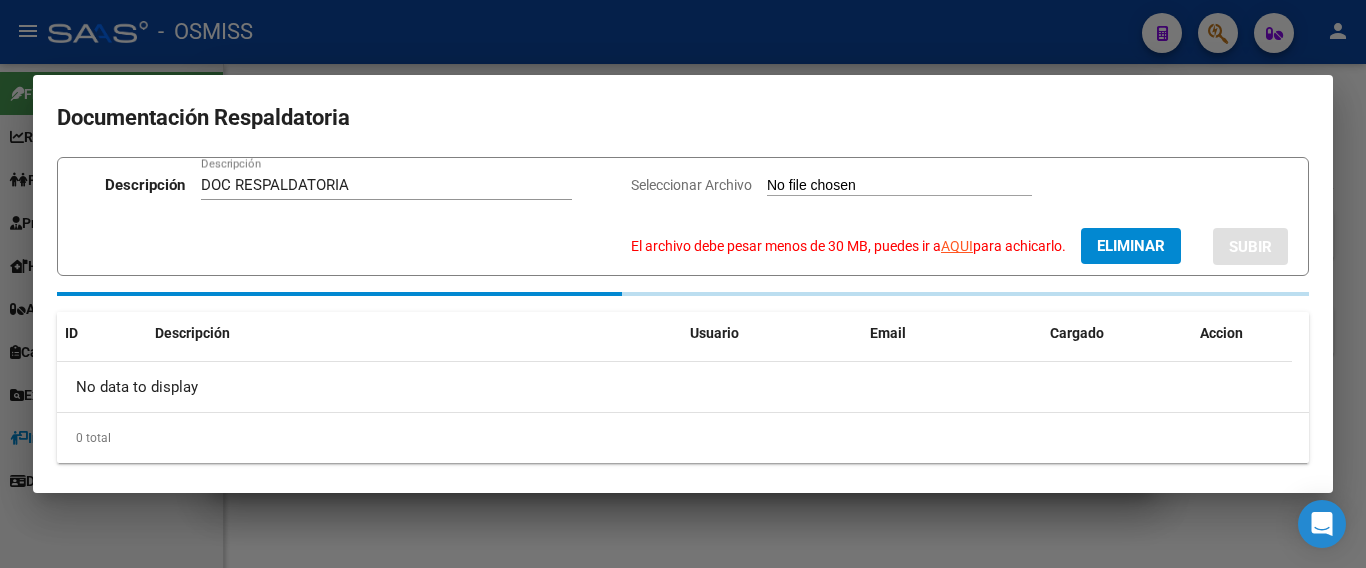 click on "Seleccionar Archivo  El archivo debe pesar menos de 30 MB, puedes ir a  AQUI  para achicarlo." at bounding box center (899, 186) 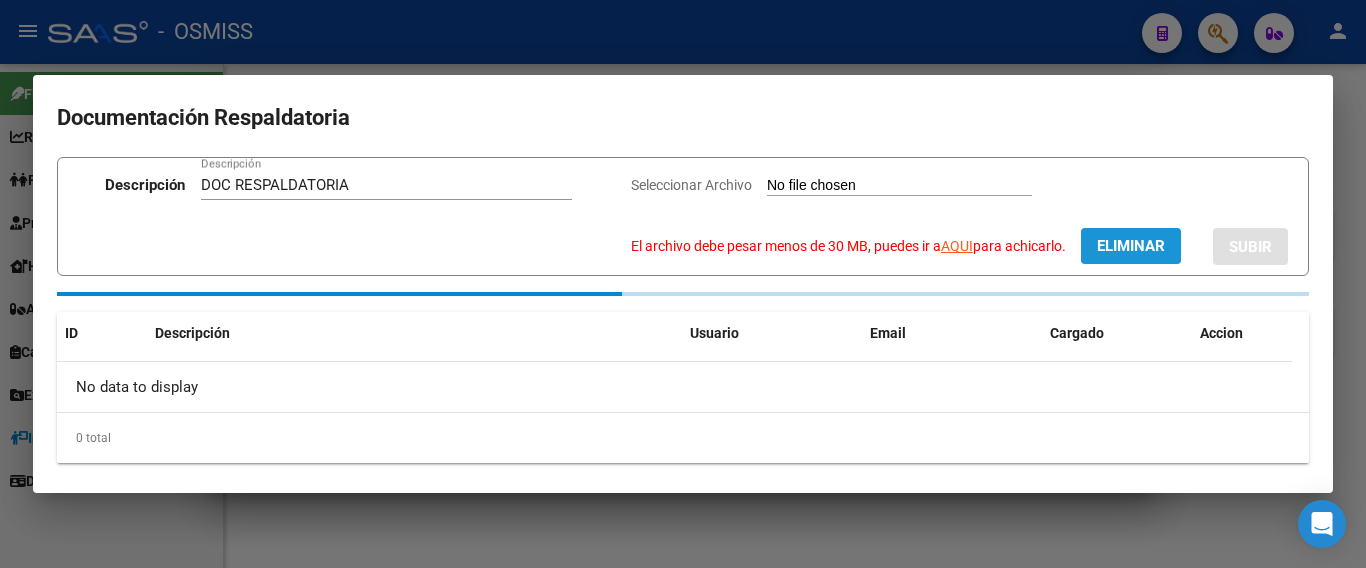 click on "Eliminar" at bounding box center [1131, 246] 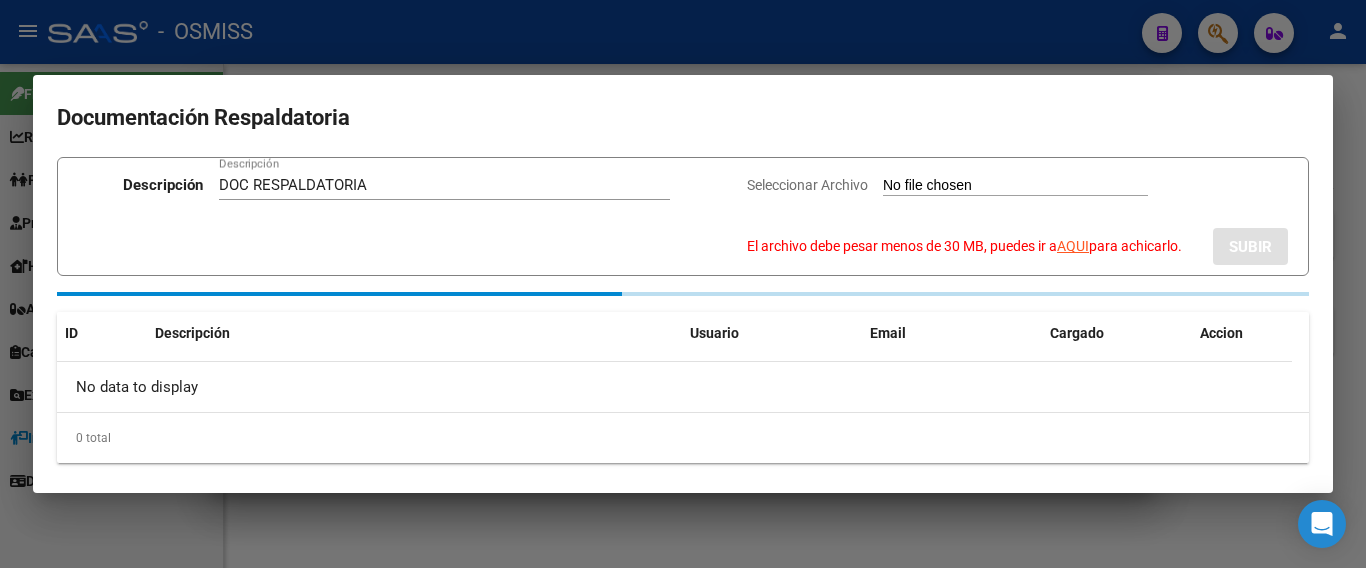 click on "Seleccionar Archivo  El archivo debe pesar menos de 30 MB, puedes ir a  AQUI  para achicarlo." at bounding box center (1015, 186) 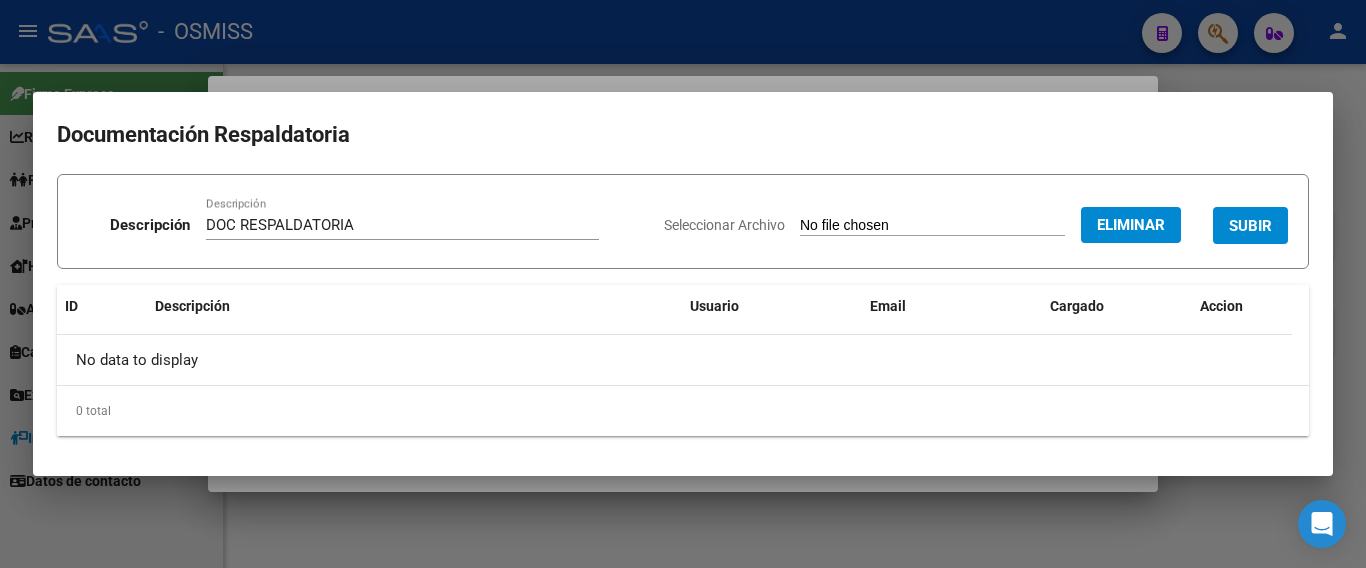 click on "SUBIR" at bounding box center (1250, 226) 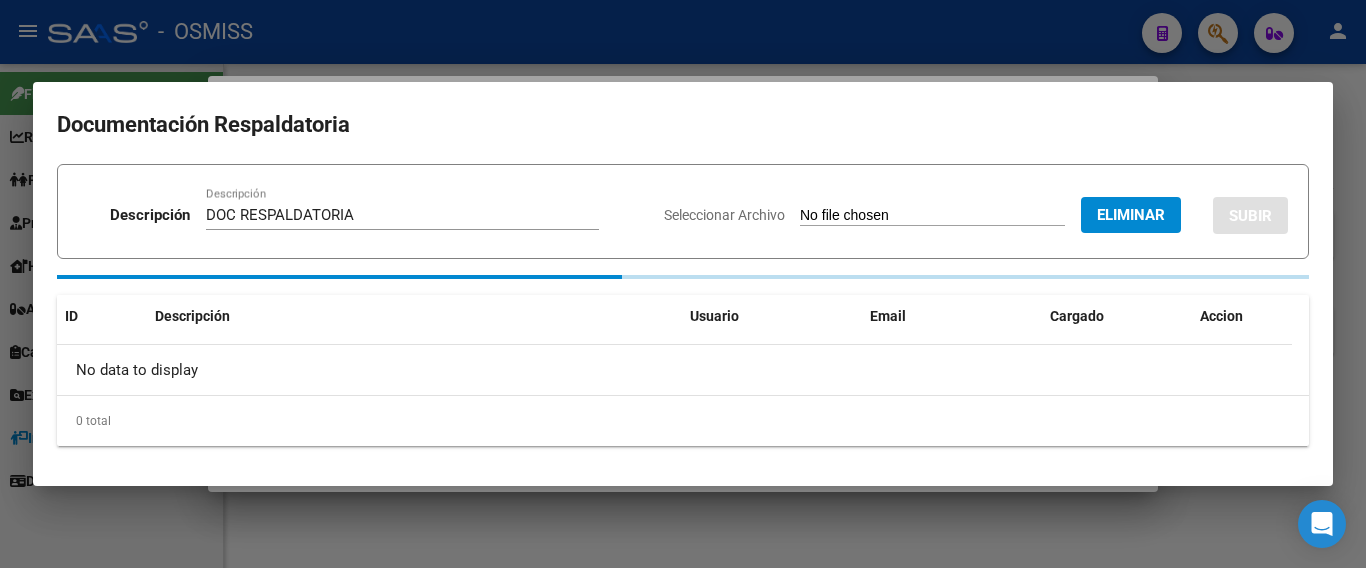 type 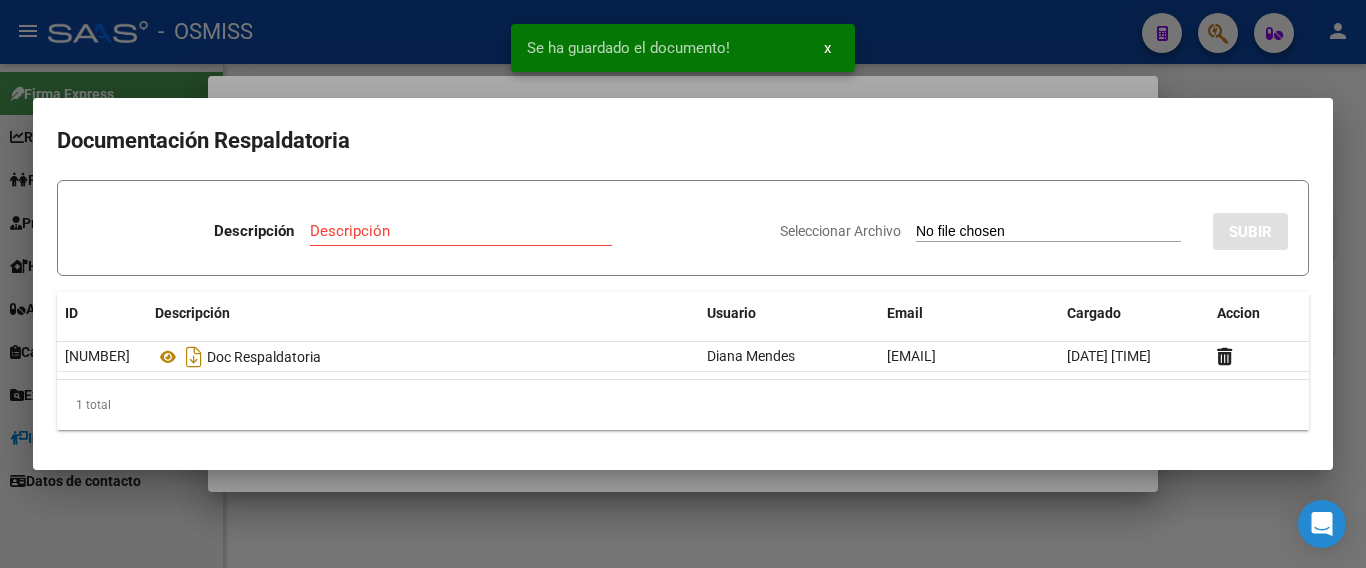 click on "Seleccionar Archivo" at bounding box center (1048, 232) 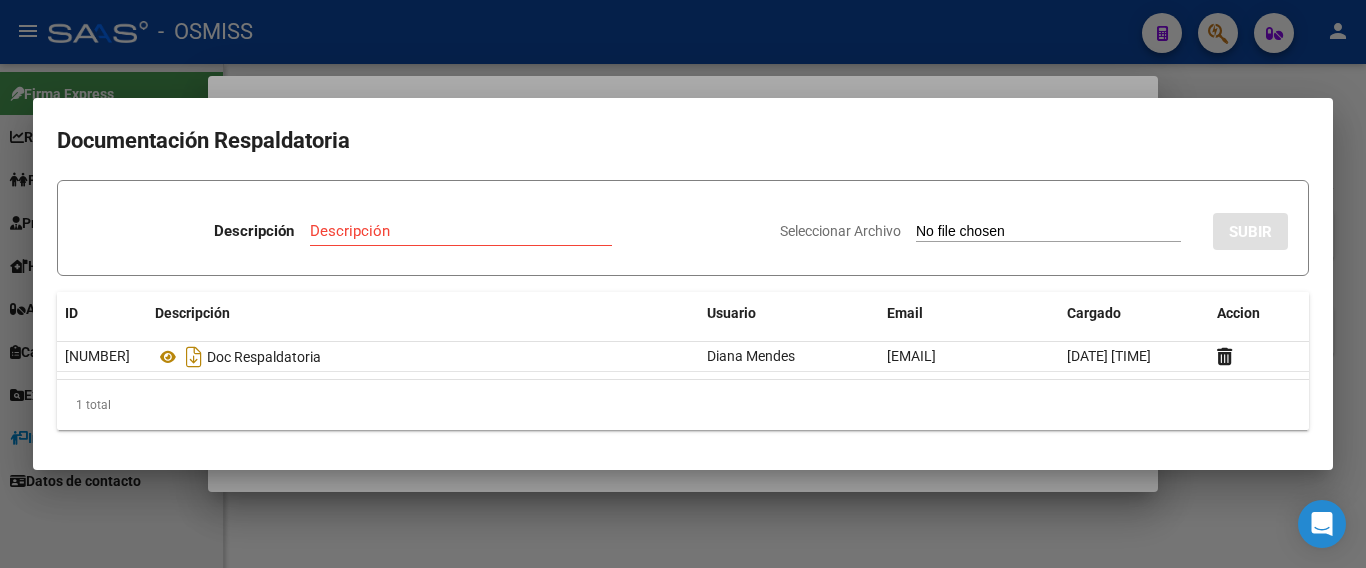 type on "C:\fakepath\parte 2.pdf" 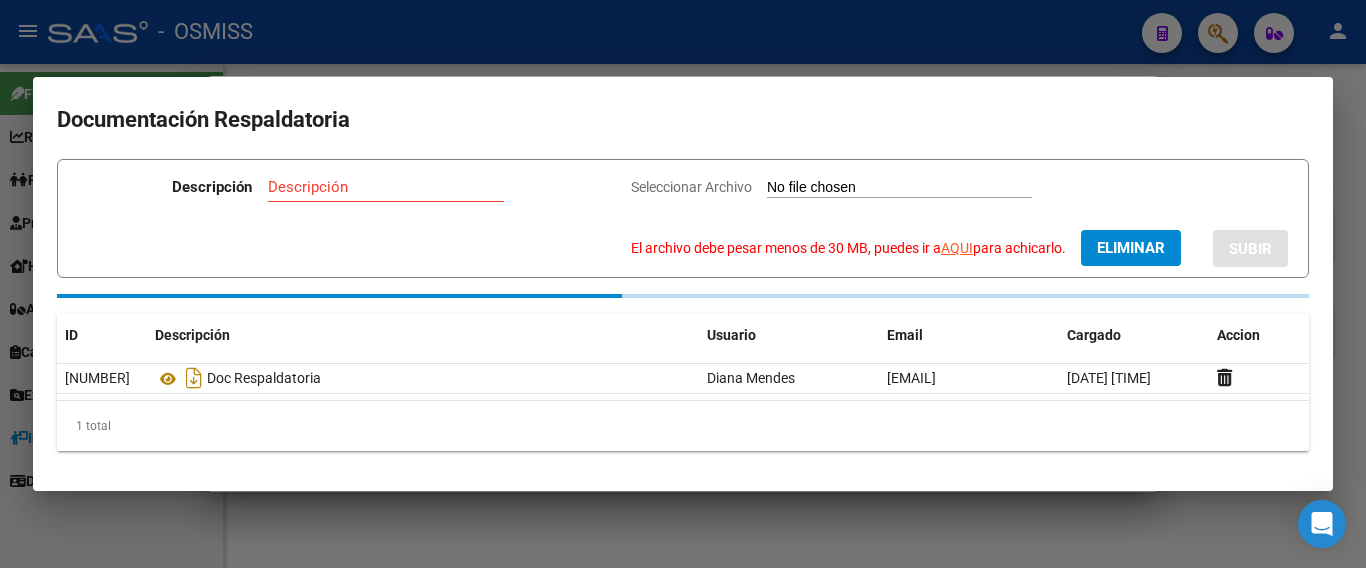 click on "AQUI" at bounding box center (957, 248) 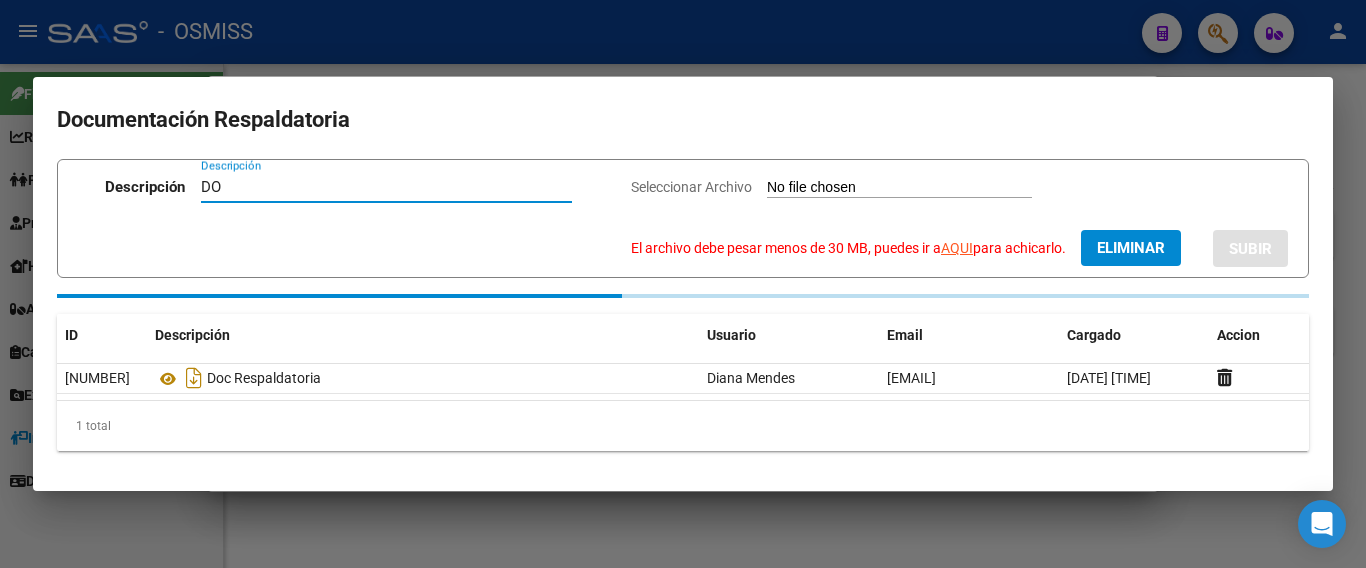 type on "D" 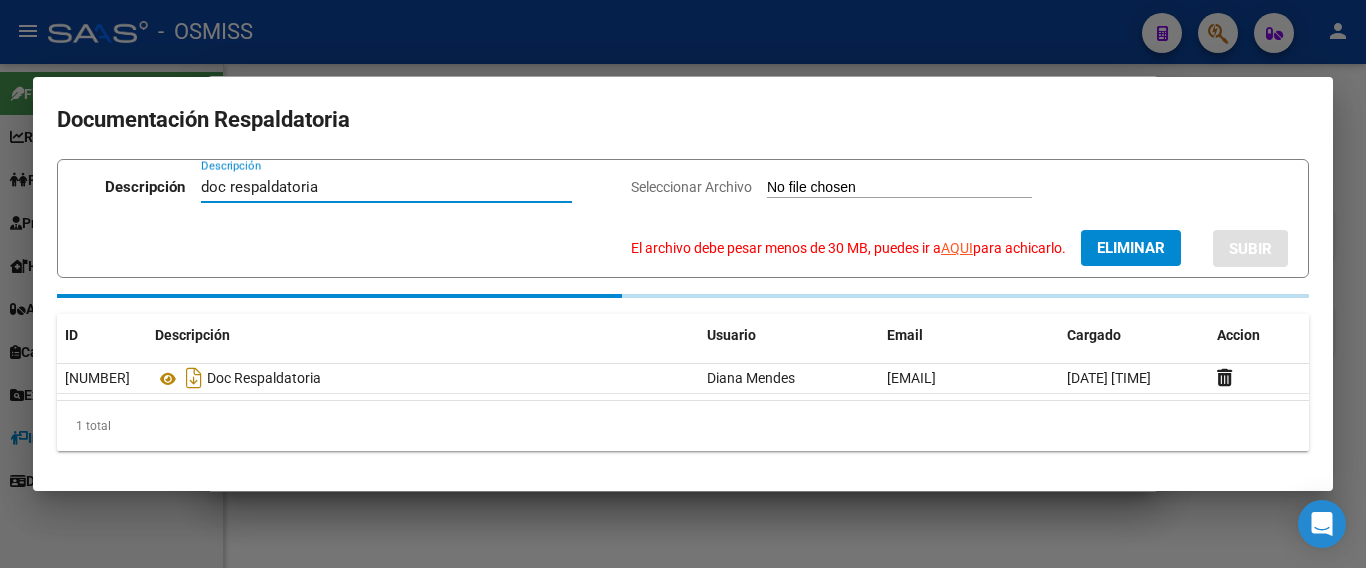 type on "doc respaldatoria" 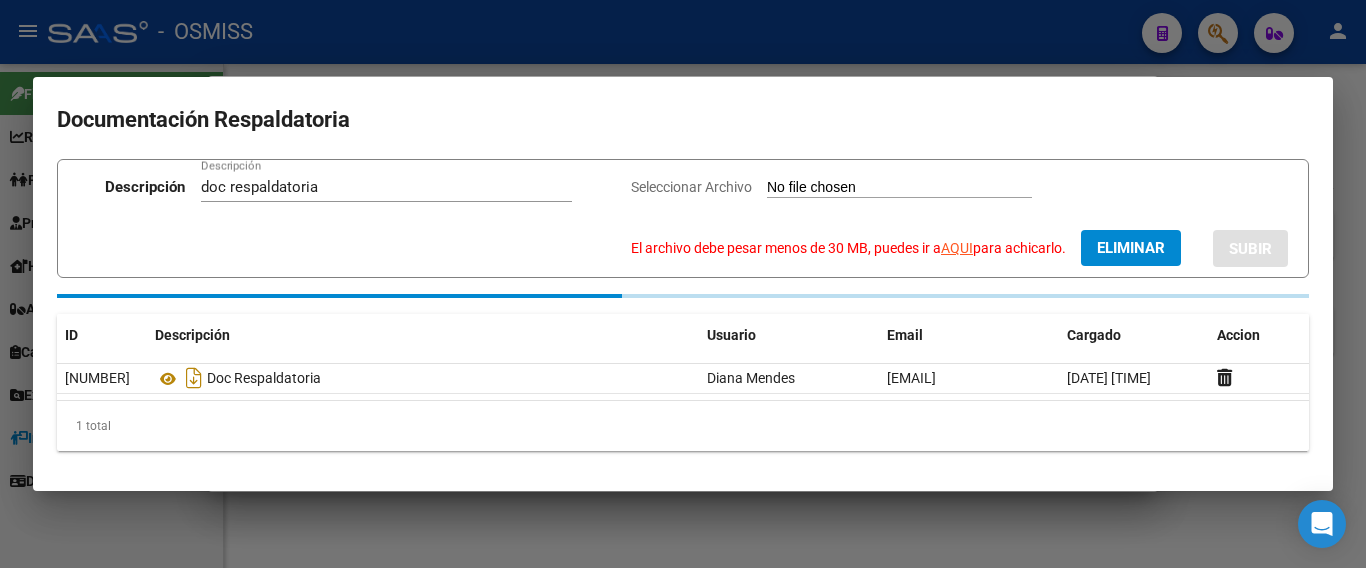 click on "AQUI" at bounding box center [957, 248] 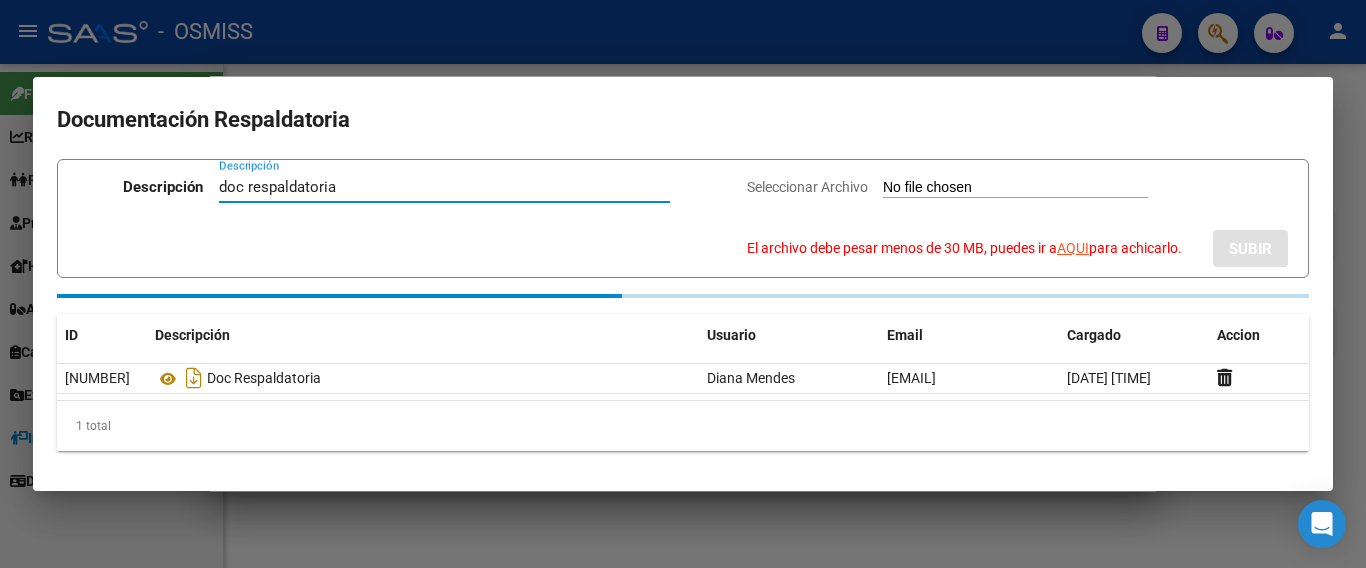 click on "doc respaldatoria" at bounding box center (444, 187) 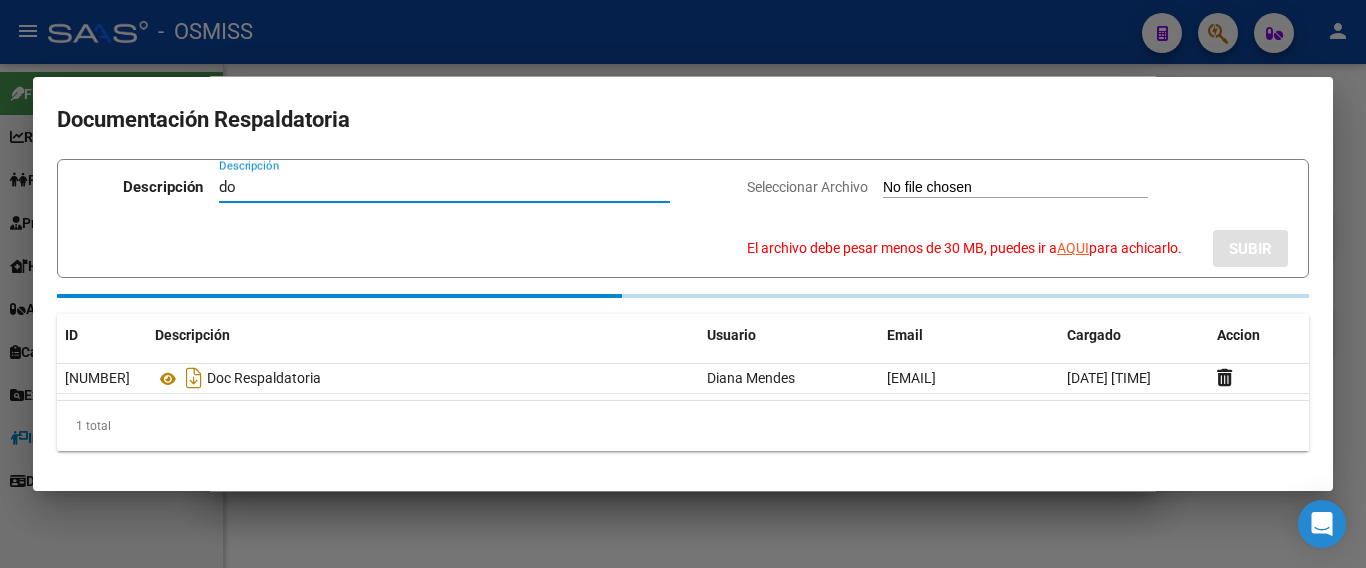 type on "d" 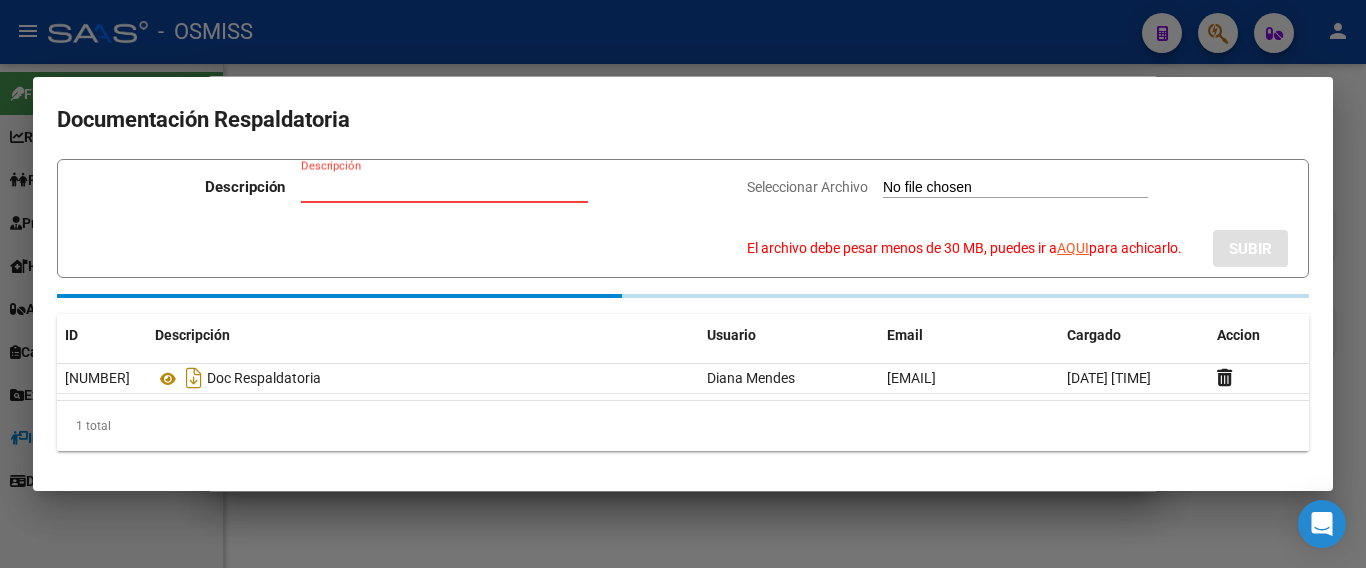 type 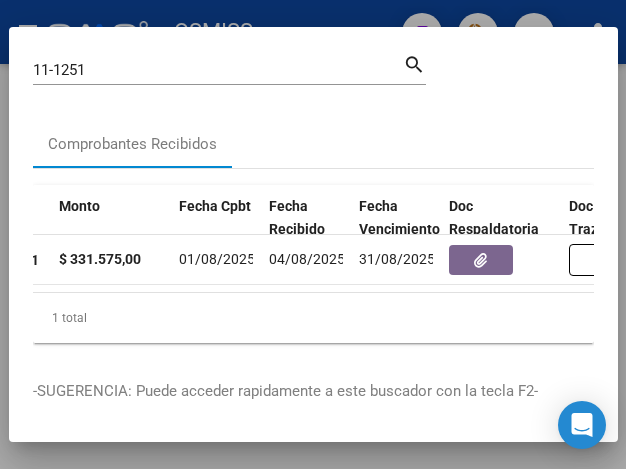 click at bounding box center [313, 234] 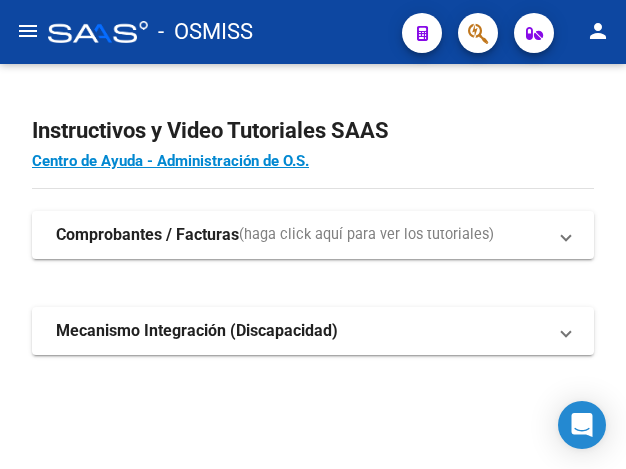 click on "menu" 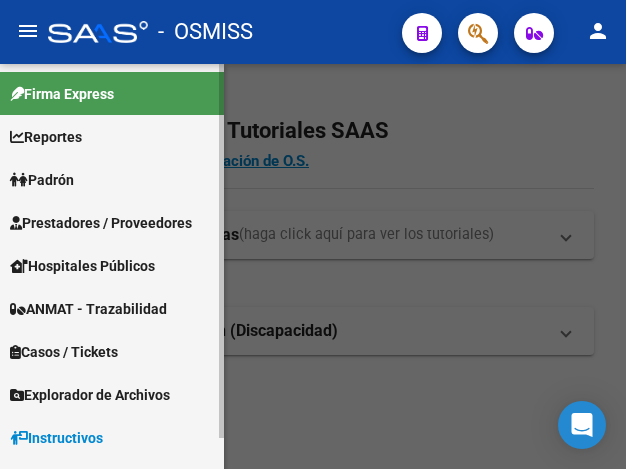 click on "Prestadores / Proveedores" at bounding box center [101, 223] 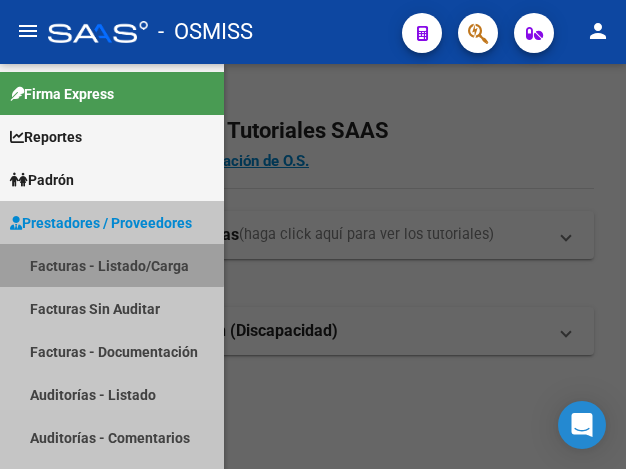 drag, startPoint x: 93, startPoint y: 256, endPoint x: 103, endPoint y: 250, distance: 11.661903 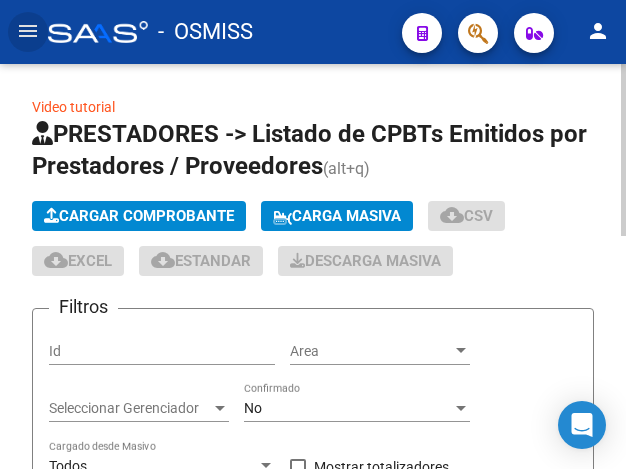 click on "Cargar Comprobante" 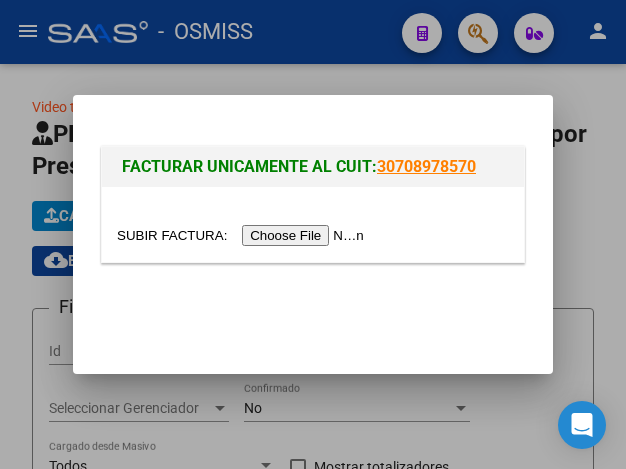 click at bounding box center (243, 235) 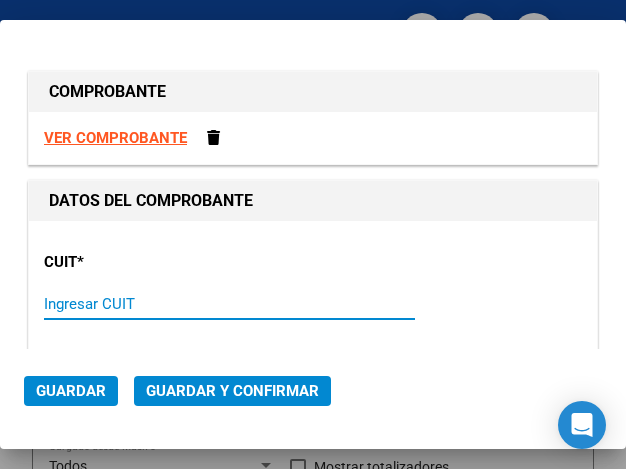 click on "Ingresar CUIT" at bounding box center (131, 304) 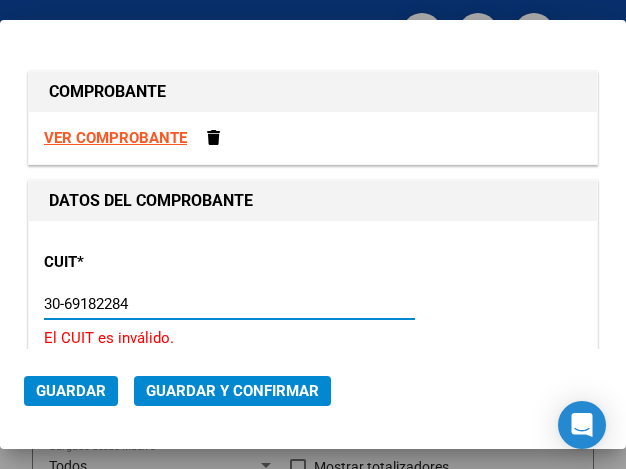 type on "30-69182284-9" 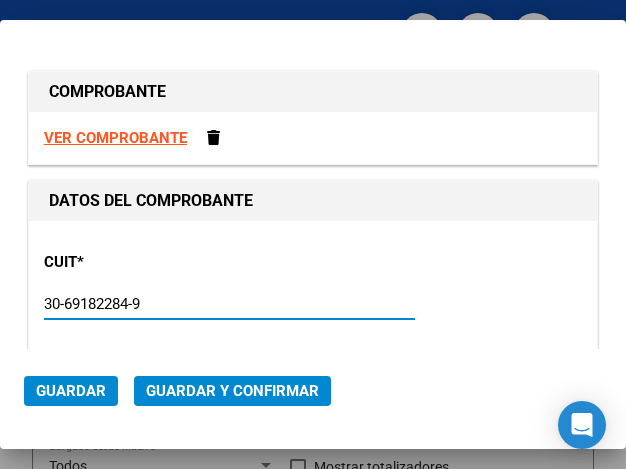 type on "1316" 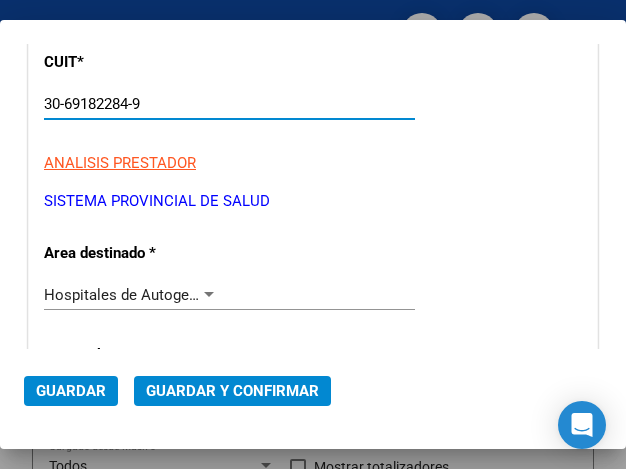 type on "30-69182284-9" 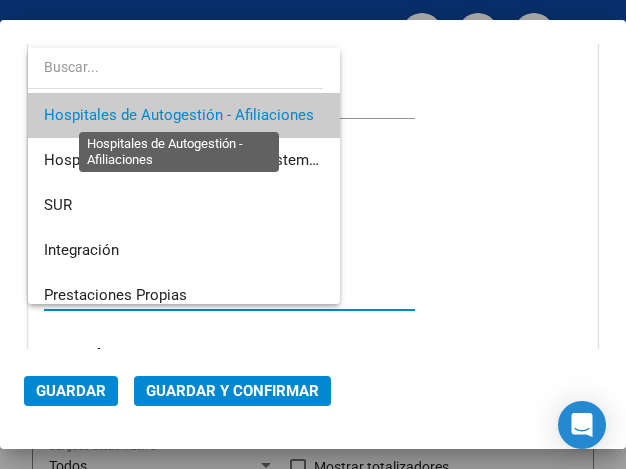 click on "Hospitales de Autogestión - Afiliaciones" at bounding box center [179, 115] 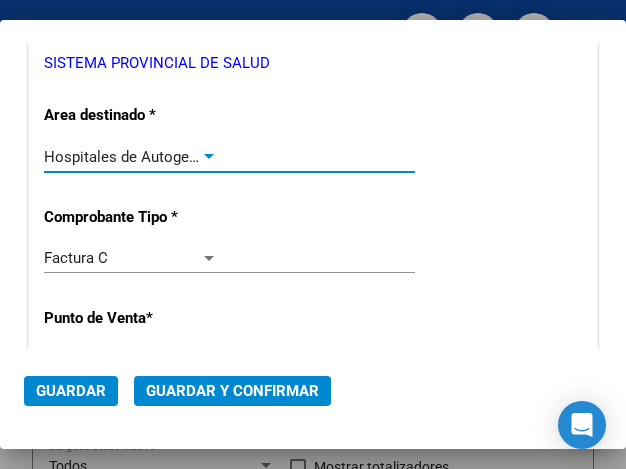 scroll, scrollTop: 400, scrollLeft: 0, axis: vertical 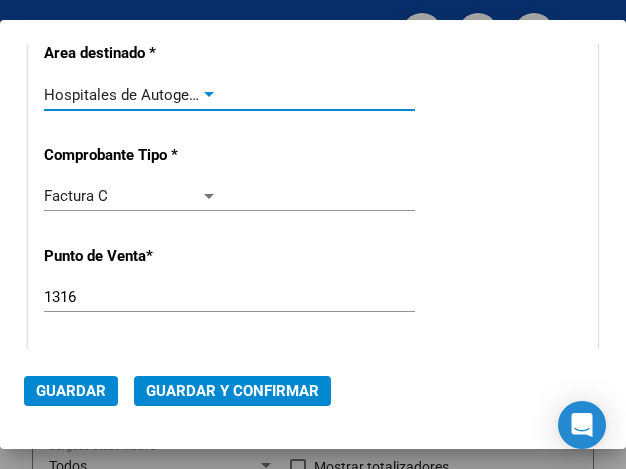 click at bounding box center (209, 95) 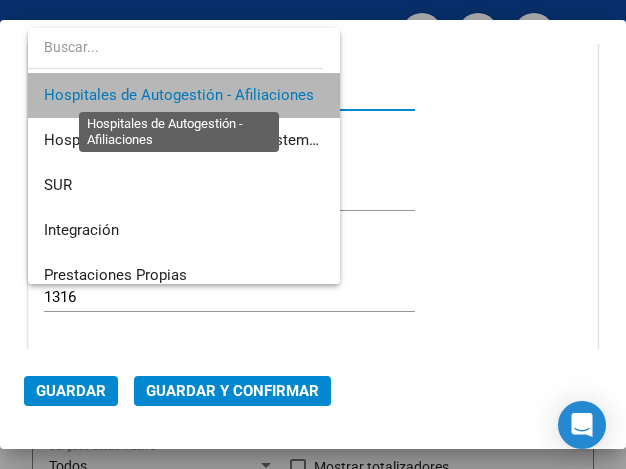 click on "Hospitales de Autogestión - Afiliaciones" at bounding box center [179, 95] 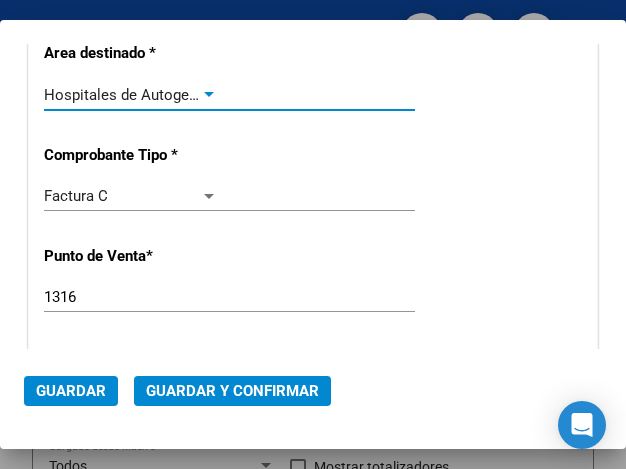 click on "1316" at bounding box center (131, 297) 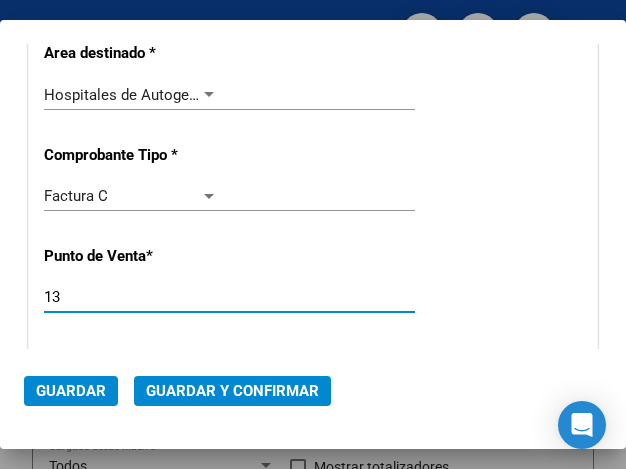 type on "1" 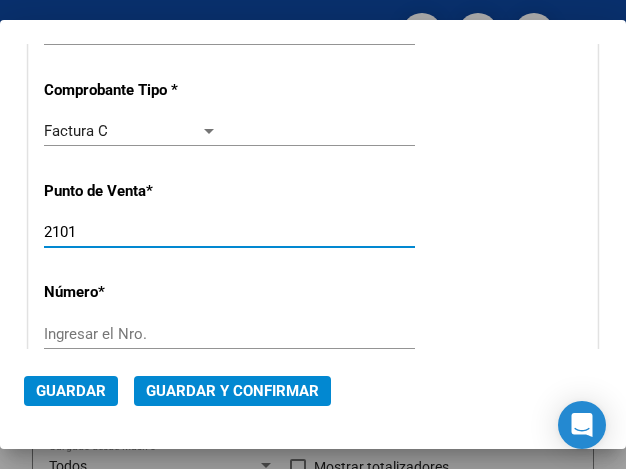scroll, scrollTop: 500, scrollLeft: 0, axis: vertical 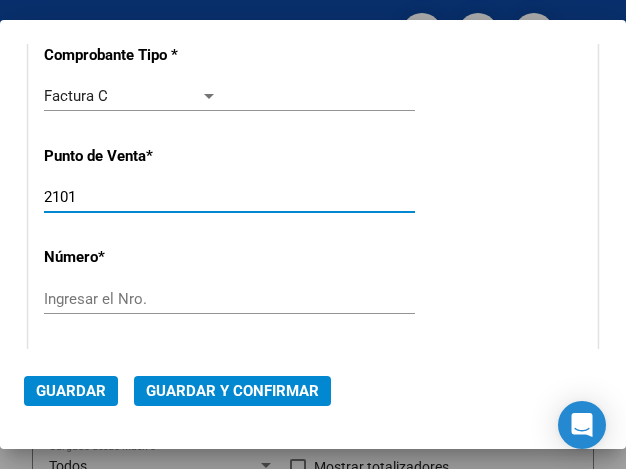 type on "2101" 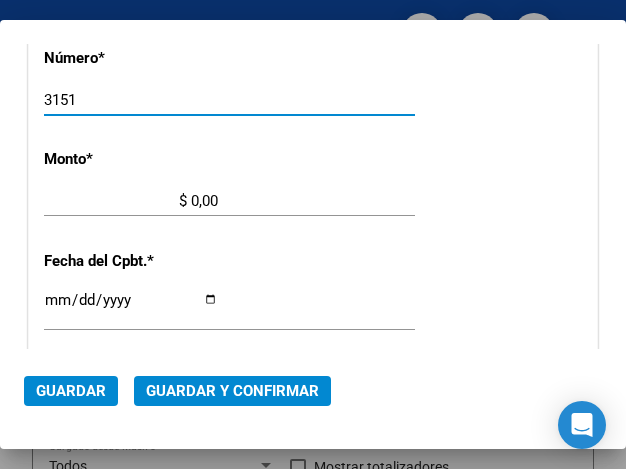 scroll, scrollTop: 700, scrollLeft: 0, axis: vertical 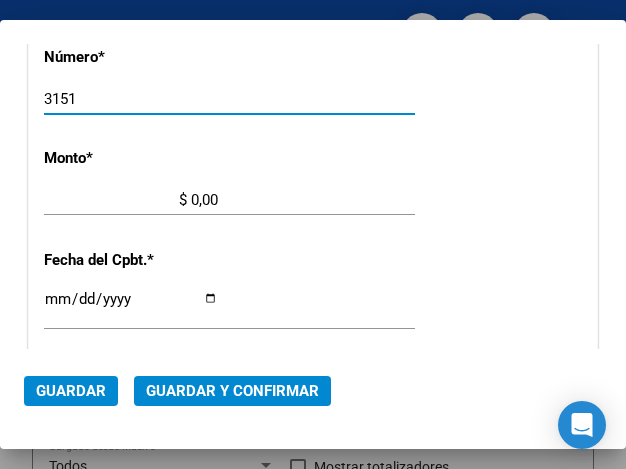 type on "3151" 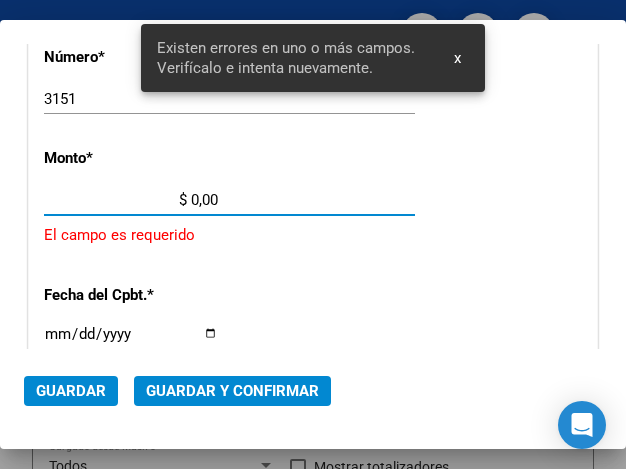 scroll, scrollTop: 694, scrollLeft: 0, axis: vertical 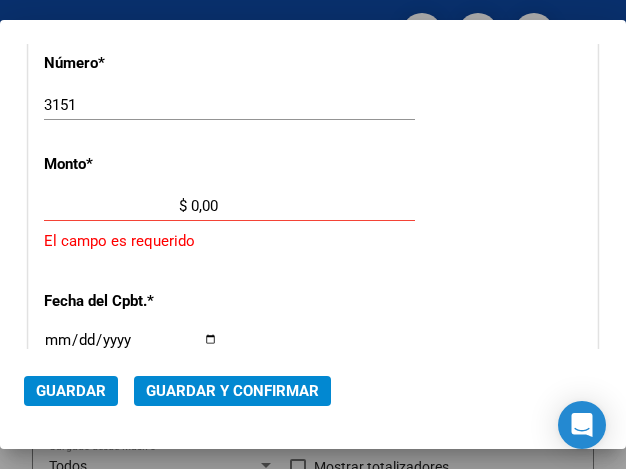 click on "$ 0,00" at bounding box center [131, 206] 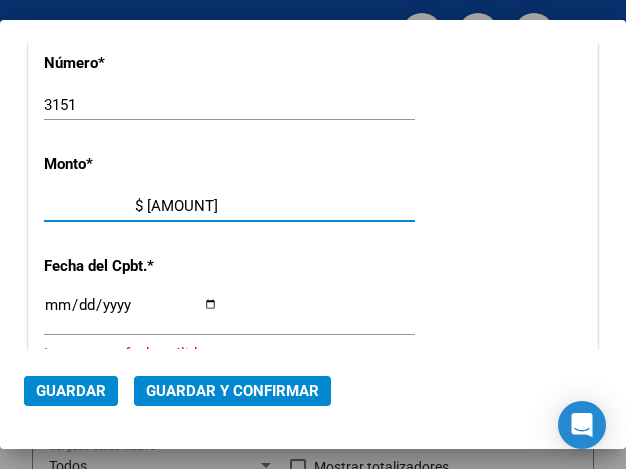 click on "$ 144.154,00" at bounding box center [131, 206] 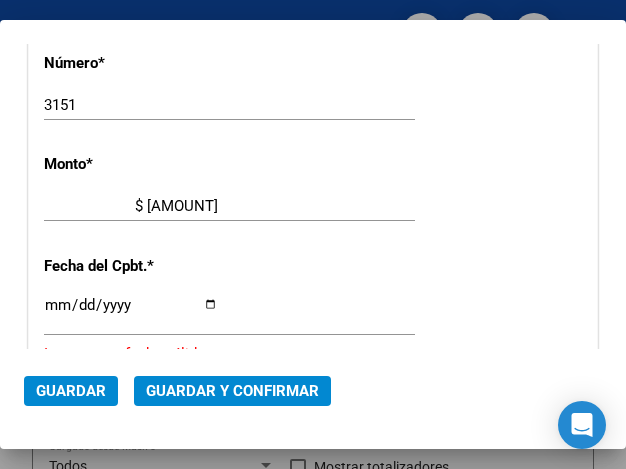 click on "Ingresar la fecha" 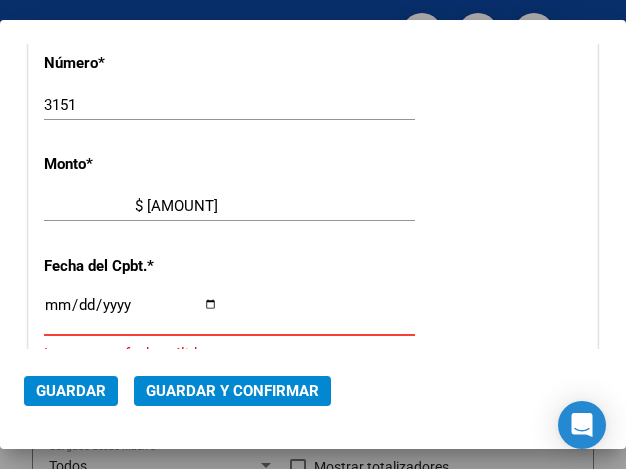 click on "Ingresar la fecha" at bounding box center [131, 313] 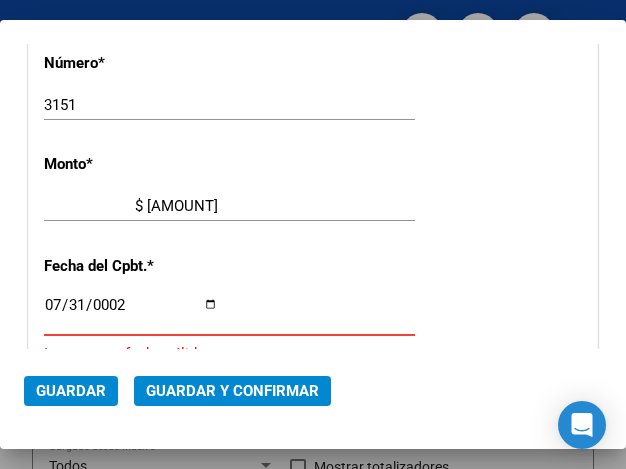 scroll, scrollTop: 901, scrollLeft: 0, axis: vertical 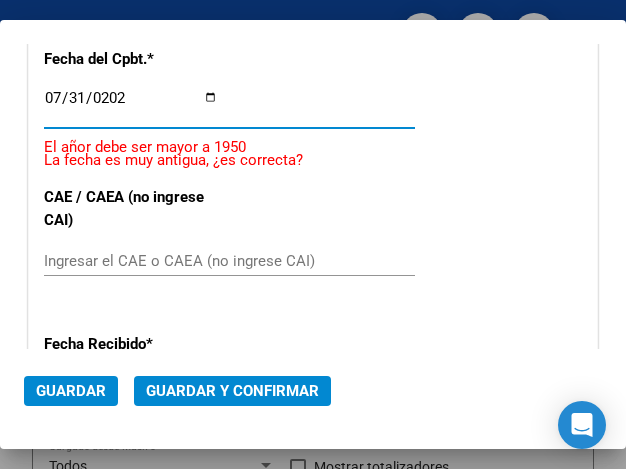 type on "2025-07-31" 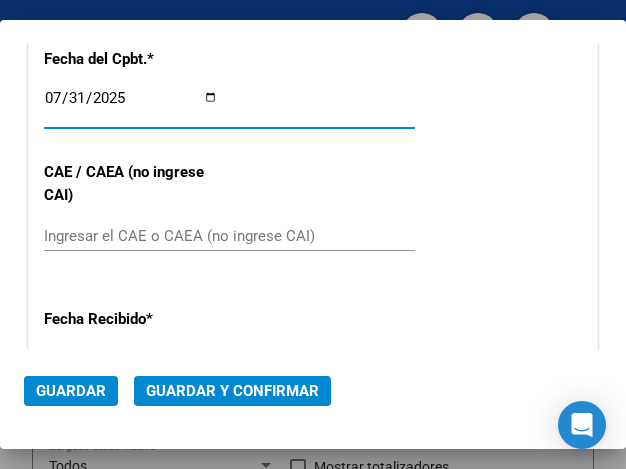 click on "Ingresar el CAE o CAEA (no ingrese CAI)" at bounding box center [131, 236] 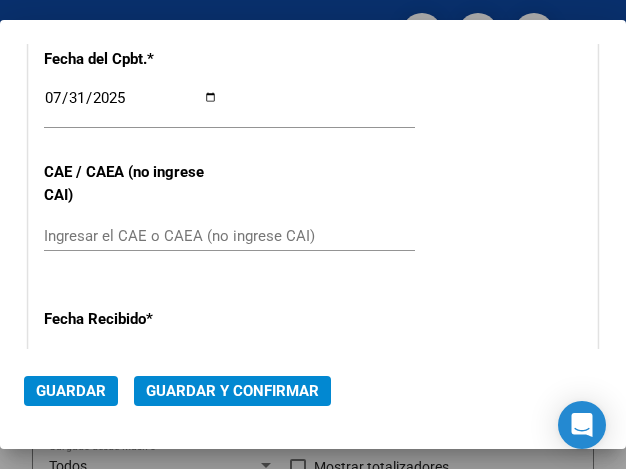 click on "CUIT  *   30-69182284-9 Ingresar CUIT  ANALISIS PRESTADOR  SISTEMA PROVINCIAL DE SALUD  ARCA Padrón  Area destinado * Hospitales de Autogestión - Afiliaciones Seleccionar Area  Comprobante Tipo * Factura C Seleccionar Tipo Punto de Venta  *   2101 Ingresar el Nro.  Número  *   3151 Ingresar el Nro.  Monto  *   $ 144.154,61 Ingresar el monto  Fecha del Cpbt.  *   2025-07-31 Ingresar la fecha  CAE / CAEA (no ingrese CAI)    Ingresar el CAE o CAEA (no ingrese CAI)  Fecha Recibido  *   2025-08-04 Ingresar la fecha  Fecha de Vencimiento    Ingresar la fecha  Ref. Externa    Ingresar la ref.  N° Liquidación    Ingresar el N° Liquidación" at bounding box center [313, 40] 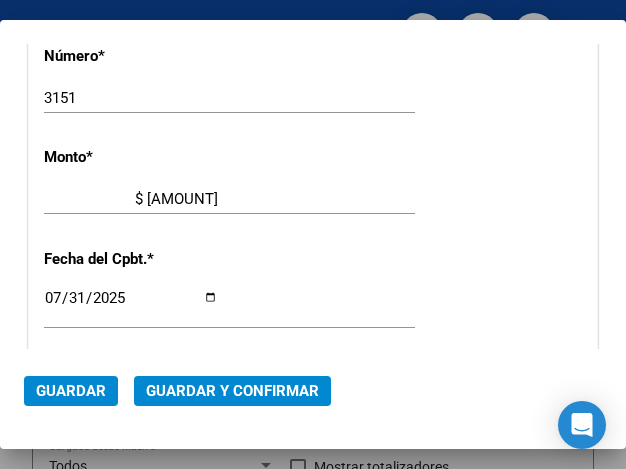 click on "CUIT  *   30-69182284-9 Ingresar CUIT  ANALISIS PRESTADOR  SISTEMA PROVINCIAL DE SALUD  ARCA Padrón  Area destinado * Hospitales de Autogestión - Afiliaciones Seleccionar Area  Comprobante Tipo * Factura C Seleccionar Tipo Punto de Venta  *   2101 Ingresar el Nro.  Número  *   3151 Ingresar el Nro.  Monto  *   $ 144.154,61 Ingresar el monto  Fecha del Cpbt.  *   2025-07-31 Ingresar la fecha  CAE / CAEA (no ingrese CAI)    Ingresar el CAE o CAEA (no ingrese CAI)  Fecha Recibido  *   2025-08-04 Ingresar la fecha  Fecha de Vencimiento    Ingresar la fecha  Ref. Externa    Ingresar la ref.  N° Liquidación    Ingresar el N° Liquidación" at bounding box center (313, 240) 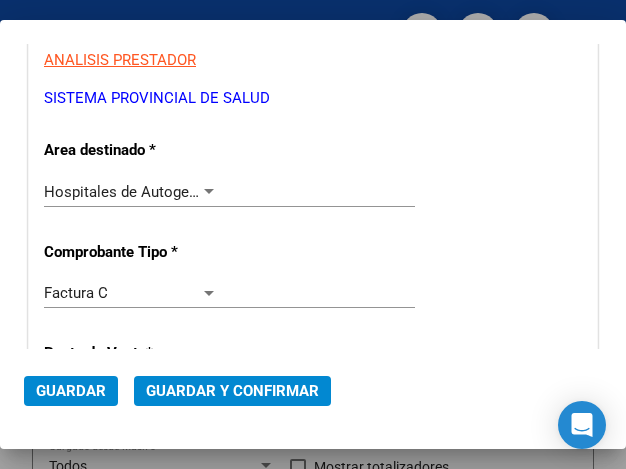 scroll, scrollTop: 301, scrollLeft: 0, axis: vertical 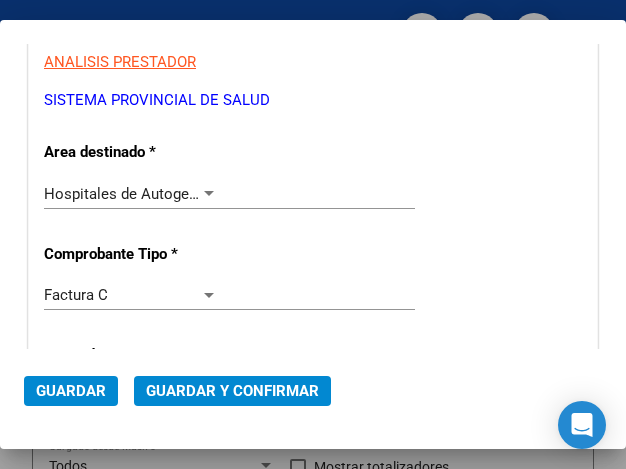 click at bounding box center (209, 194) 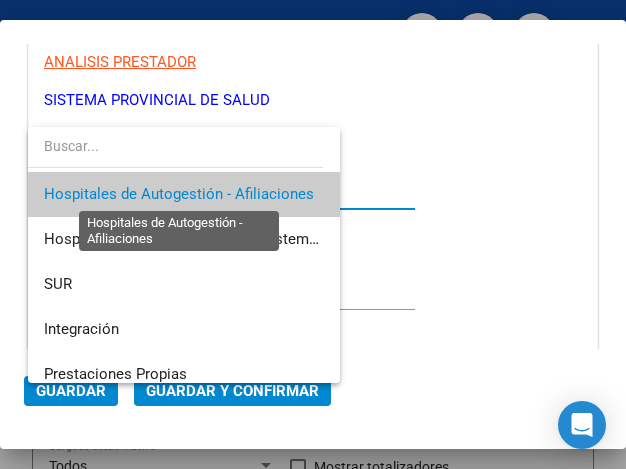 click on "Hospitales de Autogestión - Afiliaciones" at bounding box center [179, 194] 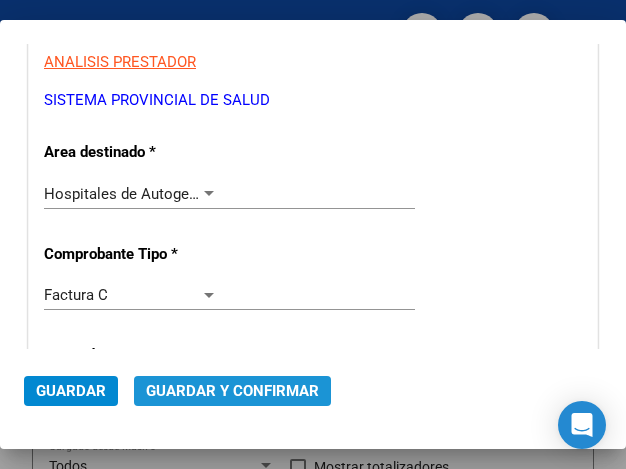 click on "Guardar y Confirmar" 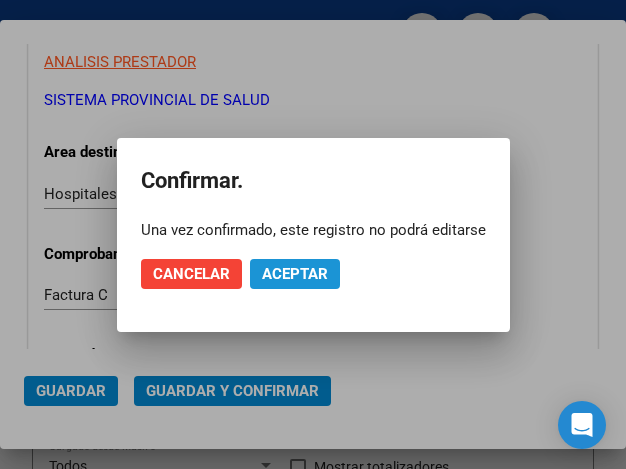 click on "Aceptar" 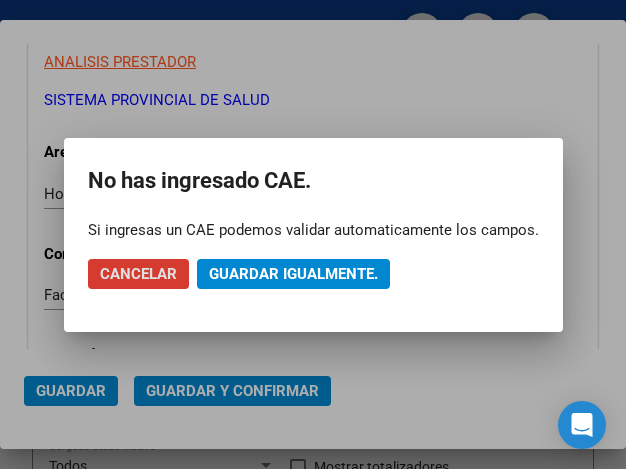 click on "Guardar igualmente." 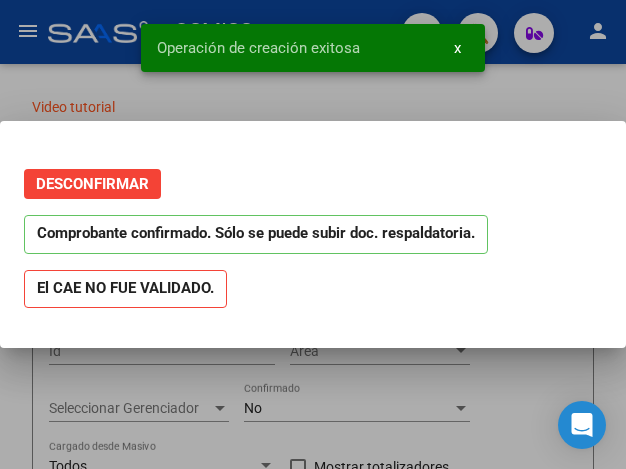 scroll, scrollTop: 0, scrollLeft: 0, axis: both 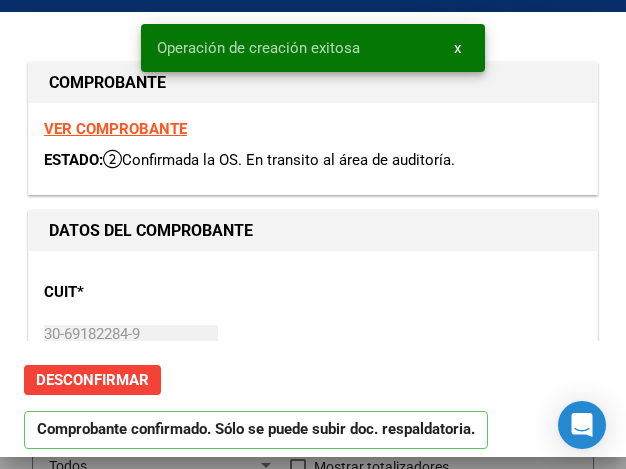 type on "2025-08-30" 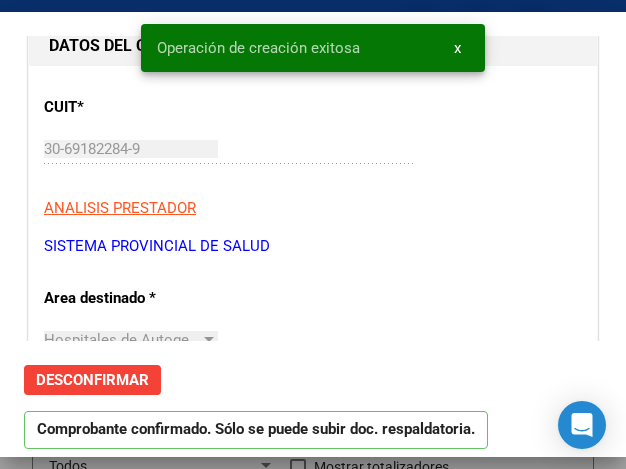 scroll, scrollTop: 200, scrollLeft: 0, axis: vertical 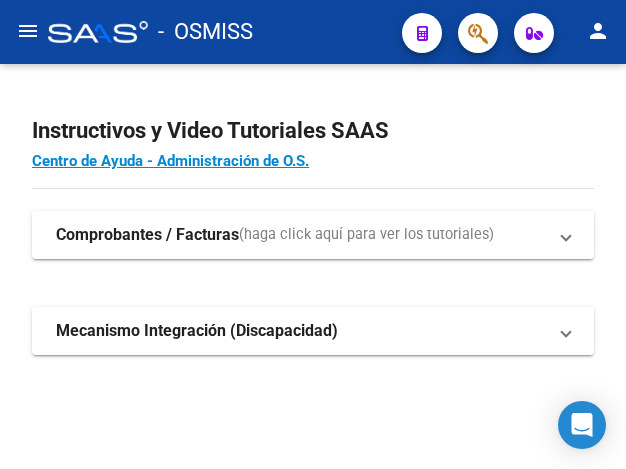 click on "menu" 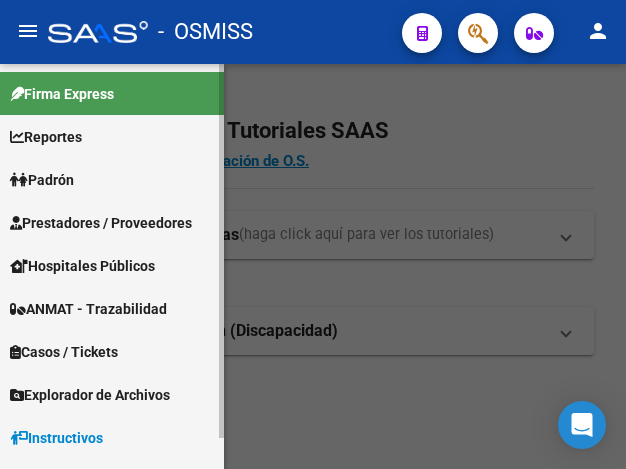 click on "Prestadores / Proveedores" at bounding box center [101, 223] 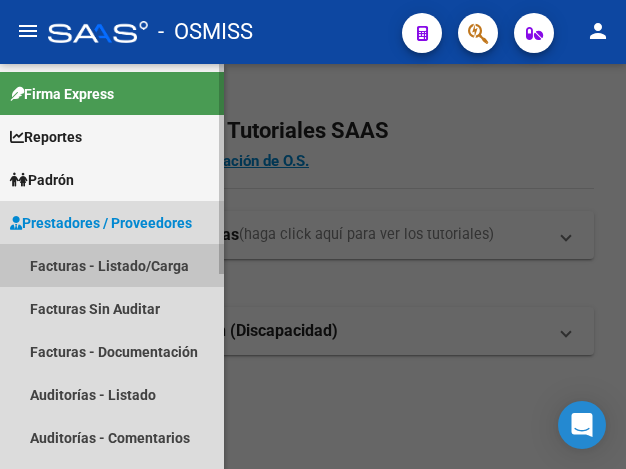 click on "Facturas - Listado/Carga" at bounding box center (112, 265) 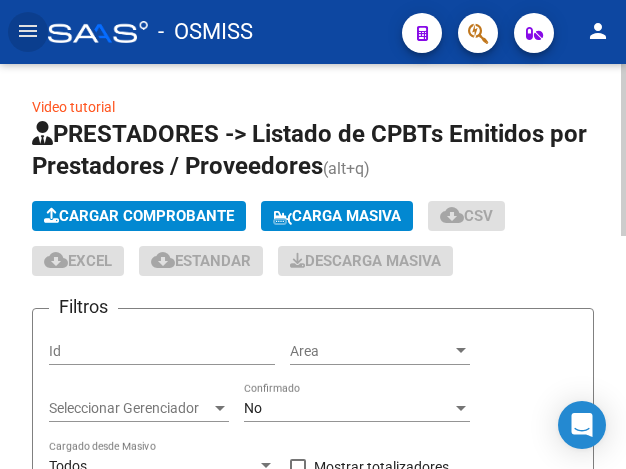 click on "Cargar Comprobante" 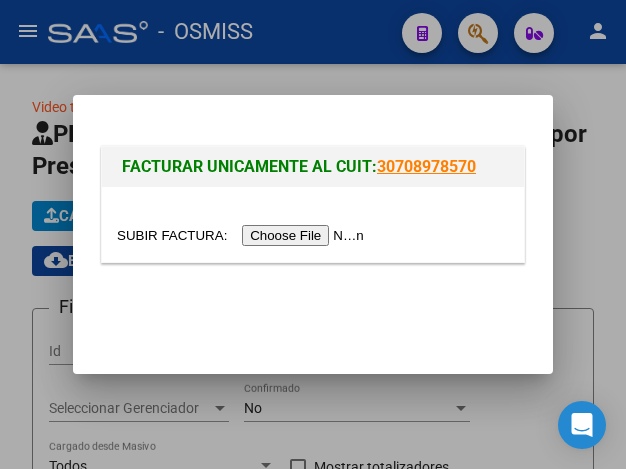 click at bounding box center [243, 235] 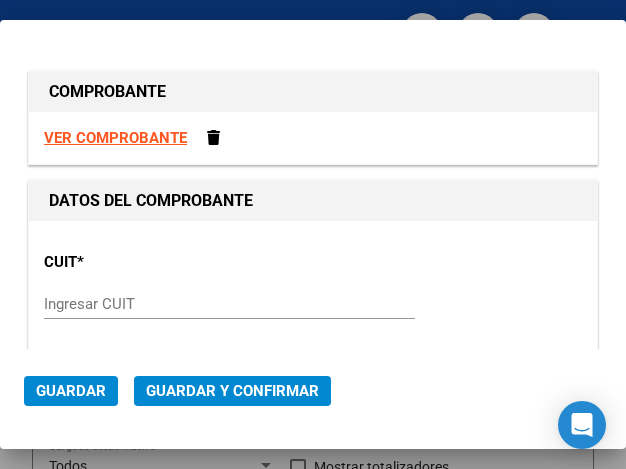click on "Ingresar CUIT" at bounding box center (131, 304) 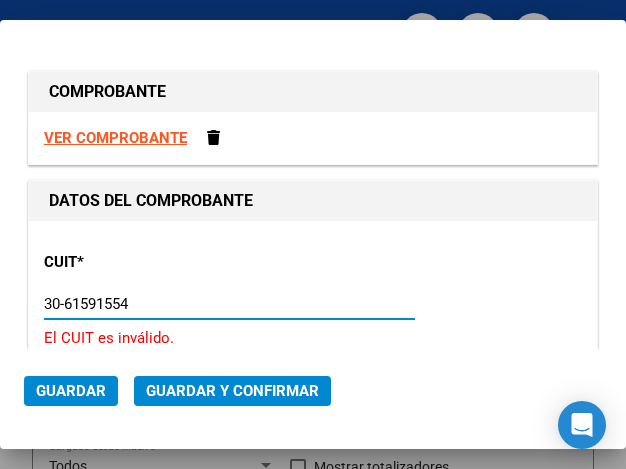 type on "[CUIT]" 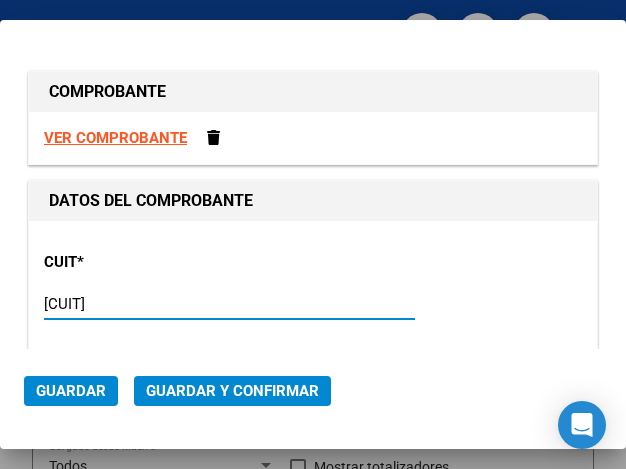 type on "1" 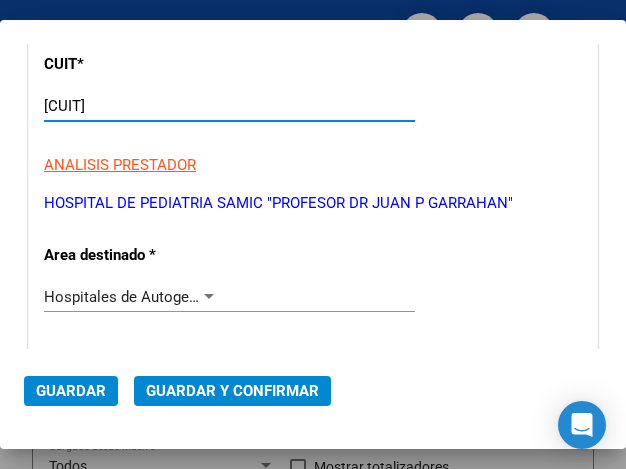 scroll, scrollTop: 200, scrollLeft: 0, axis: vertical 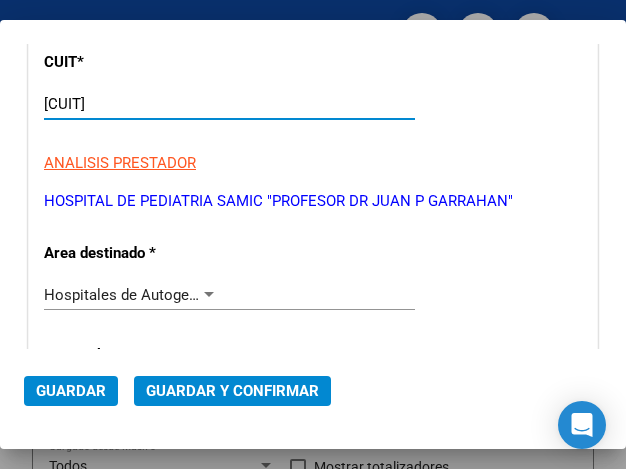 type on "[CUIT]" 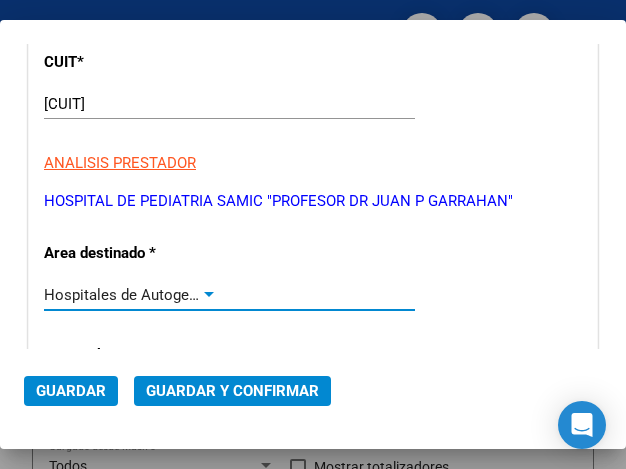 click at bounding box center [209, 294] 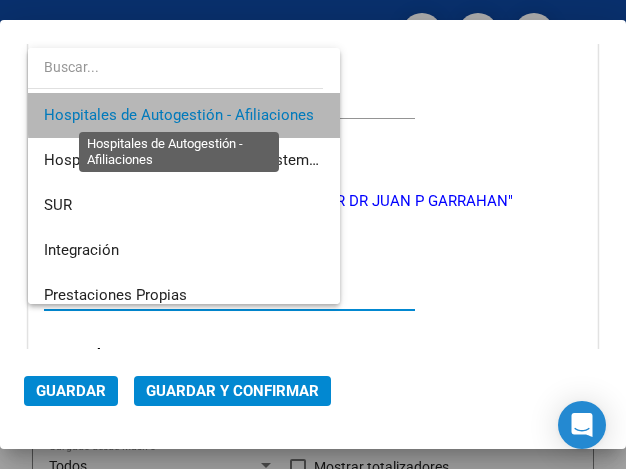 click on "Hospitales de Autogestión - Afiliaciones" at bounding box center (179, 115) 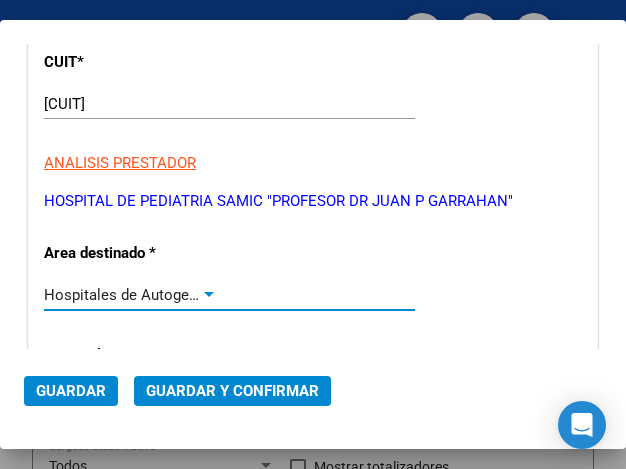 click at bounding box center (209, 295) 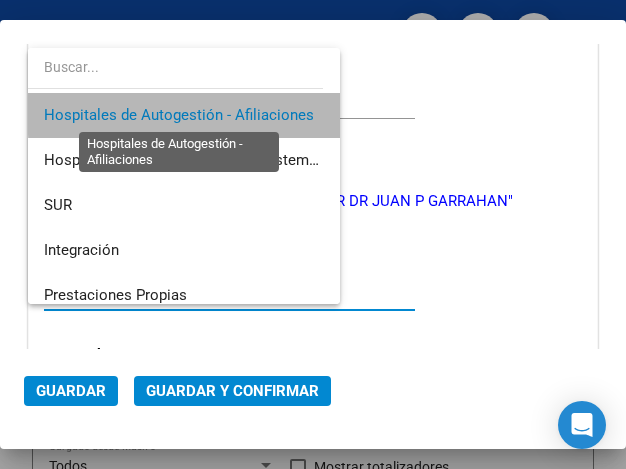 click on "Hospitales de Autogestión - Afiliaciones" at bounding box center (179, 115) 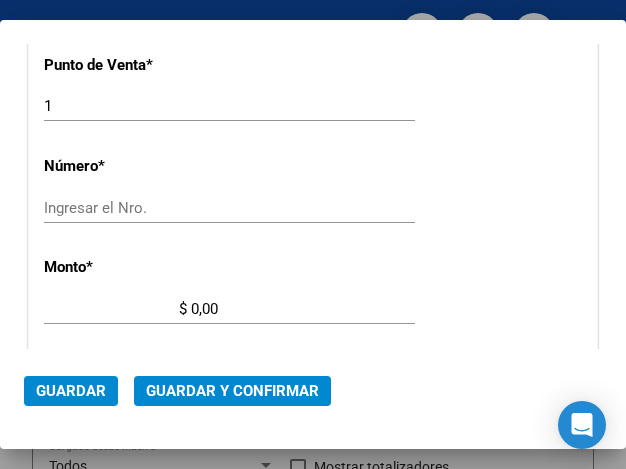 scroll, scrollTop: 600, scrollLeft: 0, axis: vertical 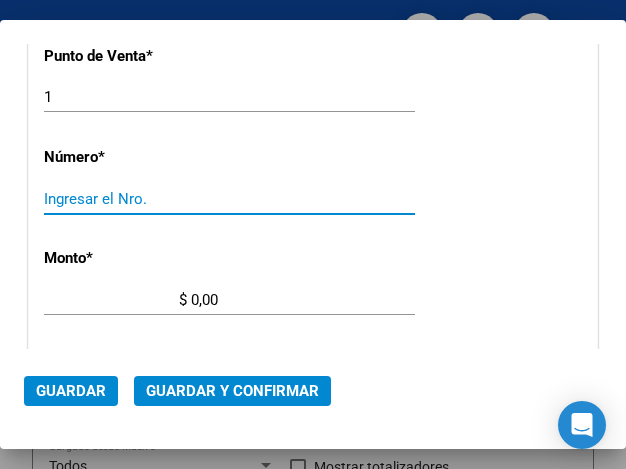 click on "Ingresar el Nro." at bounding box center (131, 199) 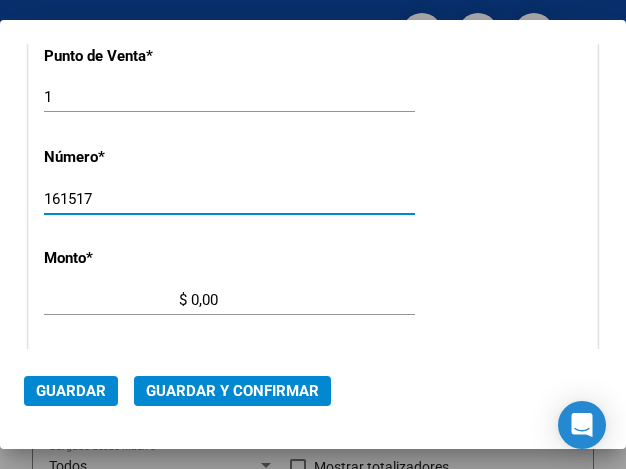 type on "161517" 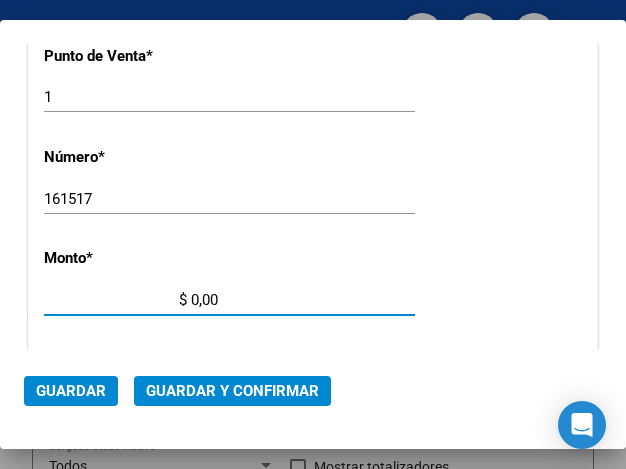click on "$ 0,00" at bounding box center (131, 300) 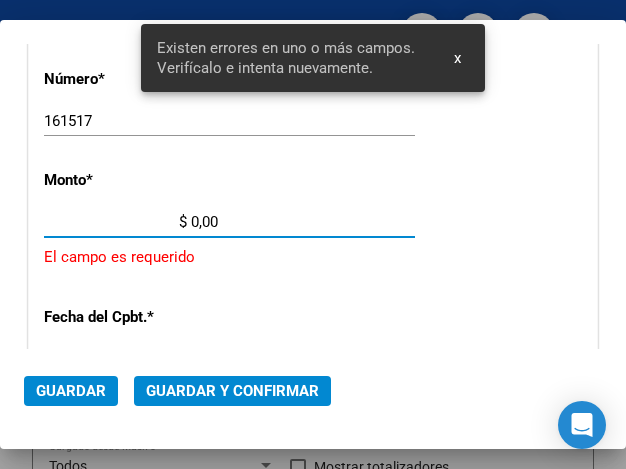 scroll, scrollTop: 694, scrollLeft: 0, axis: vertical 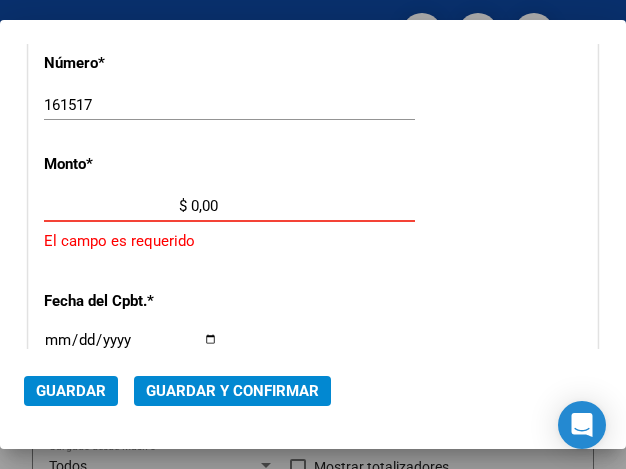 click on "$ 0,00" at bounding box center [131, 206] 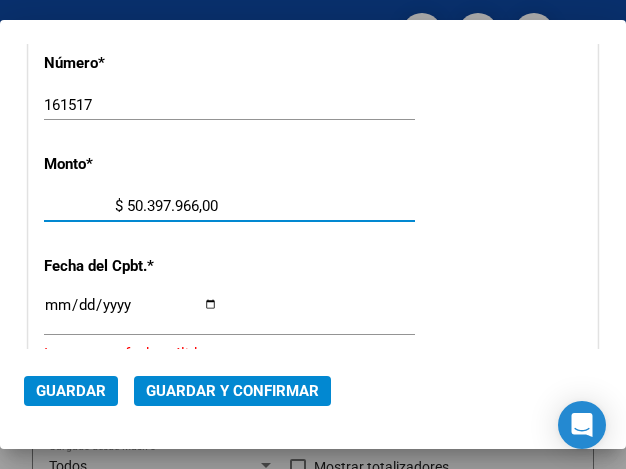 click on "$ 50.397.966,00" at bounding box center [131, 206] 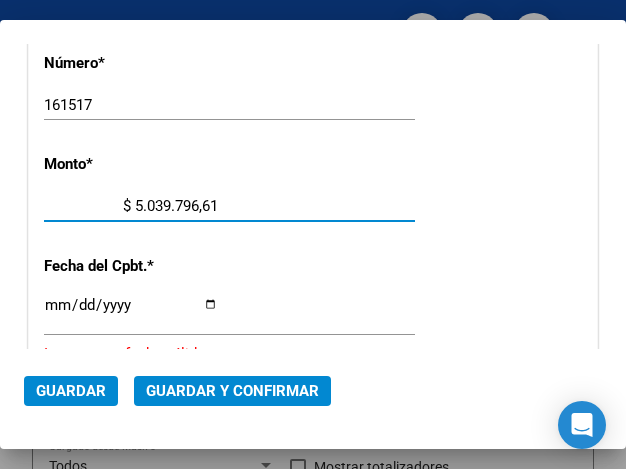type on "$ 50.397.966,19" 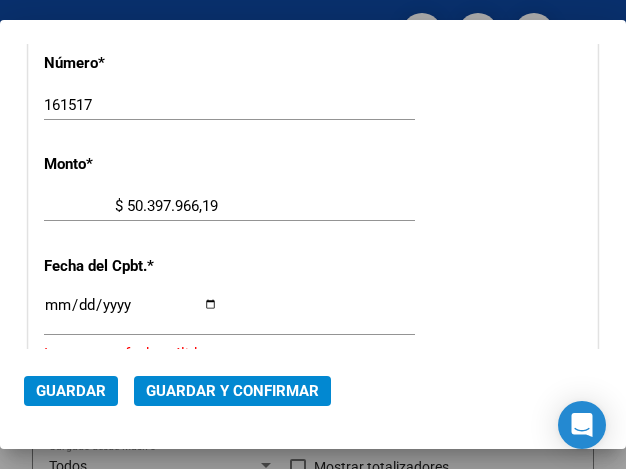 click on "Ingresar la fecha" at bounding box center [131, 313] 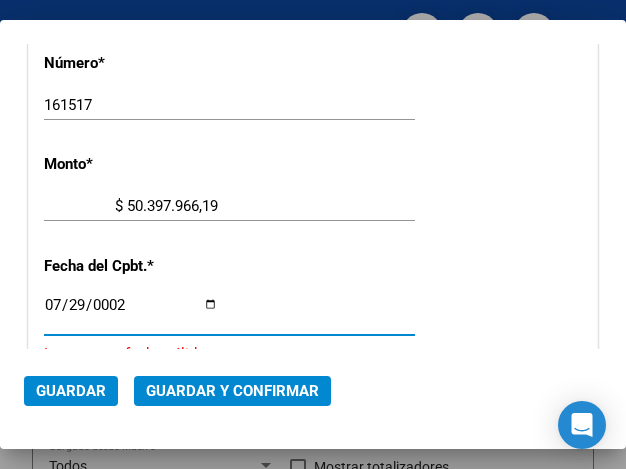 scroll, scrollTop: 901, scrollLeft: 0, axis: vertical 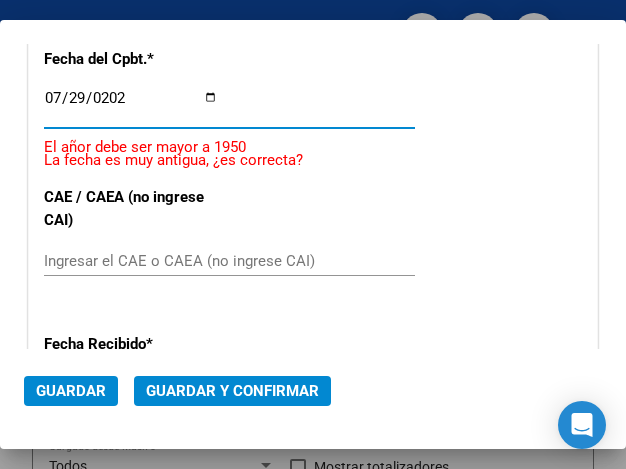 type on "2025-07-29" 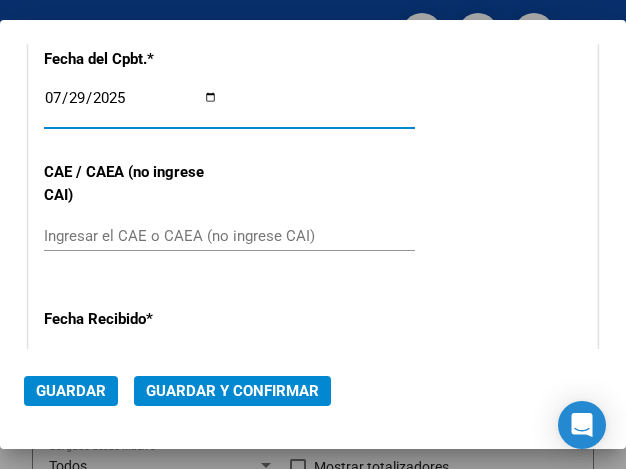 click on "Ingresar el CAE o CAEA (no ingrese CAI)" at bounding box center (131, 236) 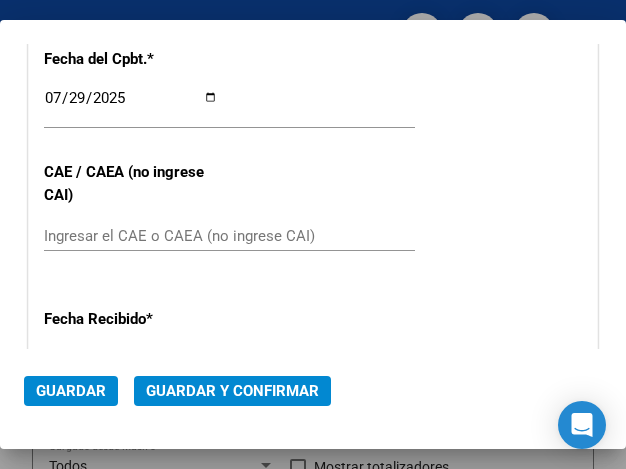 click on "CUIT  *   [CUIT] Ingresar CUIT  ANALISIS PRESTADOR  HOSPITAL DE PEDIATRIA SAMIC "PROFESOR DR JUAN P GARRAHAN"  ARCA Padrón  Area destinado * Hospitales de Autogestión - Afiliaciones Seleccionar Area  Comprobante Tipo * Factura C Seleccionar Tipo Punto de Venta  *   1 Ingresar el Nro.  Número  *   161517 Ingresar el Nro.  Monto  *   $ 50.397.966,19 Ingresar el monto  Fecha del Cpbt.  *   [FECHA] Ingresar la fecha  CAE / CAEA (no ingrese CAI)    Ingresar el CAE o CAEA (no ingrese CAI)  Fecha Recibido  *   [FECHA] Ingresar la fecha  Fecha de Vencimiento    Ingresar la fecha  Ref. Externa    Ingresar la ref.  N° Liquidación    Ingresar el N° Liquidación" at bounding box center [313, 40] 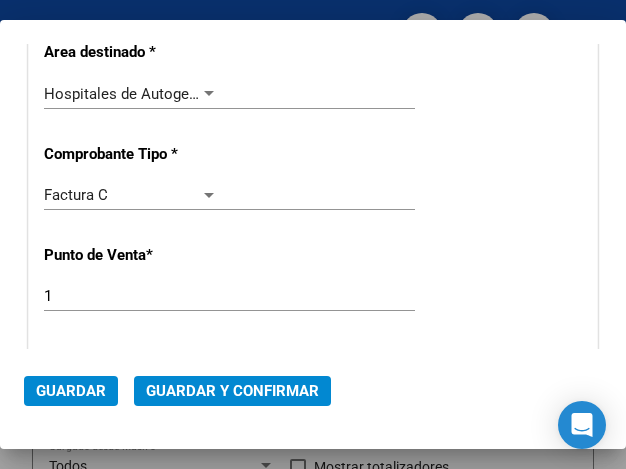 scroll, scrollTop: 301, scrollLeft: 0, axis: vertical 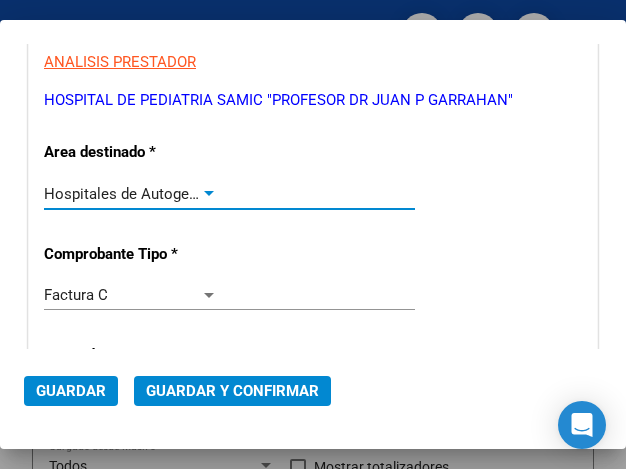 click at bounding box center [209, 193] 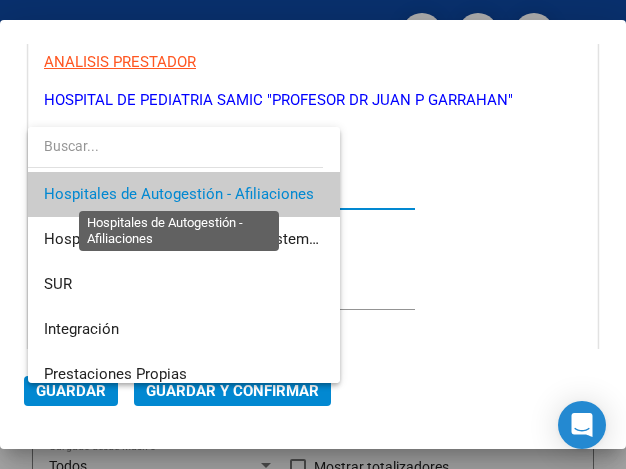 click on "Hospitales de Autogestión - Afiliaciones" at bounding box center (179, 194) 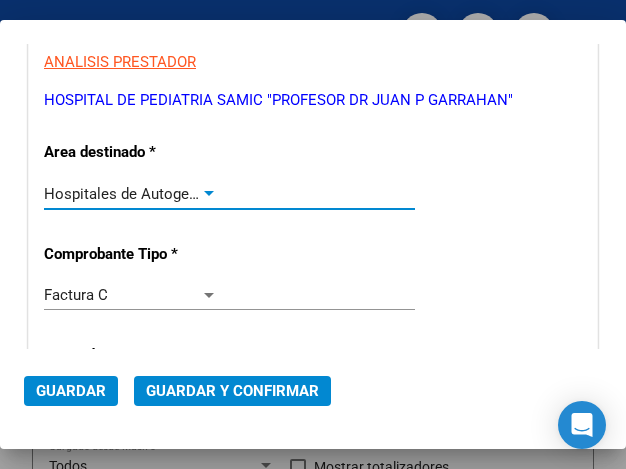 click on "Guardar y Confirmar" 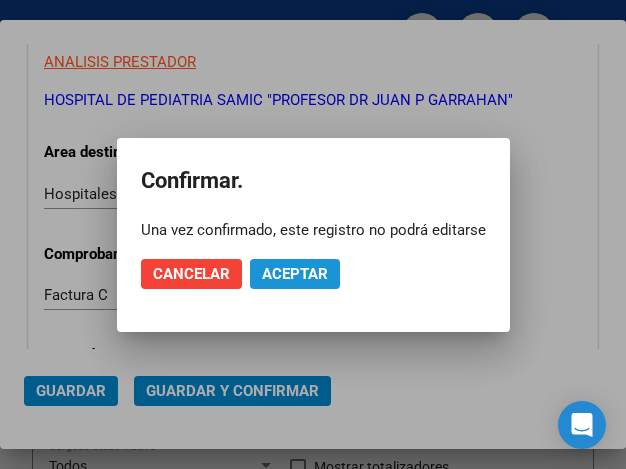click on "Aceptar" 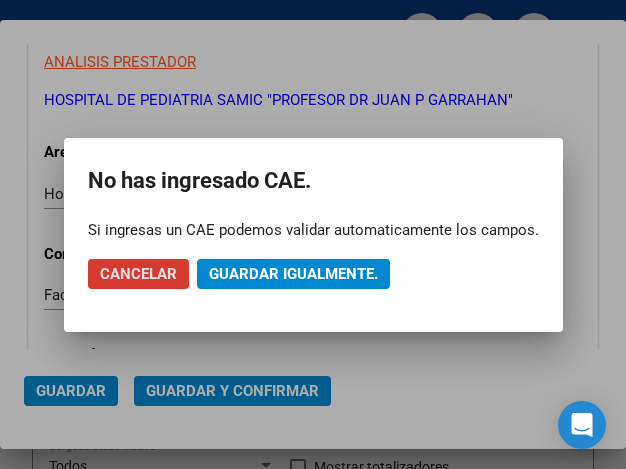 click on "Guardar igualmente." 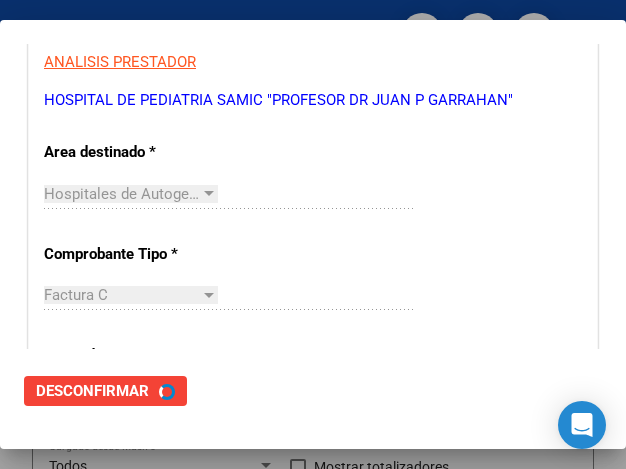 scroll, scrollTop: 0, scrollLeft: 0, axis: both 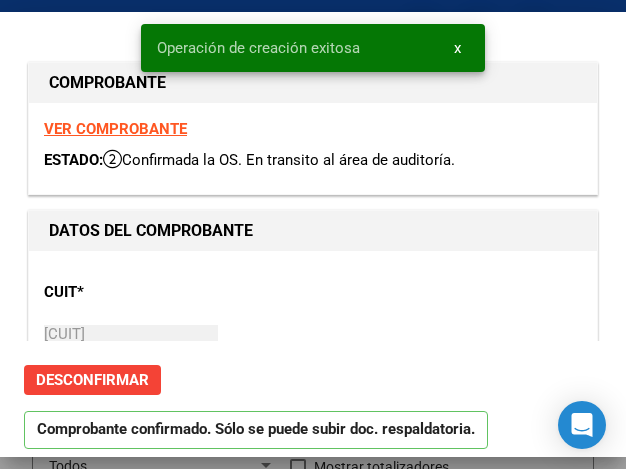 type on "2025-08-28" 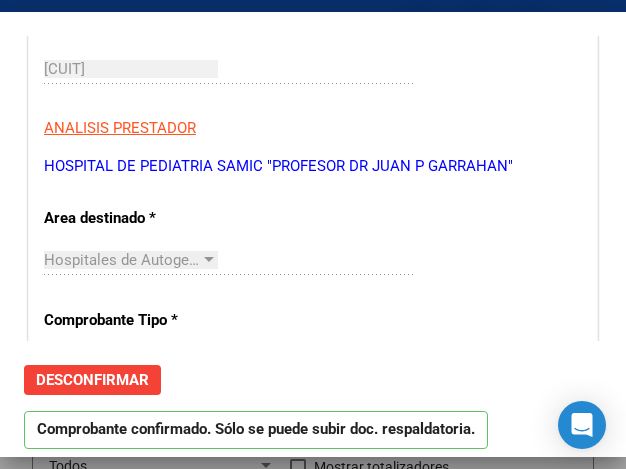 scroll, scrollTop: 300, scrollLeft: 0, axis: vertical 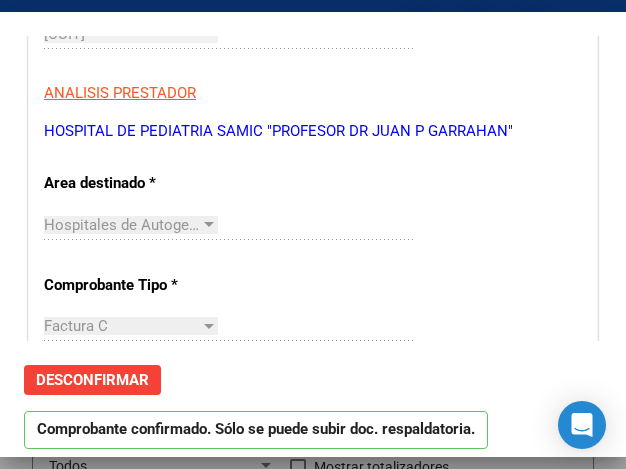 click on "CUIT  *   30-61591554-4 Ingresar CUIT  ANALISIS PRESTADOR  HOSPITAL DE PEDIATRIA SAMIC "PROFESOR DR JUAN P GARRAHAN"  ARCA Padrón ARCA Padrón  Area destinado * Hospitales de Autogestión - Afiliaciones Seleccionar Area  Comprobante Tipo * Factura C Seleccionar Tipo Punto de Venta  *   1 Ingresar el Nro.  Número  *   161517 Ingresar el Nro.  Monto  *   $ 50.397.966,19 Ingresar el monto  Fecha del Cpbt.  *   2025-07-29 Ingresar la fecha  CAE / CAEA (no ingrese CAI)    Ingresar el CAE o CAEA (no ingrese CAI)  Fecha Recibido  *   2025-08-04 Ingresar la fecha  Fecha de Vencimiento    2025-08-28 Ingresar la fecha  Ref. Externa    Ingresar la ref.  N° Liquidación    Ingresar el N° Liquidación" at bounding box center (313, 671) 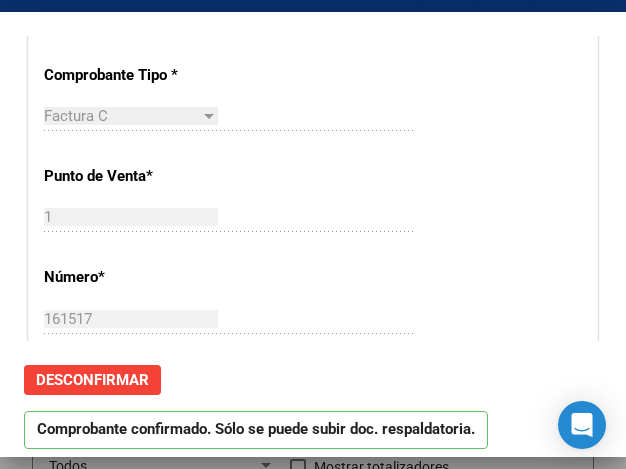 scroll, scrollTop: 600, scrollLeft: 0, axis: vertical 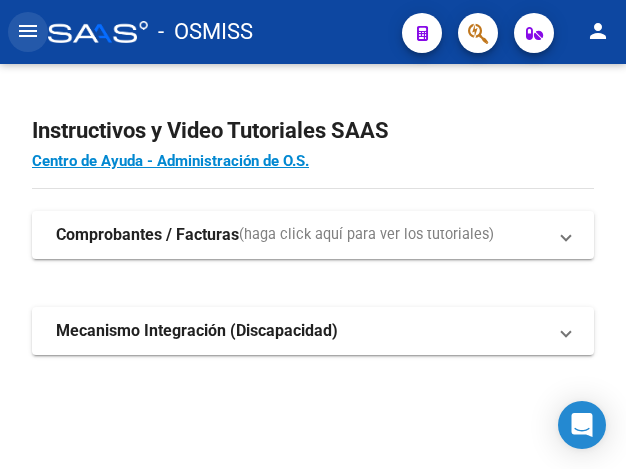 click on "menu" 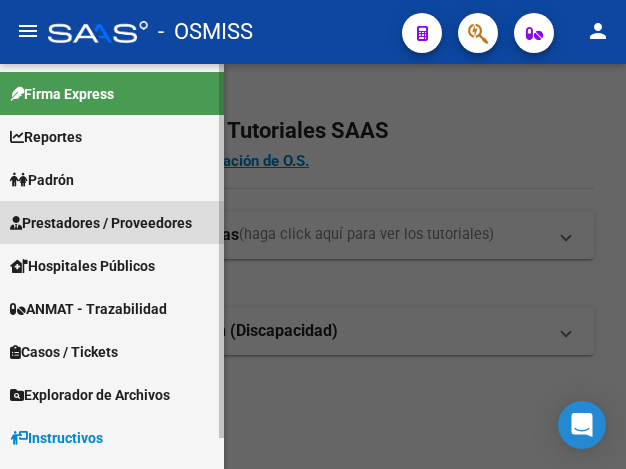 click on "Prestadores / Proveedores" at bounding box center [101, 223] 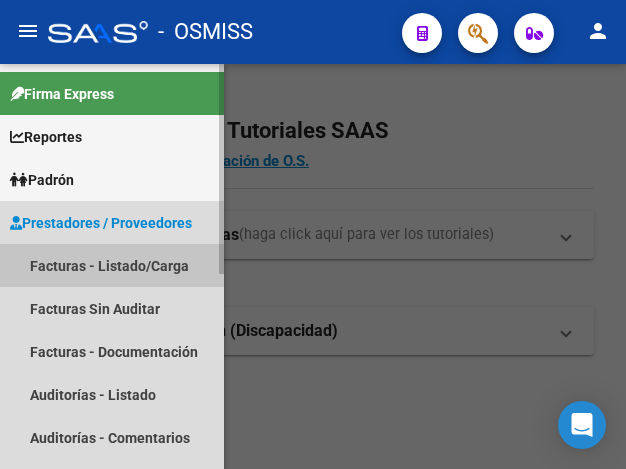 click on "Facturas - Listado/Carga" at bounding box center (112, 265) 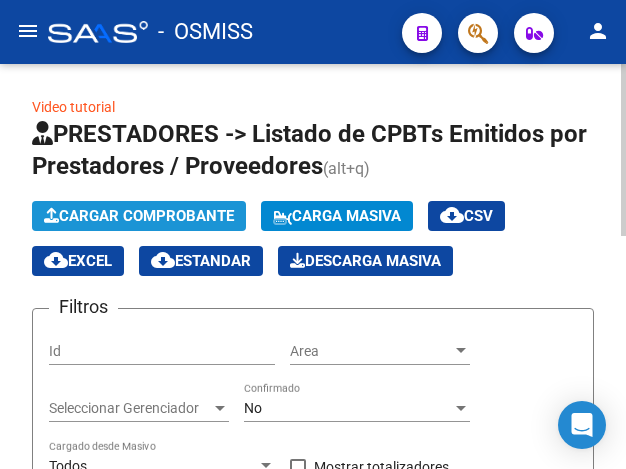 click on "Cargar Comprobante" 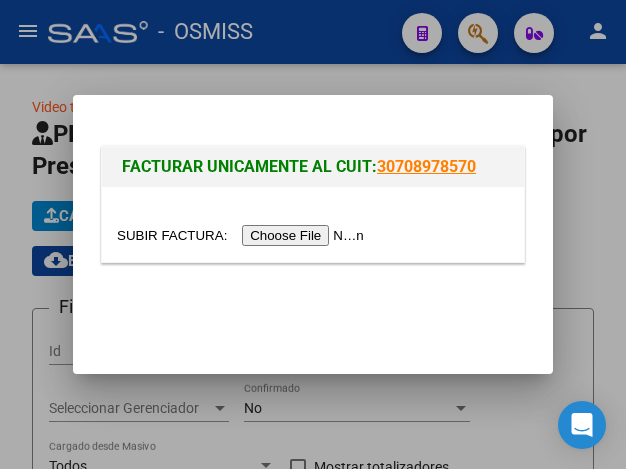 click at bounding box center (243, 235) 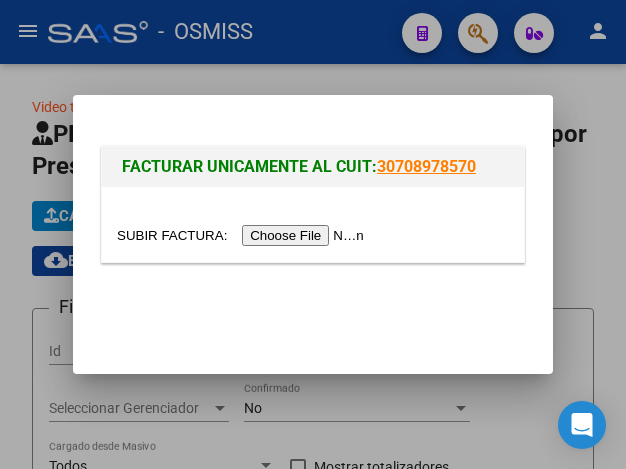 click at bounding box center [313, 234] 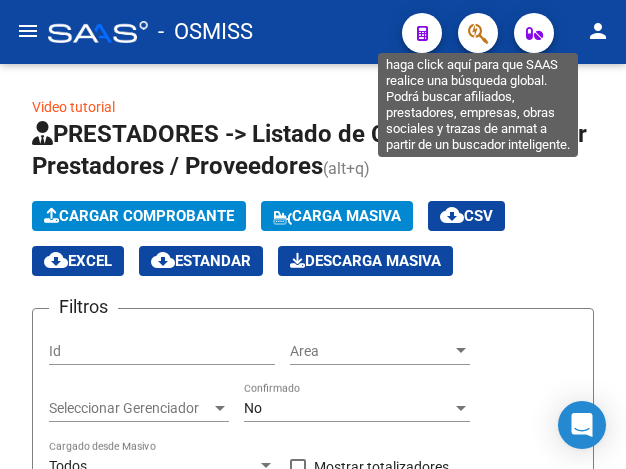 click 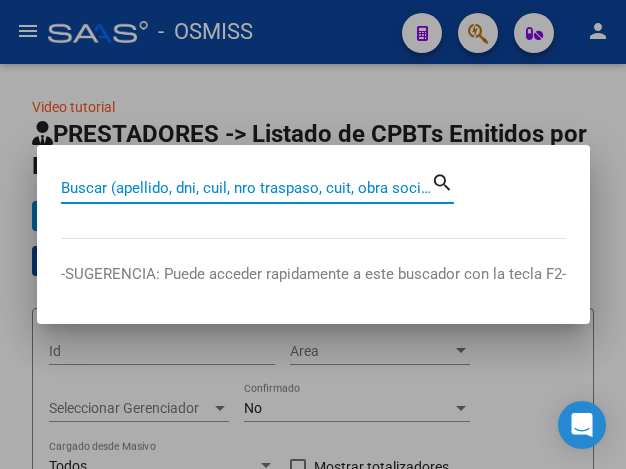 click on "Buscar (apellido, dni, cuil, nro traspaso, cuit, obra social)" at bounding box center (246, 188) 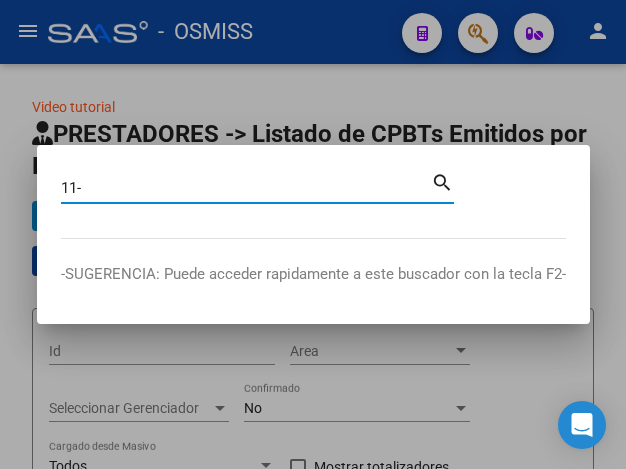 click on "11-" at bounding box center (246, 188) 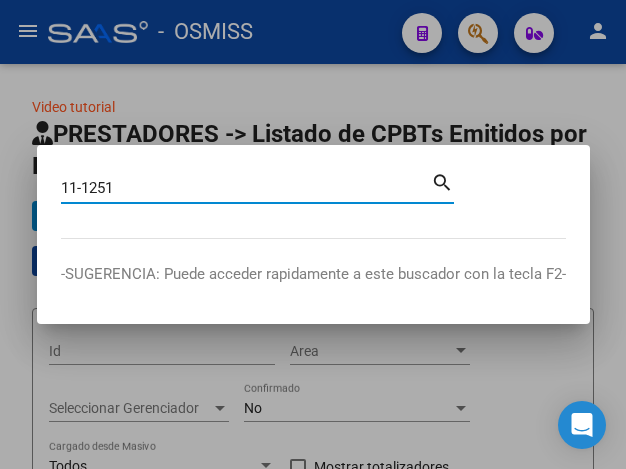 type on "11-1251" 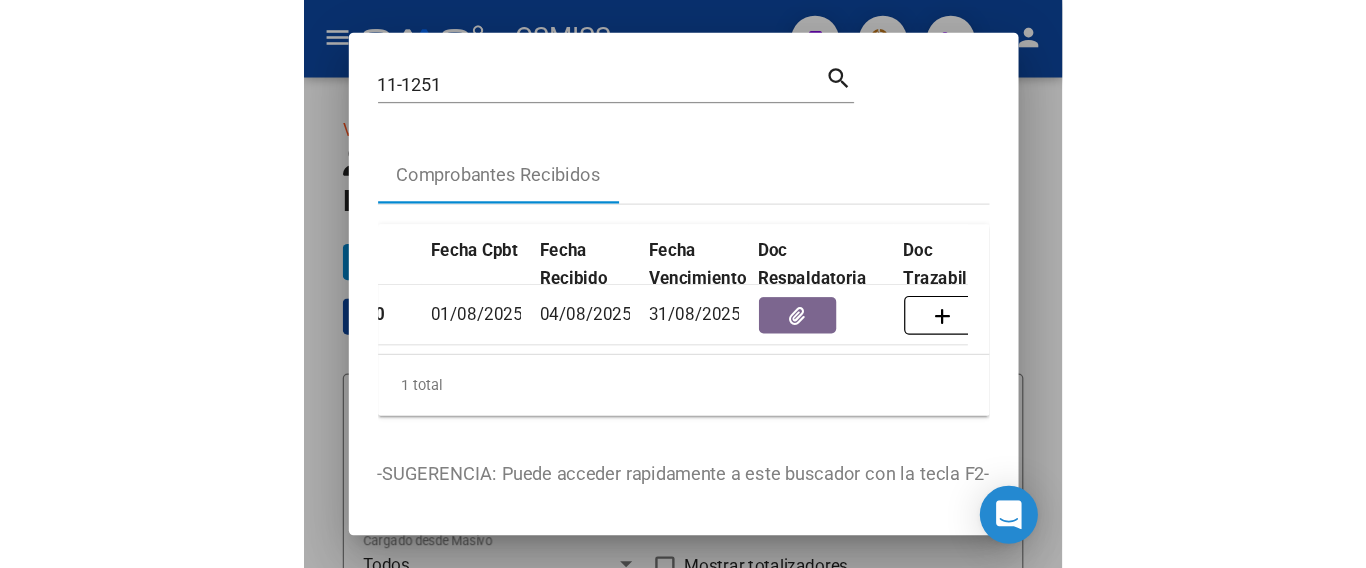 scroll, scrollTop: 0, scrollLeft: 959, axis: horizontal 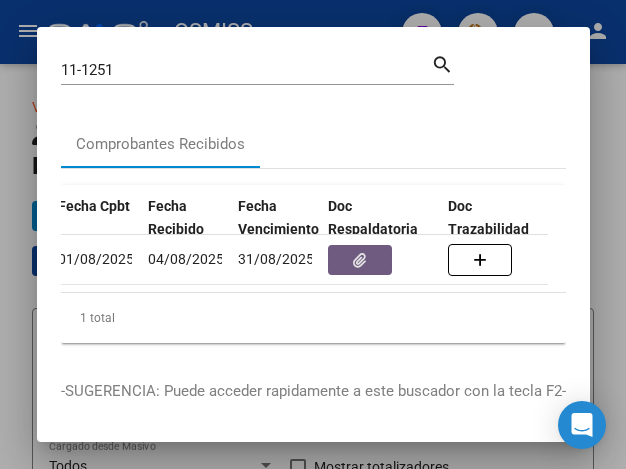 click 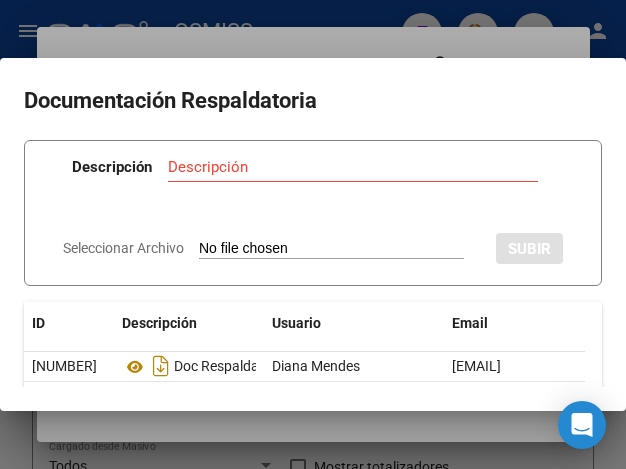click on "Descripción" at bounding box center [353, 167] 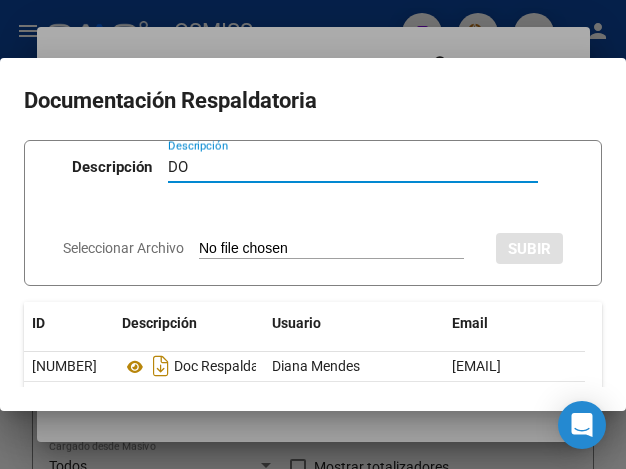 type on "D" 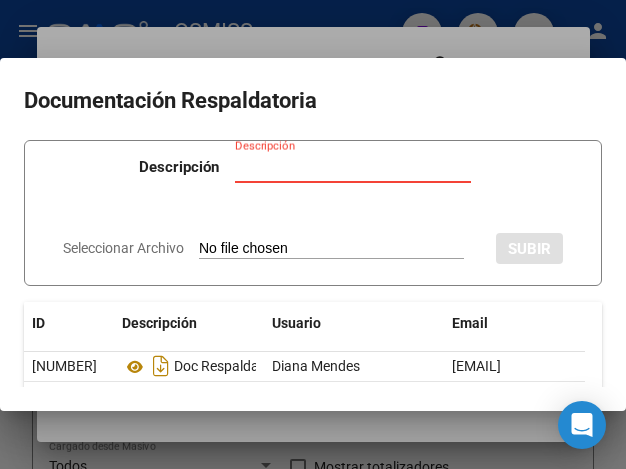 type on "c" 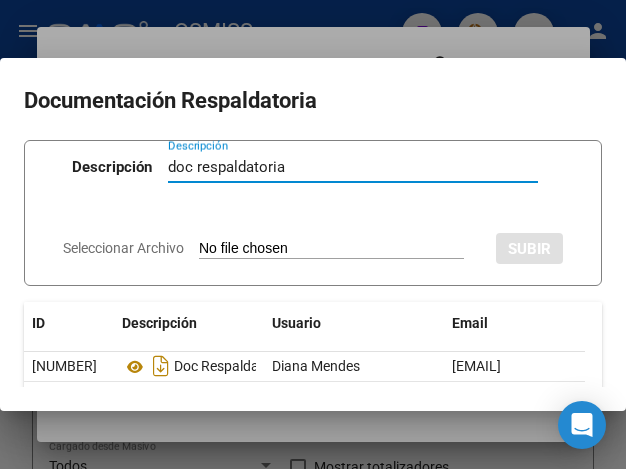 type on "doc respaldatoria" 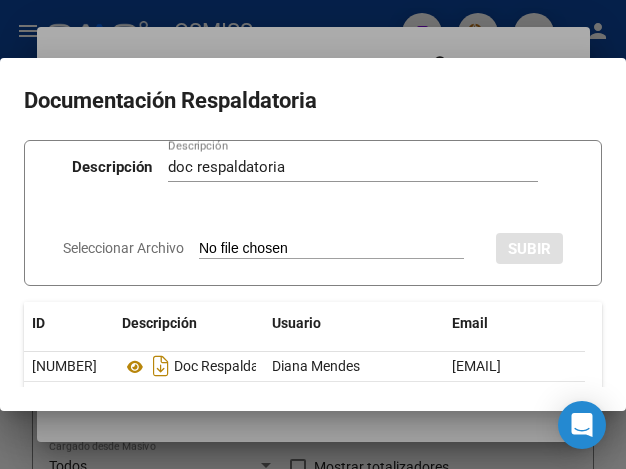 click on "Seleccionar Archivo" at bounding box center [331, 249] 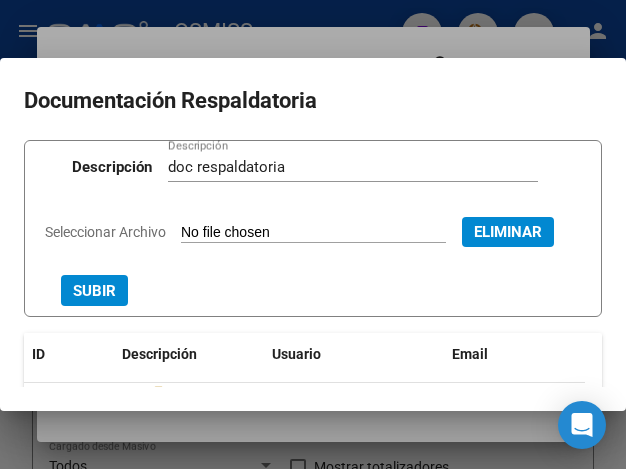 click on "SUBIR" at bounding box center [94, 291] 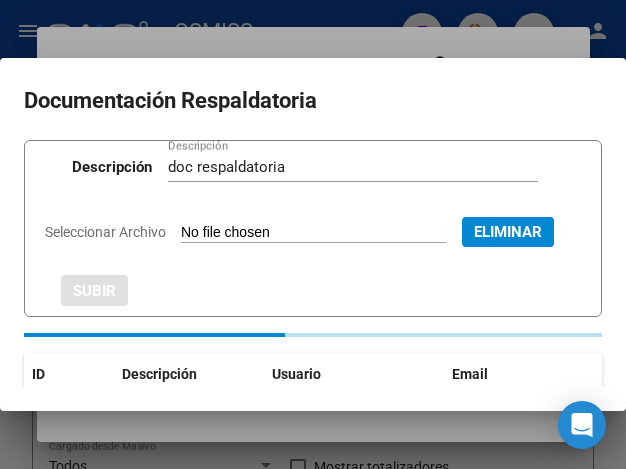 type 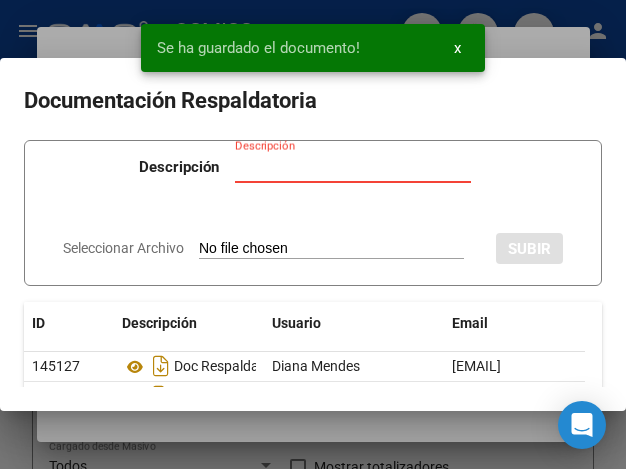 click on "Descripción" at bounding box center [353, 167] 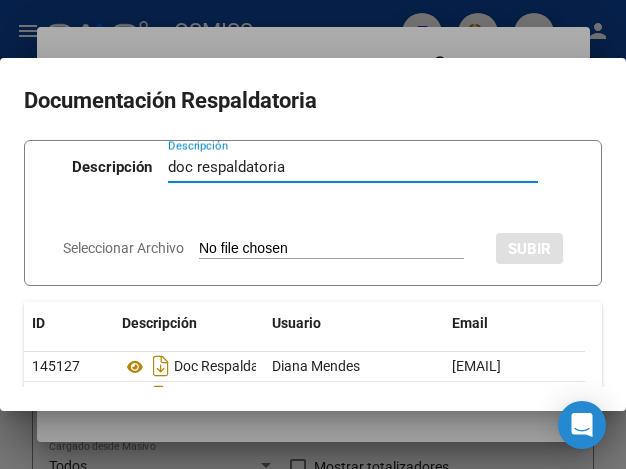 type on "doc respaldatoria" 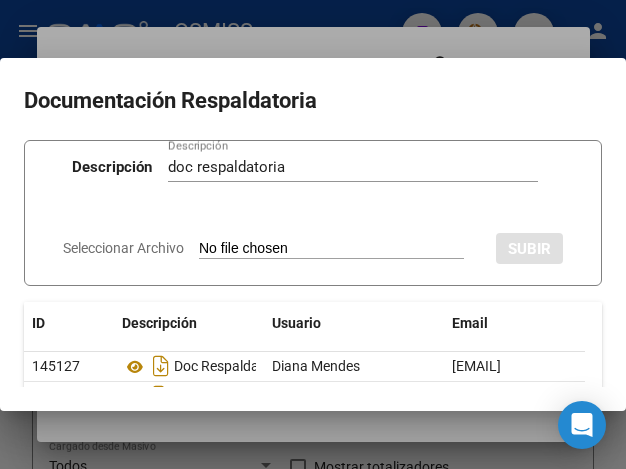 type on "C:\fakepath\parte2 2 de 2.pdf" 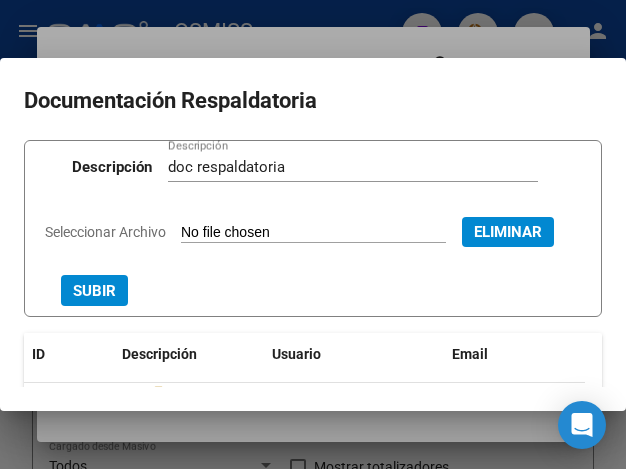 click on "SUBIR" at bounding box center [94, 291] 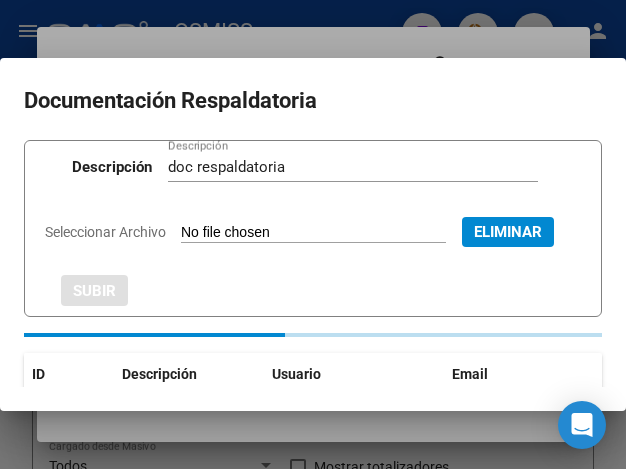 type 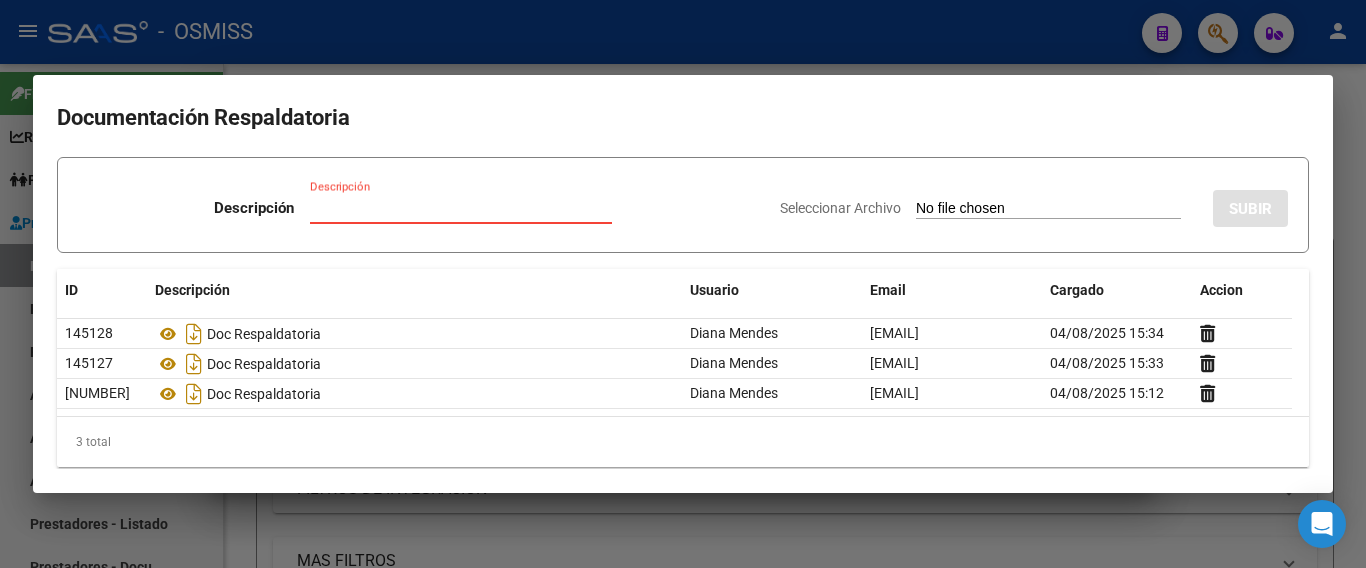 click on "Descripción" at bounding box center [461, 208] 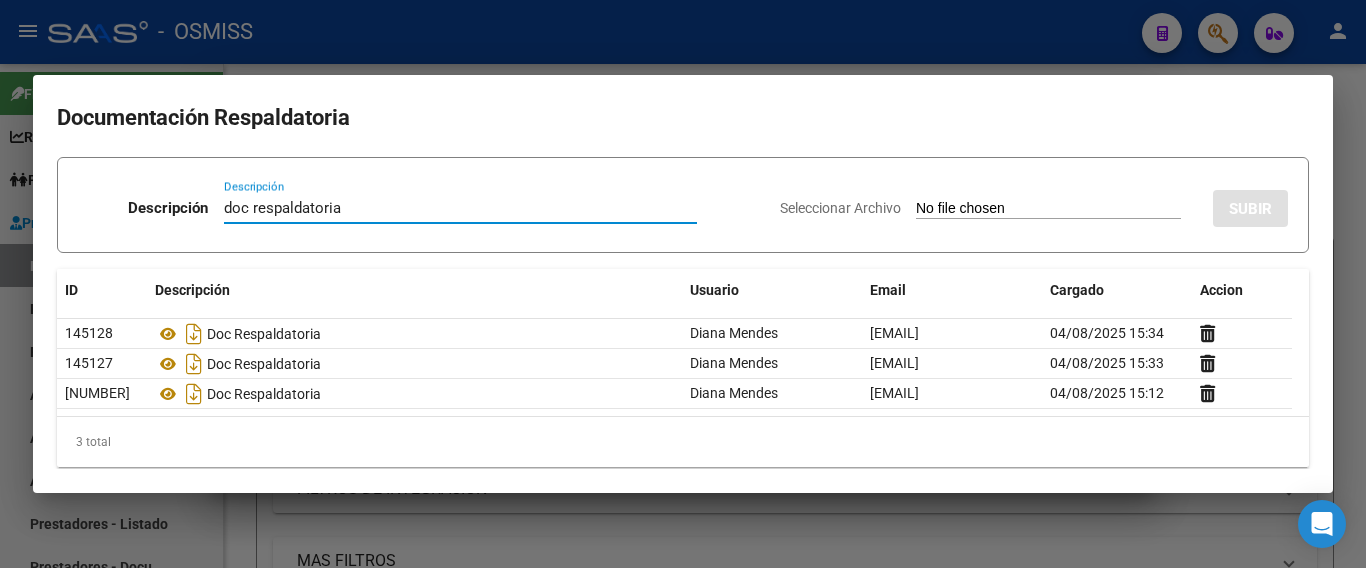 type on "doc respaldatoria" 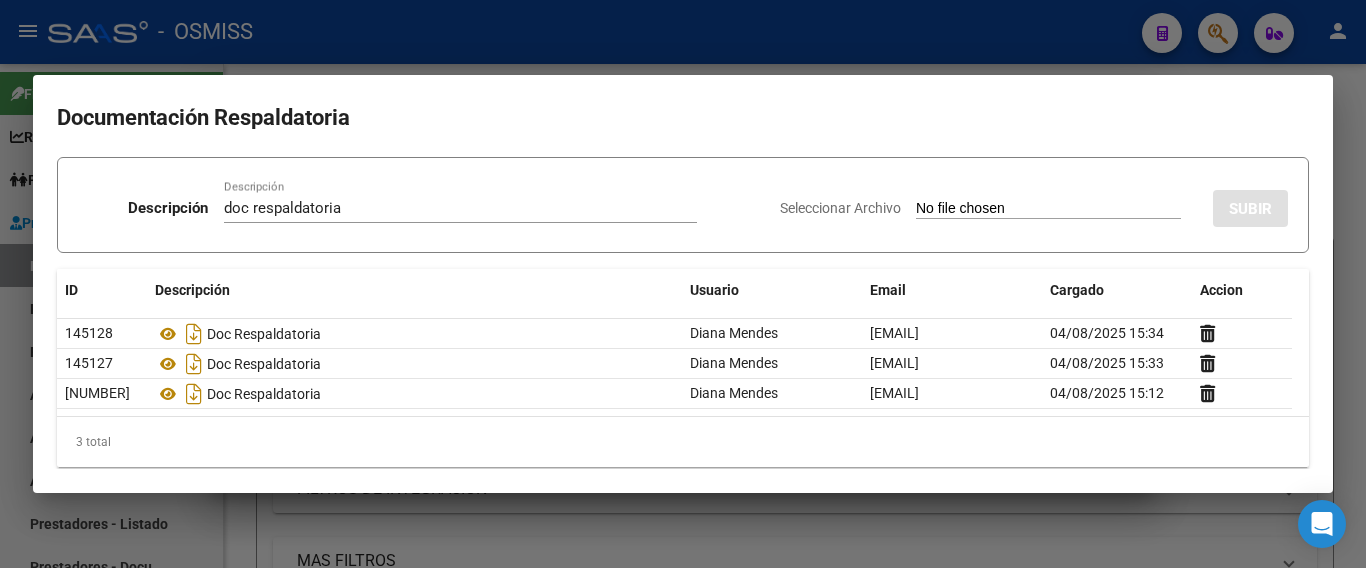 type on "C:\fakepath\parte 1.pdf" 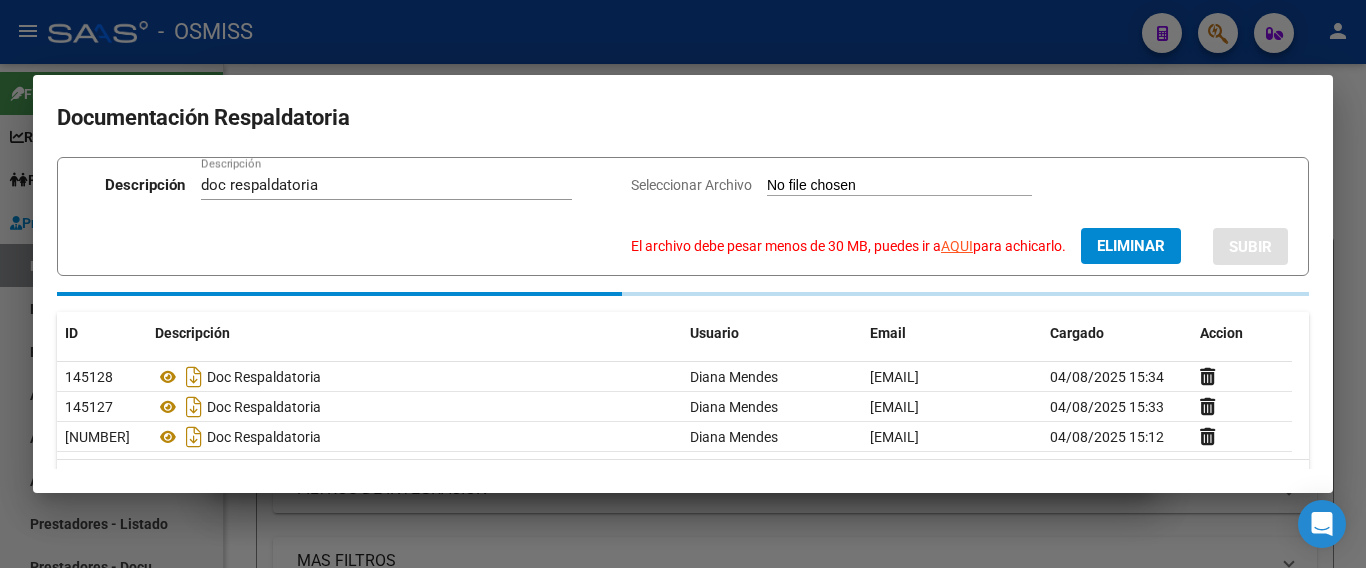 click on "AQUI" at bounding box center [957, 246] 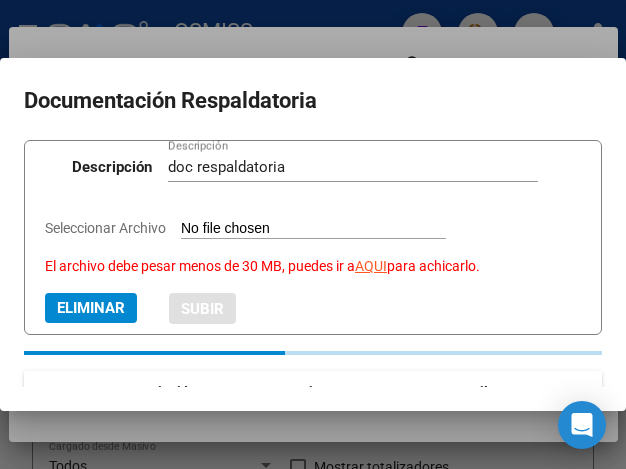 click on "AQUI" at bounding box center (371, 266) 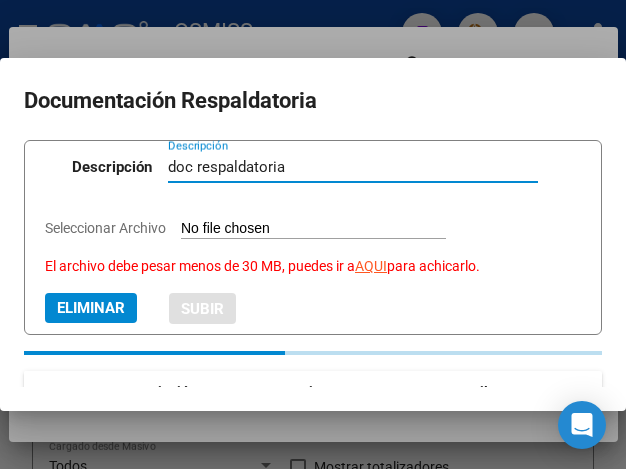 click on "doc respaldatoria" at bounding box center [353, 167] 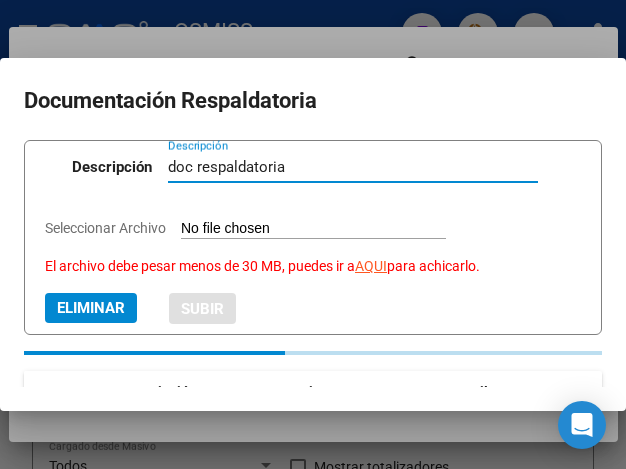 click on "doc respaldatoria" at bounding box center (353, 167) 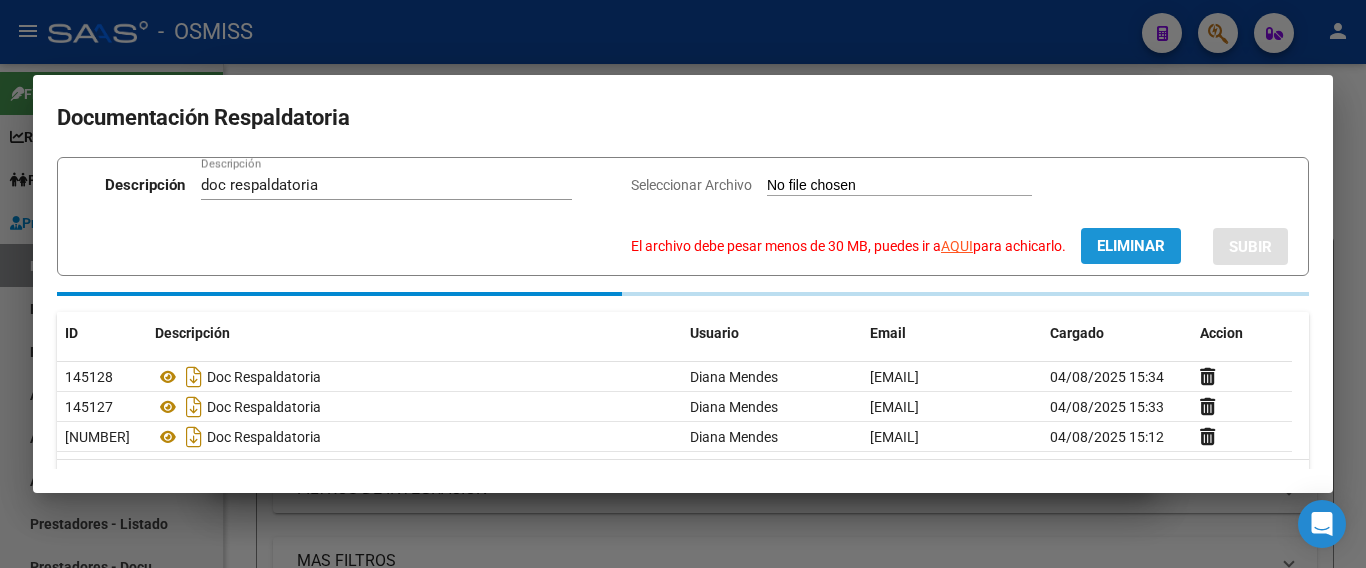 click on "Eliminar" at bounding box center (1131, 246) 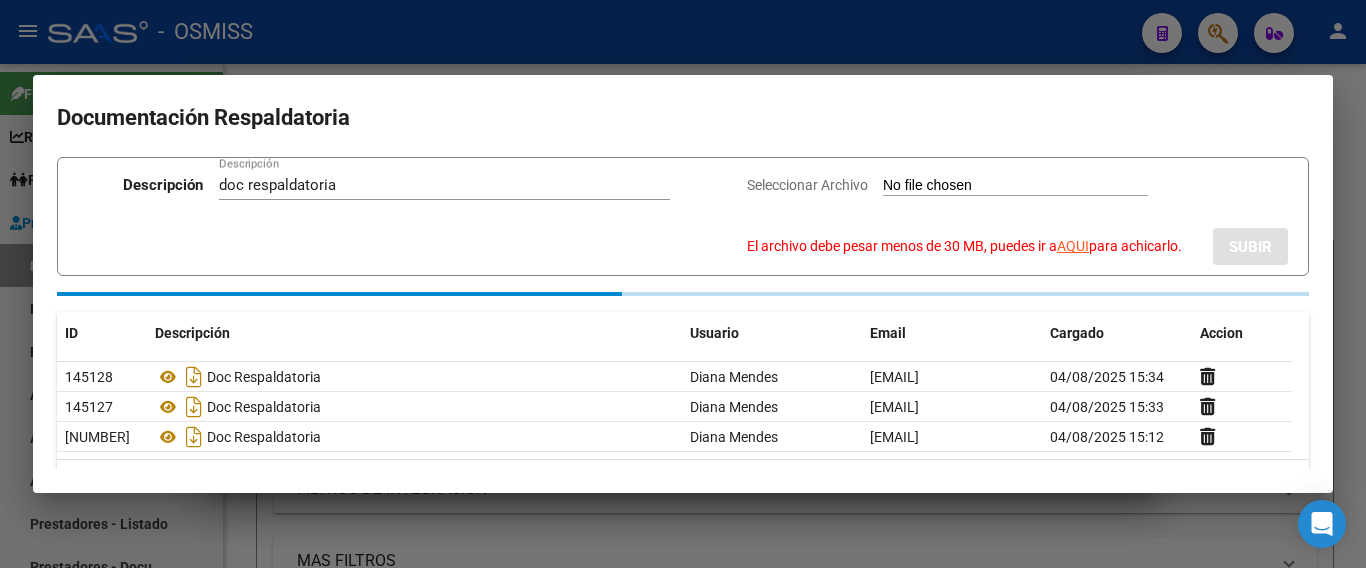 click on "Seleccionar Archivo  El archivo debe pesar menos de 30 MB, puedes ir a  AQUI  para achicarlo." at bounding box center [1015, 186] 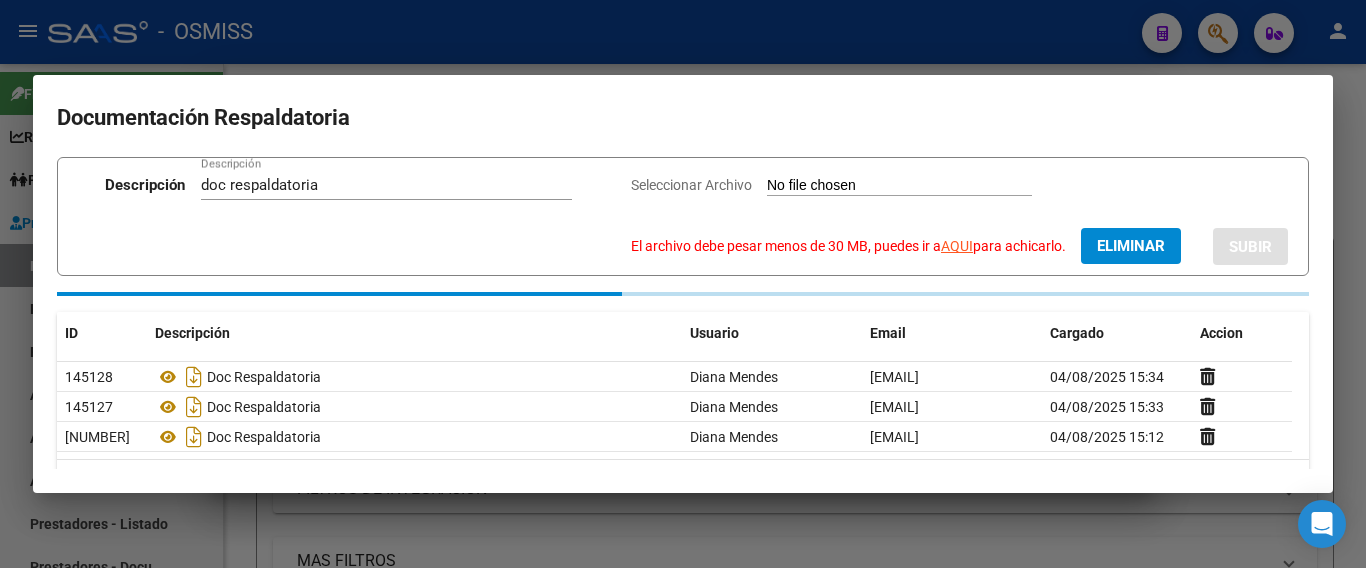 click on "AQUI" at bounding box center (957, 246) 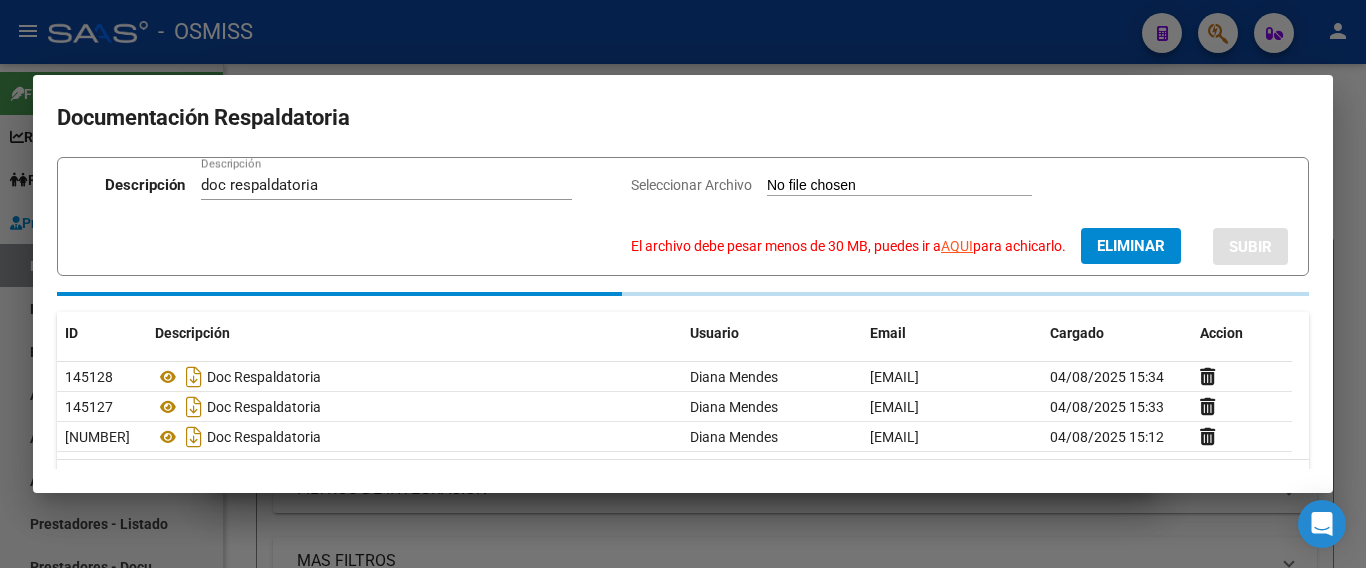 click on "AQUI" at bounding box center (957, 246) 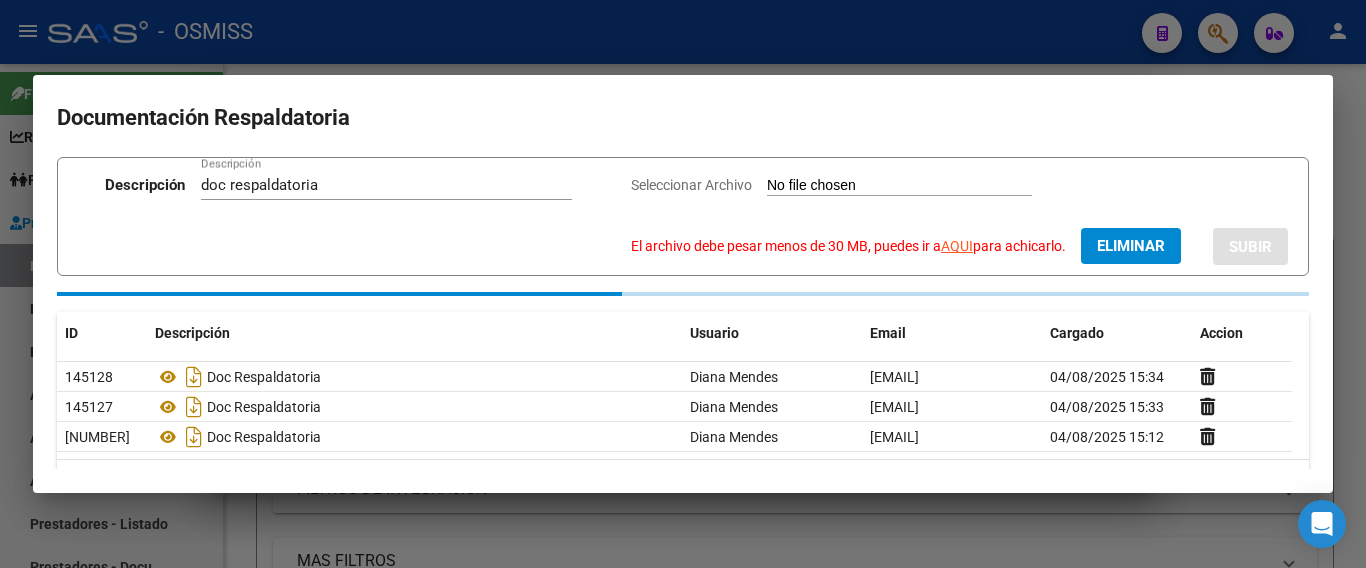 click on "Eliminar" at bounding box center (1131, 246) 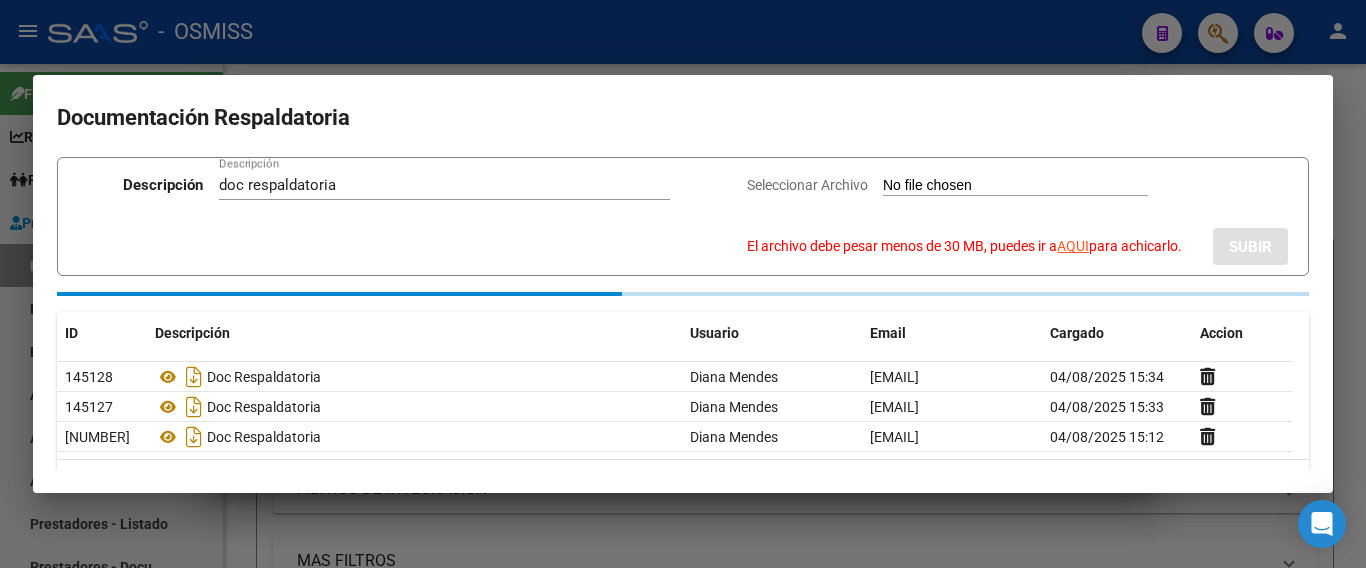 click on "Seleccionar Archivo  El archivo debe pesar menos de 30 MB, puedes ir a  AQUI  para achicarlo." at bounding box center [1015, 186] 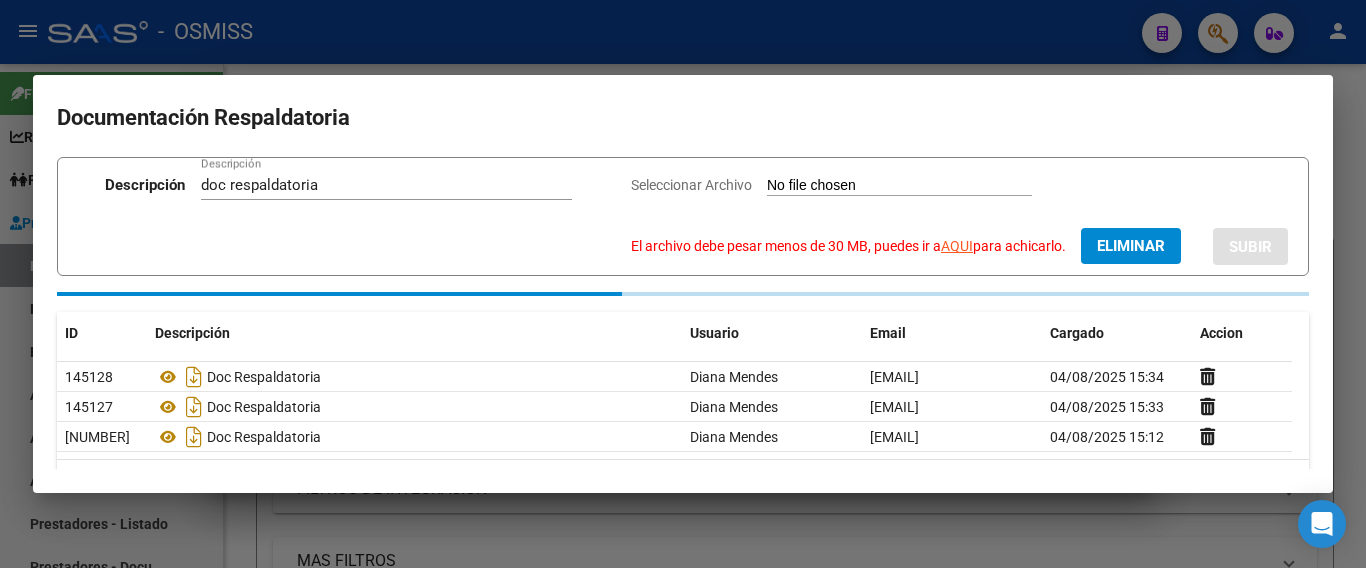 click on "AQUI" at bounding box center [957, 246] 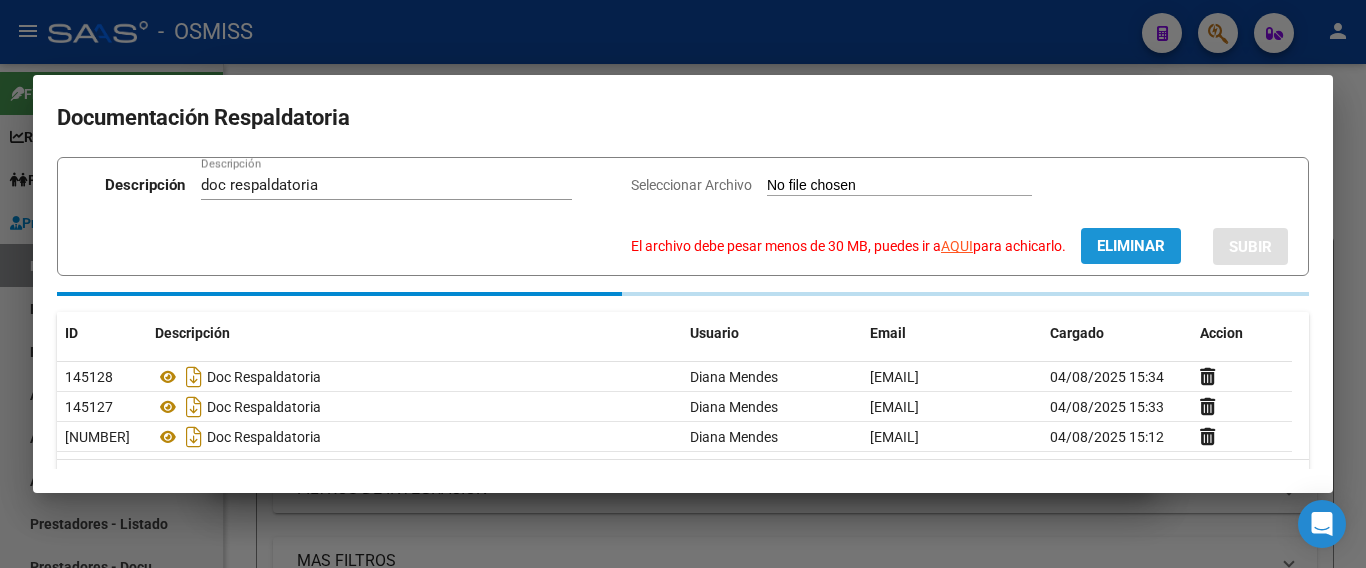 click on "Eliminar" at bounding box center (1131, 246) 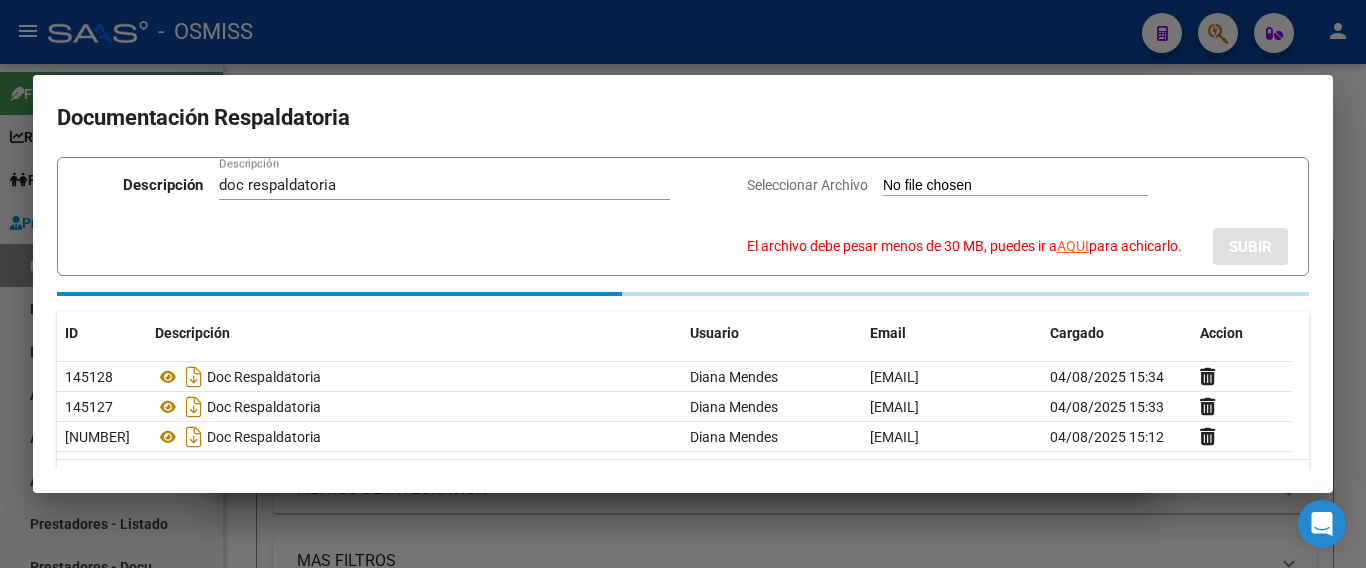click on "Seleccionar Archivo  El archivo debe pesar menos de 30 MB, puedes ir a  AQUI  para achicarlo." at bounding box center (1015, 186) 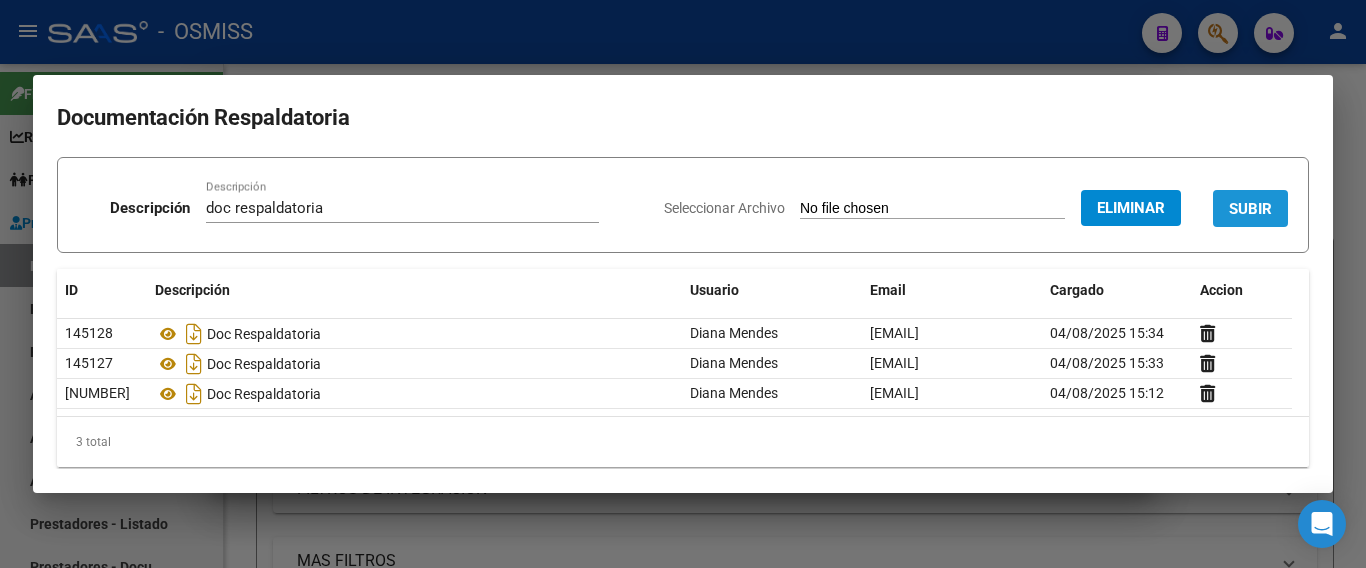 click on "SUBIR" at bounding box center (1250, 209) 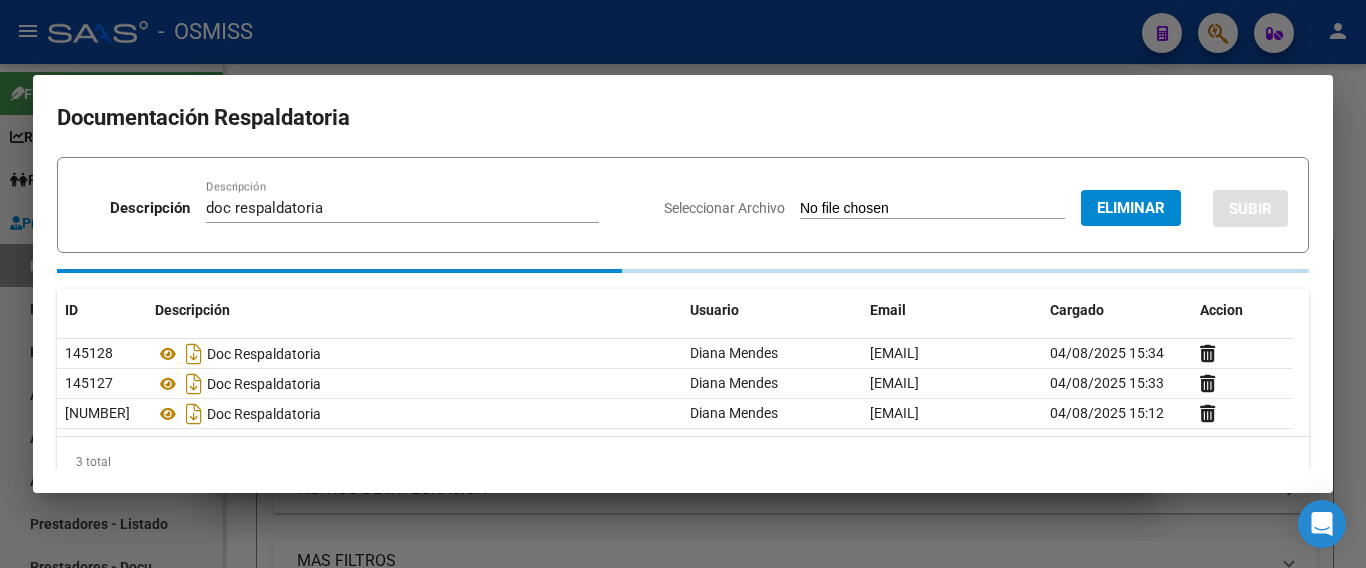 type 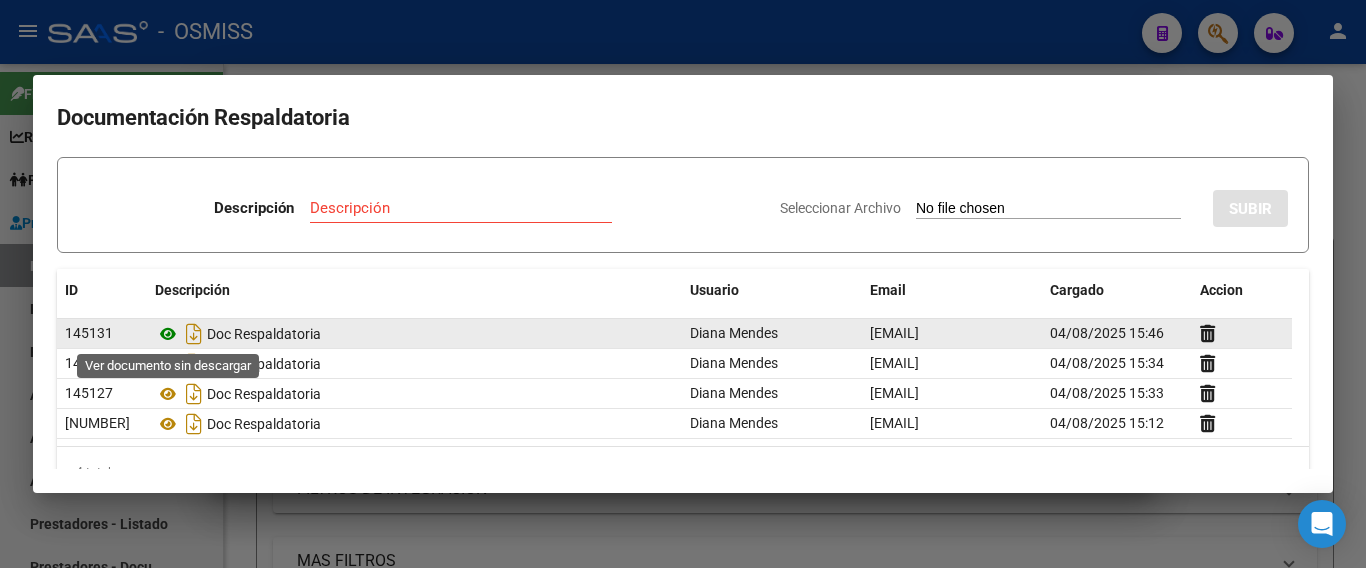 click 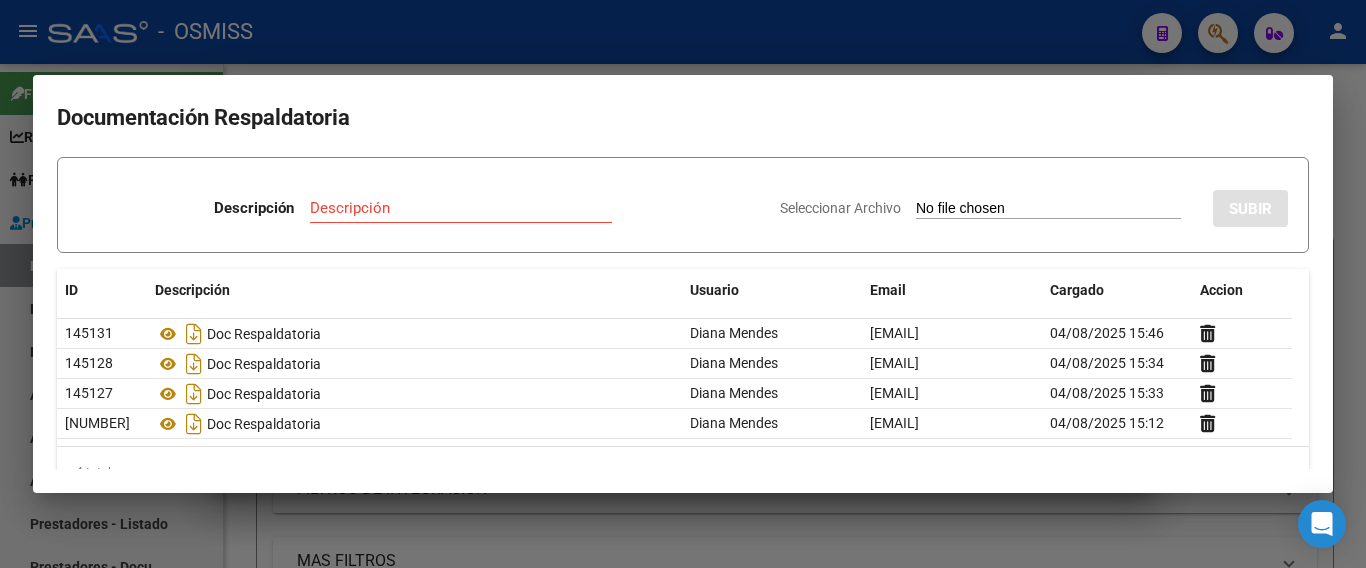 click on "Descripción" at bounding box center [461, 208] 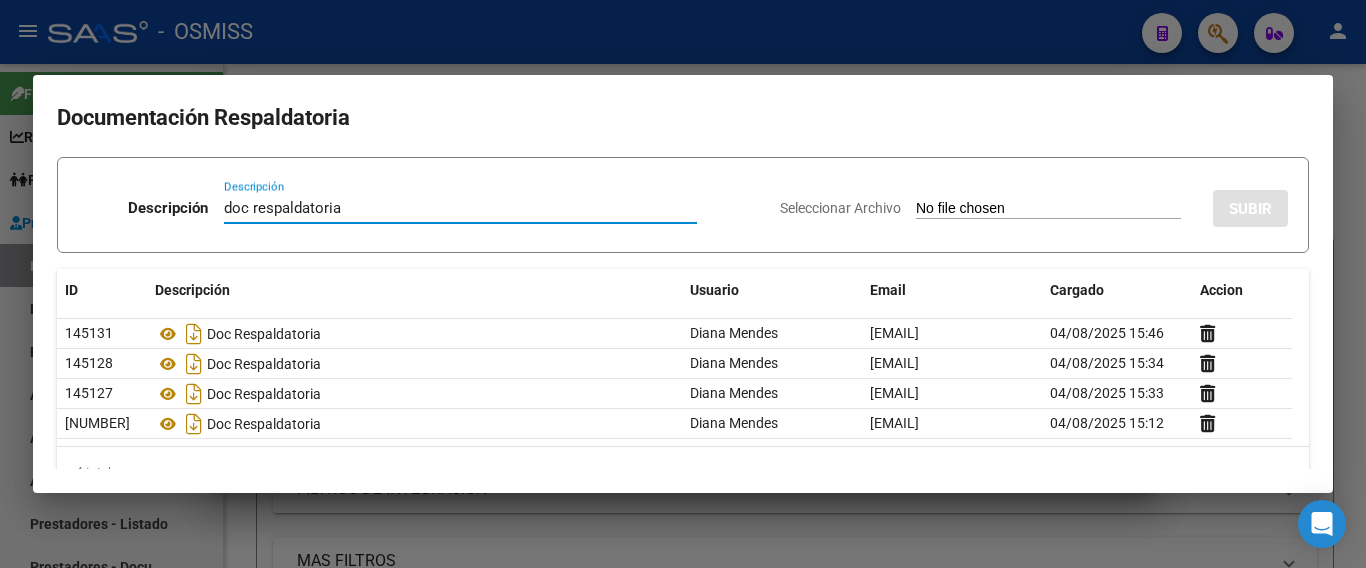 type on "doc respaldatoria" 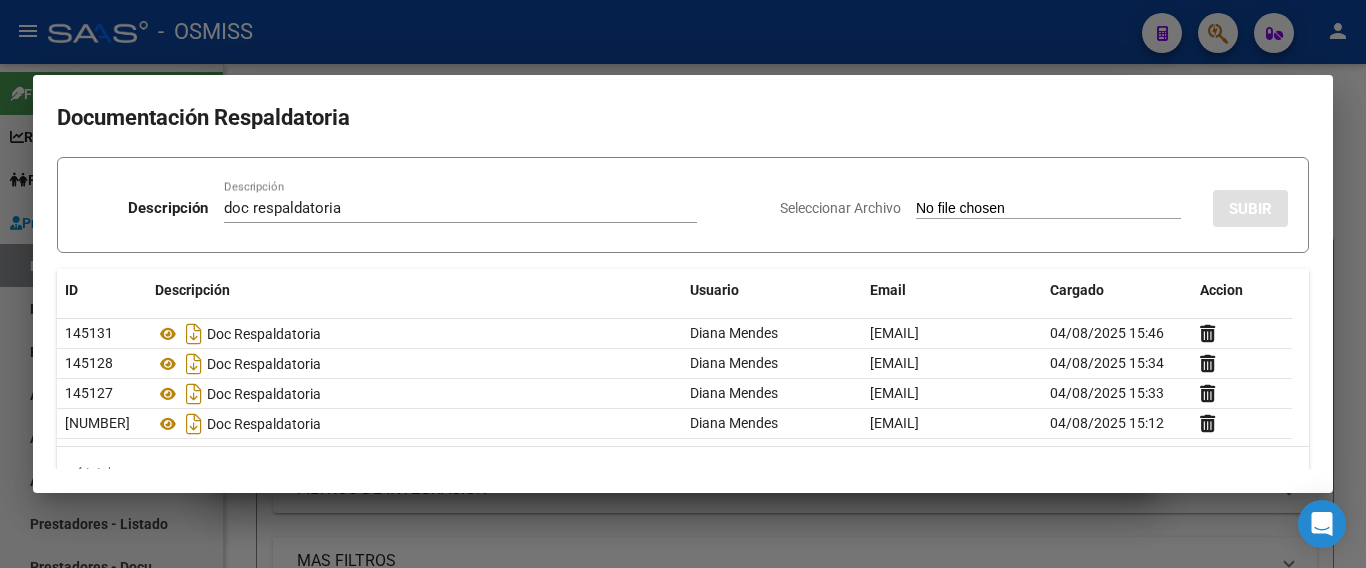 type on "C:\fakepath\parte 1.pdf" 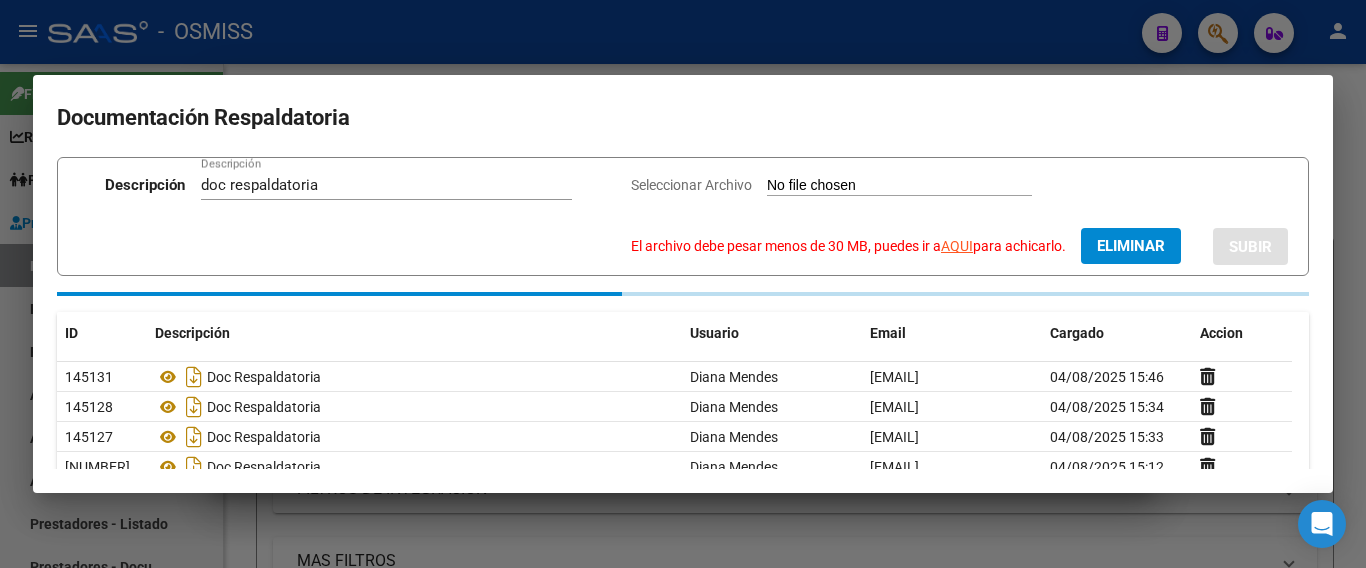 click on "AQUI" at bounding box center (957, 246) 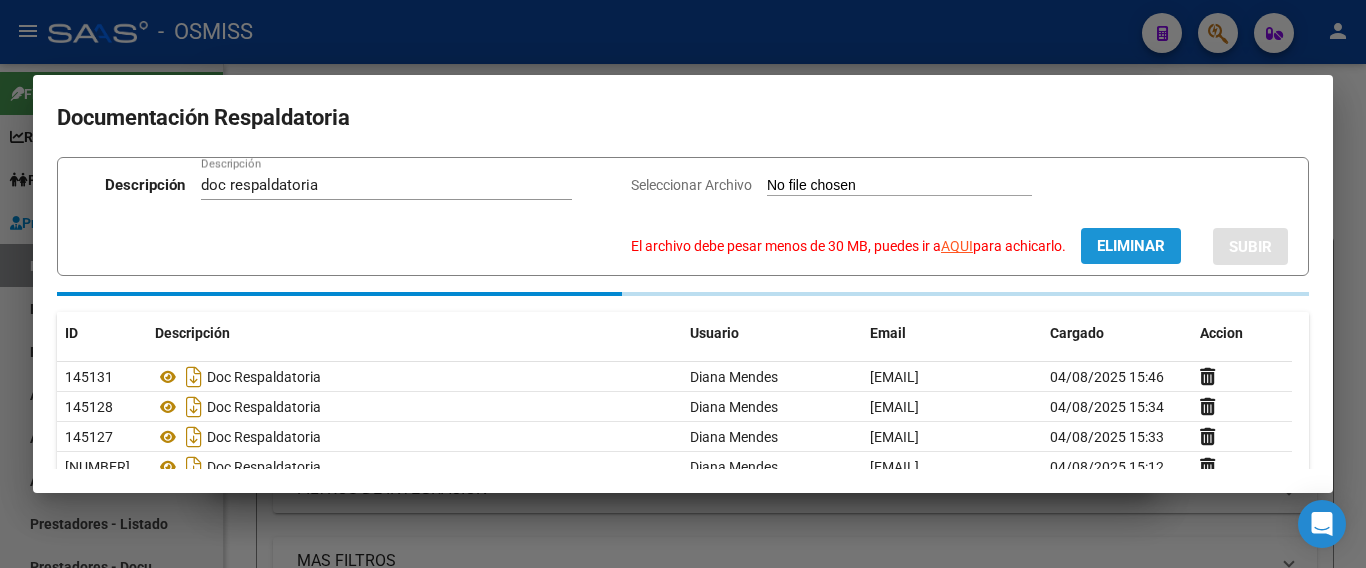 click on "Eliminar" at bounding box center [1131, 246] 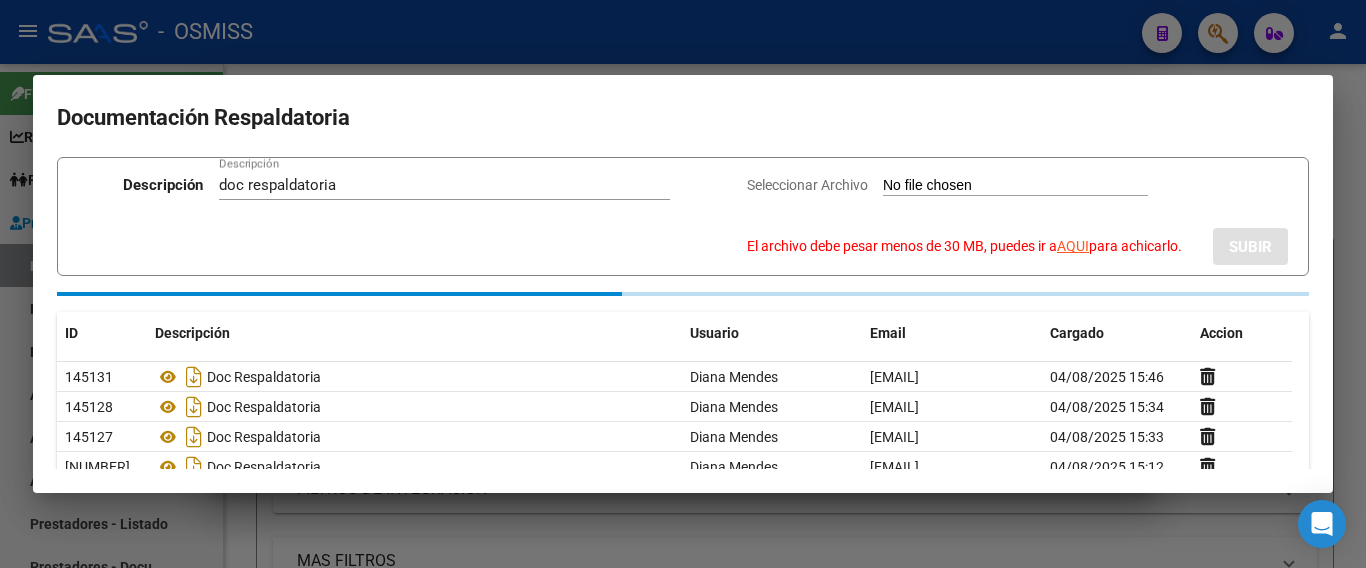 click on "Seleccionar Archivo  El archivo debe pesar menos de 30 MB, puedes ir a  AQUI  para achicarlo." at bounding box center [1015, 186] 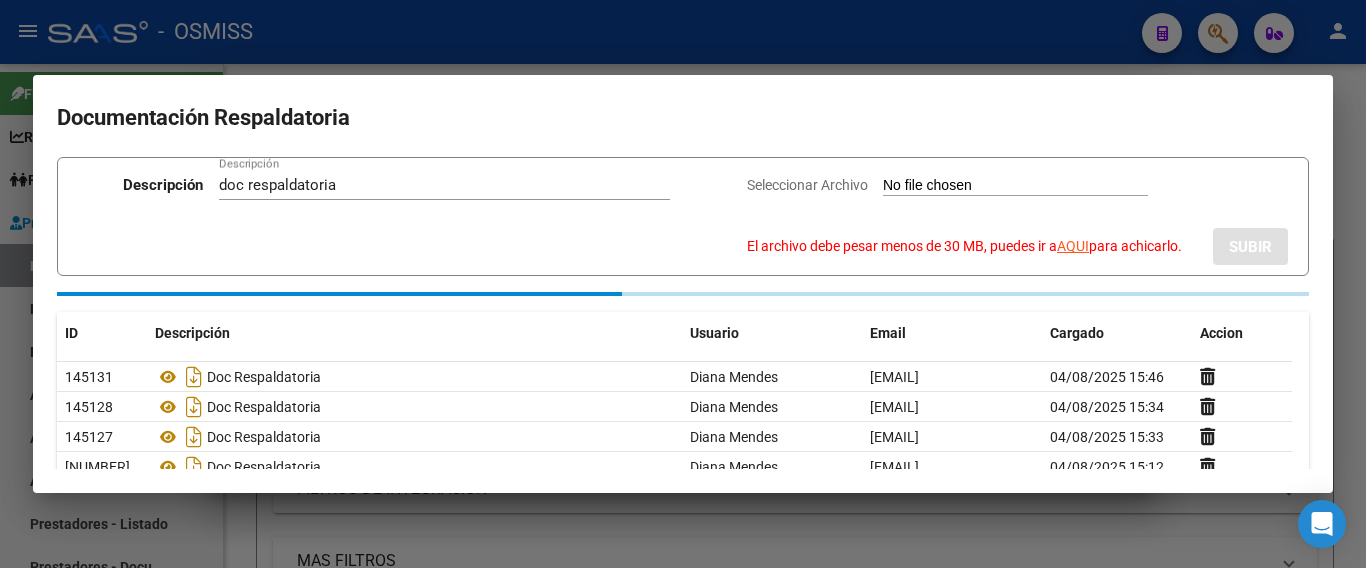 type on "C:\fakepath\parte 1.pdf" 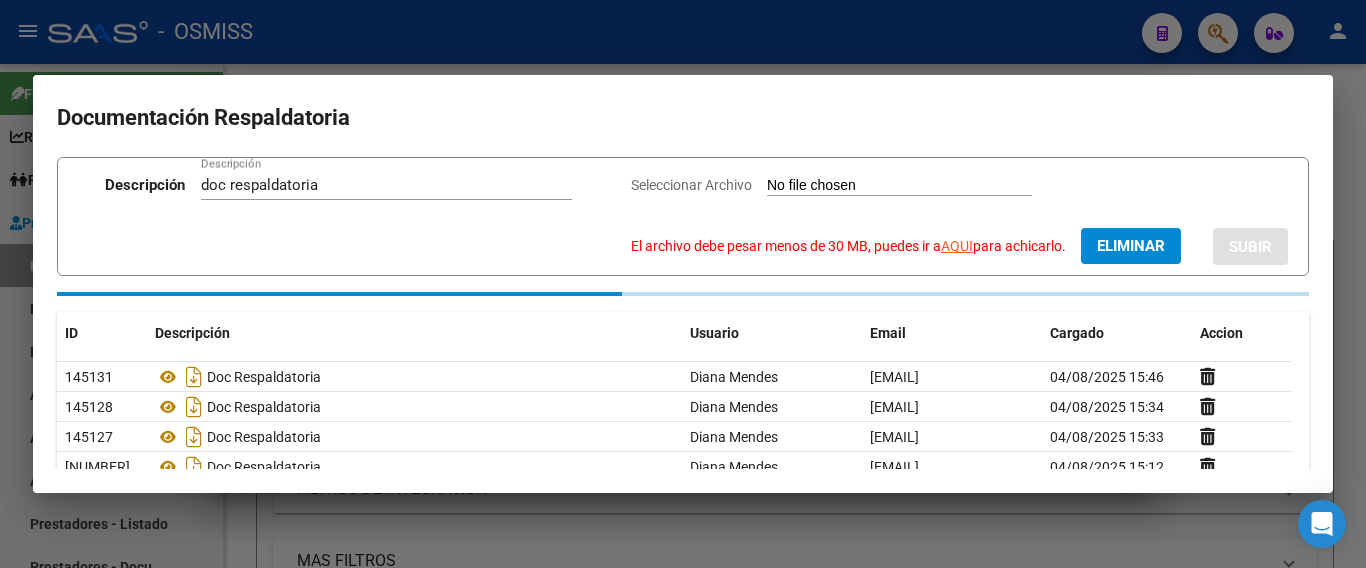 click on "AQUI" at bounding box center (957, 246) 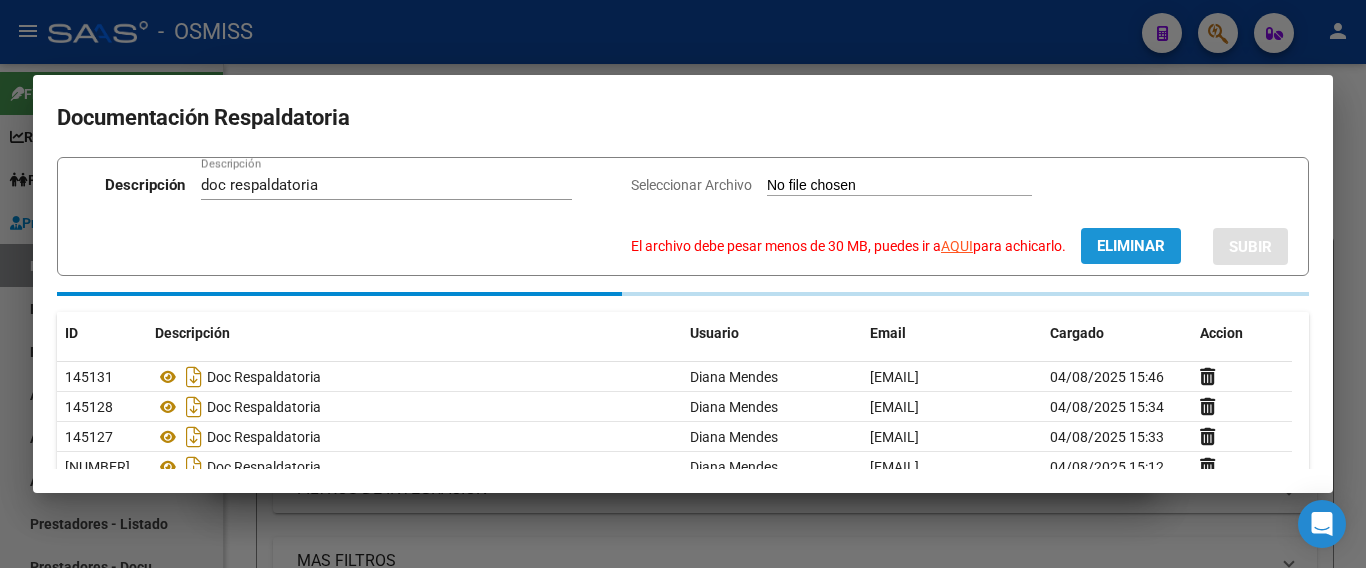 click on "Eliminar" at bounding box center [1131, 246] 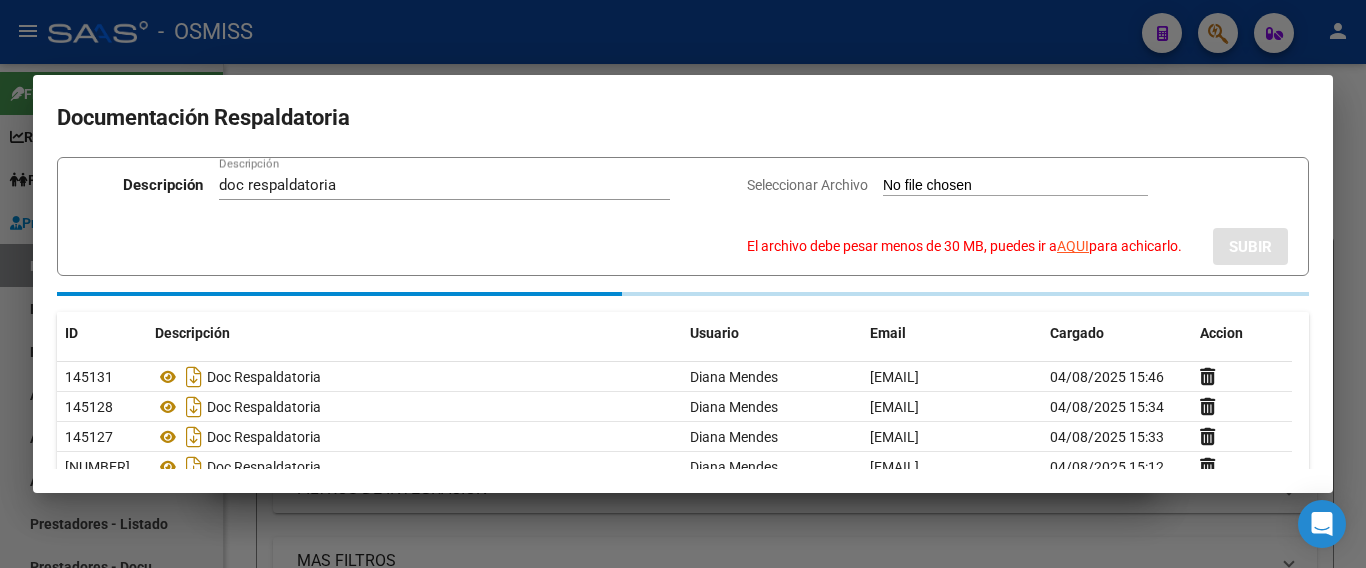 click on "Seleccionar Archivo  El archivo debe pesar menos de 30 MB, puedes ir a  AQUI  para achicarlo." at bounding box center (1015, 186) 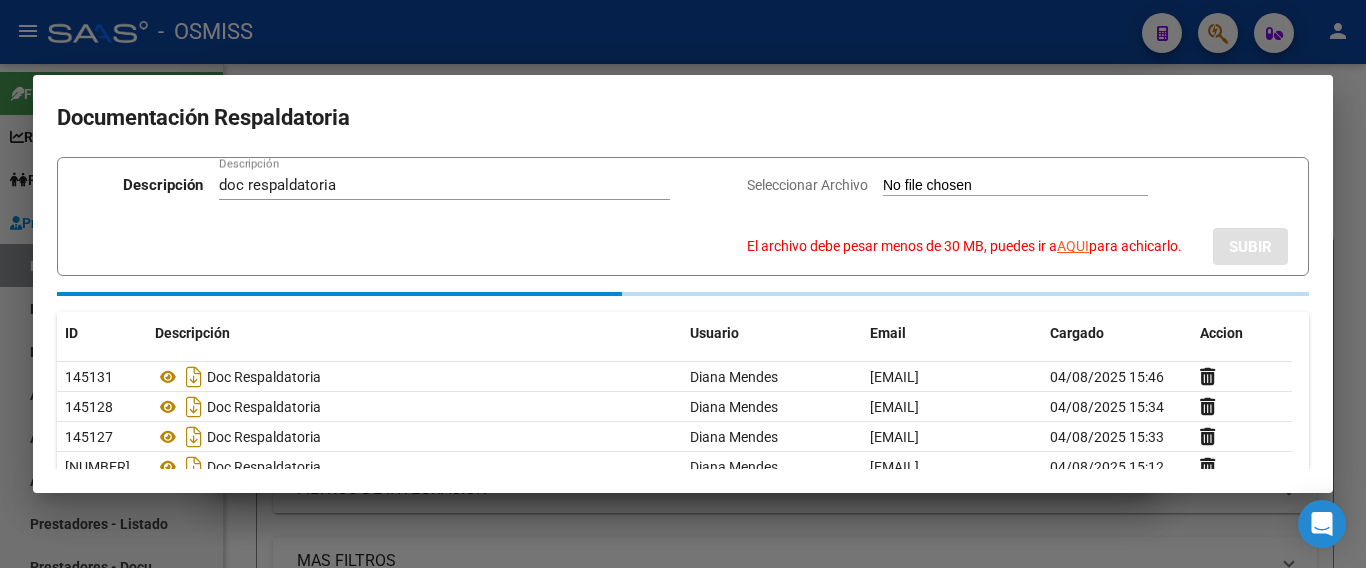 click on "Seleccionar Archivo  El archivo debe pesar menos de 30 MB, puedes ir a  AQUI  para achicarlo." at bounding box center (1015, 186) 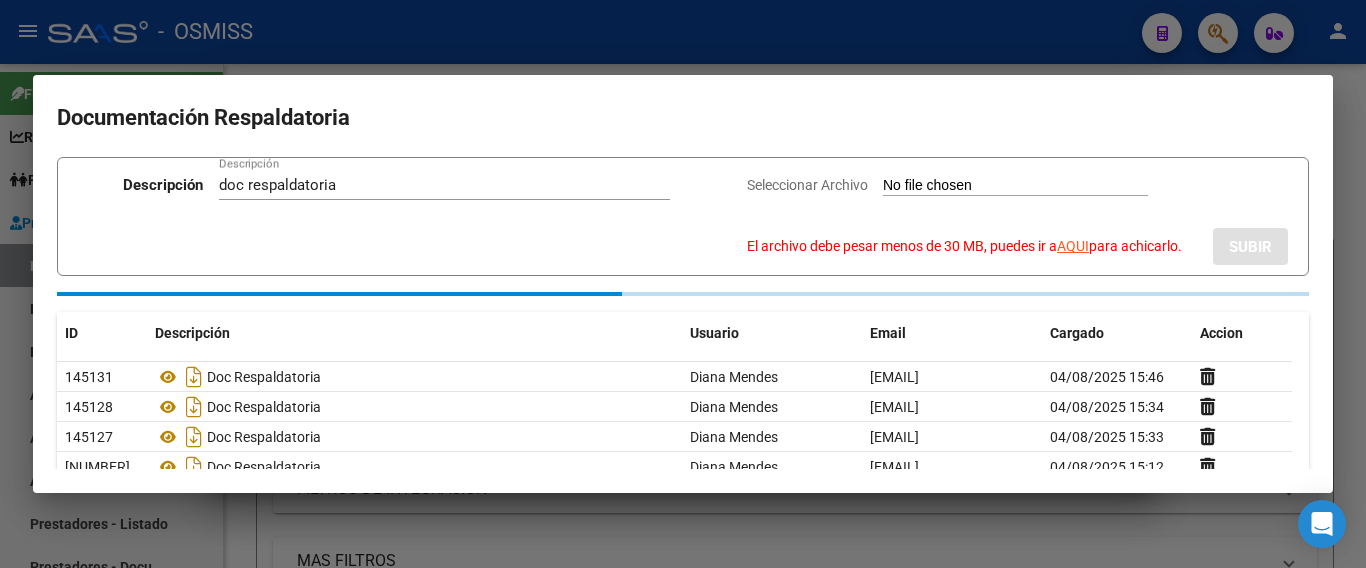 type on "C:\fakepath\2_pdfsam_parte 1.pdf" 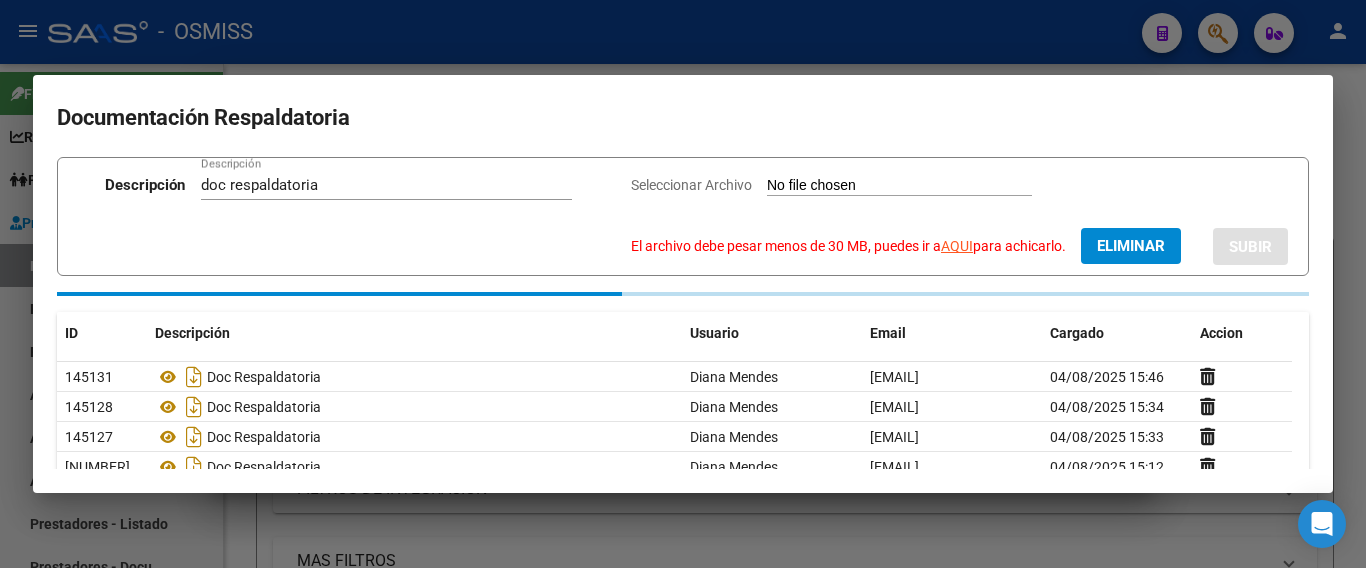 click on "AQUI" at bounding box center (957, 246) 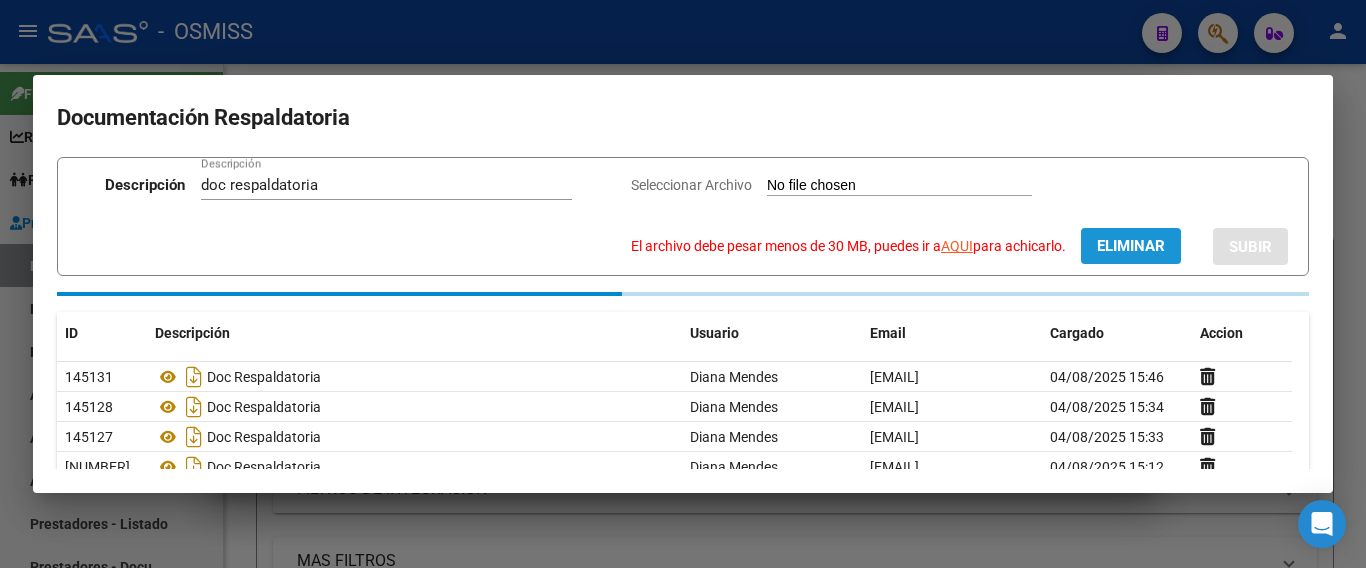 click on "Eliminar" at bounding box center (1131, 246) 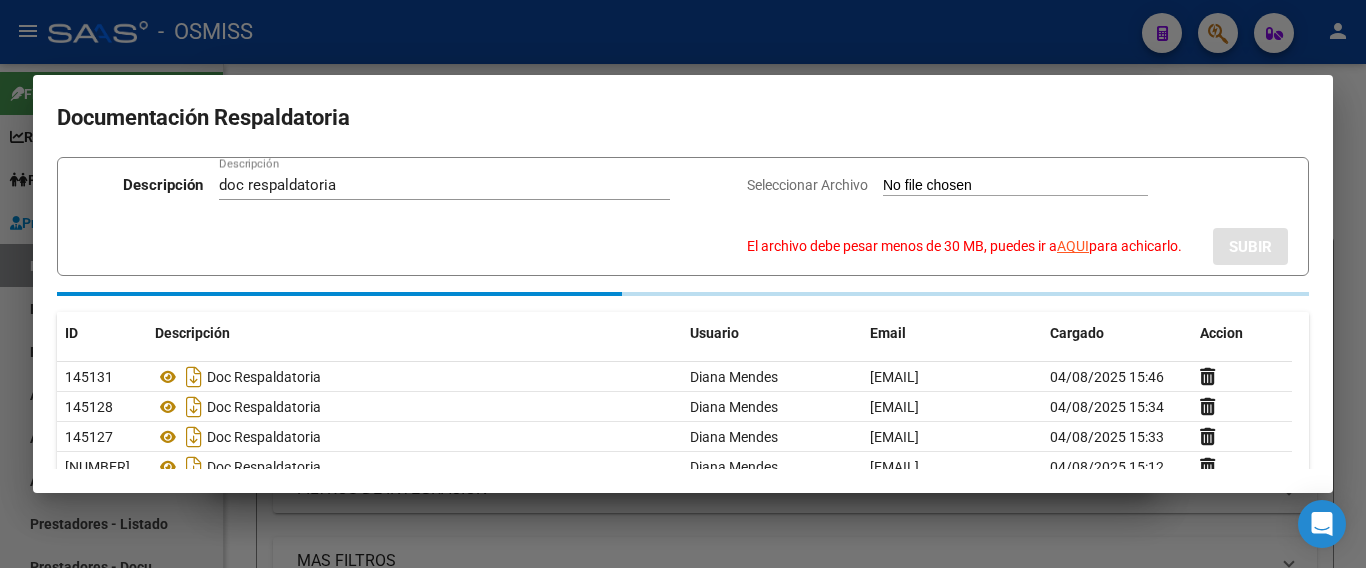 click on "Seleccionar Archivo  El archivo debe pesar menos de 30 MB, puedes ir a  AQUI  para achicarlo." at bounding box center [1015, 186] 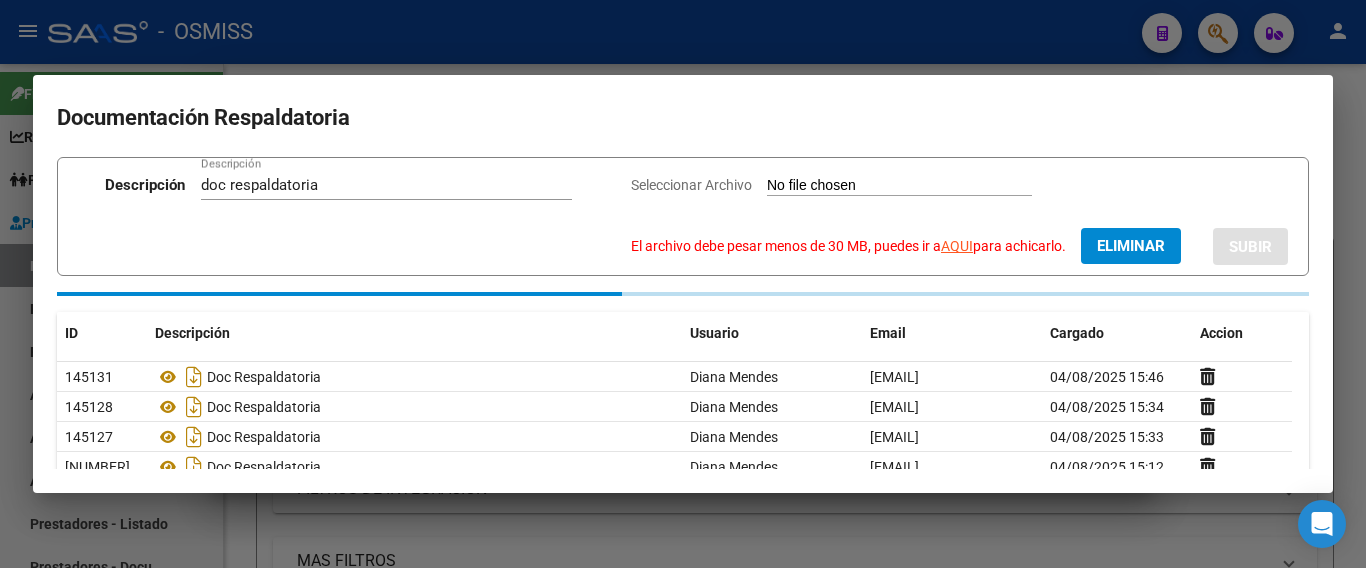 click on "AQUI" at bounding box center (957, 246) 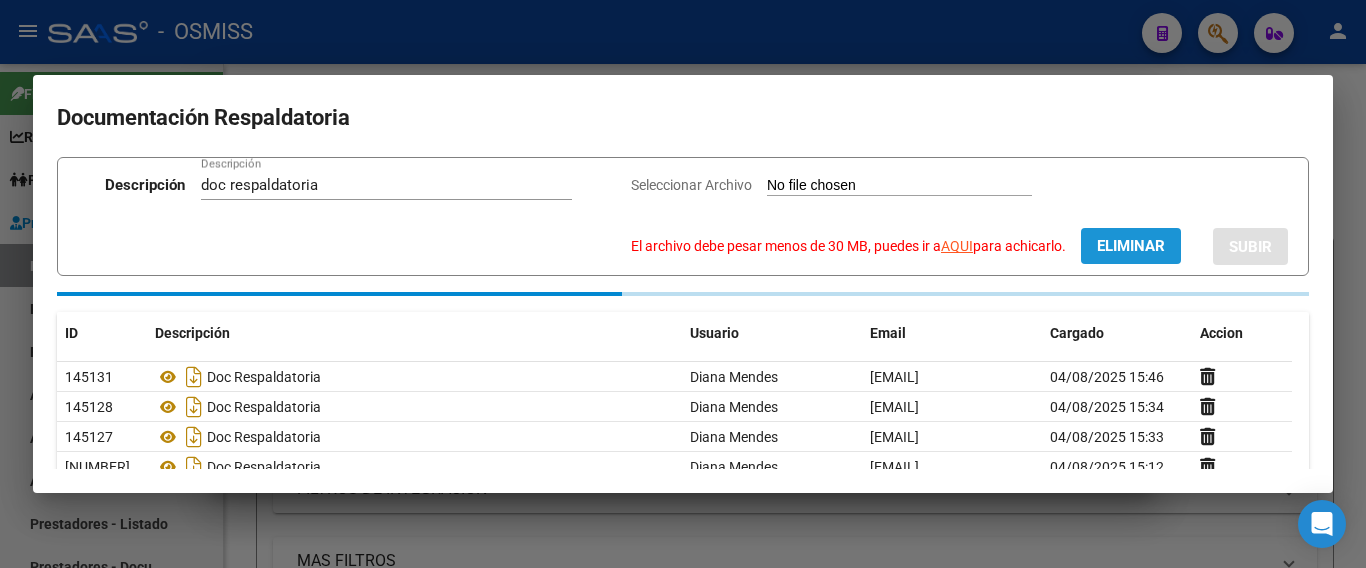 click on "Eliminar" at bounding box center (1131, 246) 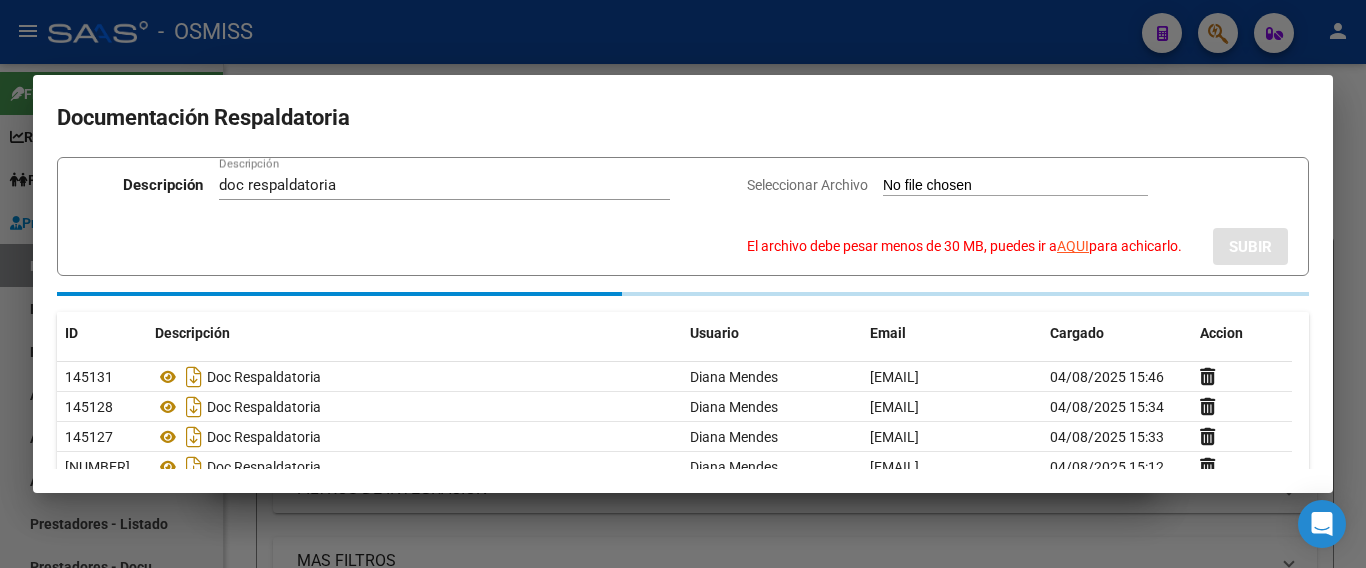click on "Seleccionar Archivo  El archivo debe pesar menos de 30 MB, puedes ir a  AQUI  para achicarlo." at bounding box center [1015, 186] 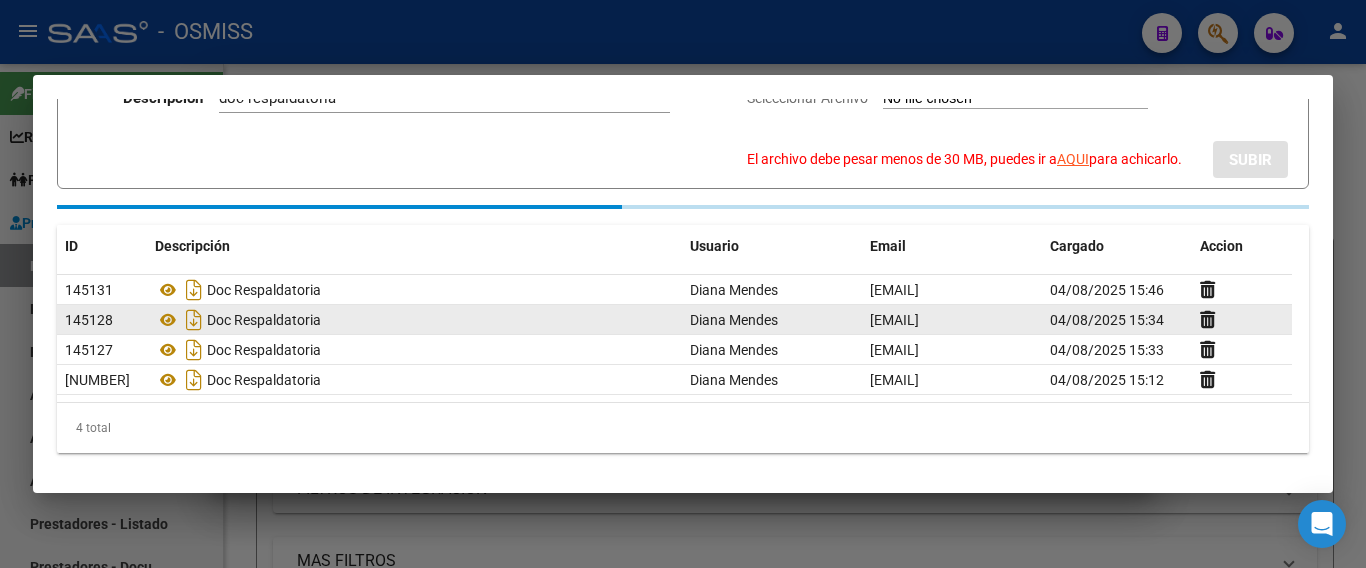 scroll, scrollTop: 0, scrollLeft: 0, axis: both 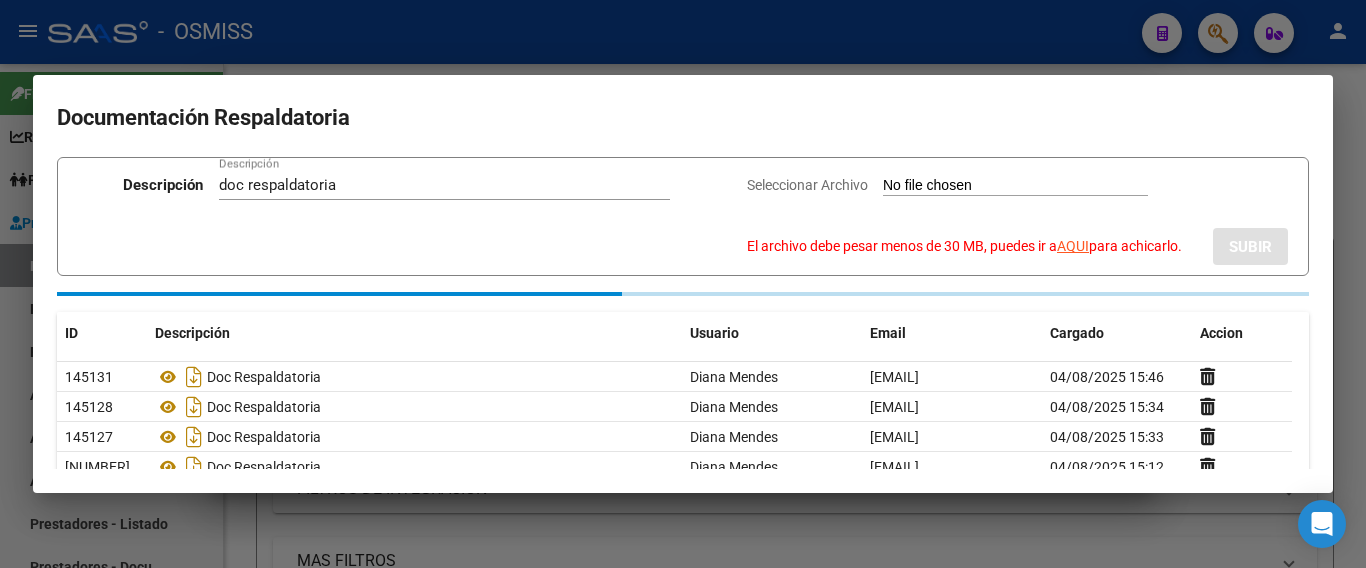 click on "Seleccionar Archivo  El archivo debe pesar menos de 30 MB, puedes ir a  AQUI  para achicarlo." at bounding box center [1015, 186] 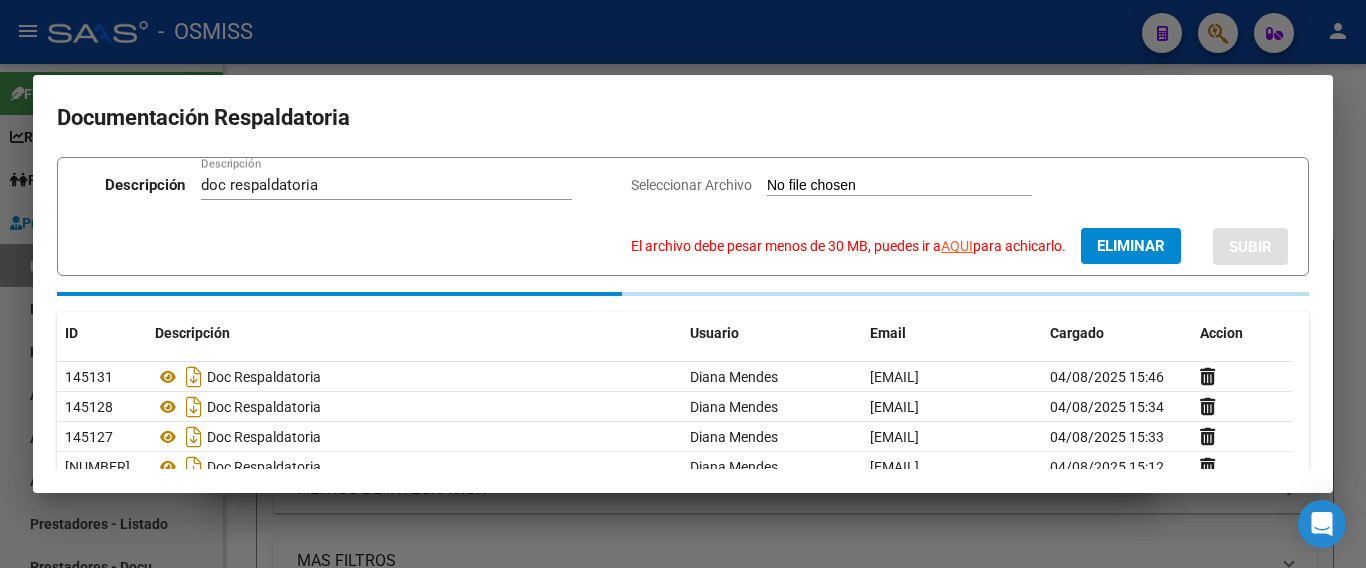 click on "AQUI" at bounding box center [957, 246] 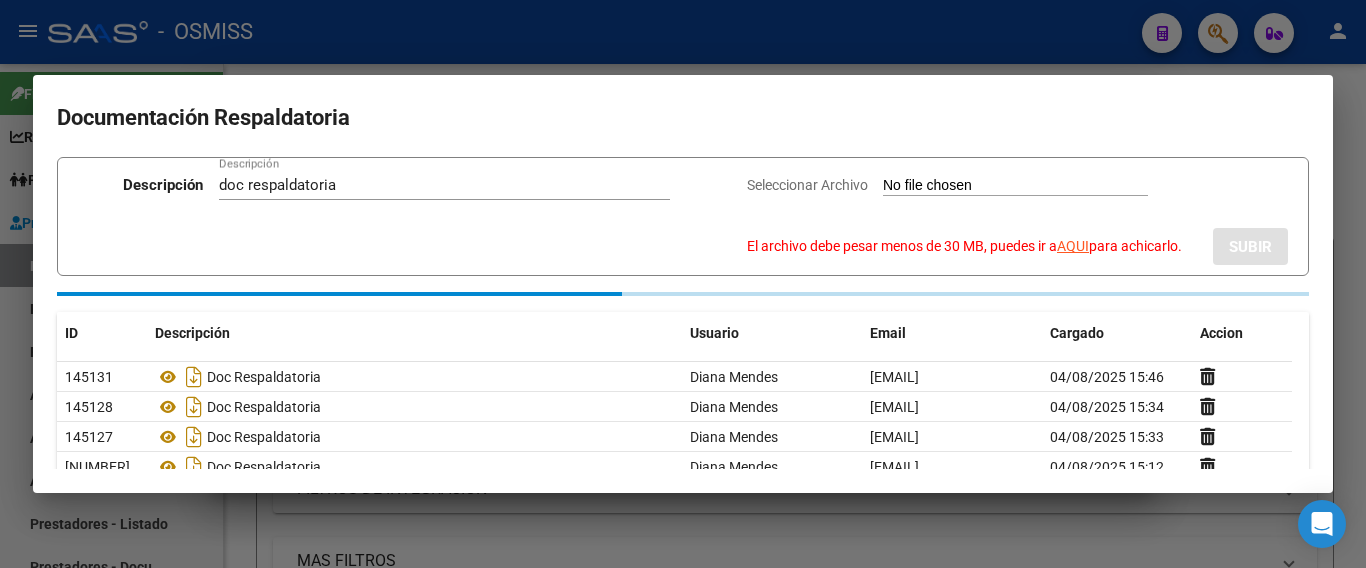 click on "Seleccionar Archivo  El archivo debe pesar menos de 30 MB, puedes ir a  AQUI  para achicarlo." at bounding box center [1015, 186] 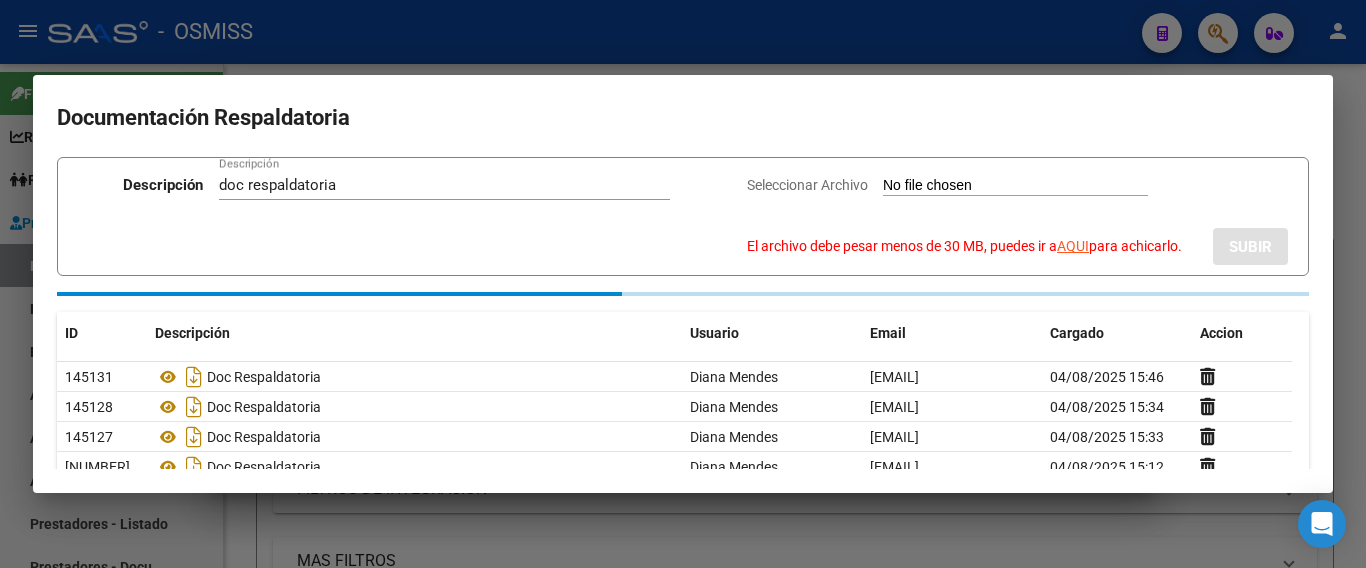 click on "Seleccionar Archivo  El archivo debe pesar menos de 30 MB, puedes ir a  AQUI  para achicarlo." at bounding box center (1015, 186) 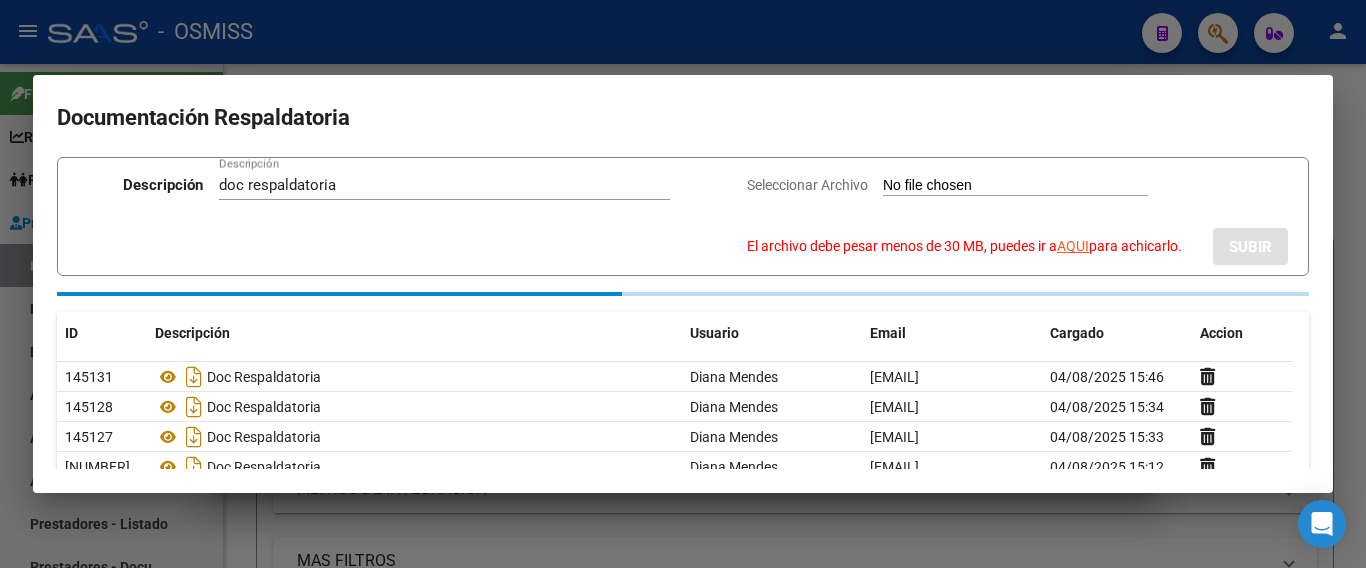 type on "C:\fakepath\parte 1.pdf" 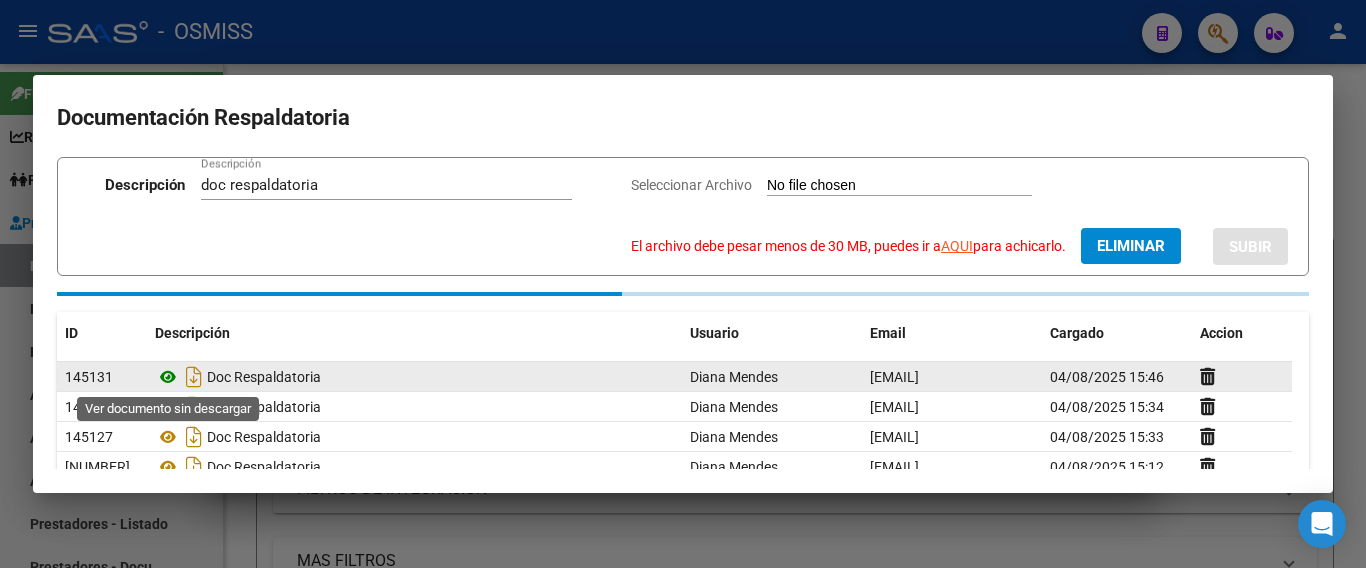 click 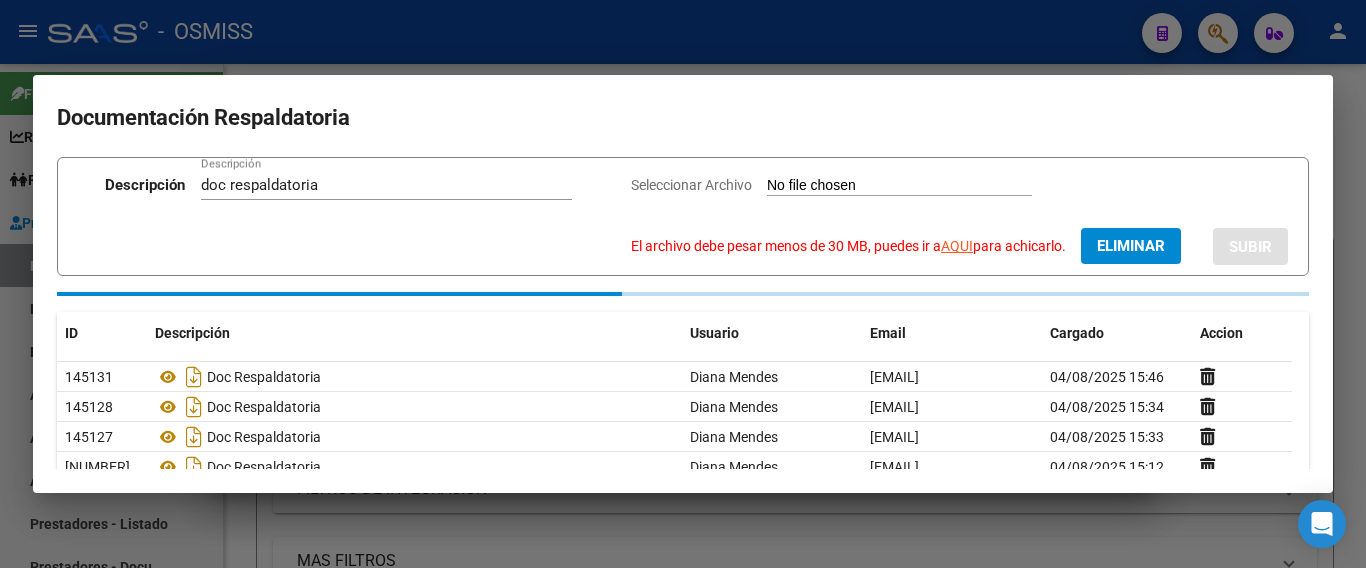 click on "Eliminar" at bounding box center (1131, 246) 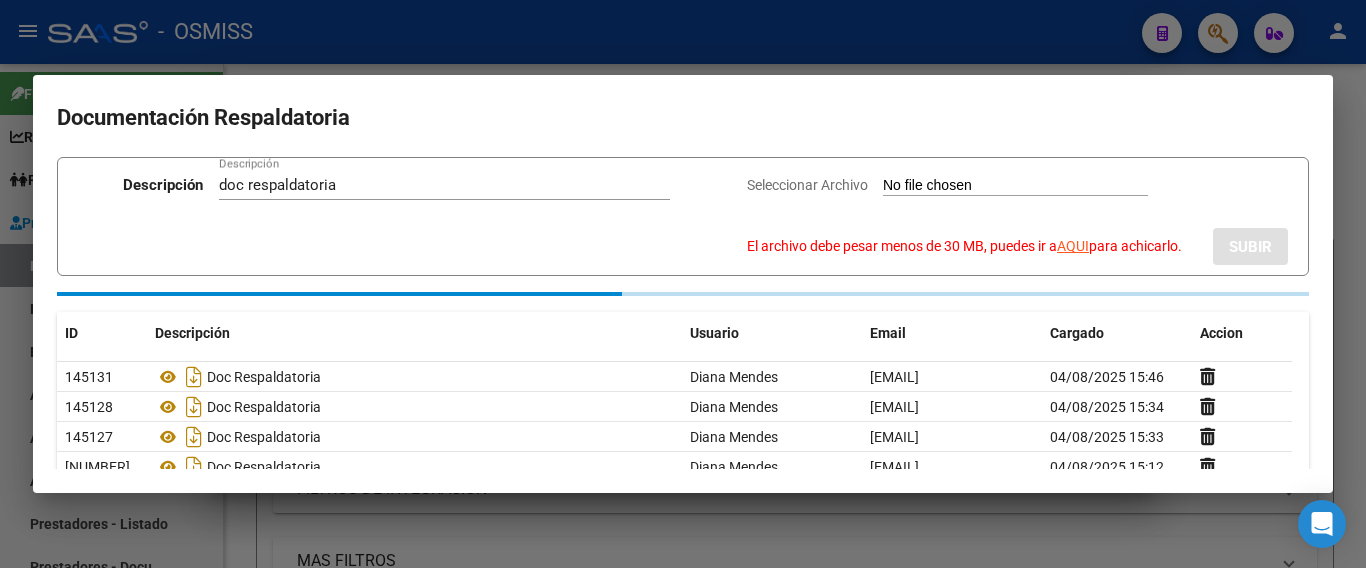 click on "Seleccionar Archivo  El archivo debe pesar menos de 30 MB, puedes ir a  AQUI  para achicarlo." at bounding box center (1015, 186) 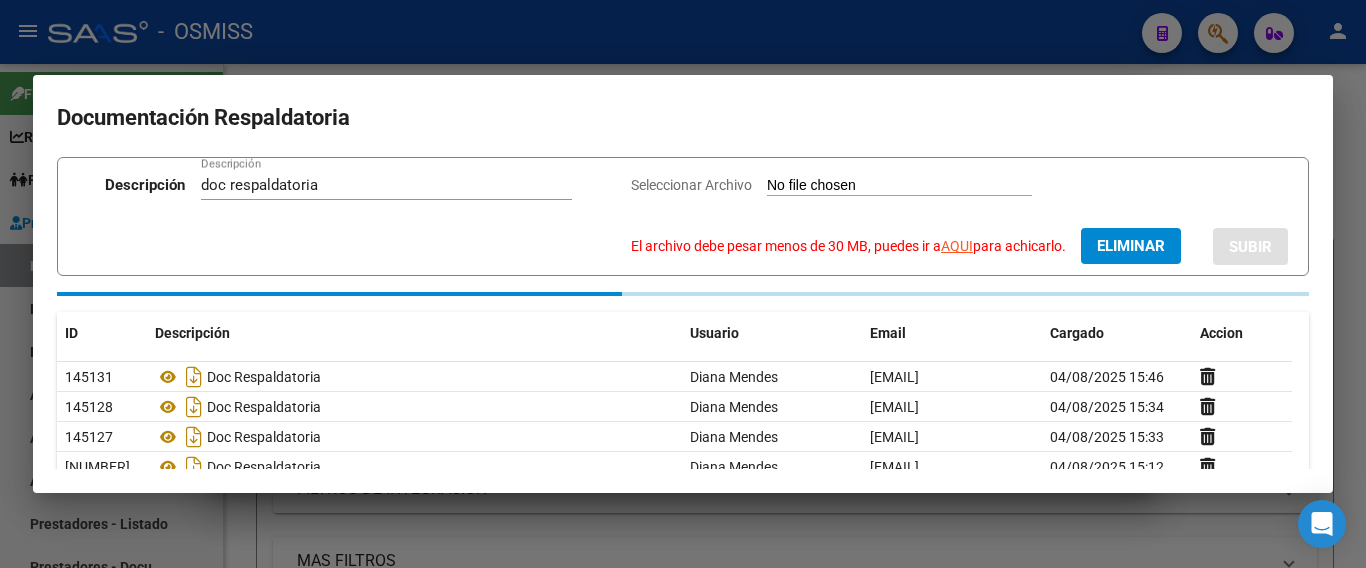 drag, startPoint x: 876, startPoint y: 185, endPoint x: 830, endPoint y: 177, distance: 46.69047 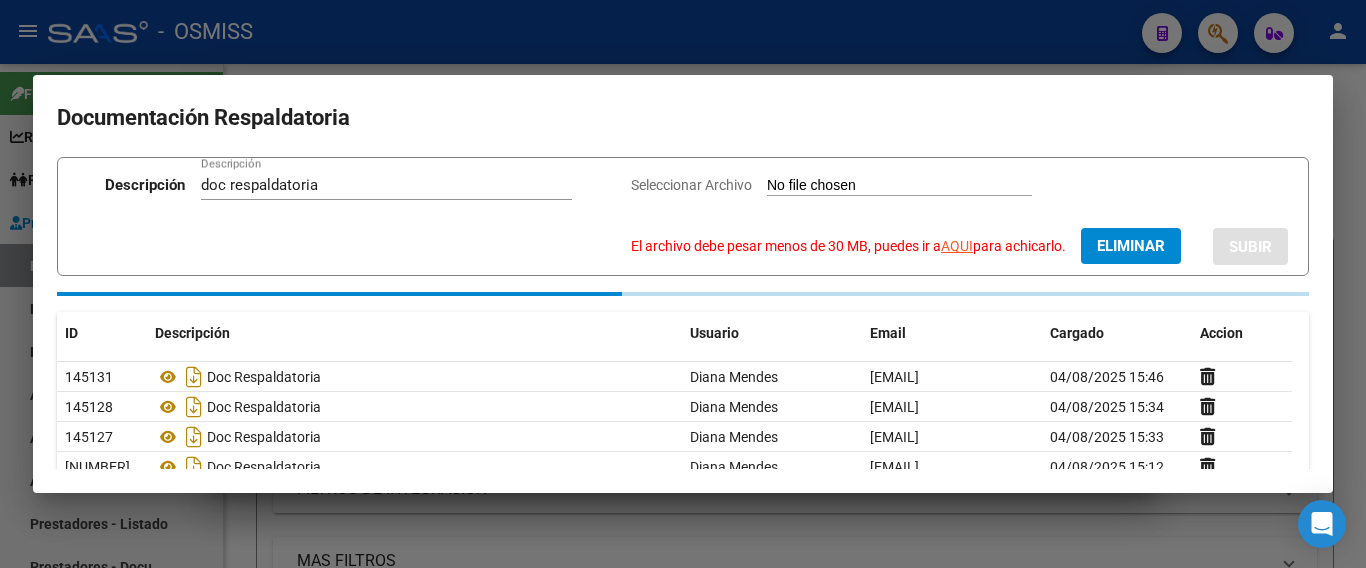 click on "Eliminar" at bounding box center (1131, 246) 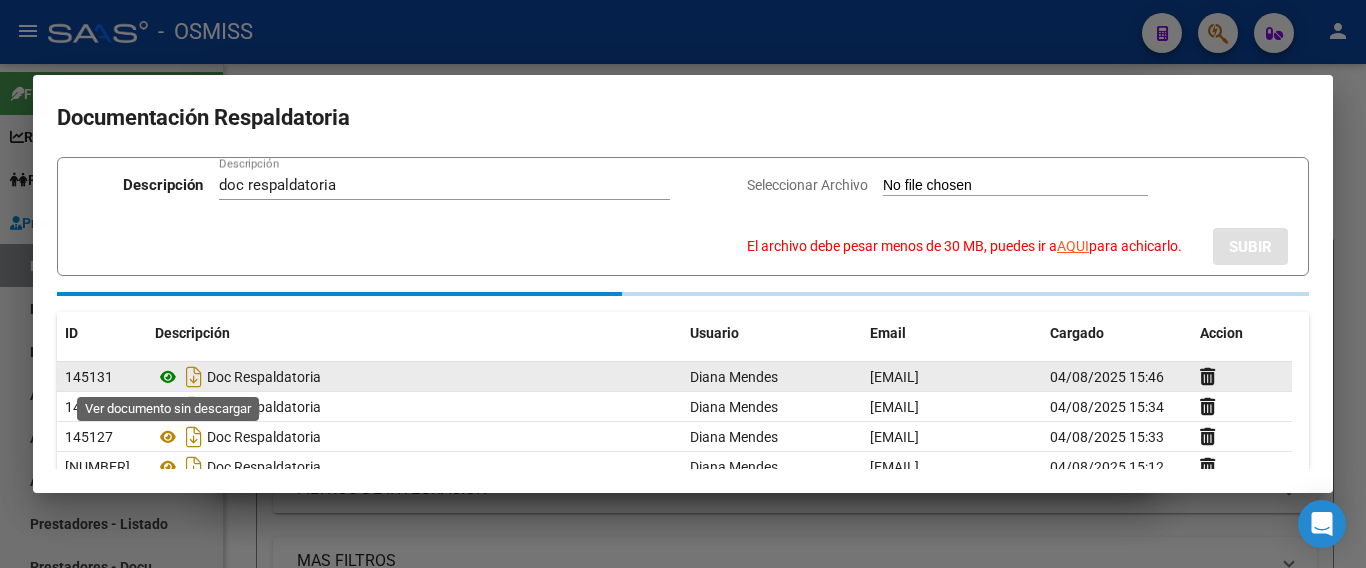 click 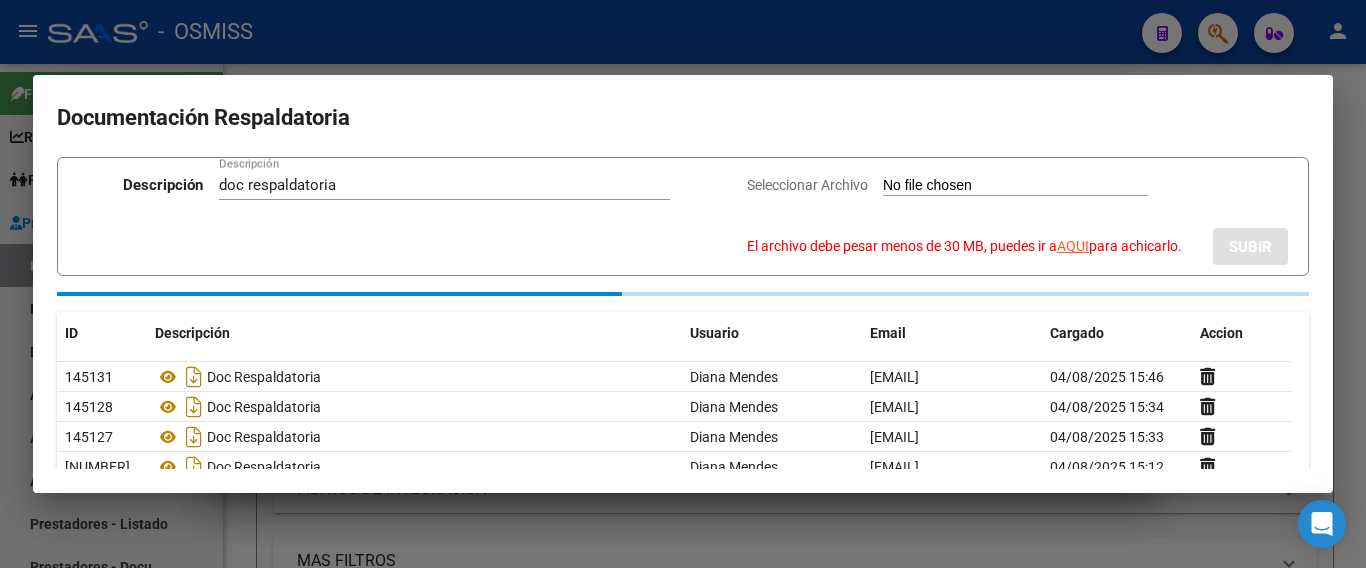 click on "Seleccionar Archivo  El archivo debe pesar menos de 30 MB, puedes ir a  AQUI  para achicarlo." at bounding box center (1015, 186) 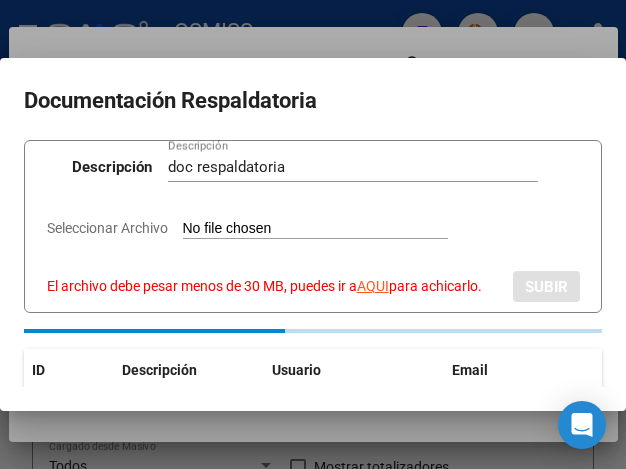 click on "Seleccionar Archivo  El archivo debe pesar menos de 30 MB, puedes ir a  AQUI  para achicarlo.  SUBIR" at bounding box center (313, 259) 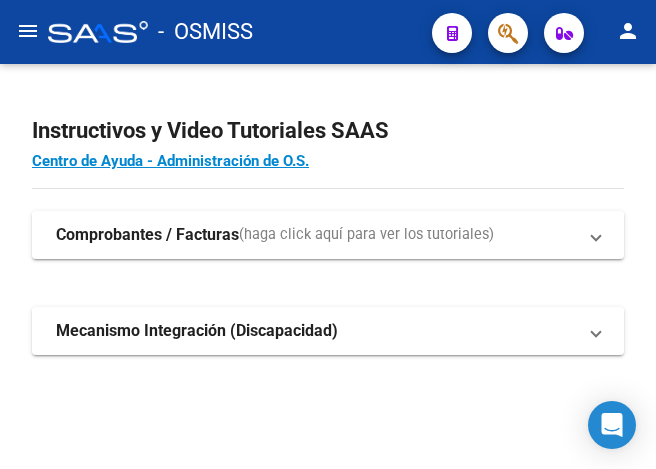 click on "menu" 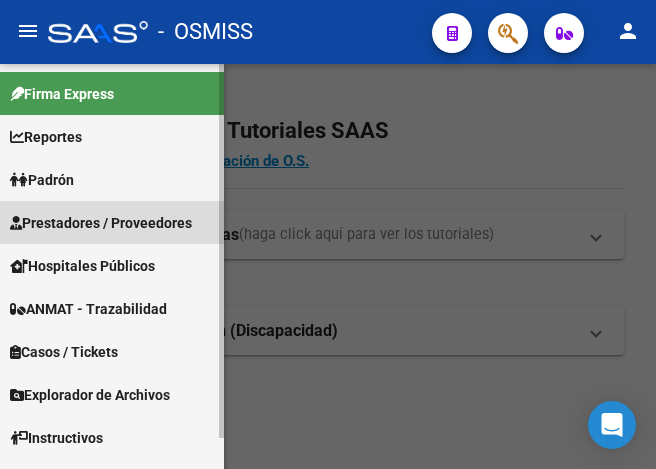 click on "Prestadores / Proveedores" at bounding box center (101, 223) 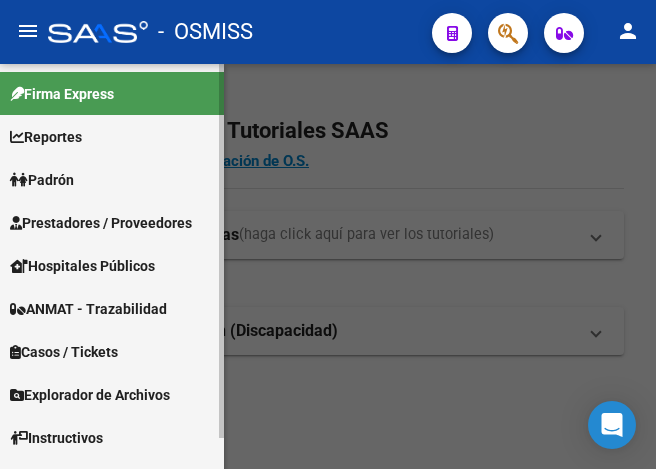 click on "Prestadores / Proveedores" at bounding box center (101, 223) 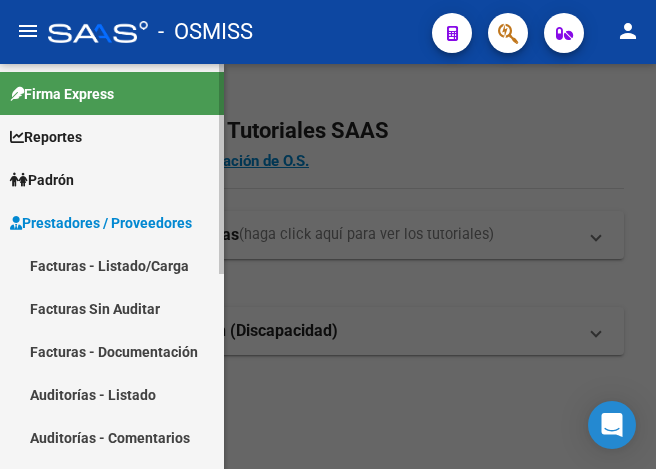 click on "Facturas - Listado/Carga" at bounding box center (112, 265) 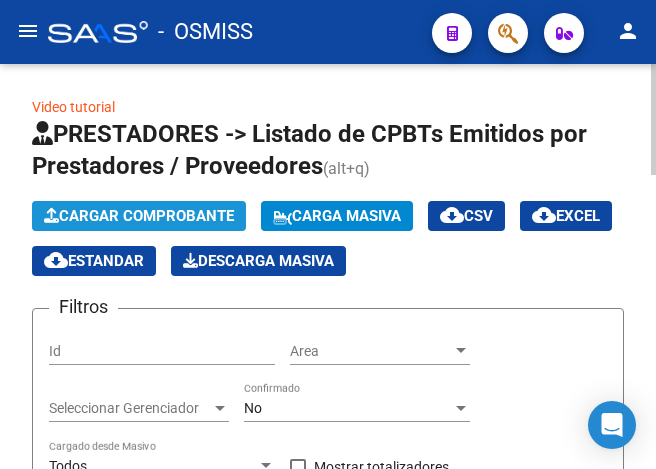 click on "Cargar Comprobante" 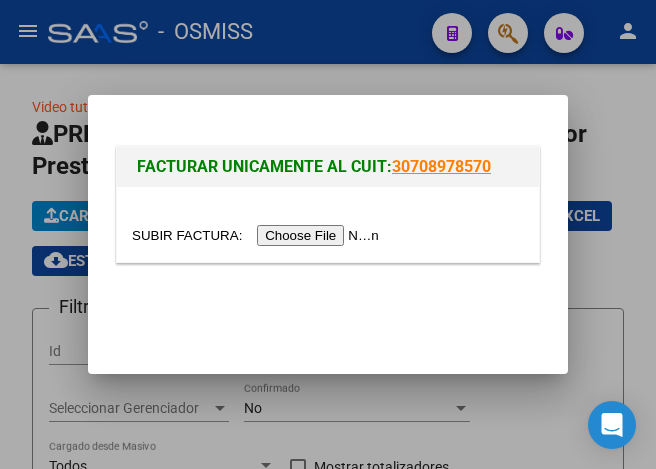 click at bounding box center (258, 235) 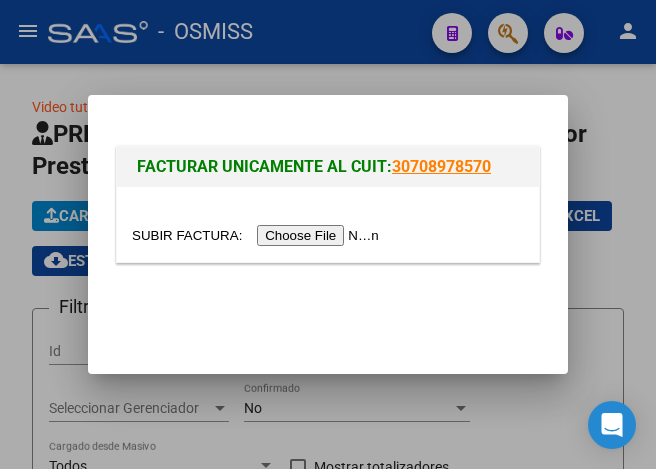 click at bounding box center [328, 234] 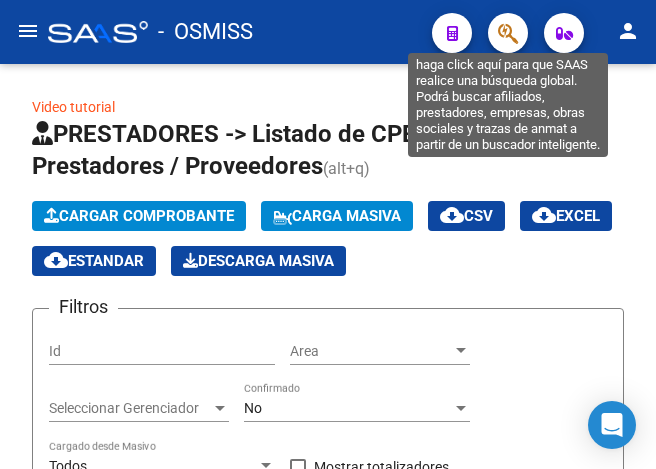 click 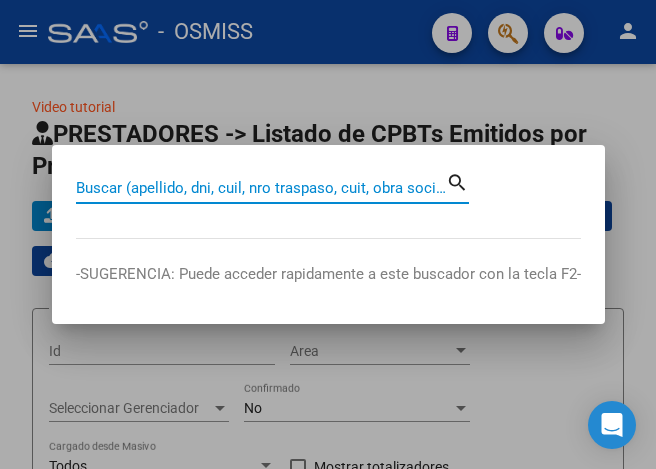 click on "Buscar (apellido, dni, cuil, nro traspaso, cuit, obra social)" at bounding box center [261, 188] 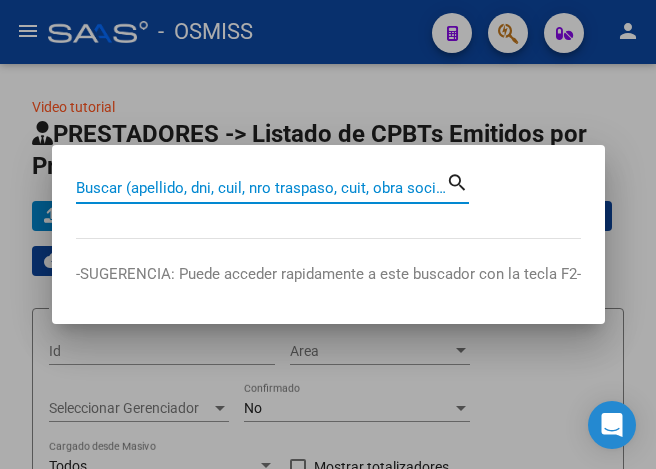 click on "Buscar (apellido, dni, cuil, nro traspaso, cuit, obra social)" at bounding box center (261, 188) 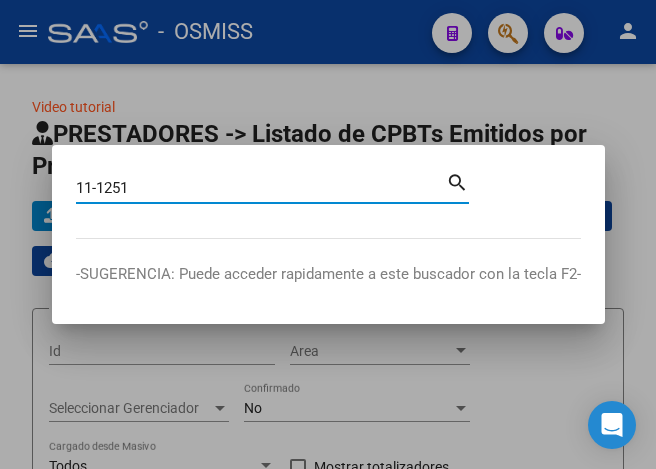 type on "11-1251" 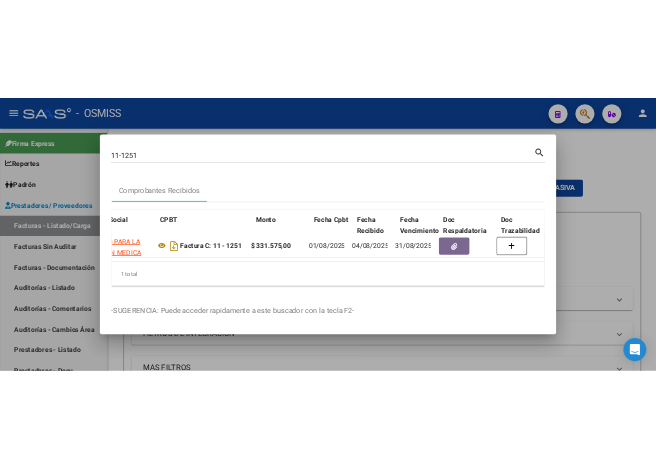 scroll, scrollTop: 0, scrollLeft: 645, axis: horizontal 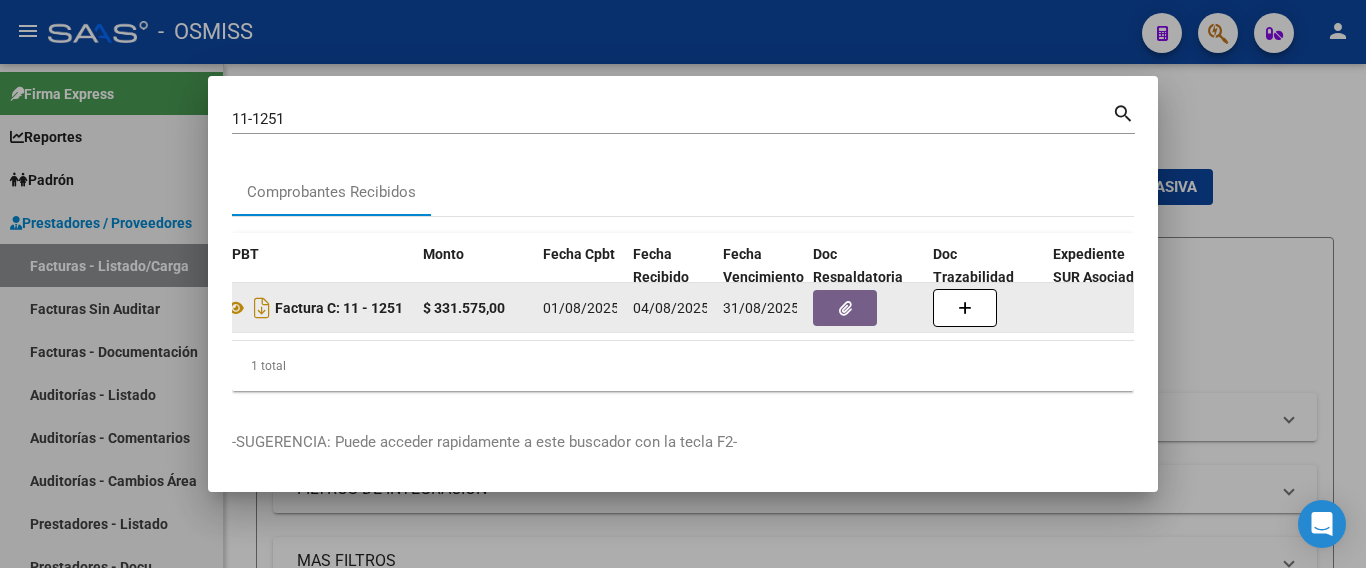 click 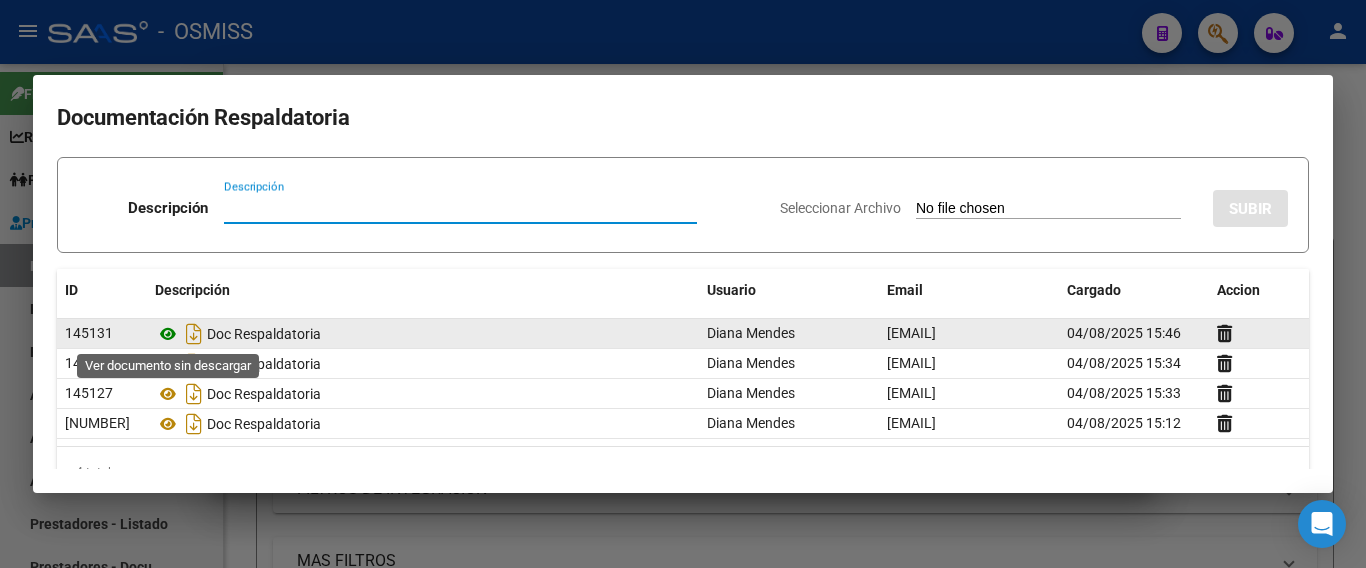 click 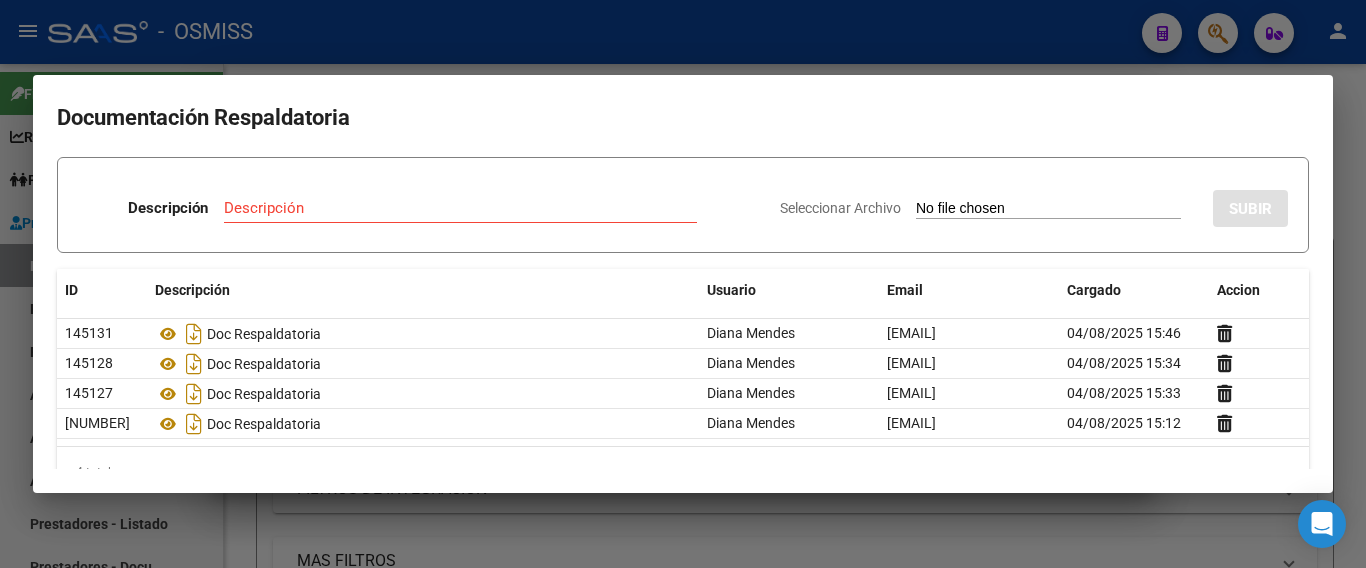 click on "Descripción" at bounding box center [460, 208] 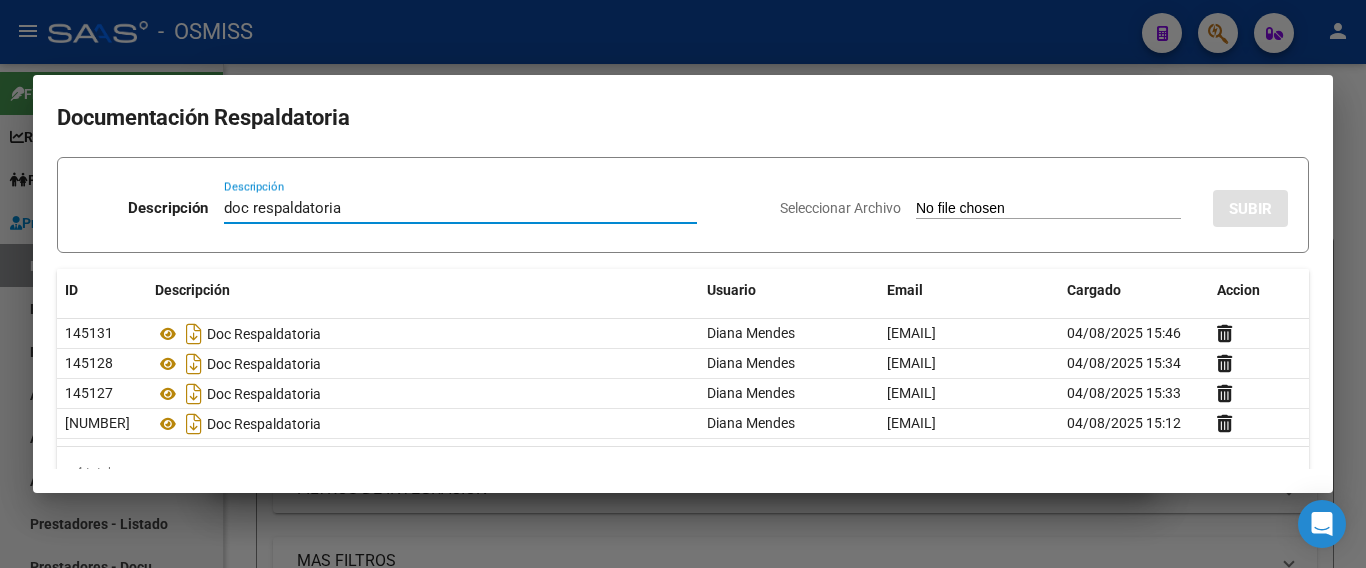 type on "doc respaldatoria" 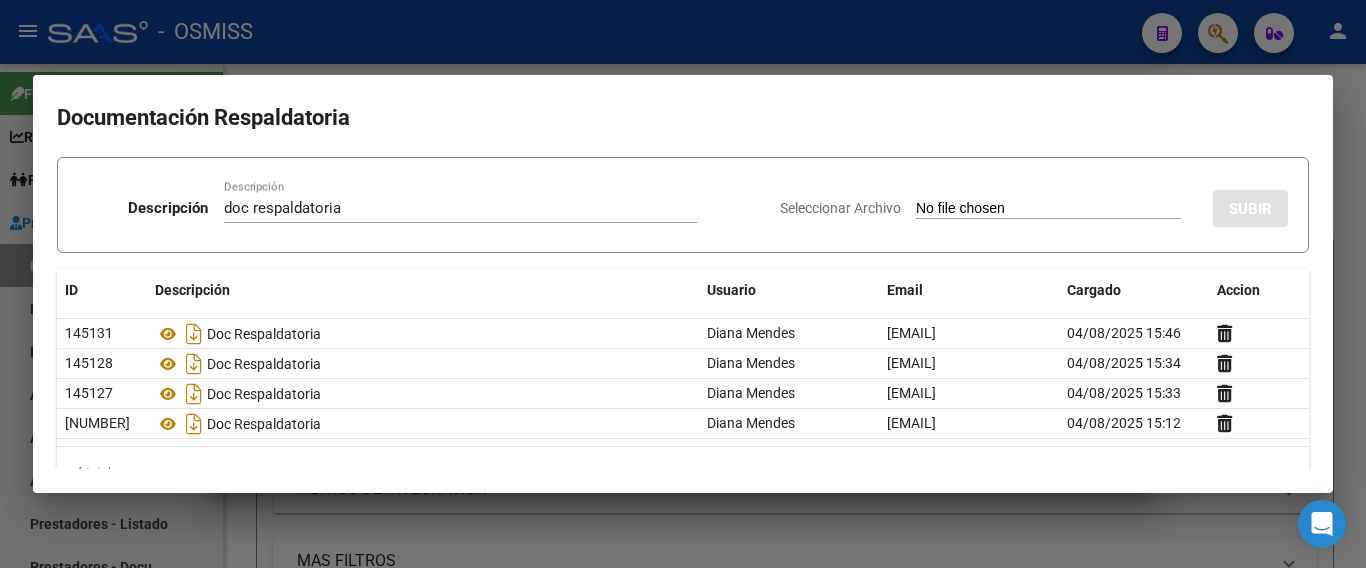 click on "Seleccionar Archivo" at bounding box center (1048, 209) 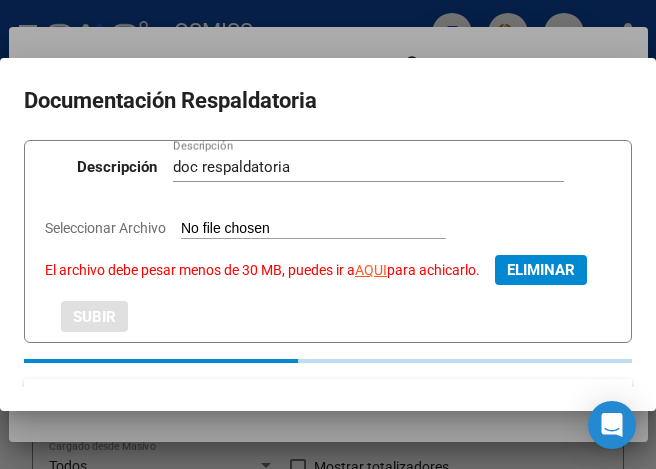 click on "Seleccionar Archivo  El archivo debe pesar menos de 30 MB, puedes ir a  AQUI  para achicarlo." at bounding box center (313, 229) 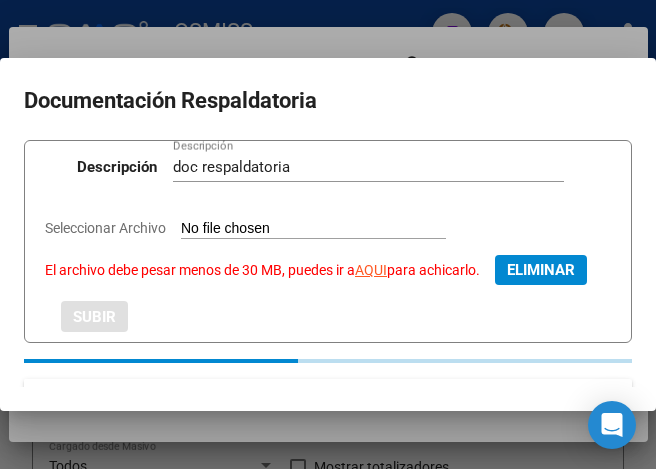 click at bounding box center [328, 234] 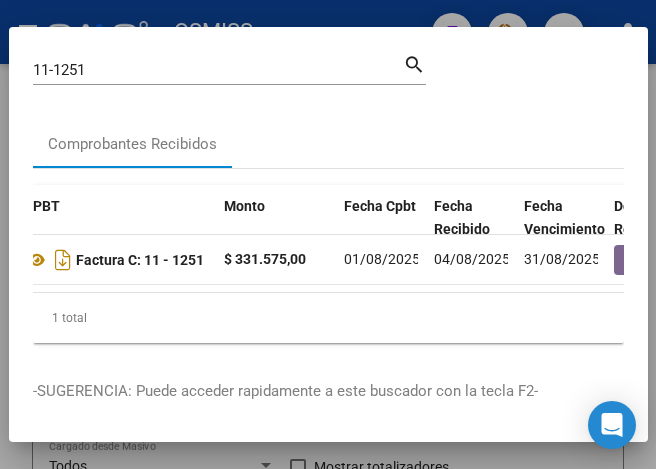 click at bounding box center [328, 234] 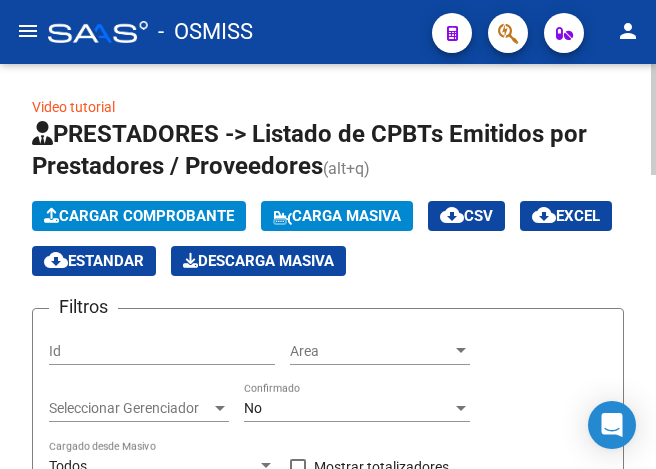 type 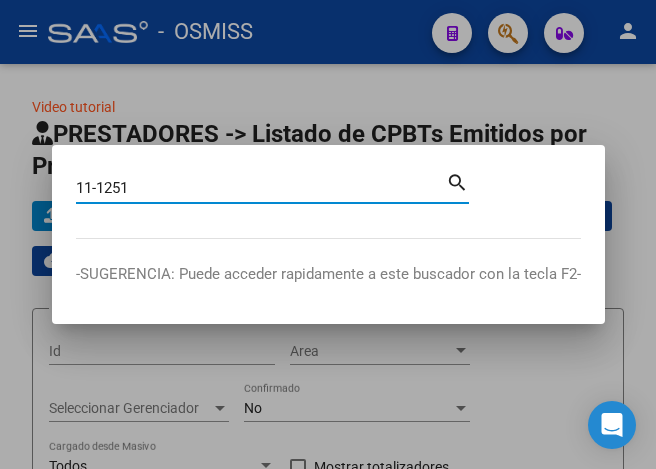 type on "11-1251" 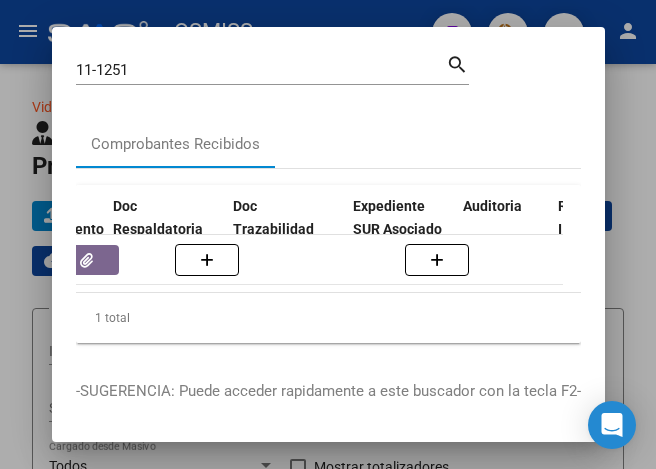 scroll, scrollTop: 0, scrollLeft: 1151, axis: horizontal 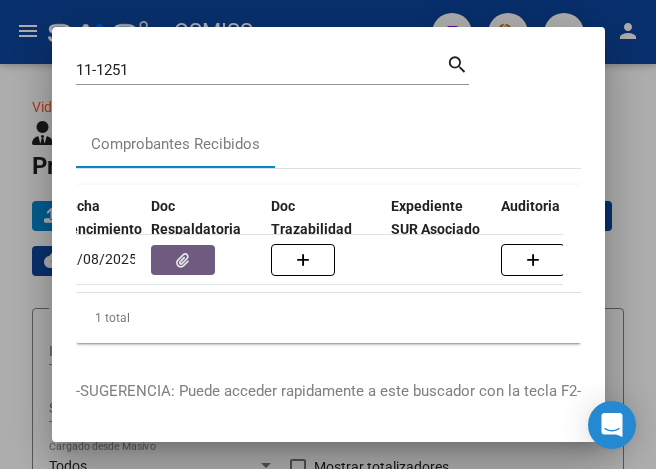 click 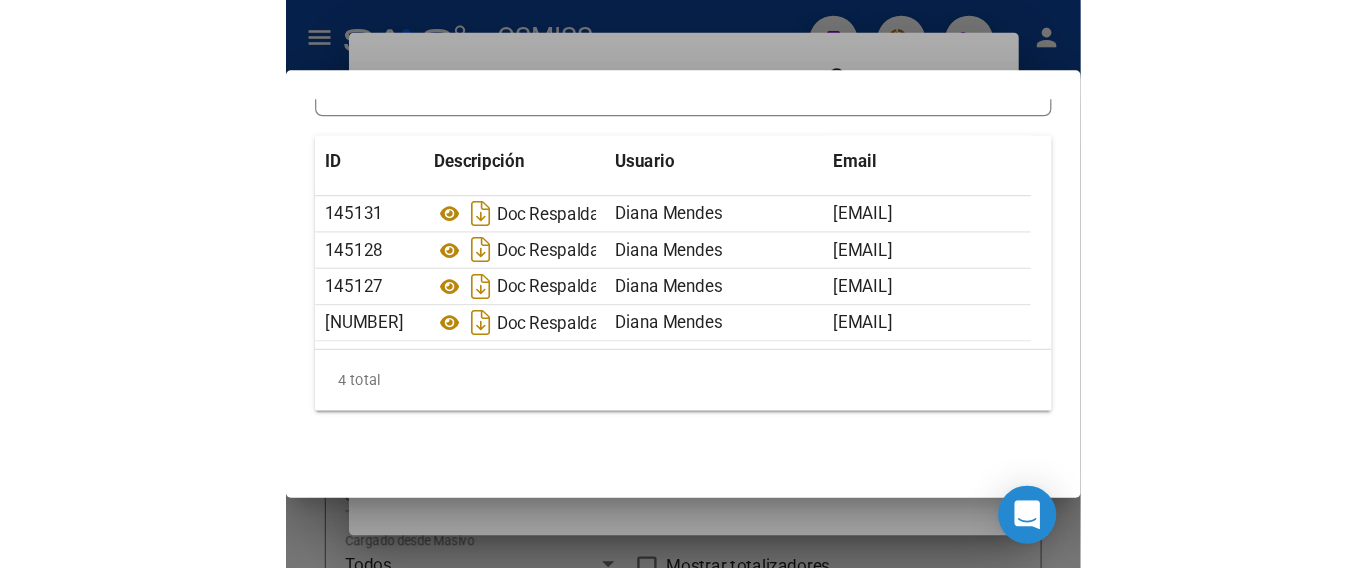 scroll, scrollTop: 207, scrollLeft: 0, axis: vertical 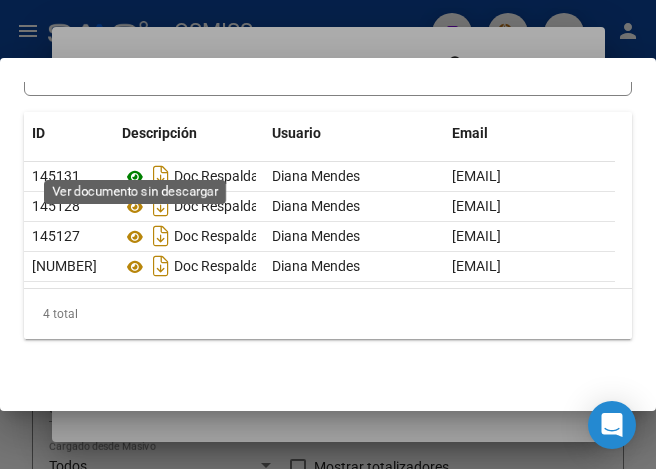 click 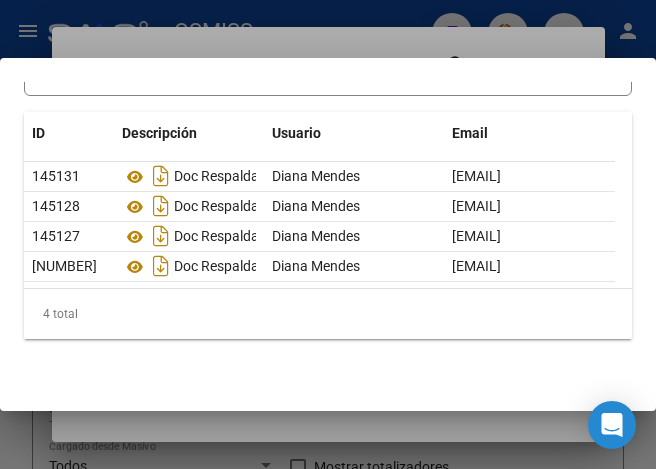 click at bounding box center (328, 234) 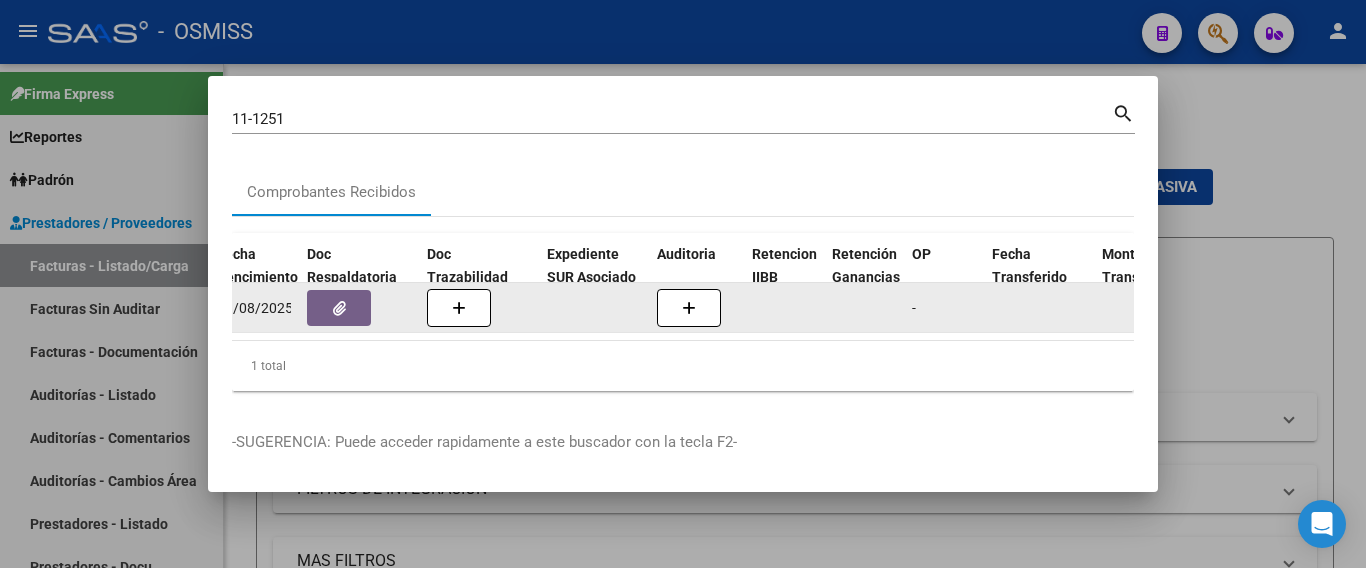 click 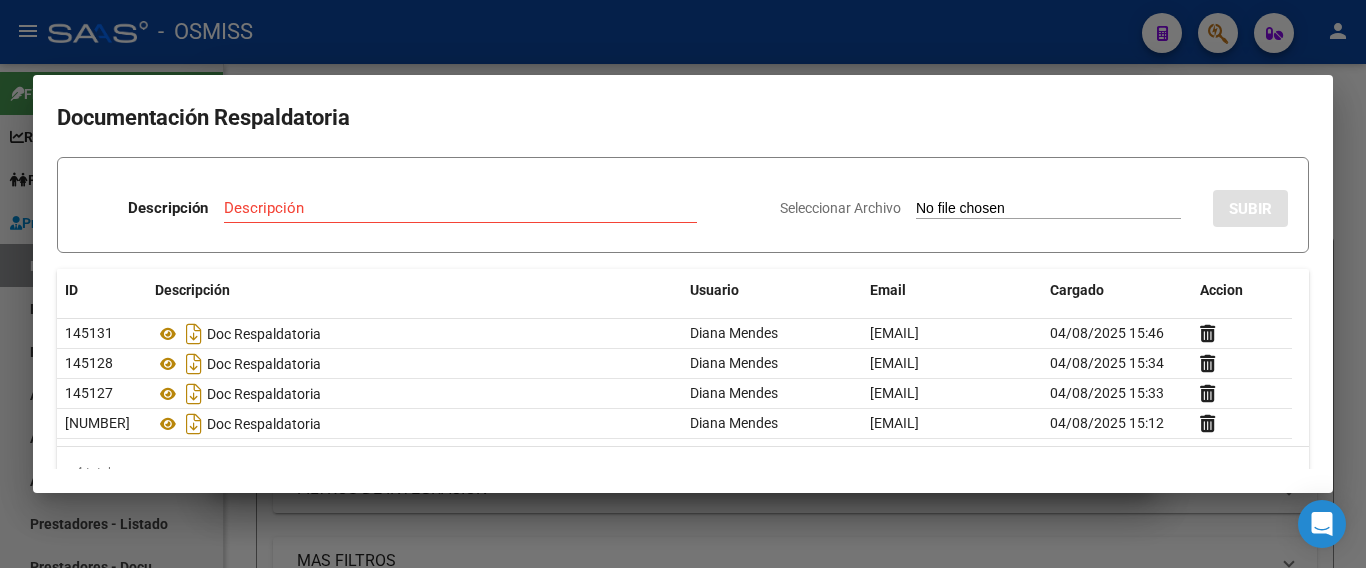 click on "Descripción" at bounding box center [168, 208] 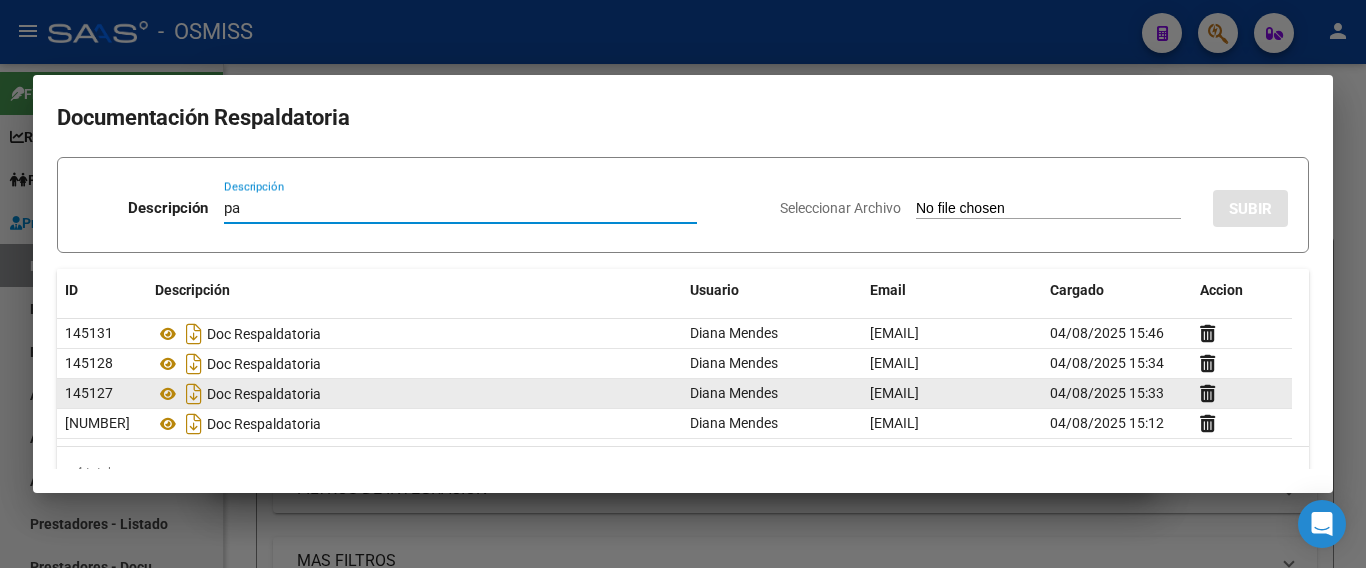 type on "p" 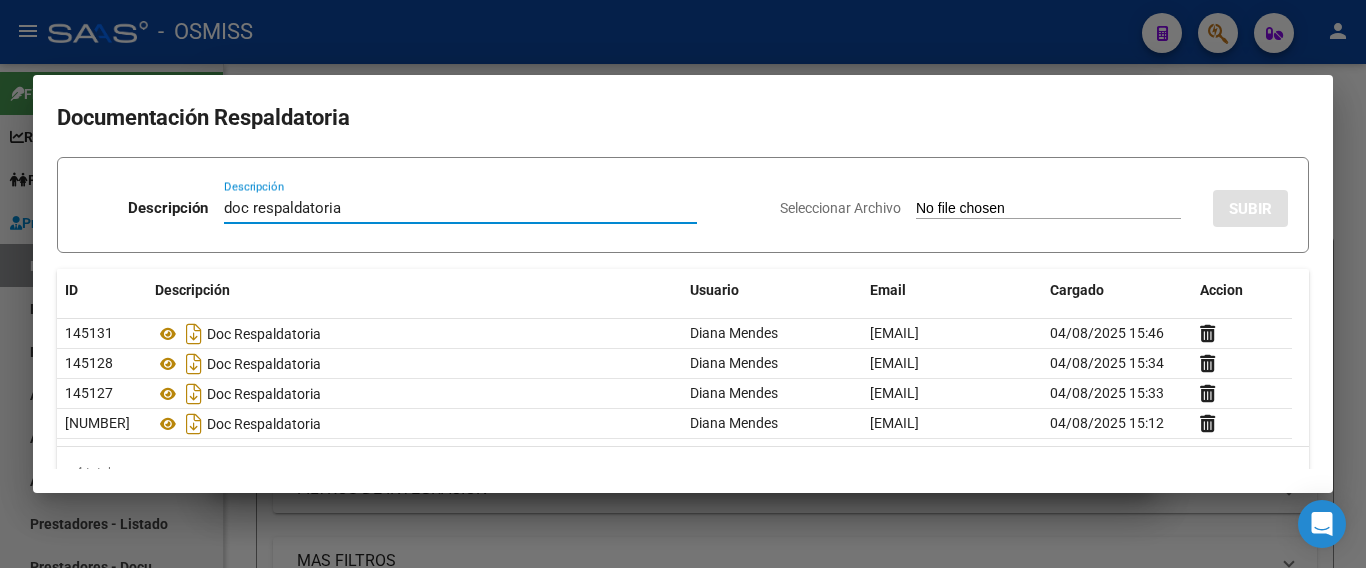 type on "doc respaldatoria" 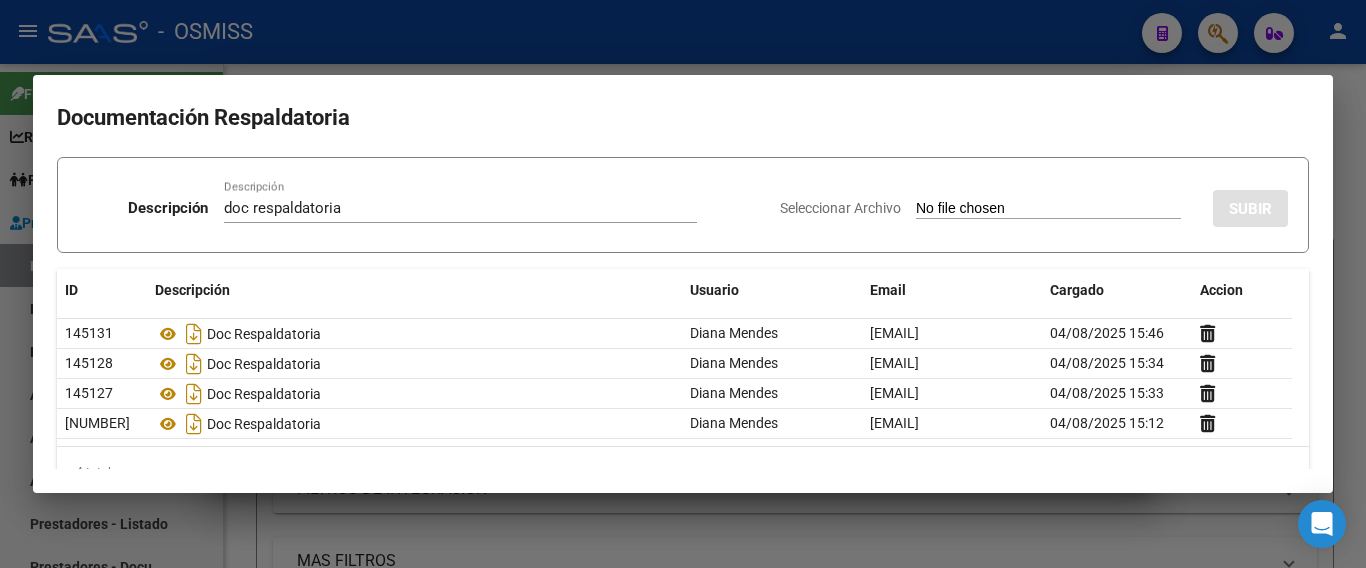 click on "Seleccionar Archivo" at bounding box center (840, 208) 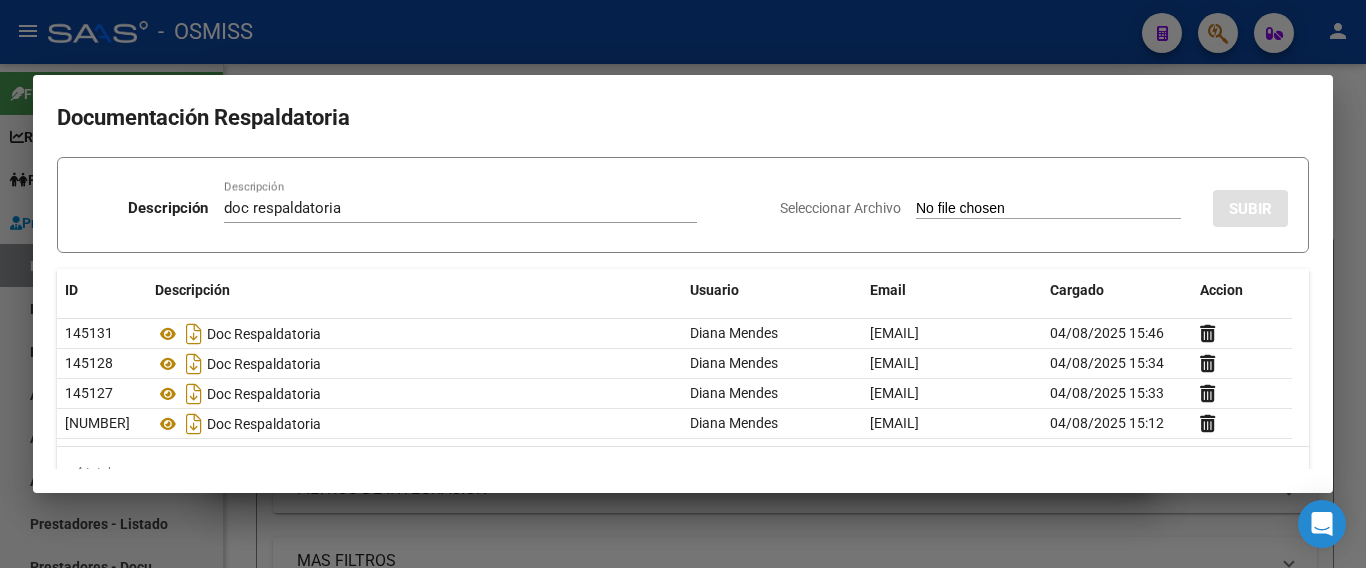 type on "C:\fakepath\parte 2.pdf" 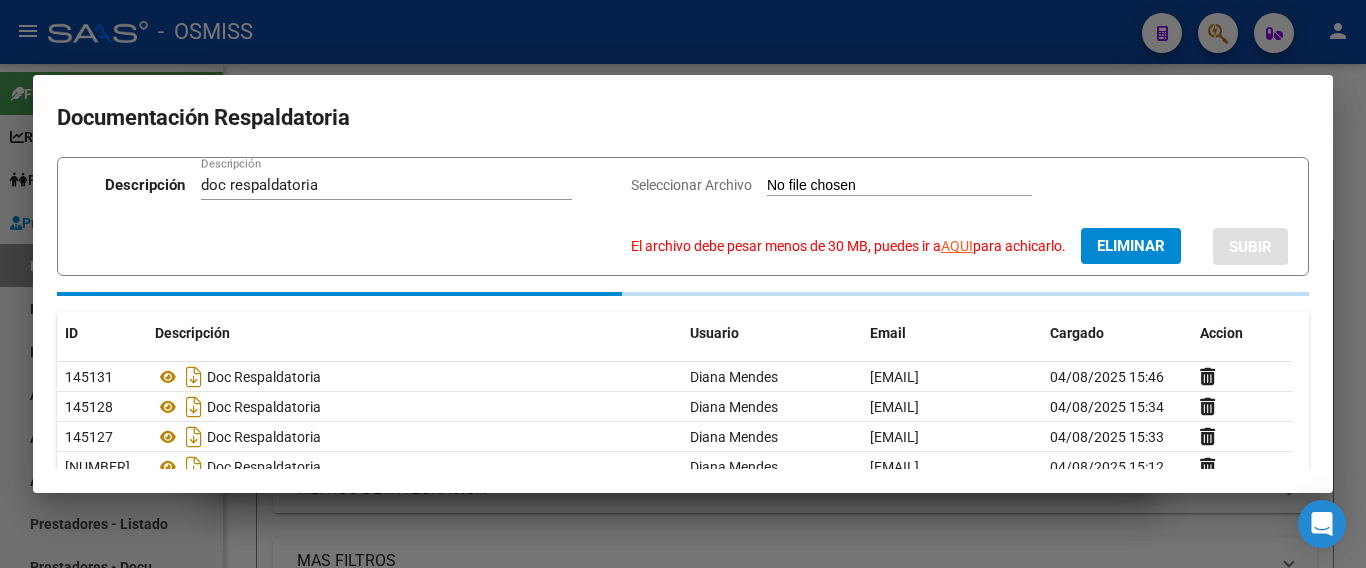 click on "Seleccionar Archivo  El archivo debe pesar menos de 30 MB, puedes ir a  AQUI  para achicarlo.  Eliminar SUBIR" at bounding box center [959, 219] 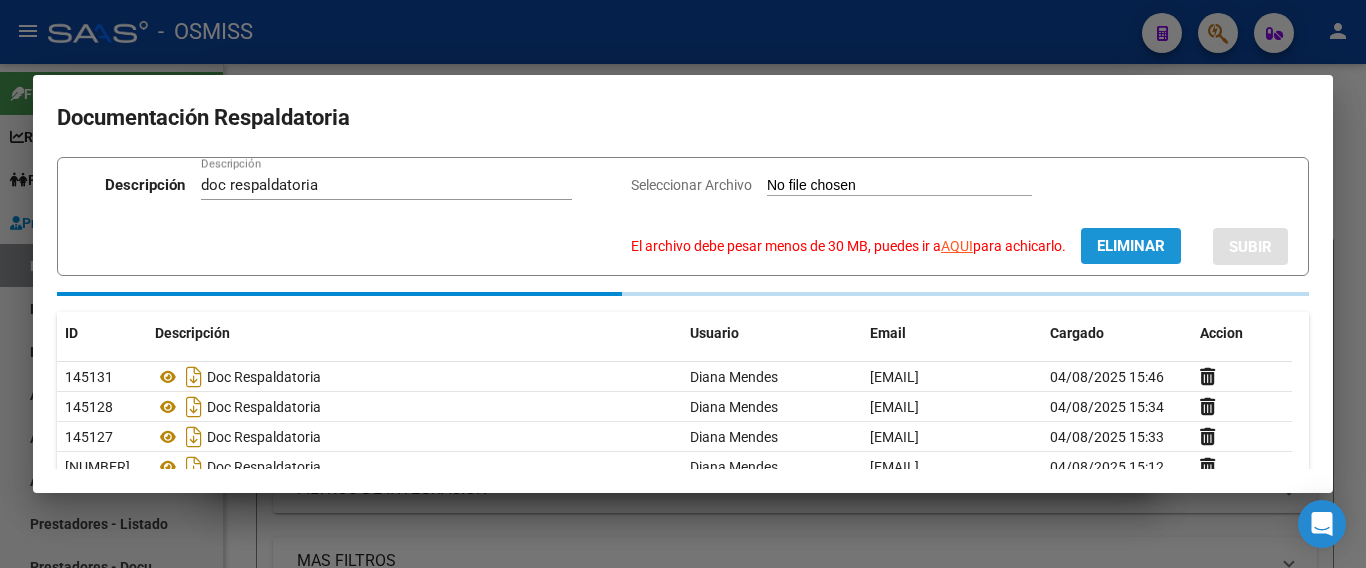 click on "Eliminar" at bounding box center [1131, 246] 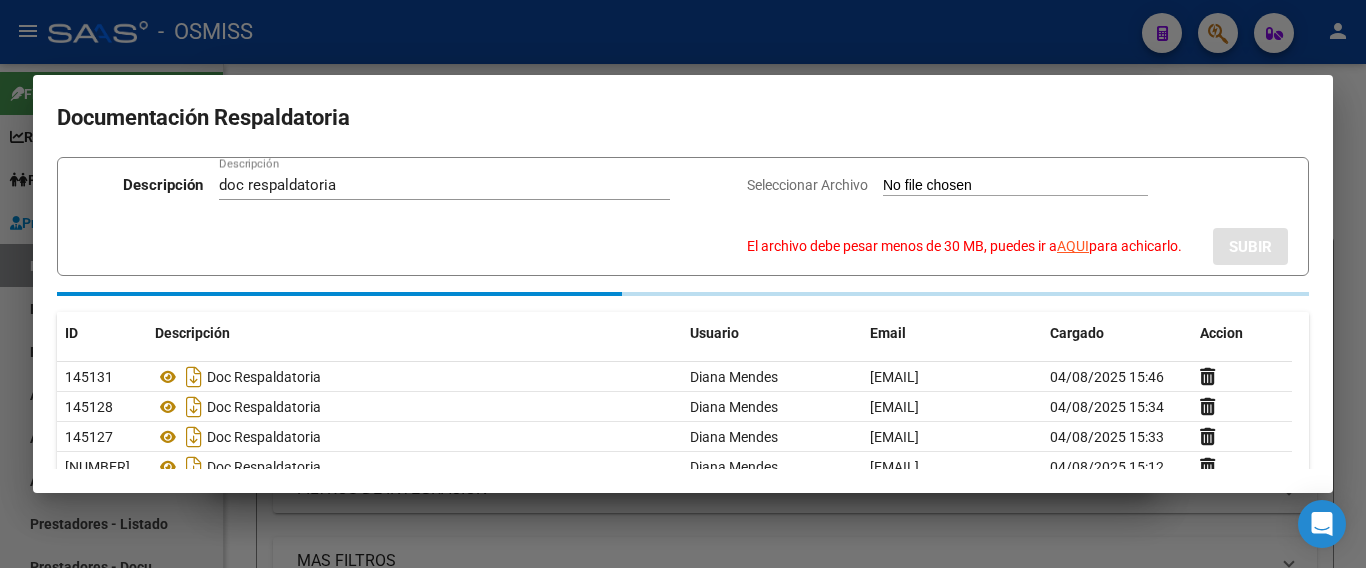 click on "Seleccionar Archivo" at bounding box center [807, 185] 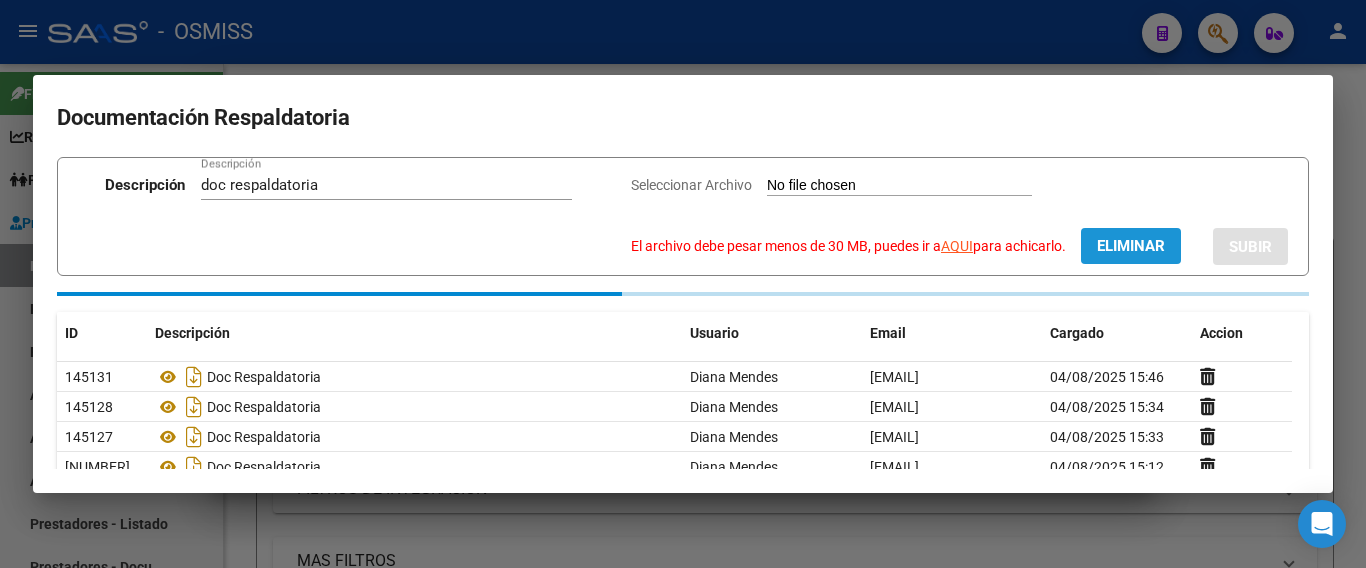 click on "Eliminar" at bounding box center (1131, 246) 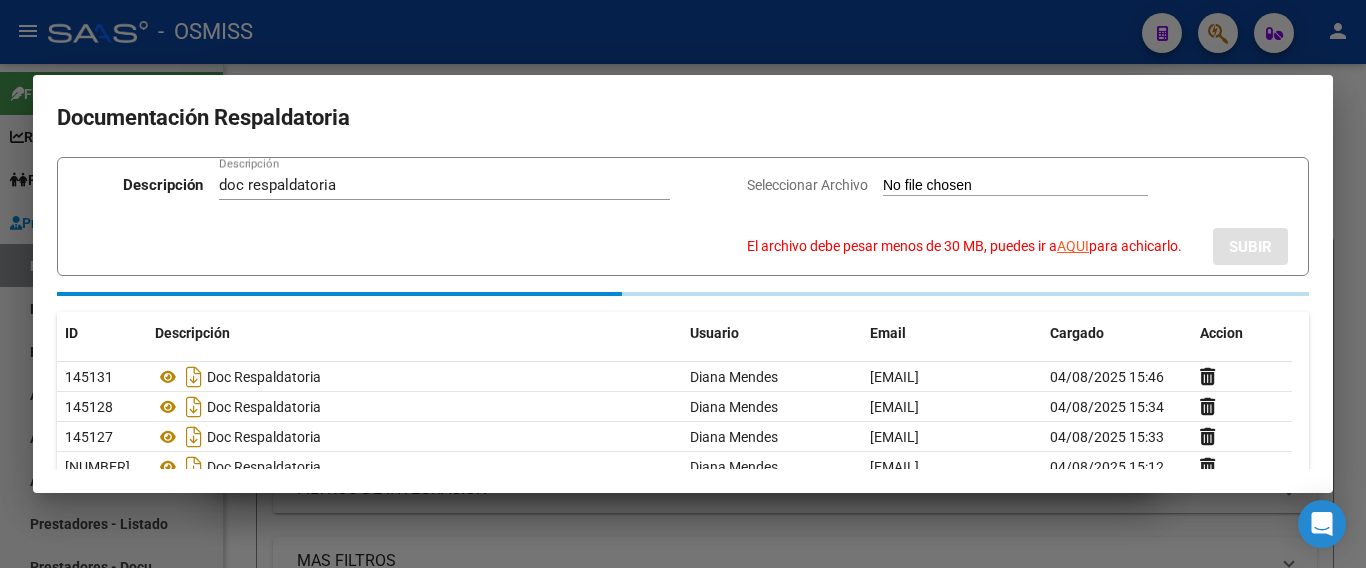 click at bounding box center (683, 284) 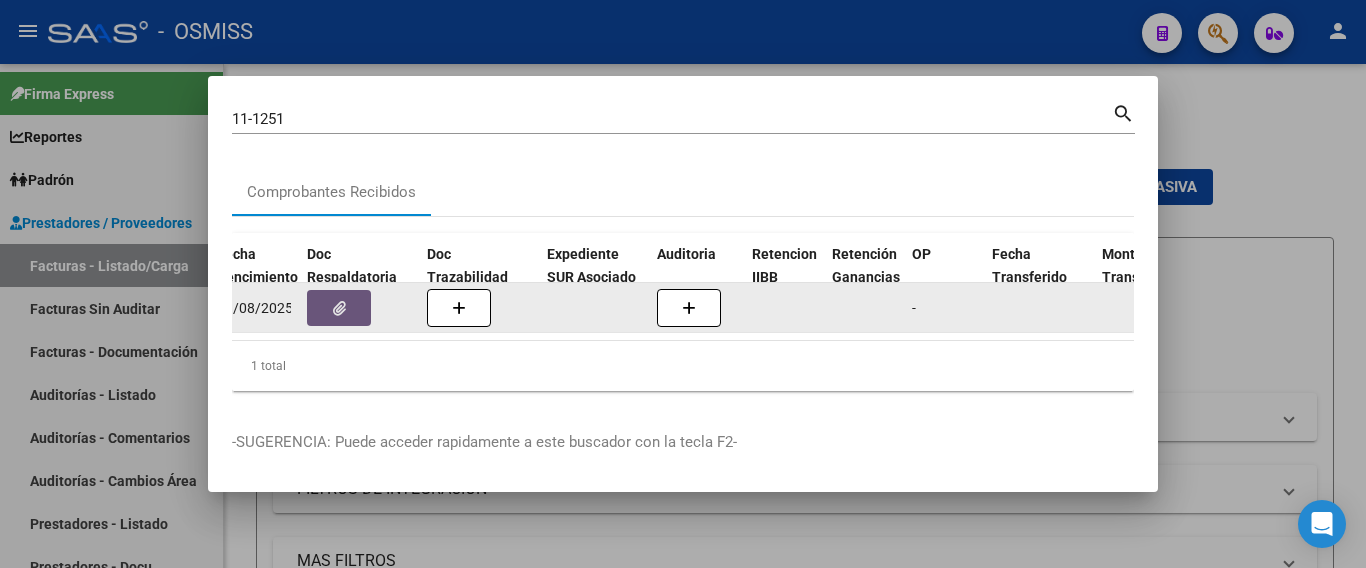 click 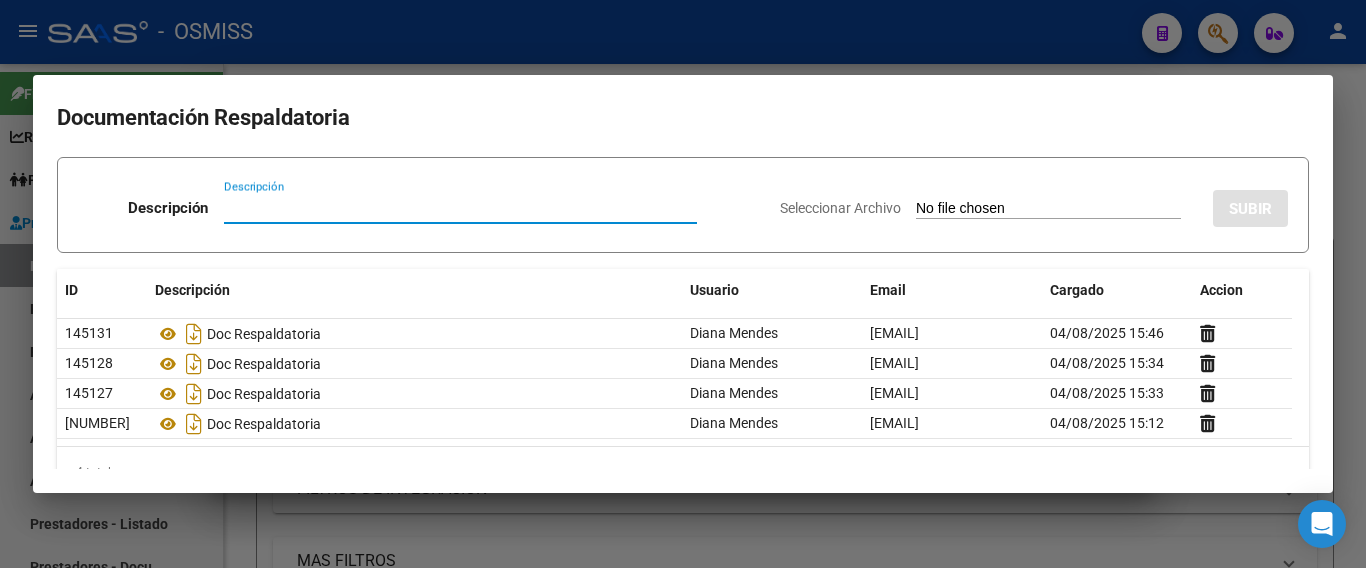 click on "Descripción" at bounding box center [460, 208] 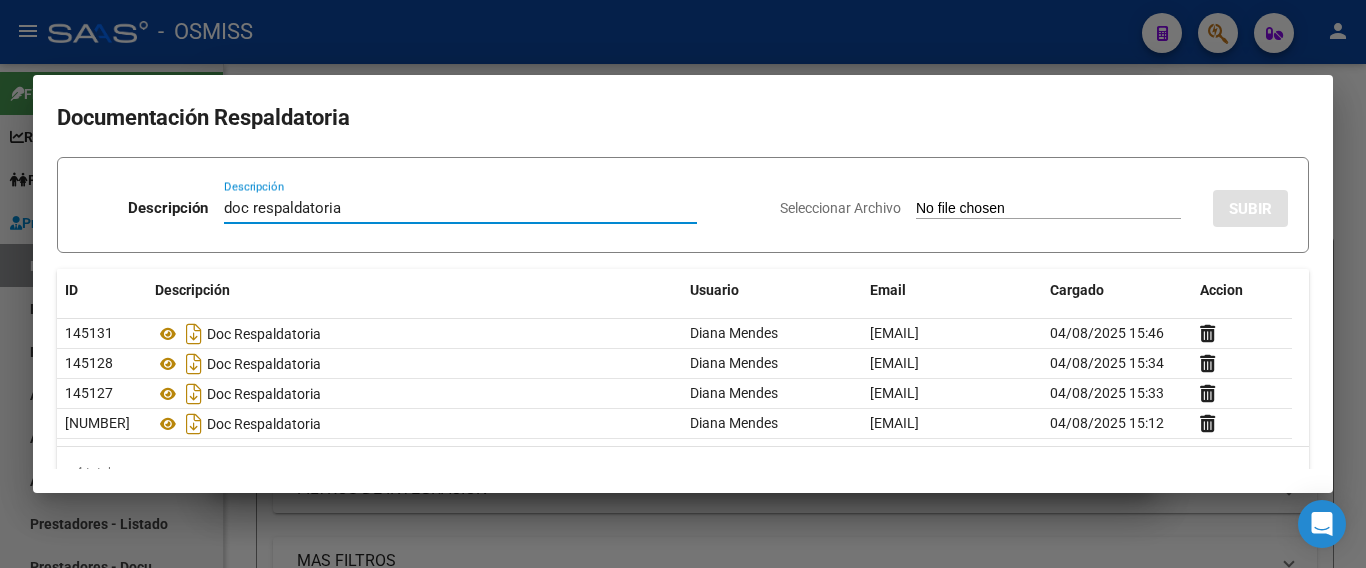 type on "doc respaldatoria" 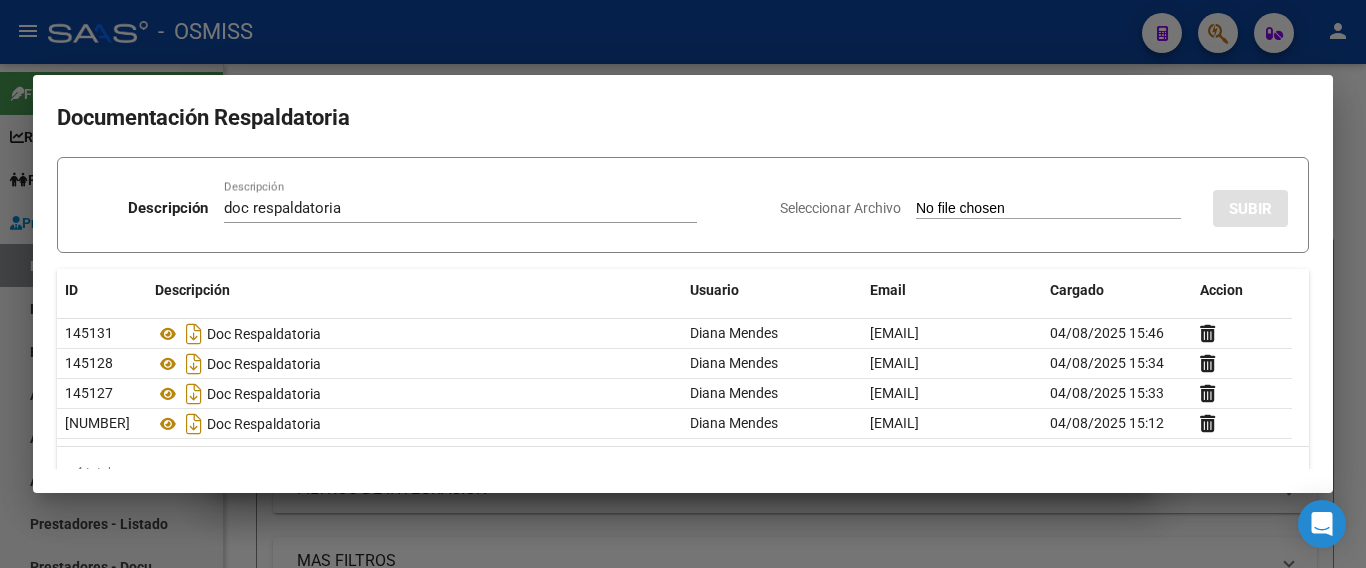 click on "Seleccionar Archivo" at bounding box center [840, 208] 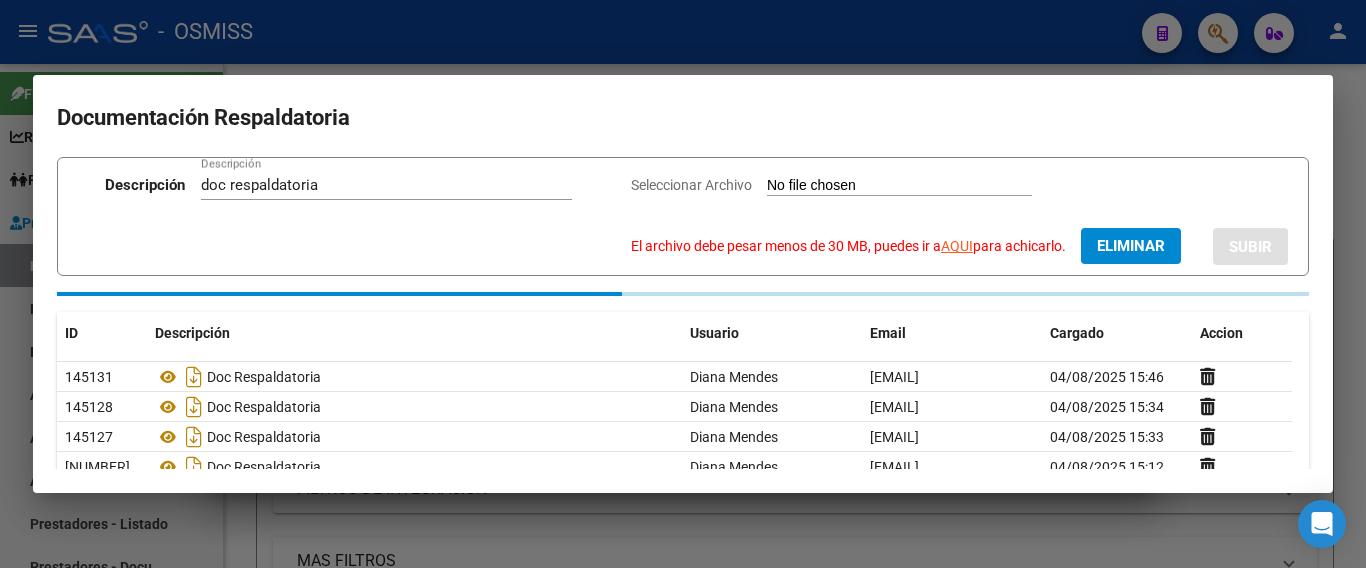 click on "Eliminar" at bounding box center (1131, 246) 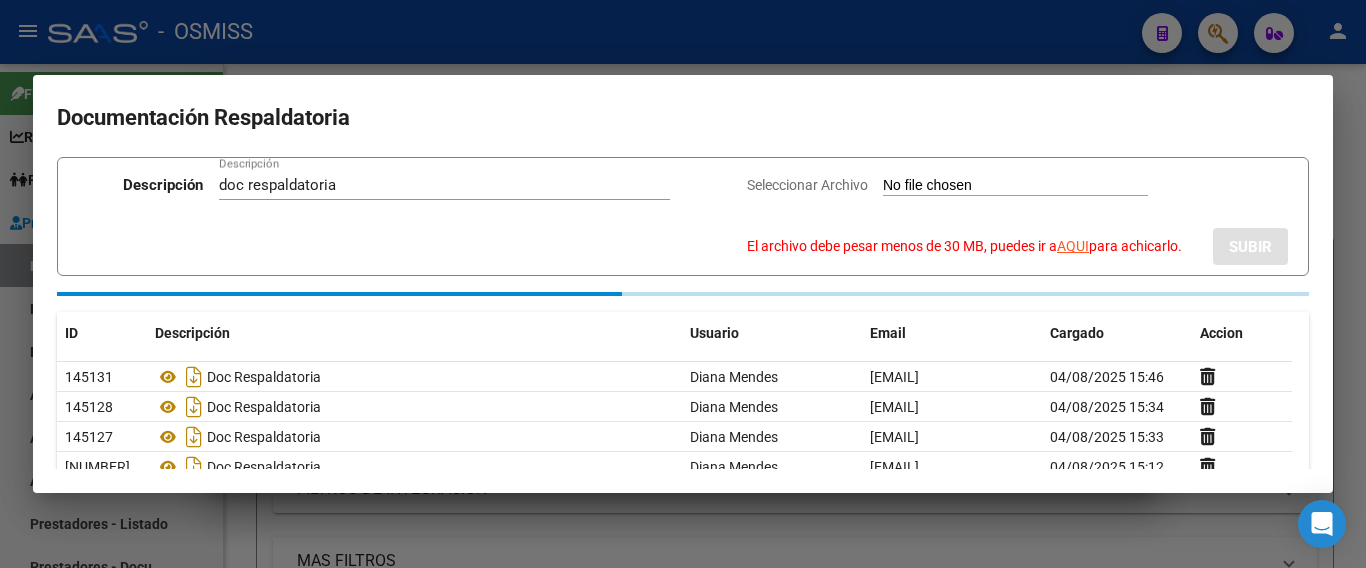 click at bounding box center (683, 284) 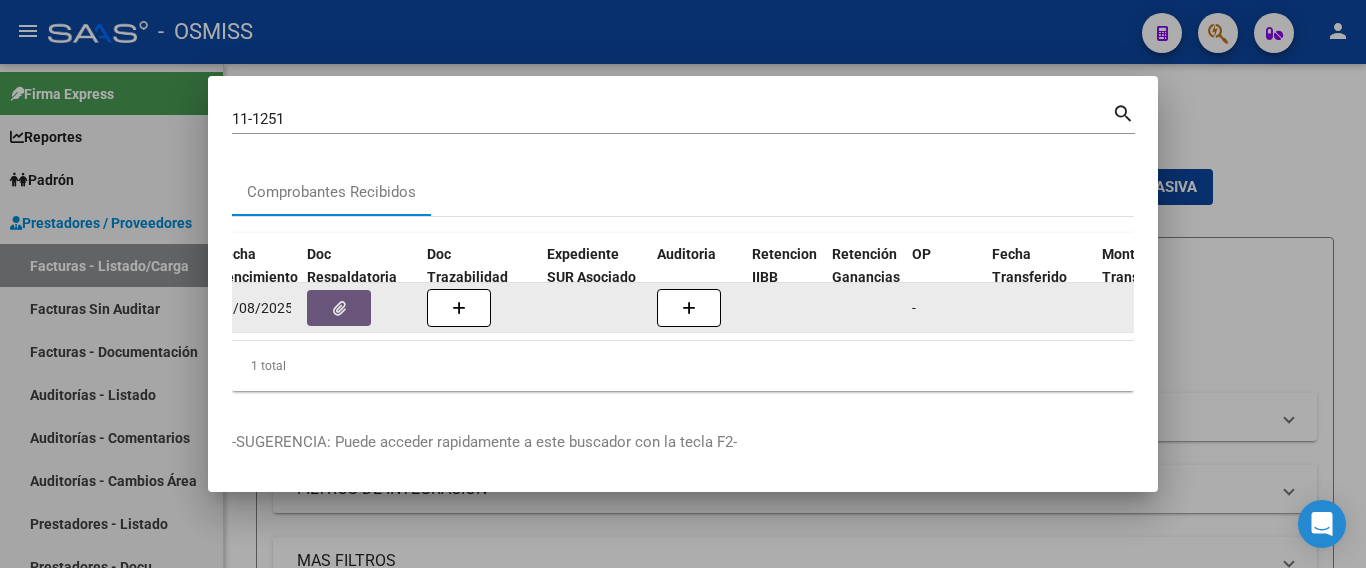 click 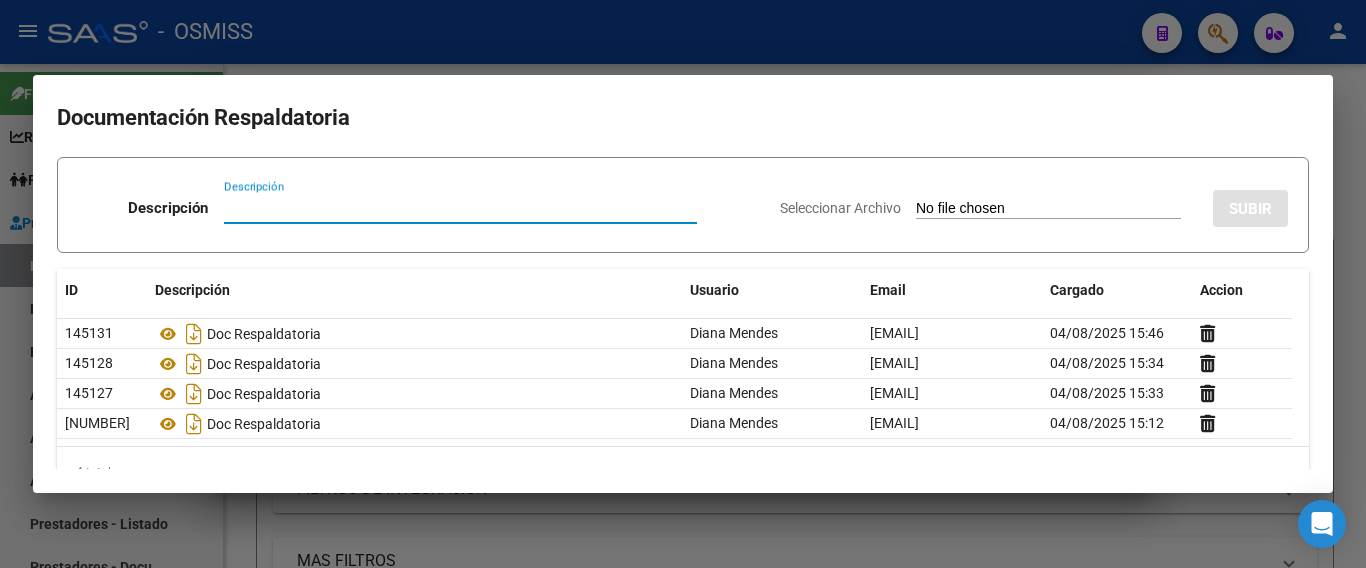 click on "Descripción" at bounding box center [460, 208] 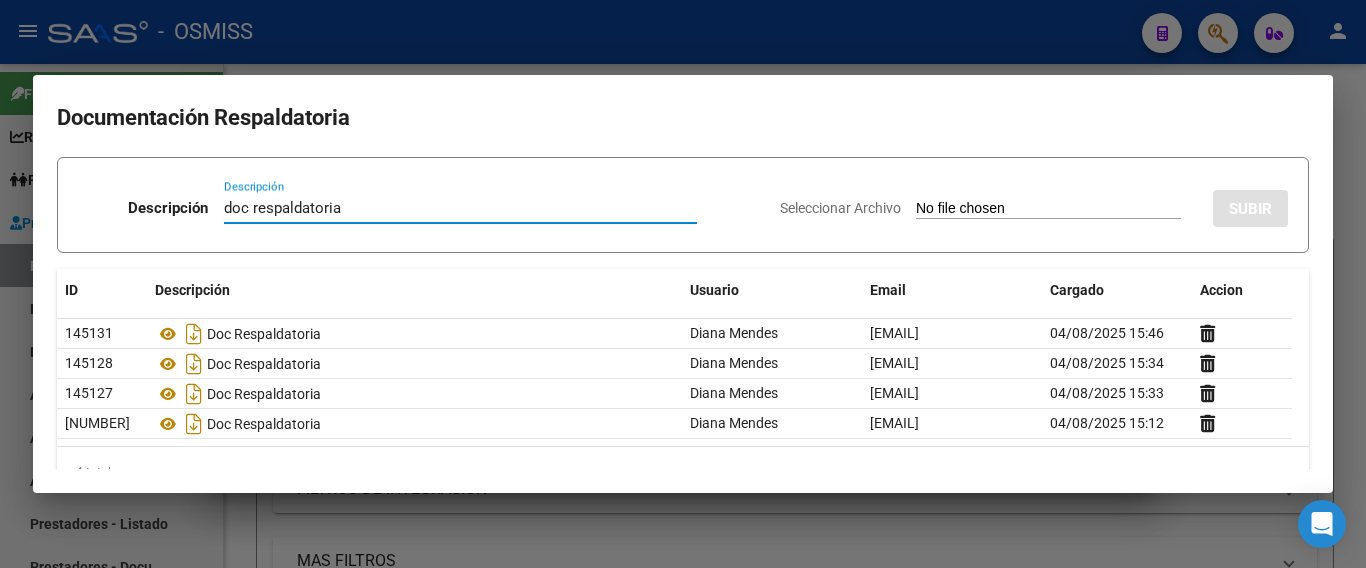 type on "doc respaldatoria" 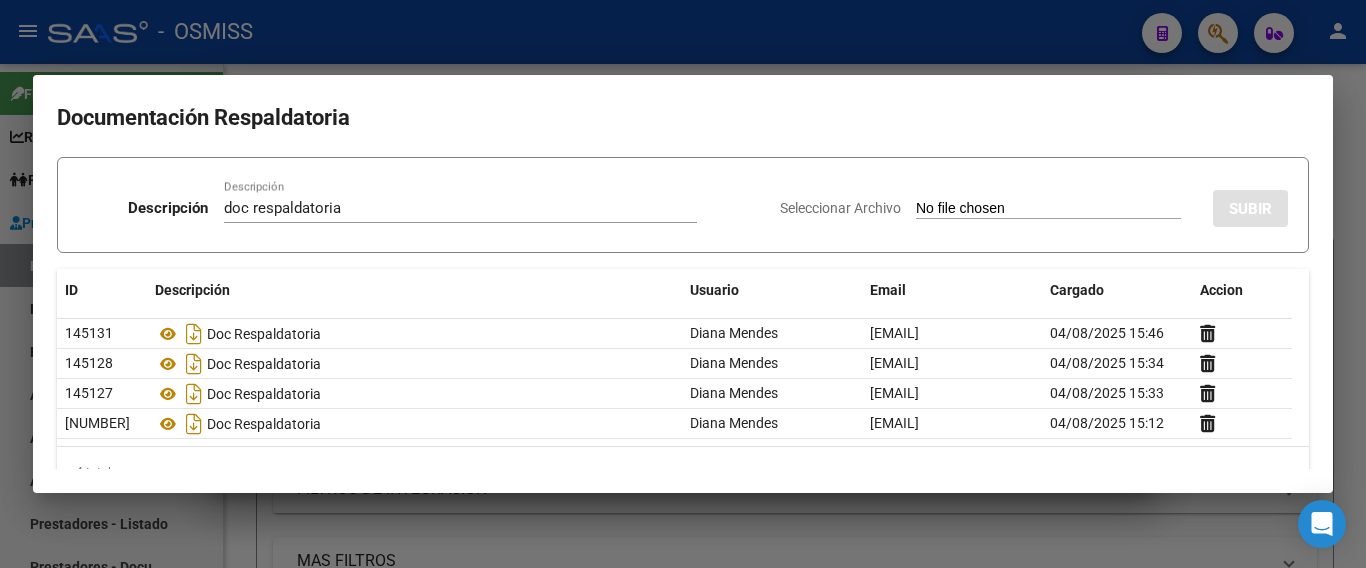 click on "Seleccionar Archivo" at bounding box center (840, 208) 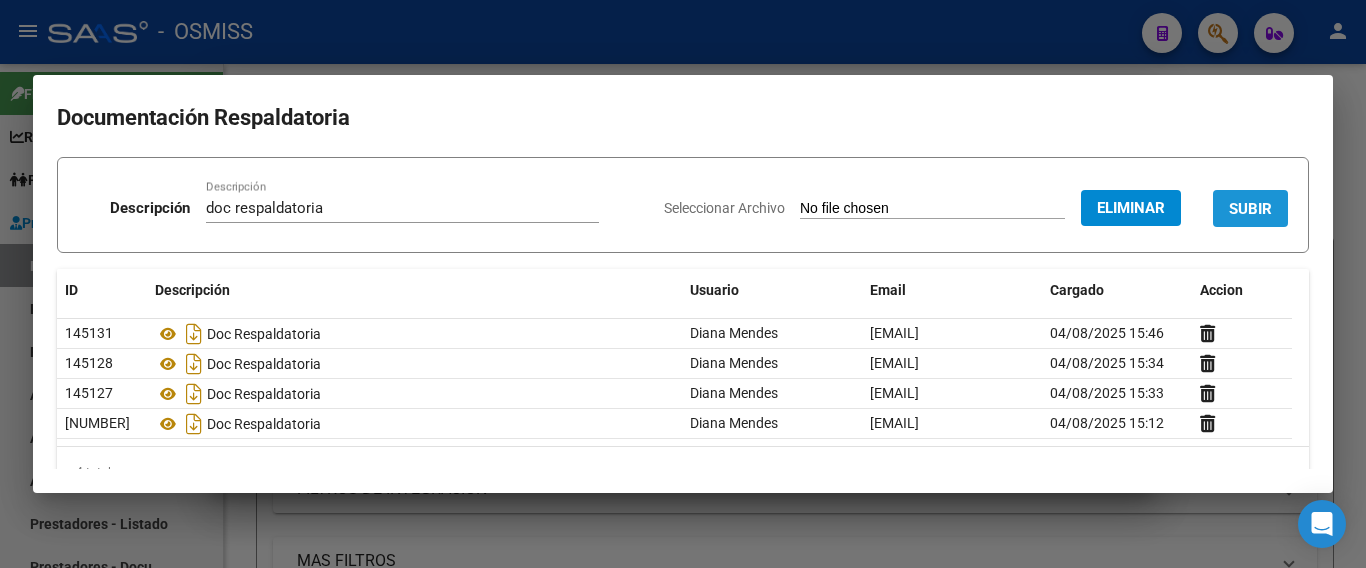 click on "SUBIR" at bounding box center (1250, 209) 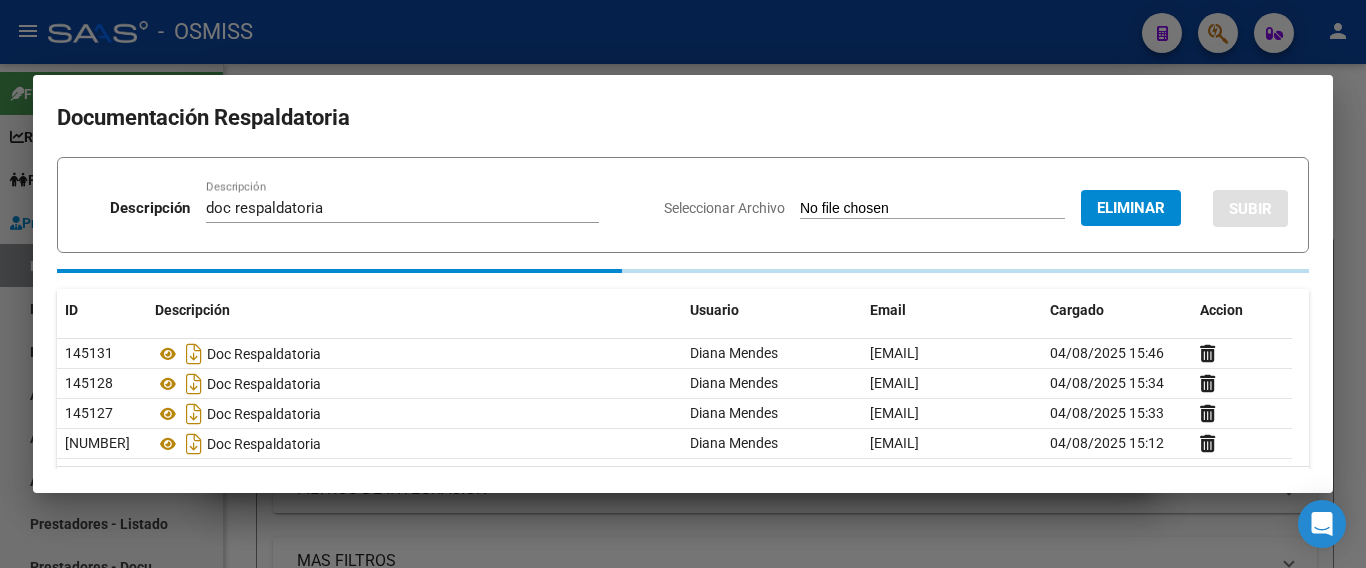 type 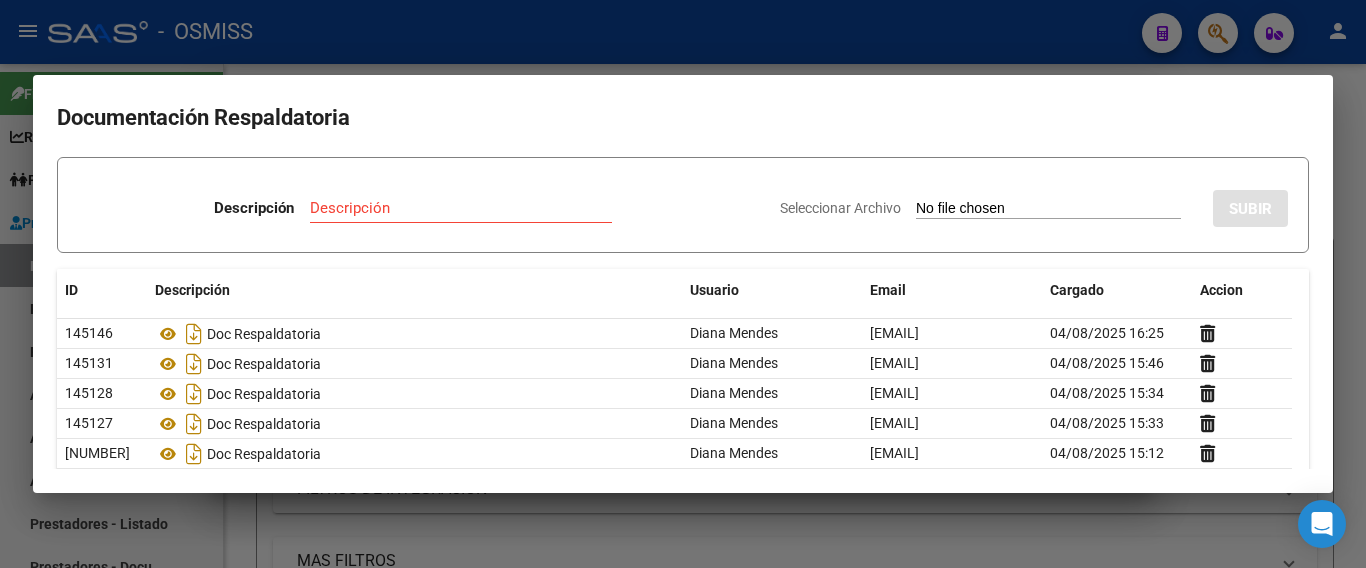click on "Descripción" at bounding box center [254, 208] 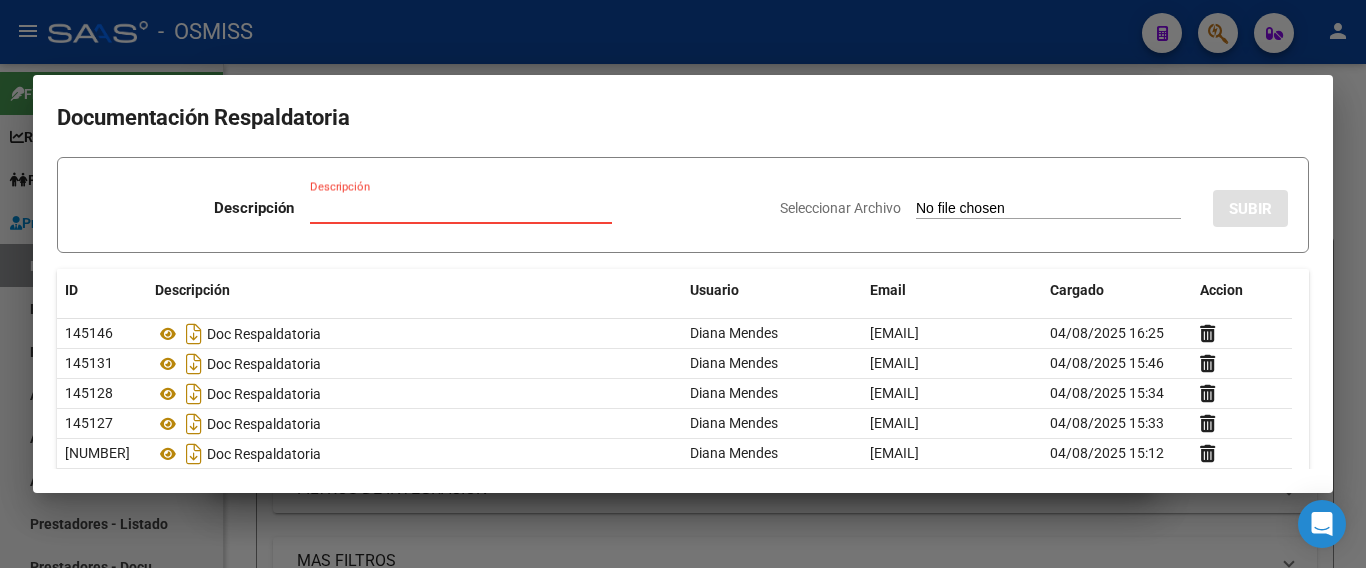 click on "Descripción" at bounding box center (461, 208) 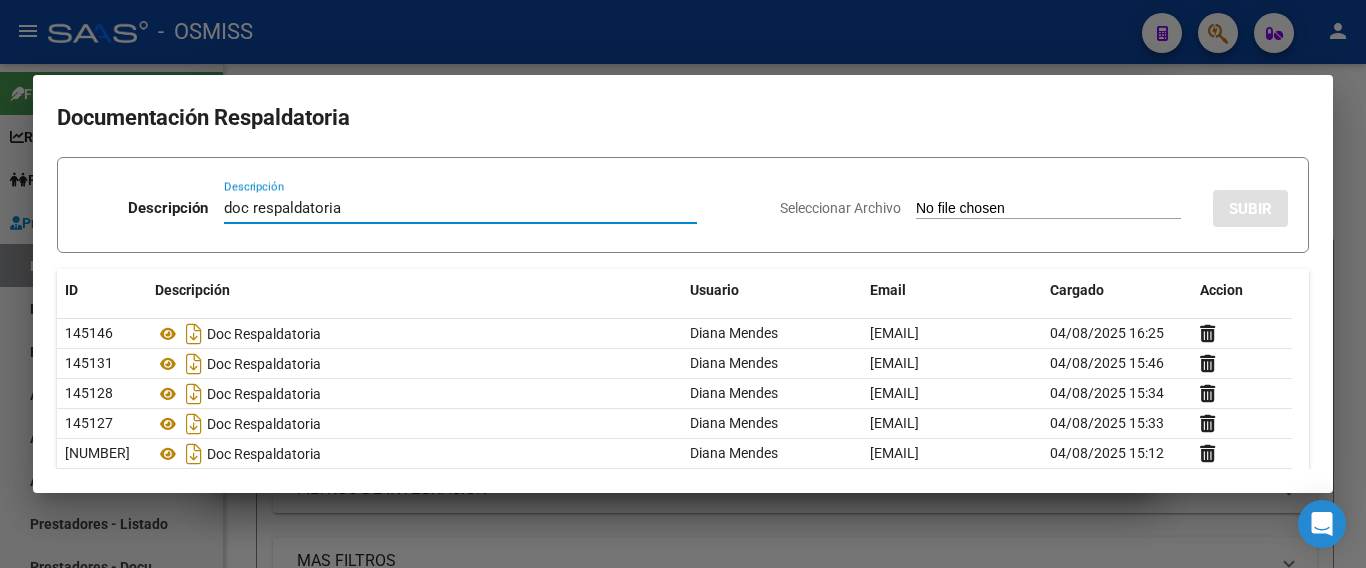 type on "doc respaldatoria" 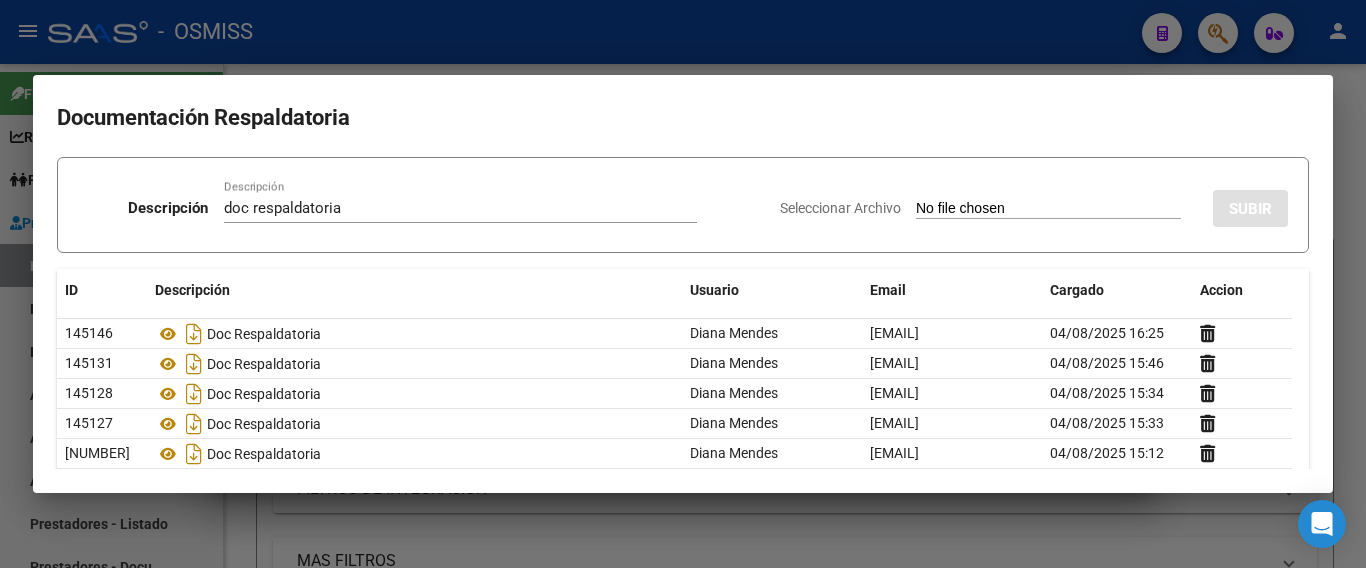 click on "Seleccionar Archivo" at bounding box center (840, 208) 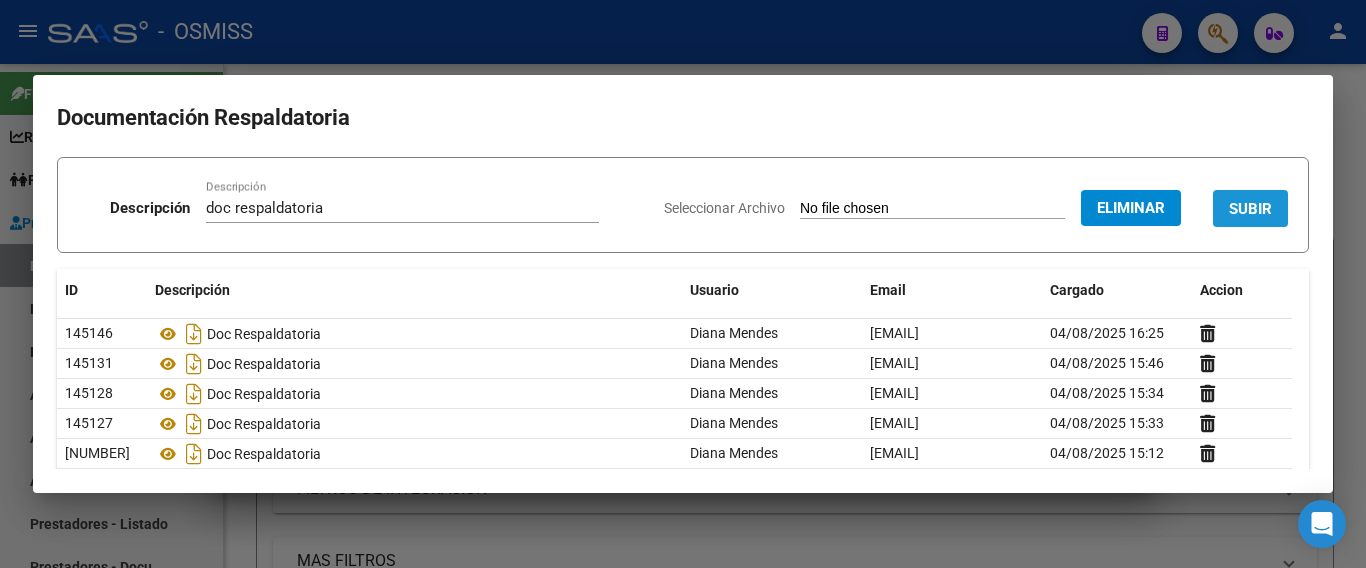 click on "SUBIR" at bounding box center [1250, 209] 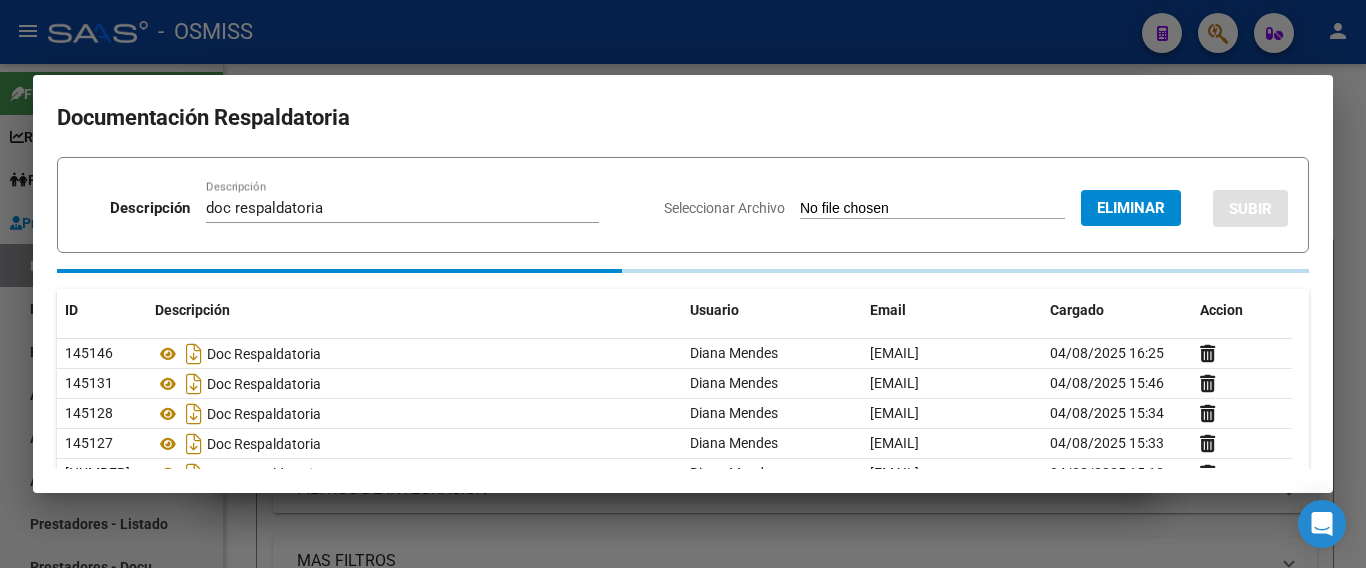 type 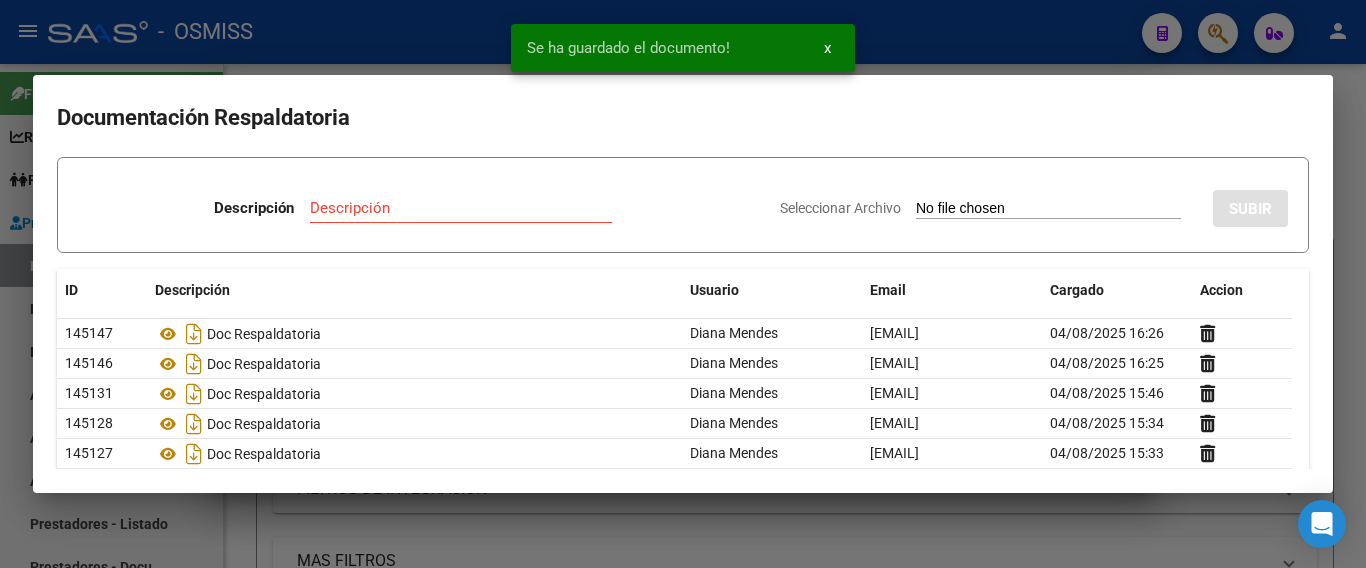click on "Descripción" at bounding box center (461, 208) 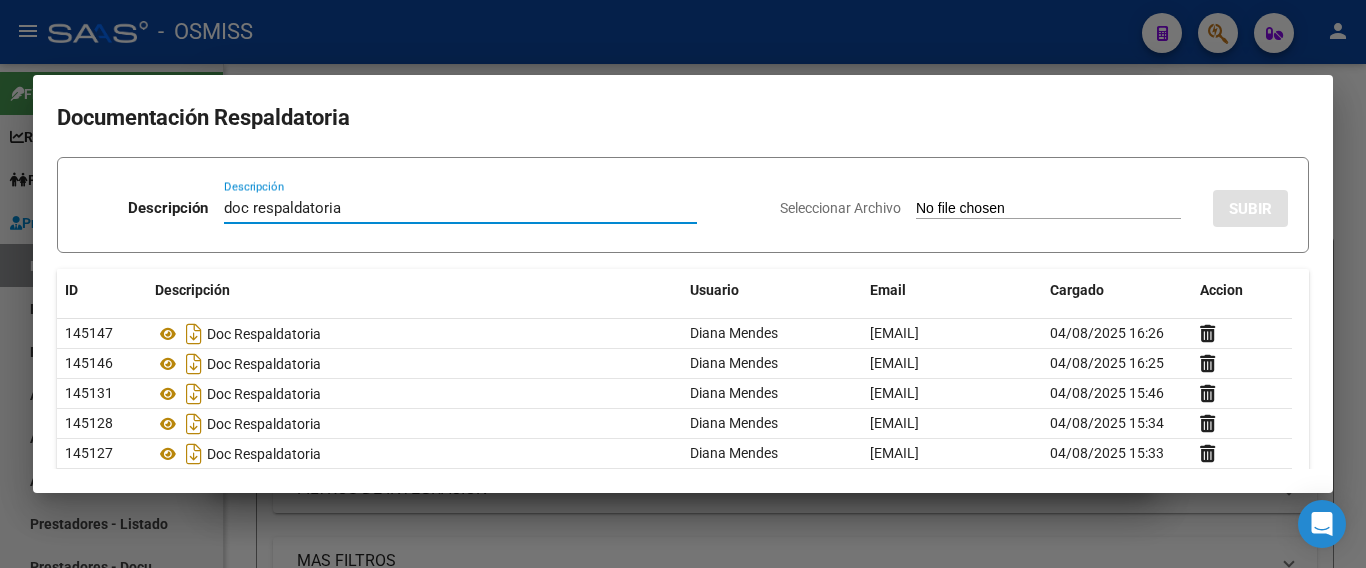 type on "doc respaldatoria" 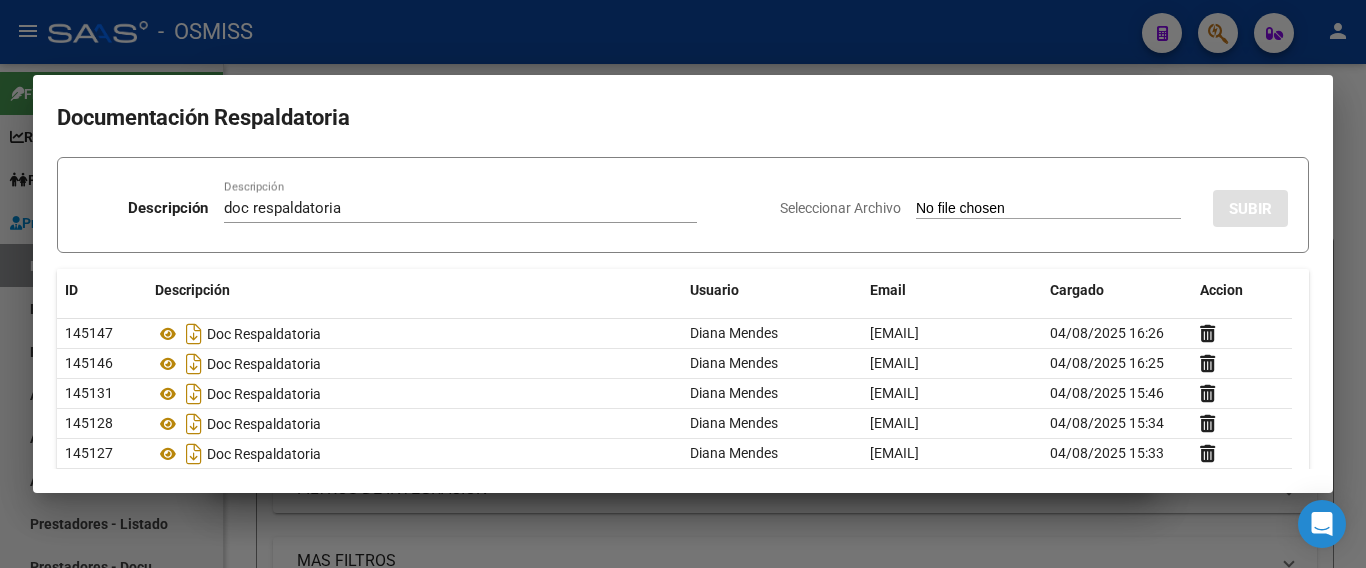 click on "Seleccionar Archivo" at bounding box center [840, 208] 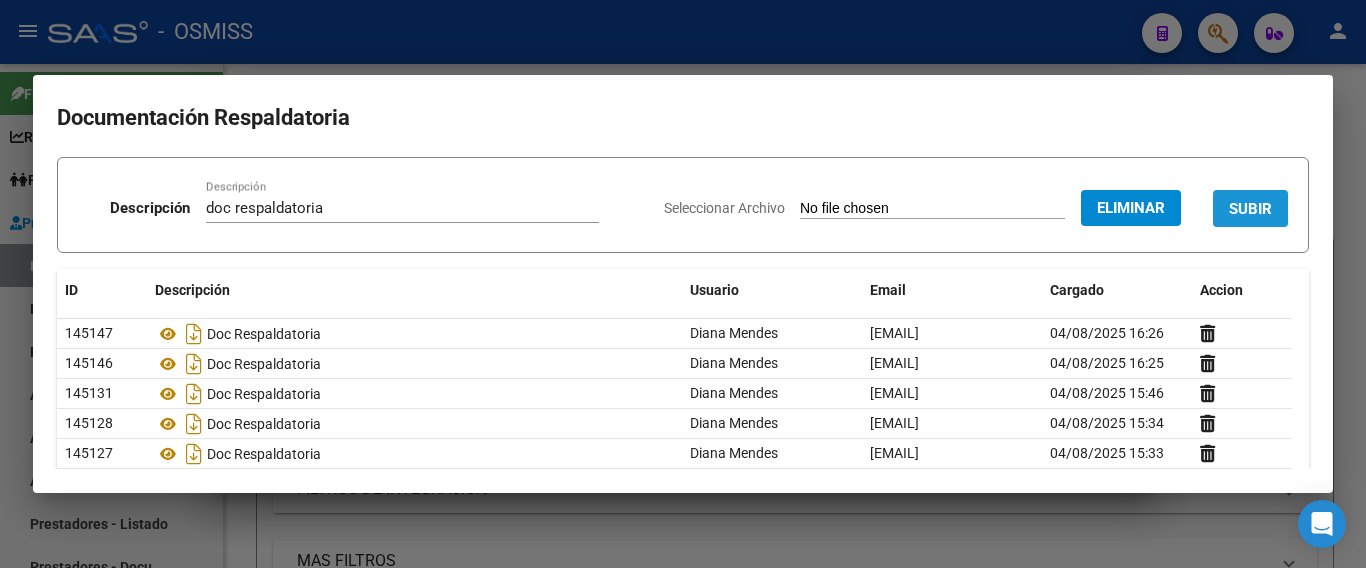 click on "SUBIR" at bounding box center (1250, 209) 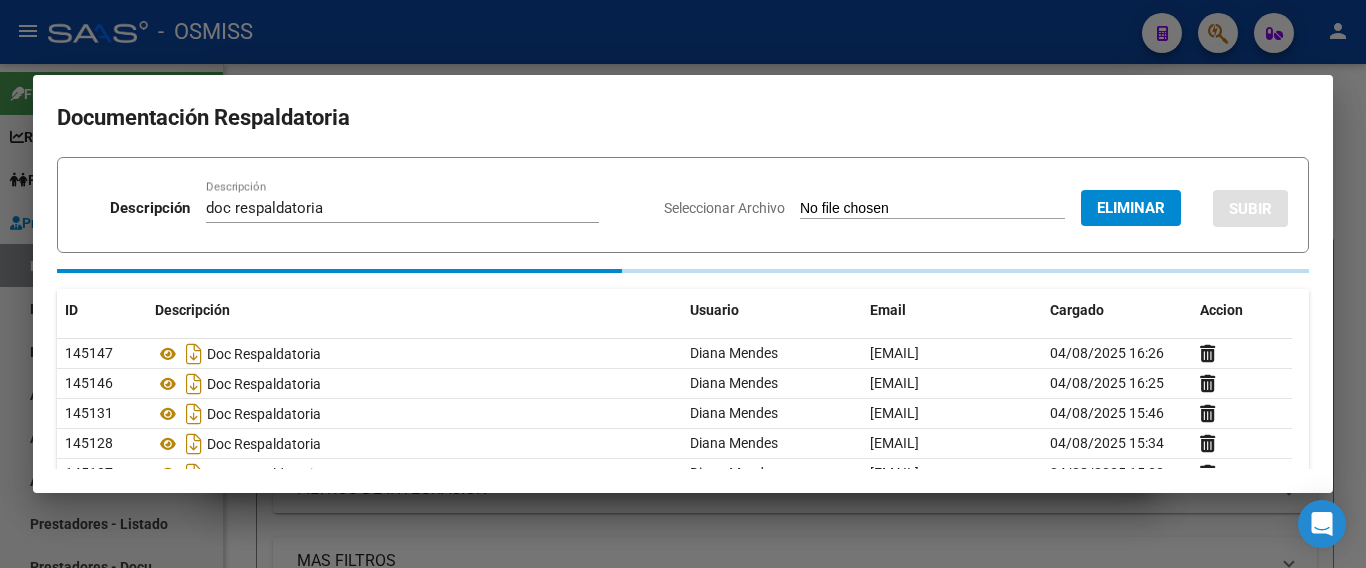 type 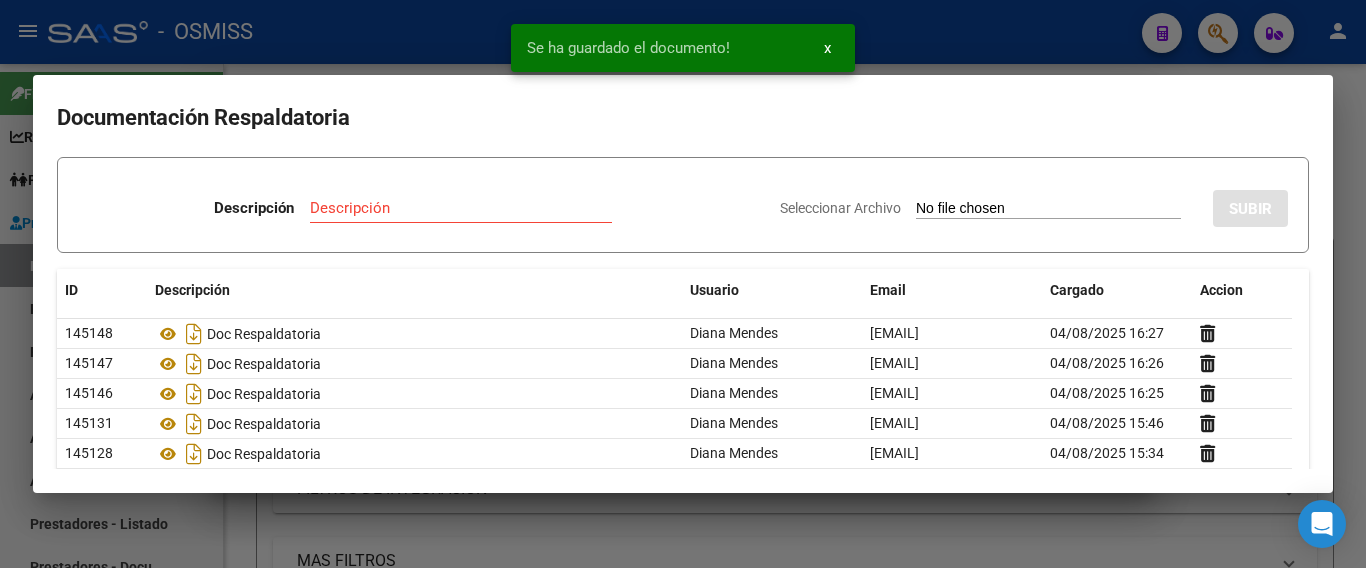 click at bounding box center [683, 284] 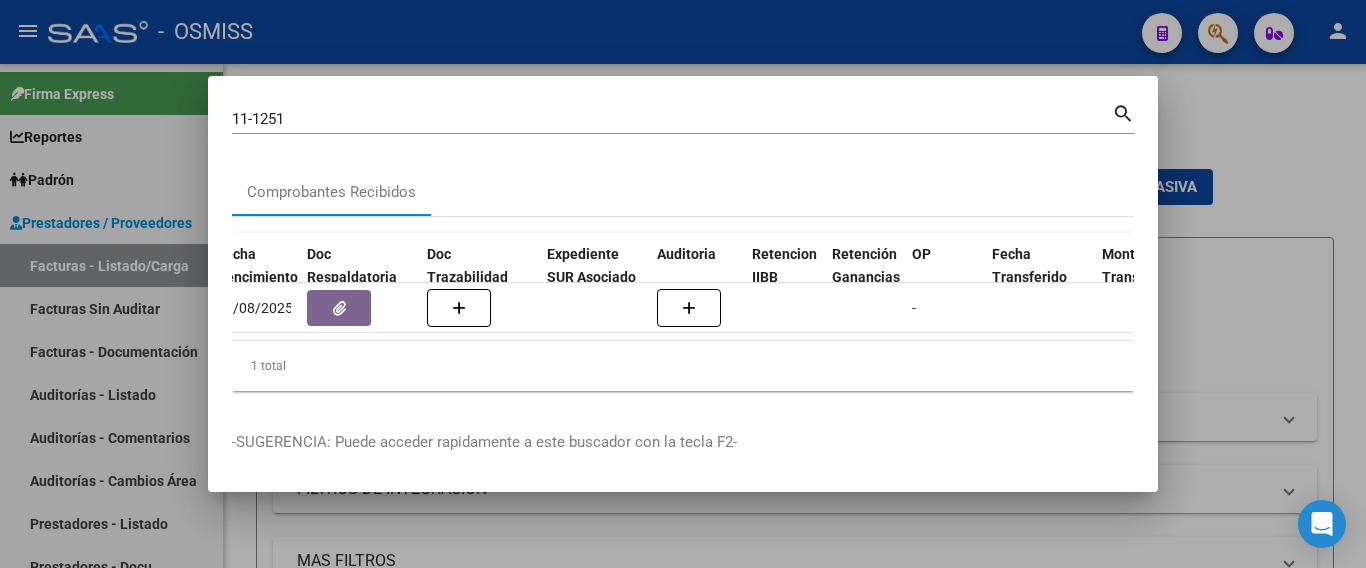 click at bounding box center (683, 284) 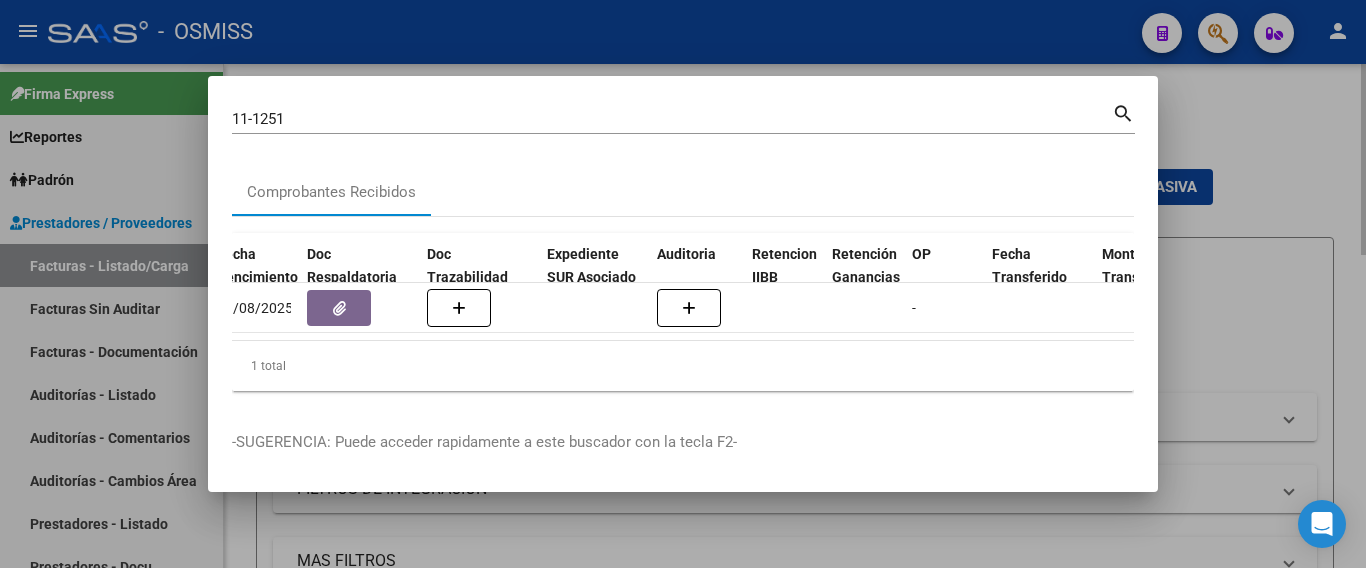 type 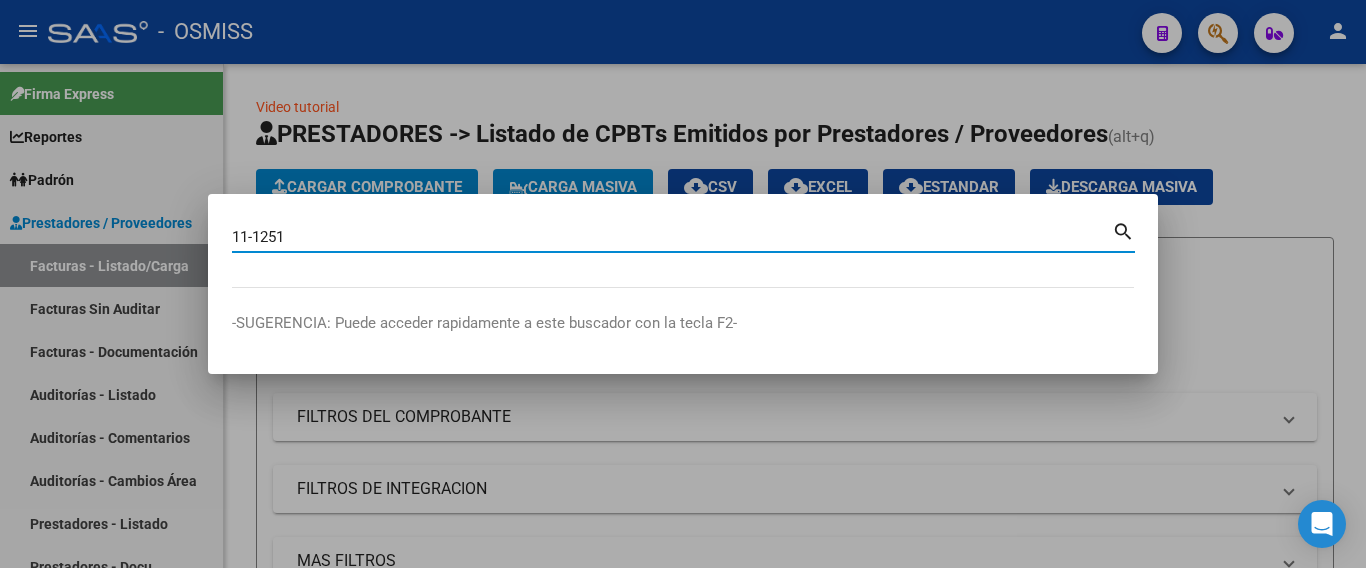 type on "11-1251" 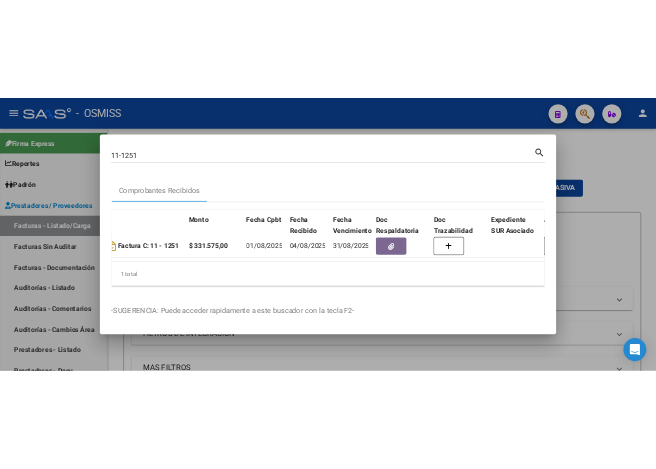 scroll, scrollTop: 0, scrollLeft: 845, axis: horizontal 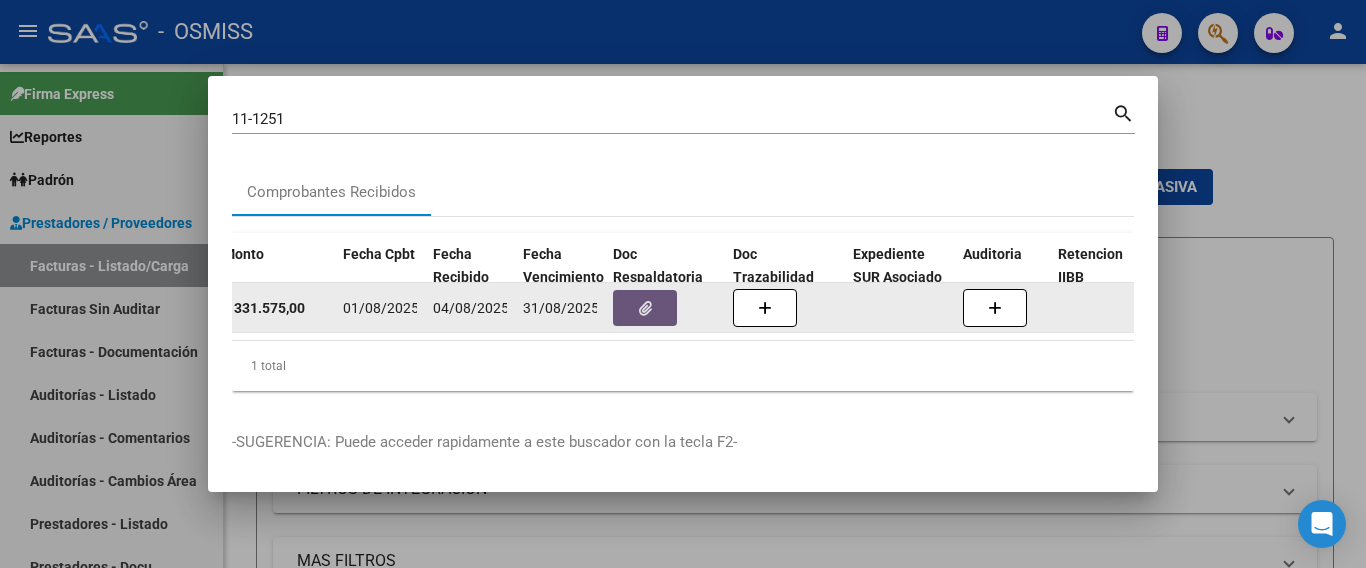 click 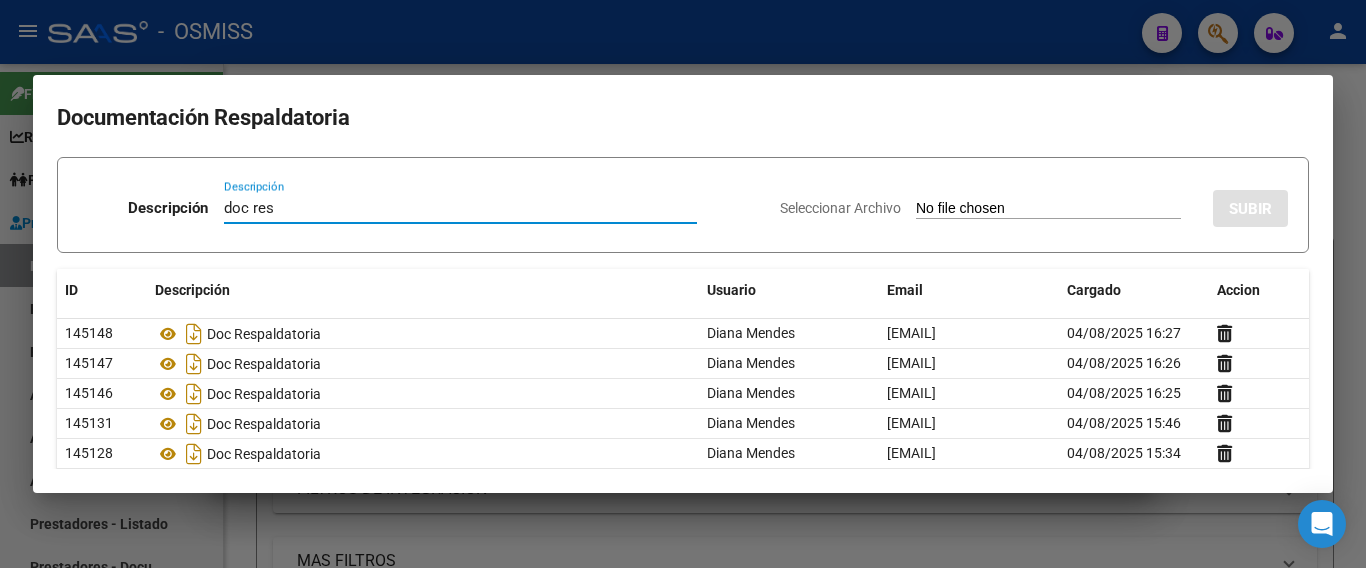 type on "doc res" 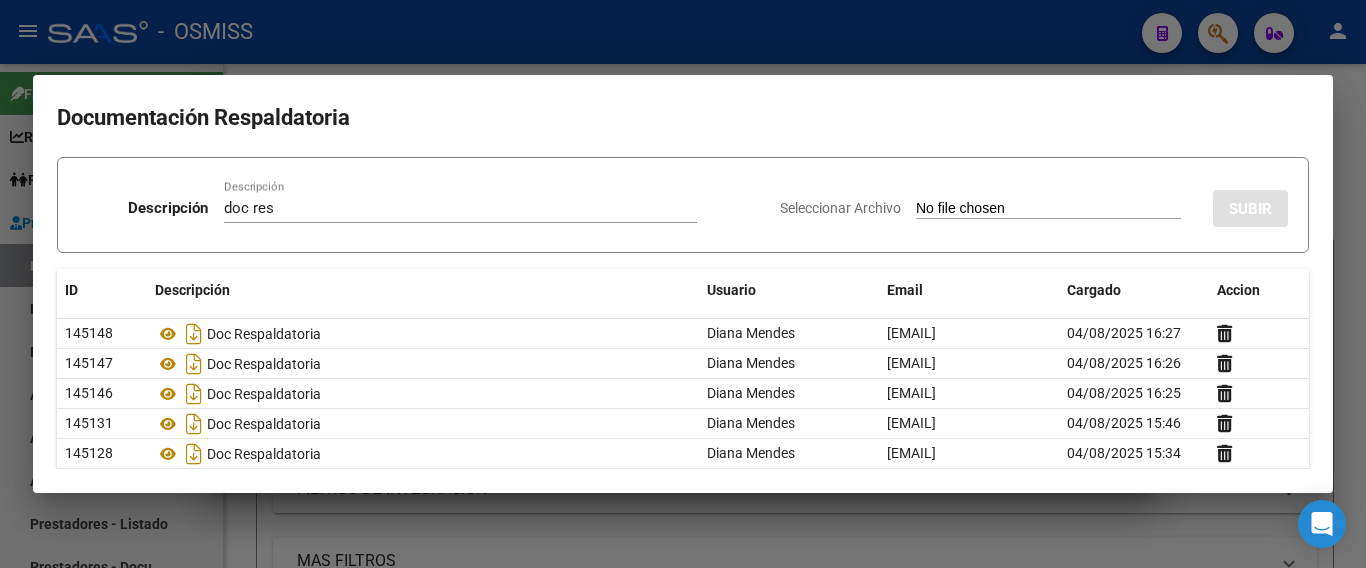 type on "C:\fakepath\parte 1.pdf" 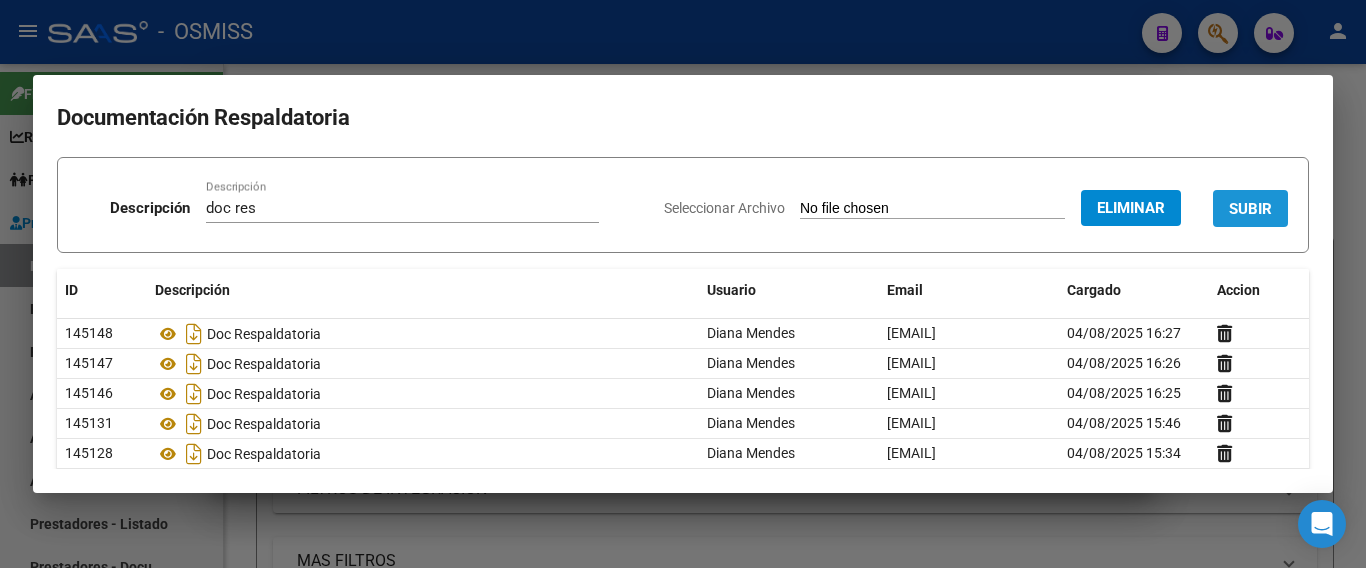 click on "SUBIR" at bounding box center (1250, 209) 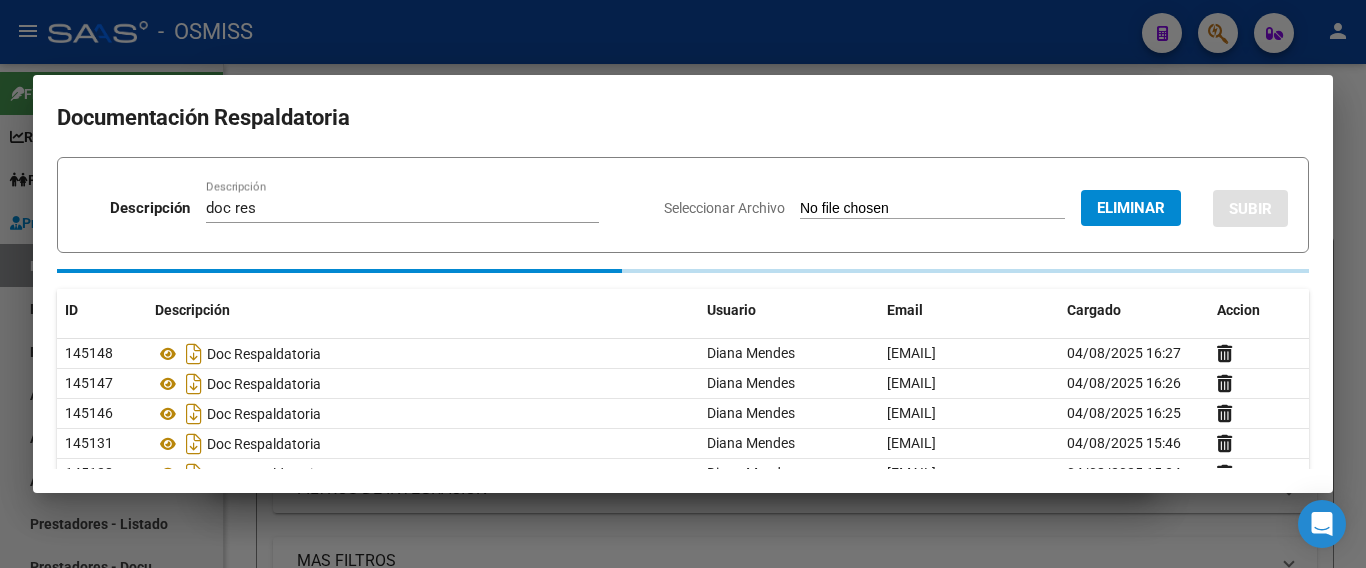 type 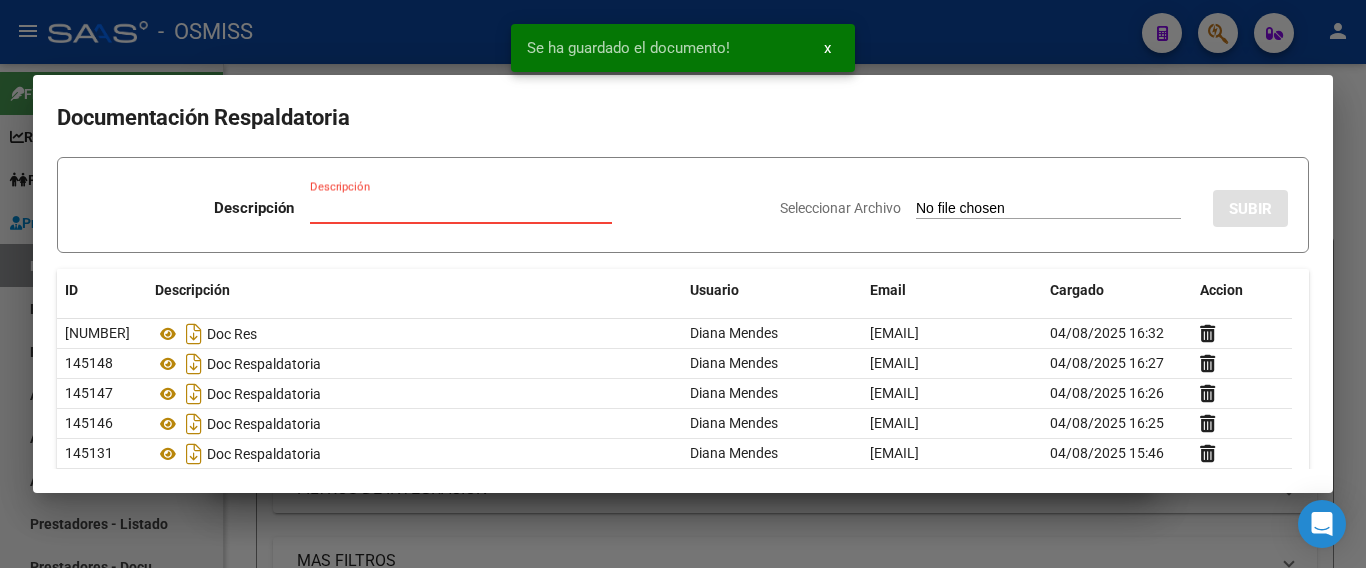 click on "Descripción" at bounding box center (461, 208) 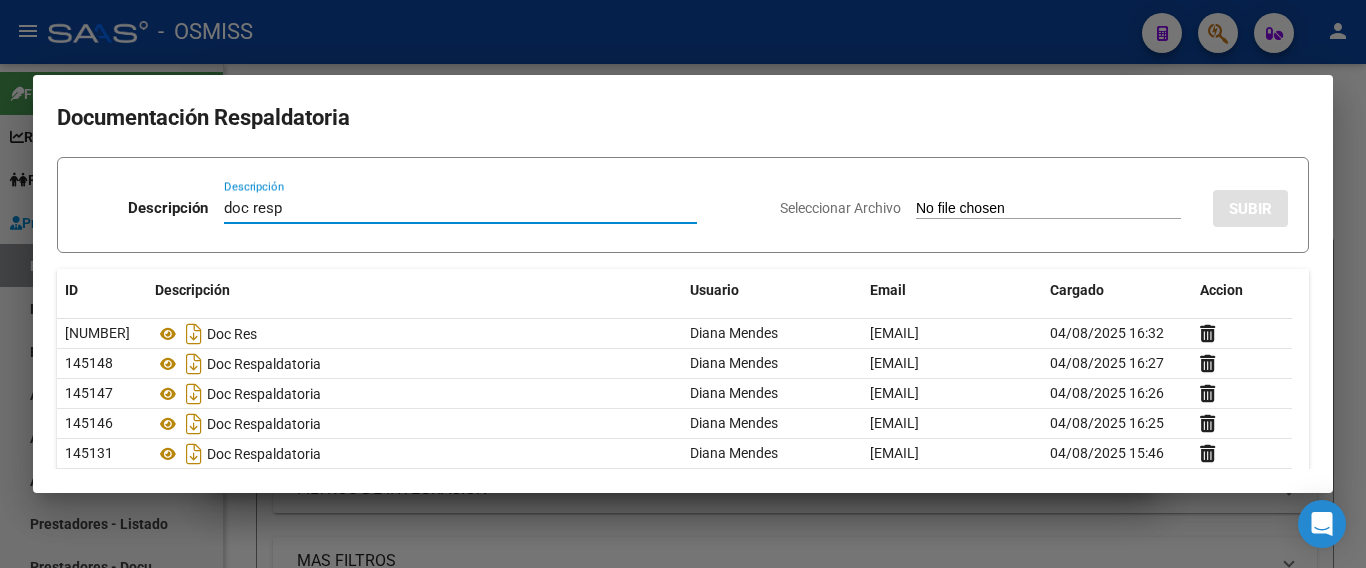 drag, startPoint x: 293, startPoint y: 210, endPoint x: 218, endPoint y: 208, distance: 75.026665 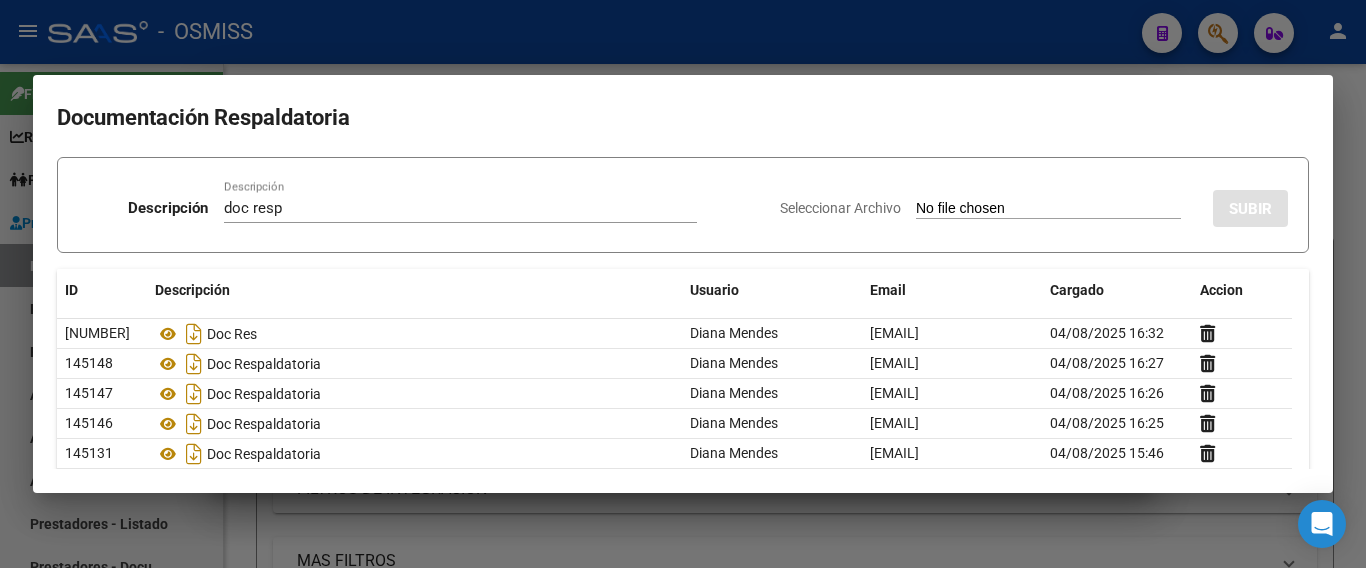 type on "C:\fakepath\parte 2.pdf" 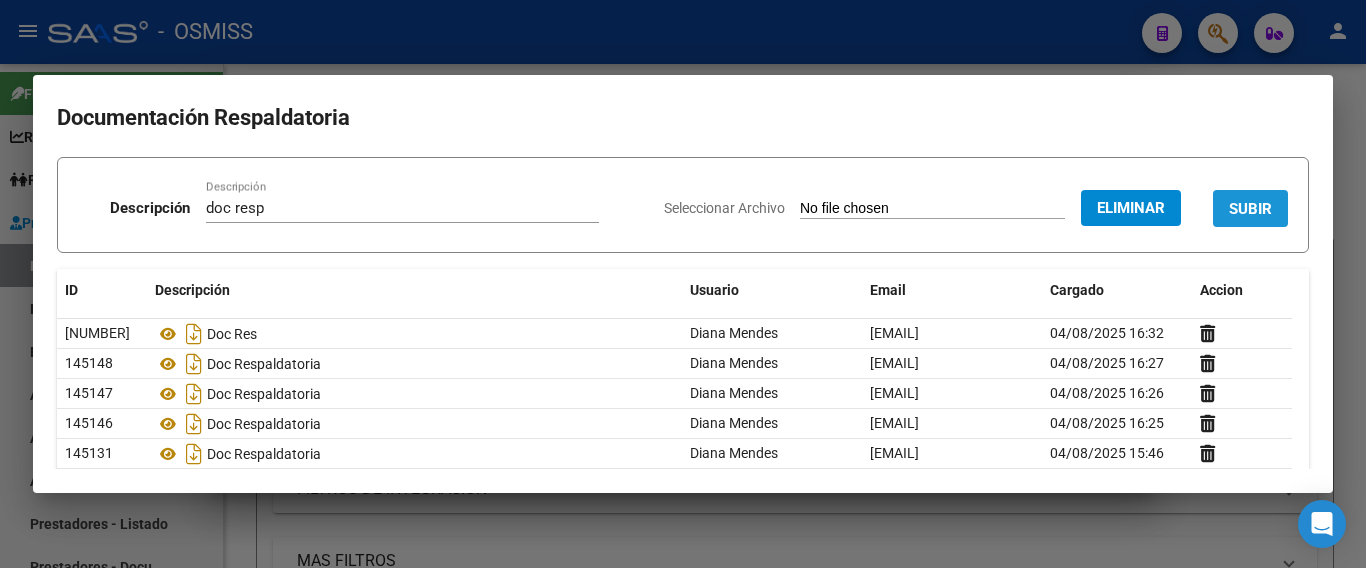click on "SUBIR" at bounding box center (1250, 209) 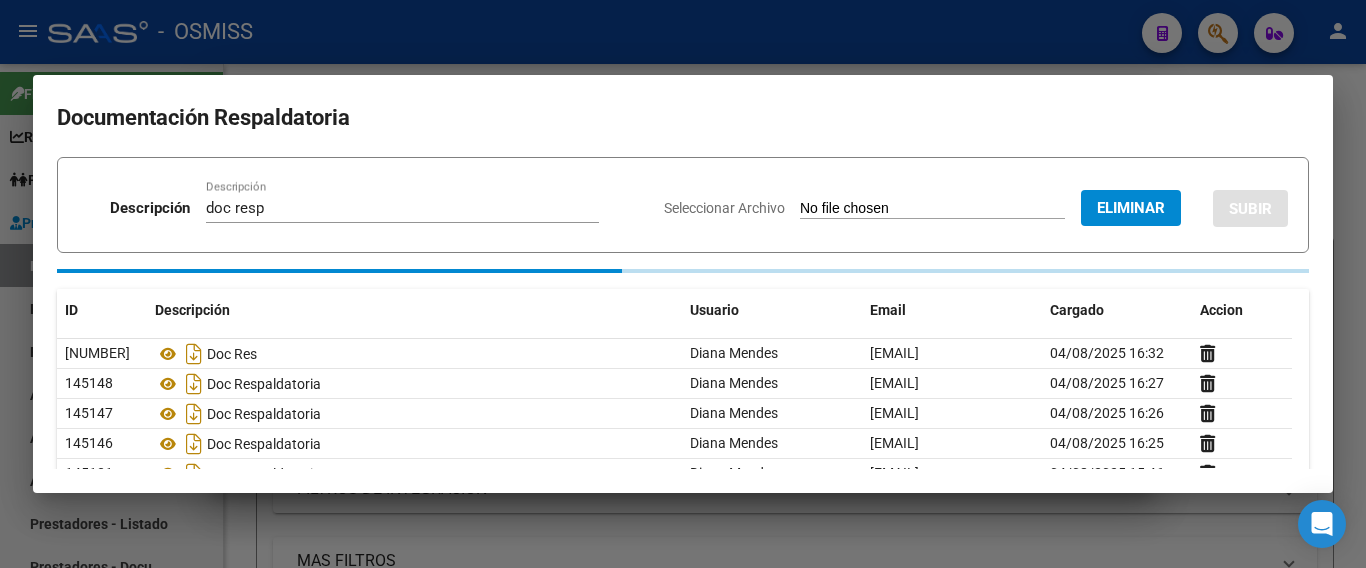 type 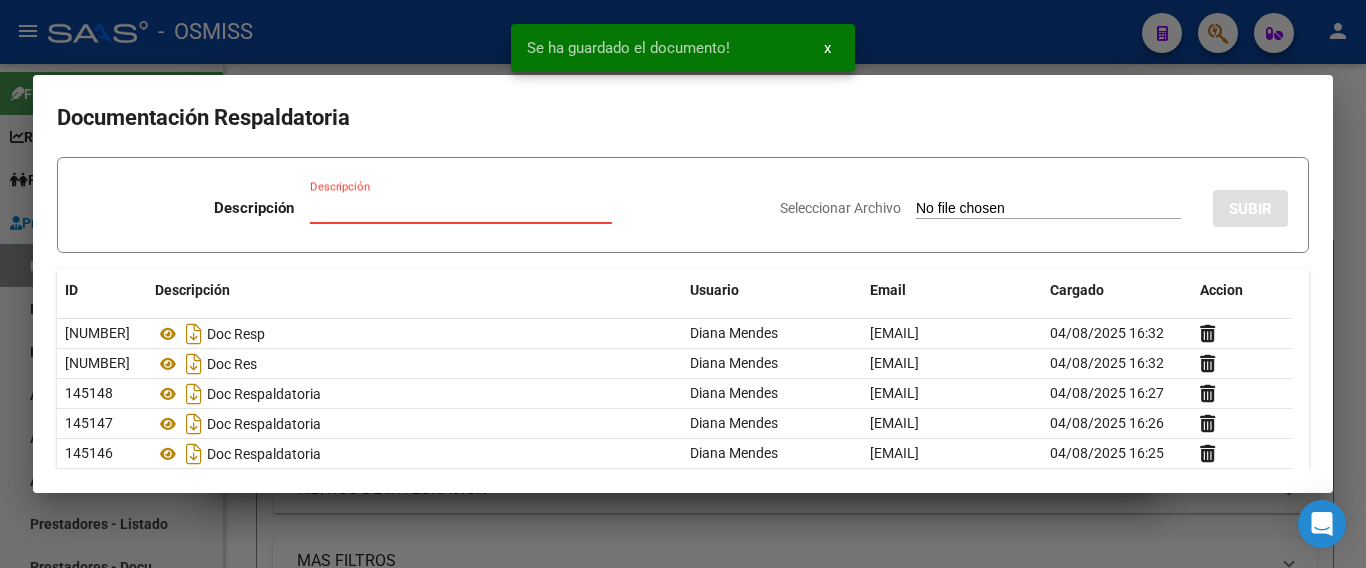 paste on "doc resp" 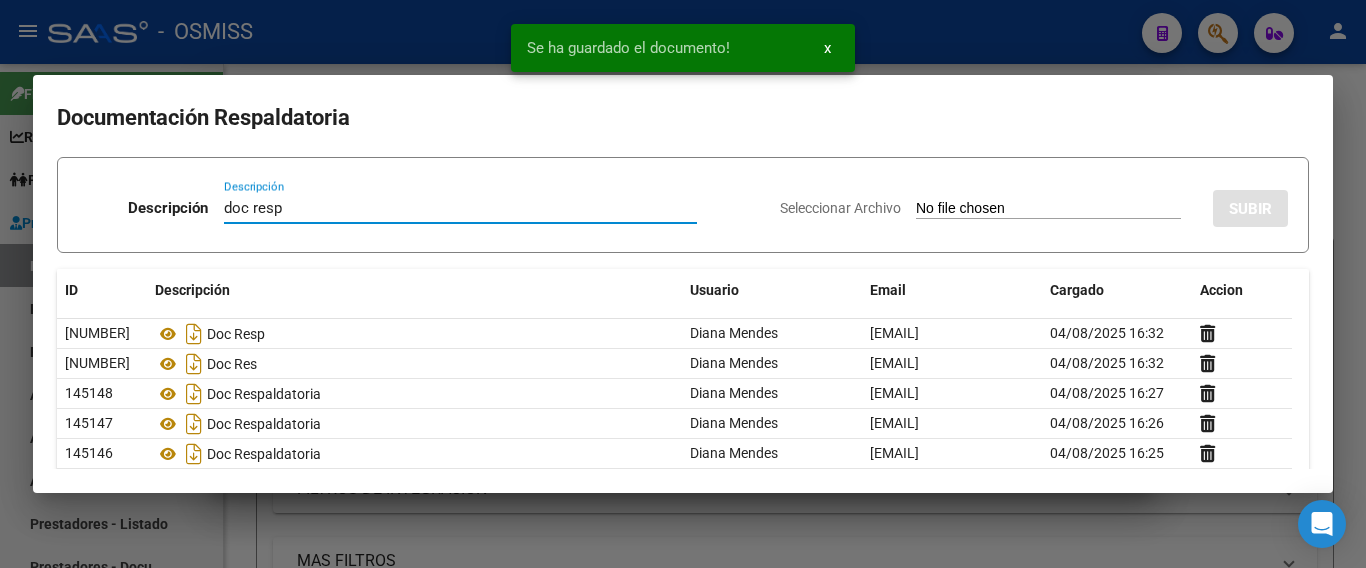 type on "doc resp" 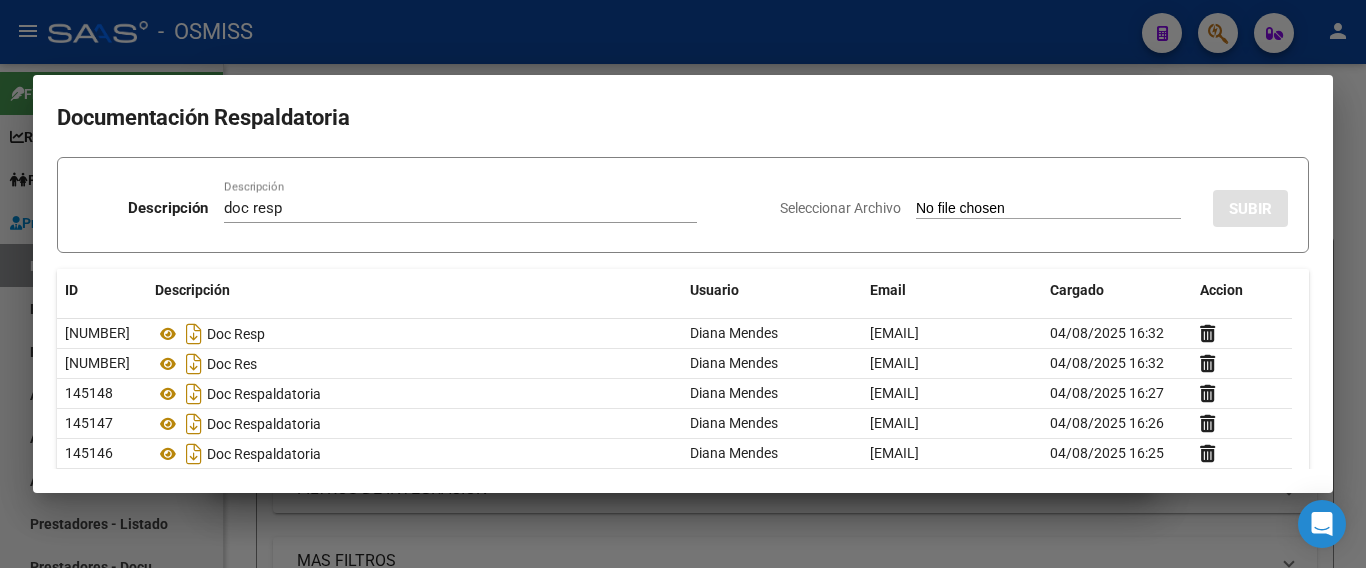 type on "C:\fakepath\parte 3.pdf" 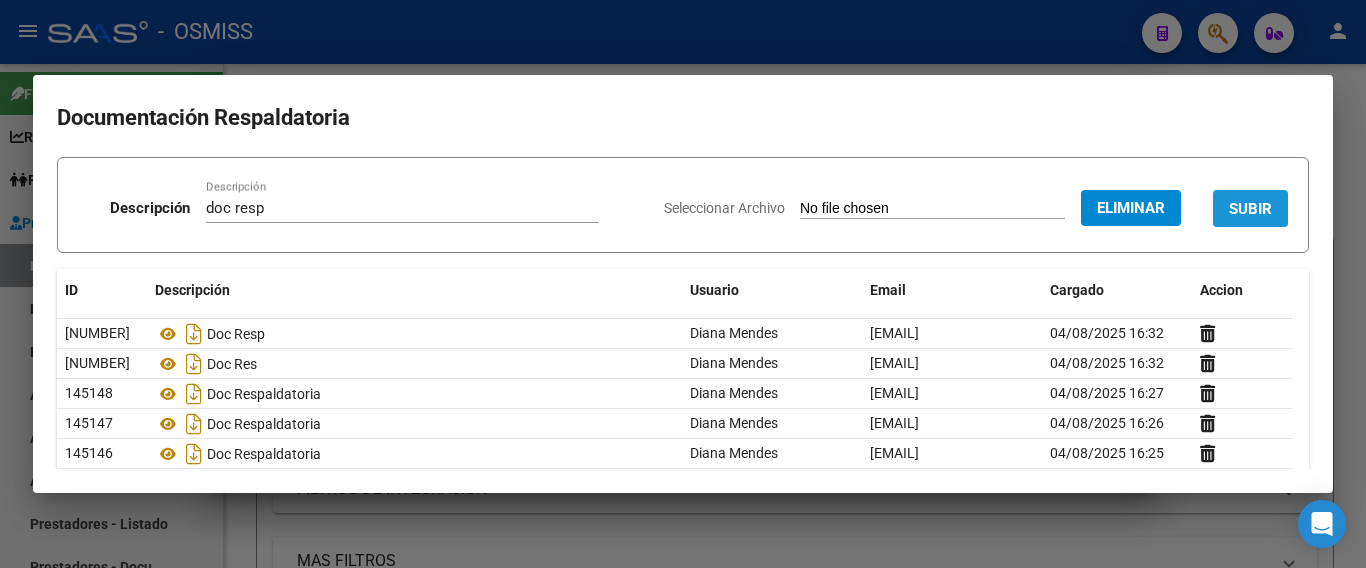 click on "SUBIR" at bounding box center (1250, 209) 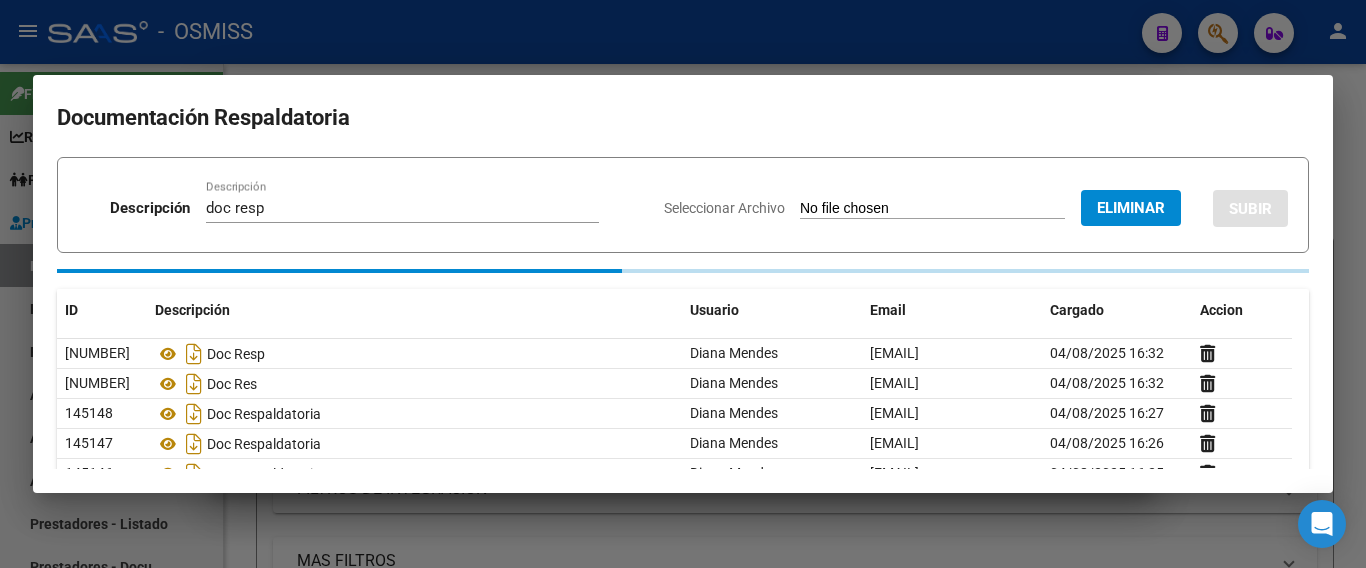 type 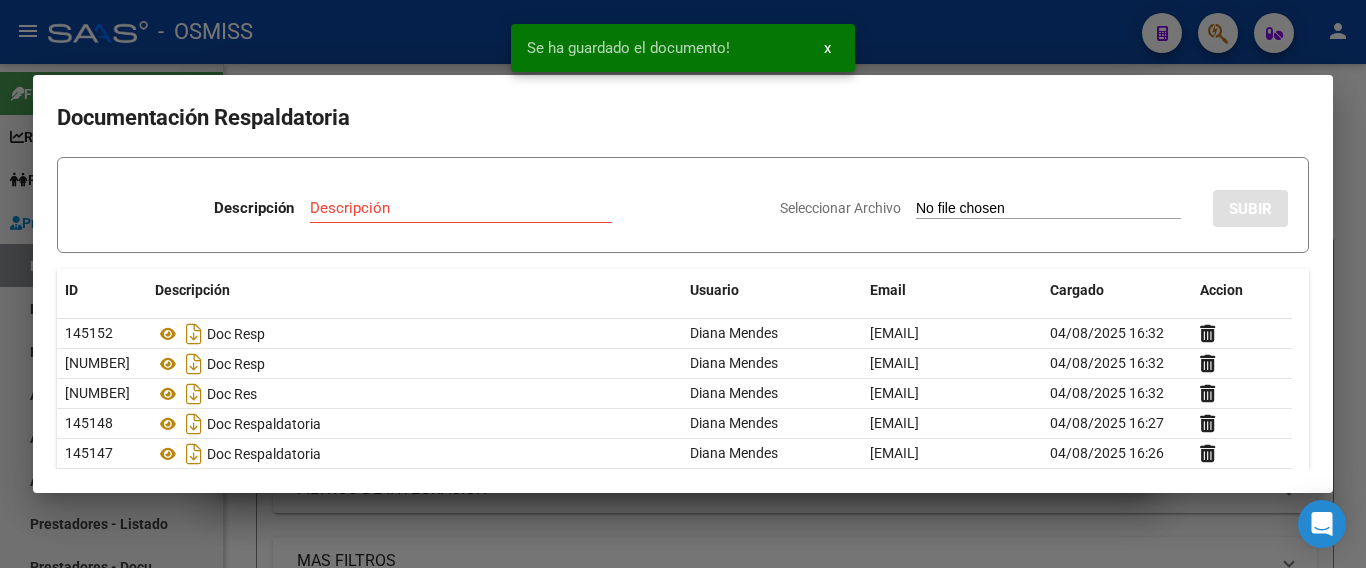 click at bounding box center [683, 284] 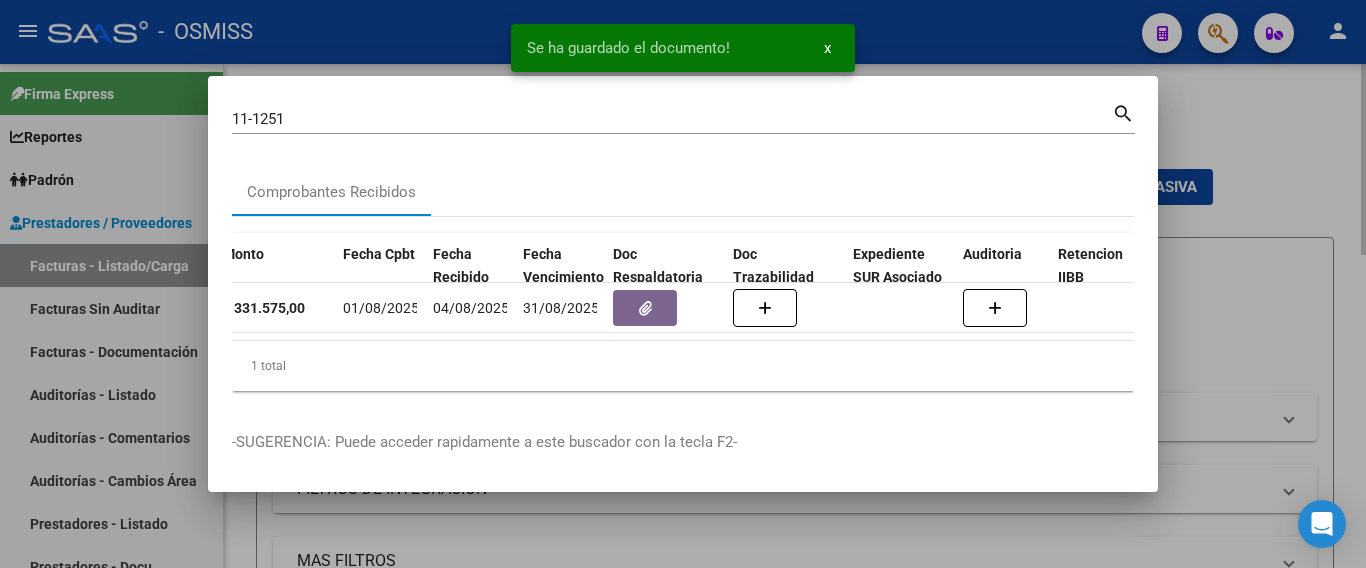 click at bounding box center [683, 284] 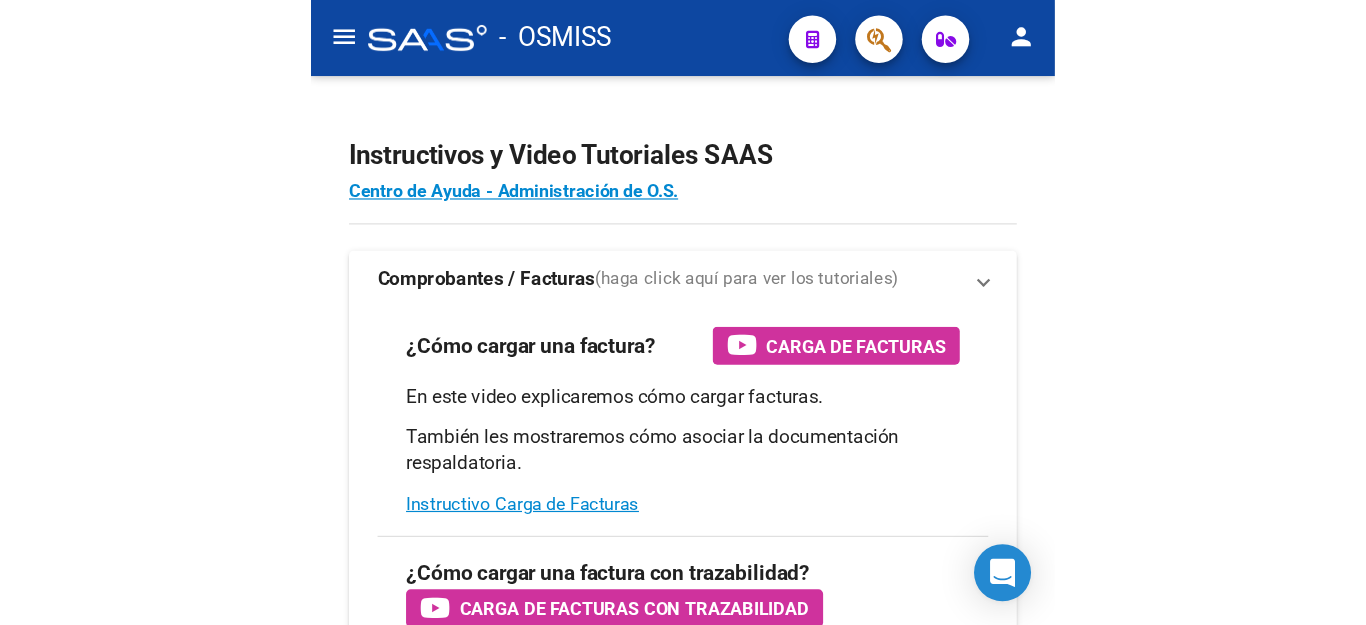 scroll, scrollTop: 0, scrollLeft: 0, axis: both 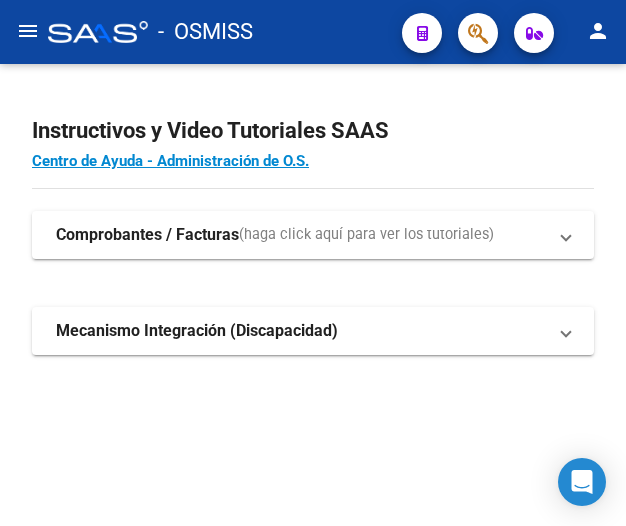 click on "menu" 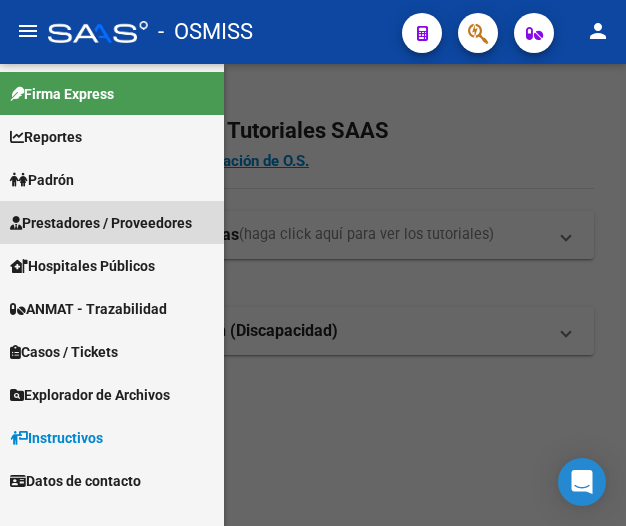 click on "Prestadores / Proveedores" at bounding box center (101, 223) 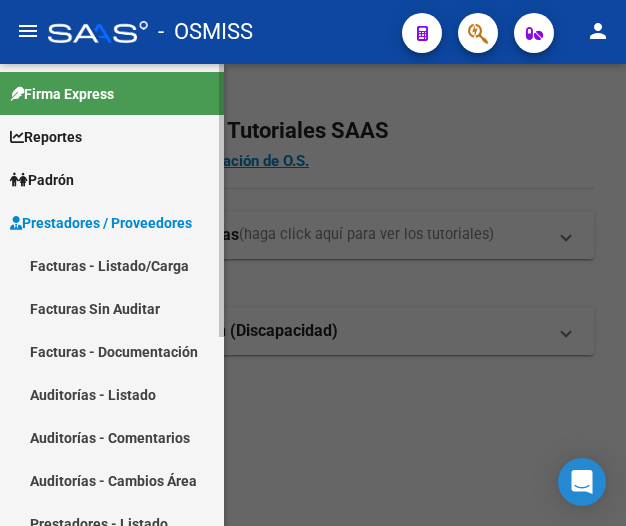 click on "Facturas - Listado/Carga" at bounding box center (112, 265) 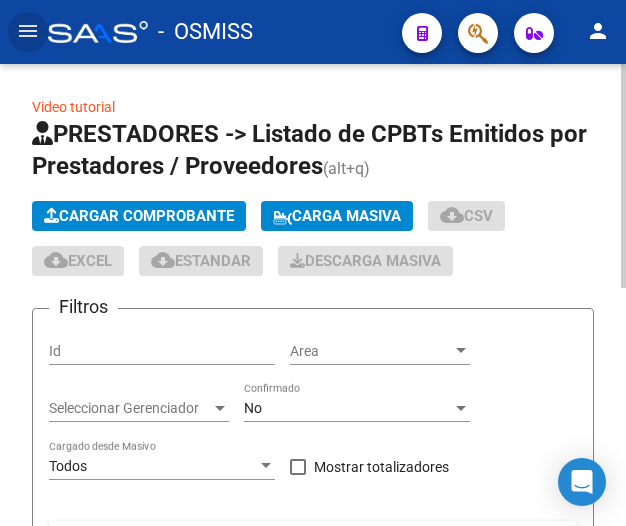 click on "Cargar Comprobante" 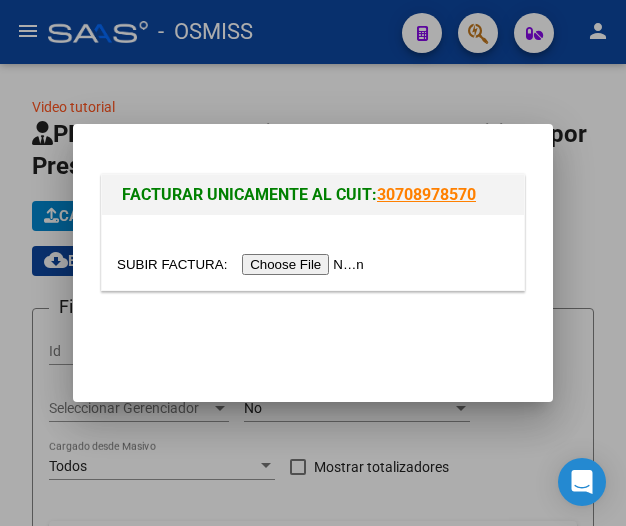 click at bounding box center (243, 264) 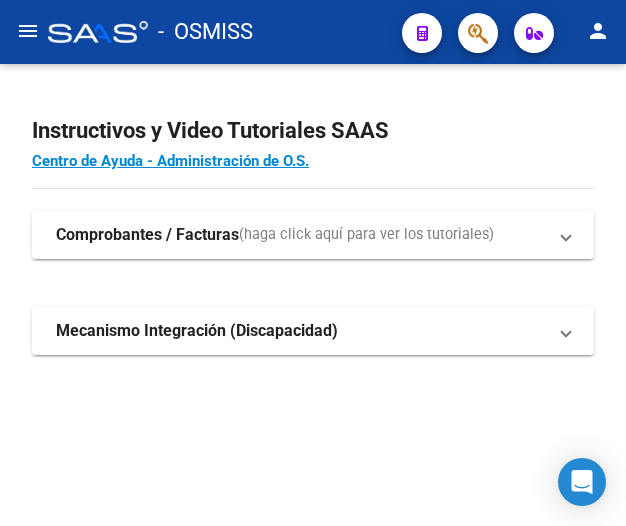click on "menu" 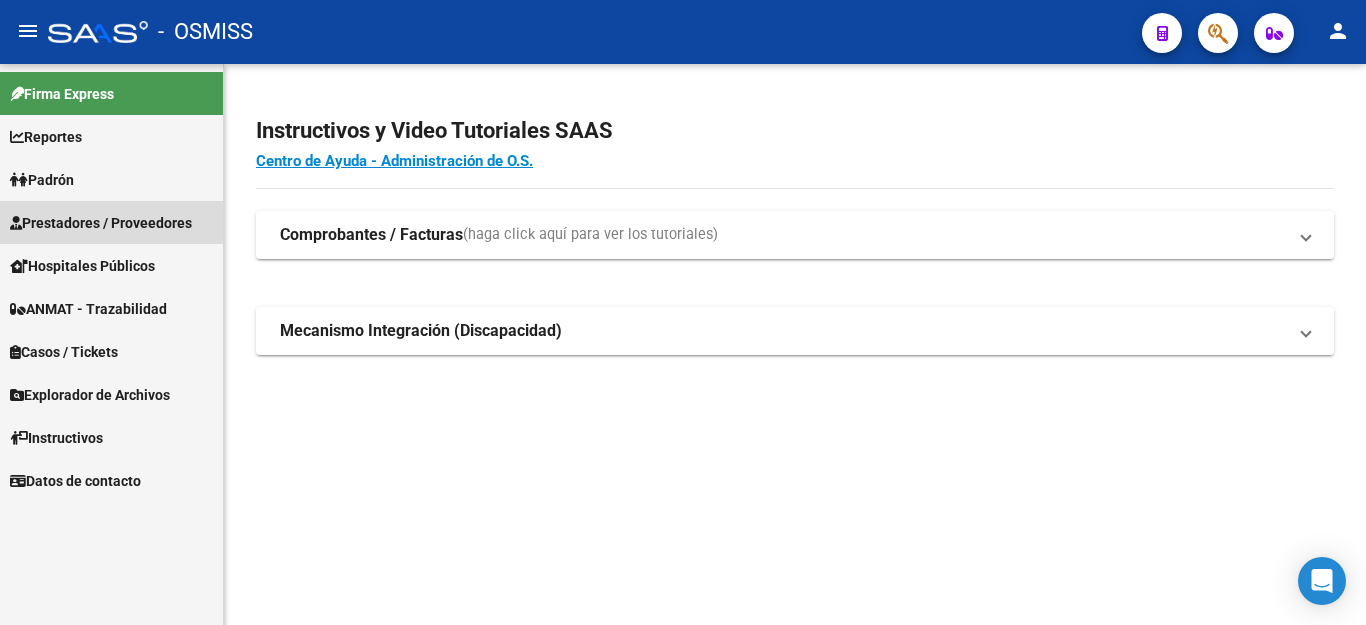 drag, startPoint x: 74, startPoint y: 219, endPoint x: 116, endPoint y: 259, distance: 58 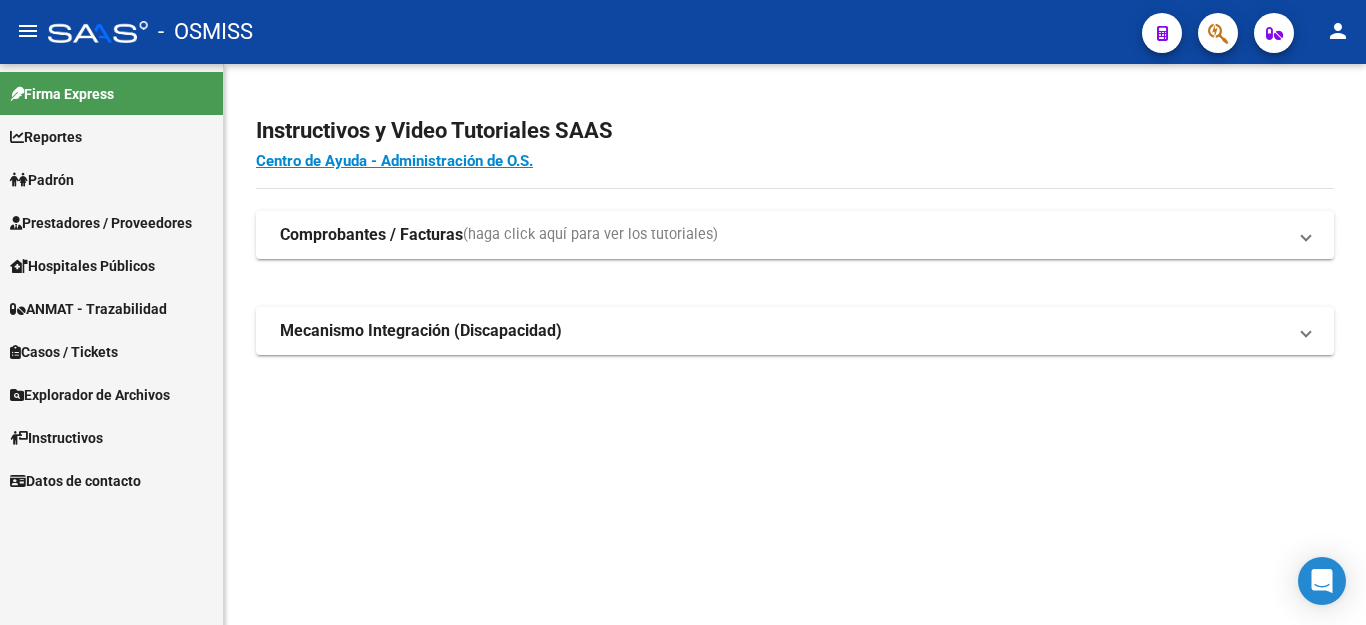 click on "Hospitales Públicos" at bounding box center [82, 266] 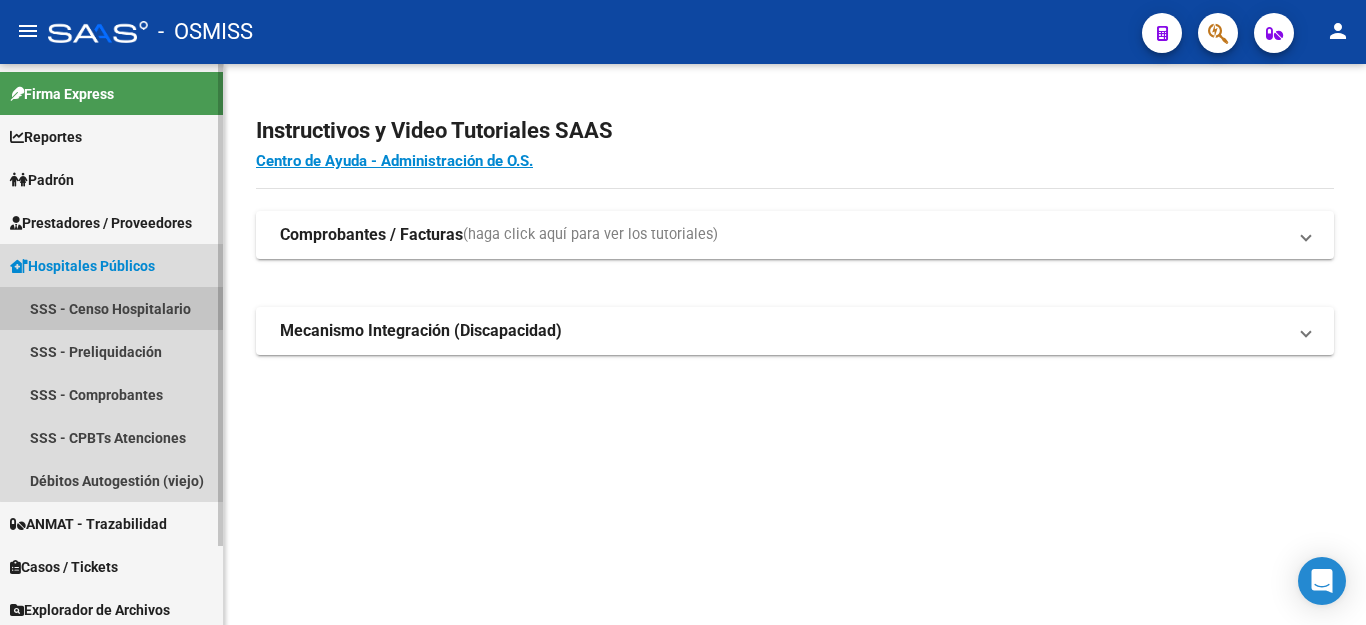 click on "SSS - Censo Hospitalario" at bounding box center (111, 308) 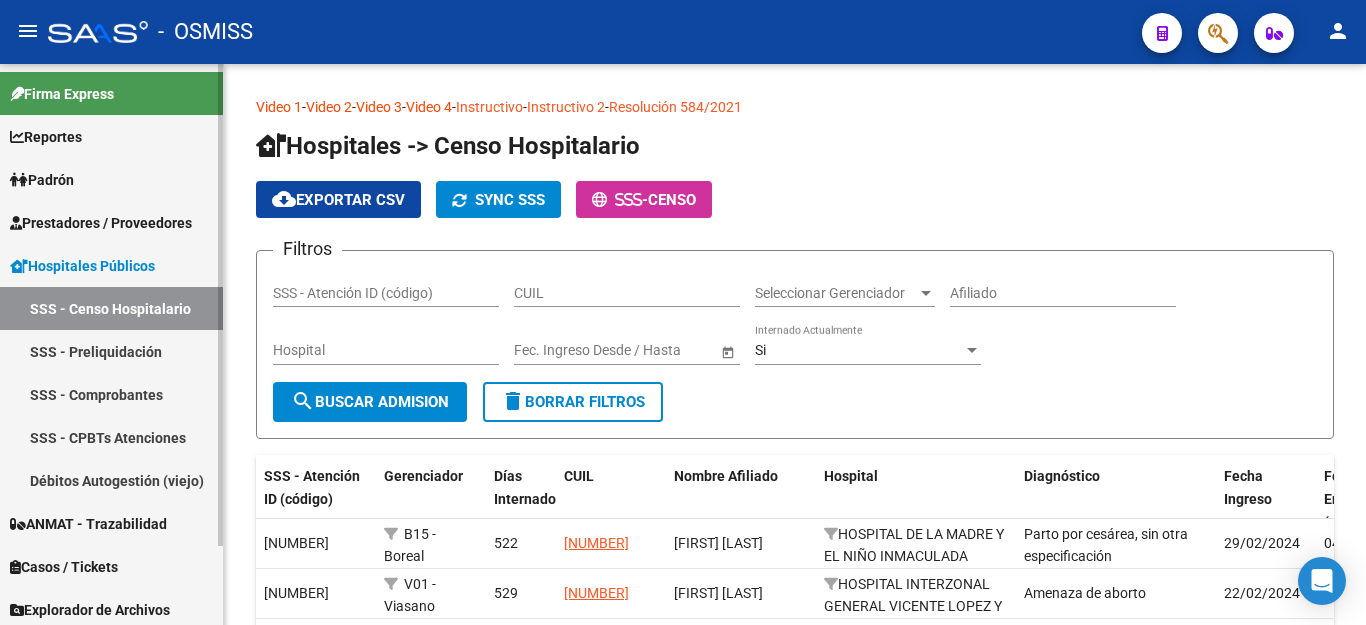 click on "Prestadores / Proveedores" at bounding box center [101, 223] 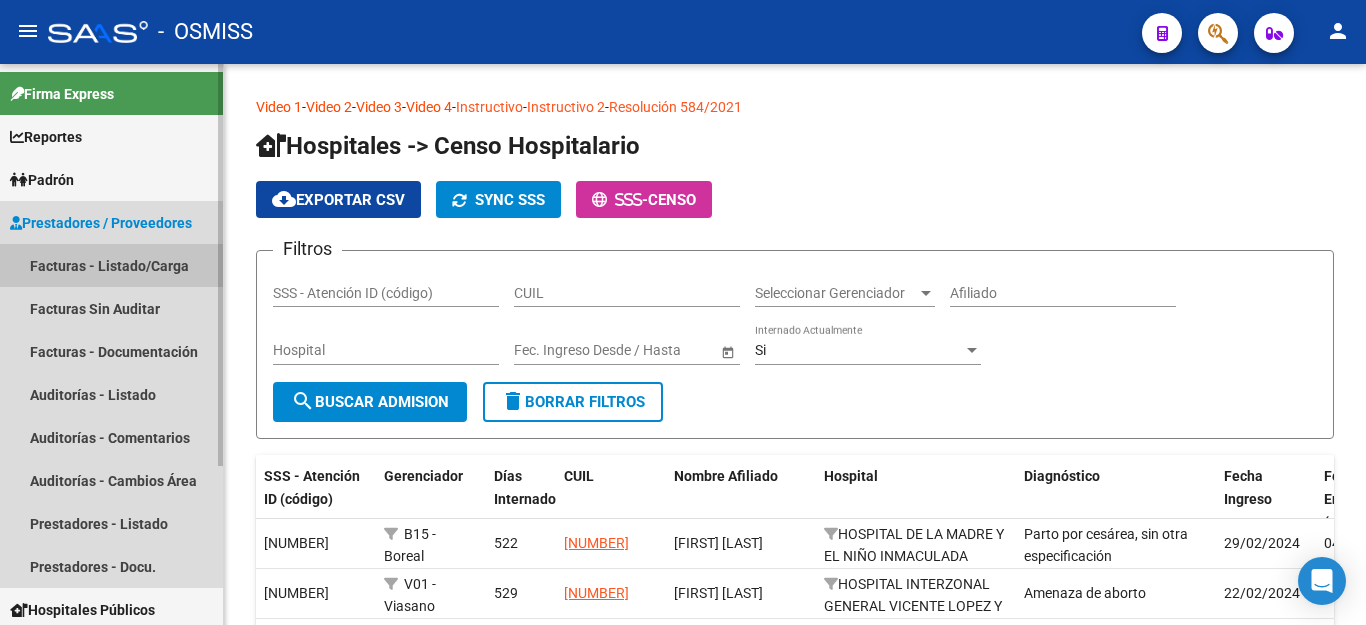 click on "Facturas - Listado/Carga" at bounding box center [111, 265] 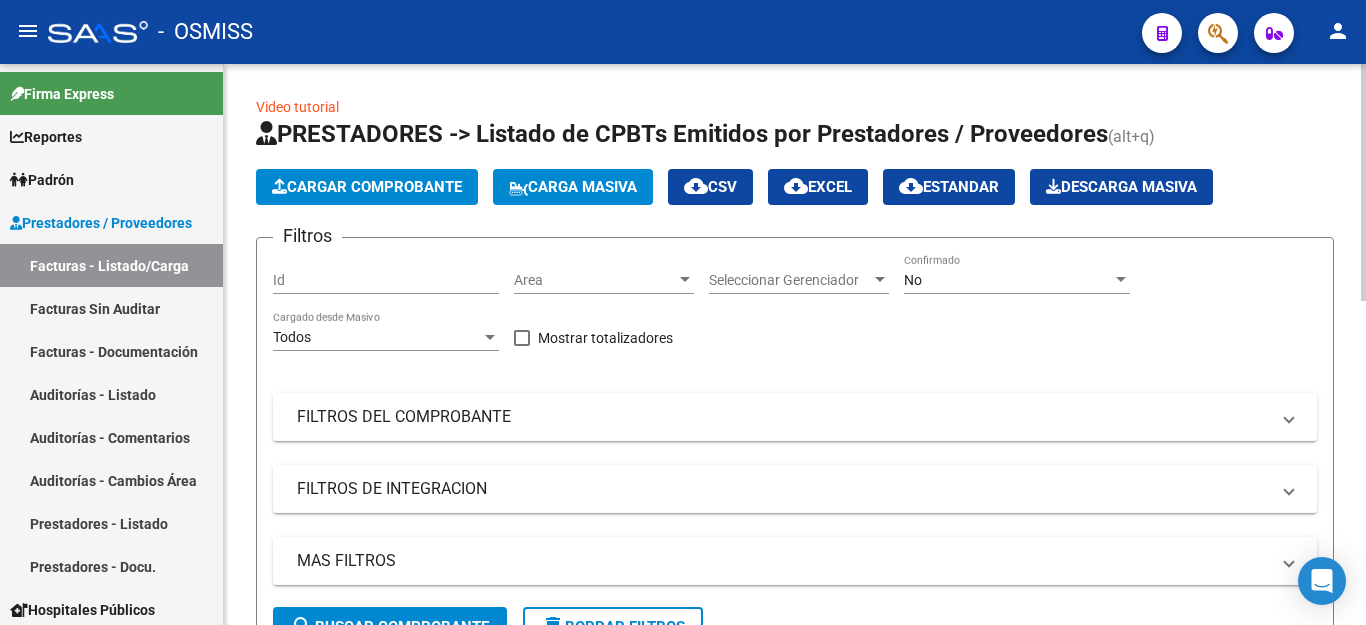 click on "Cargar Comprobante" 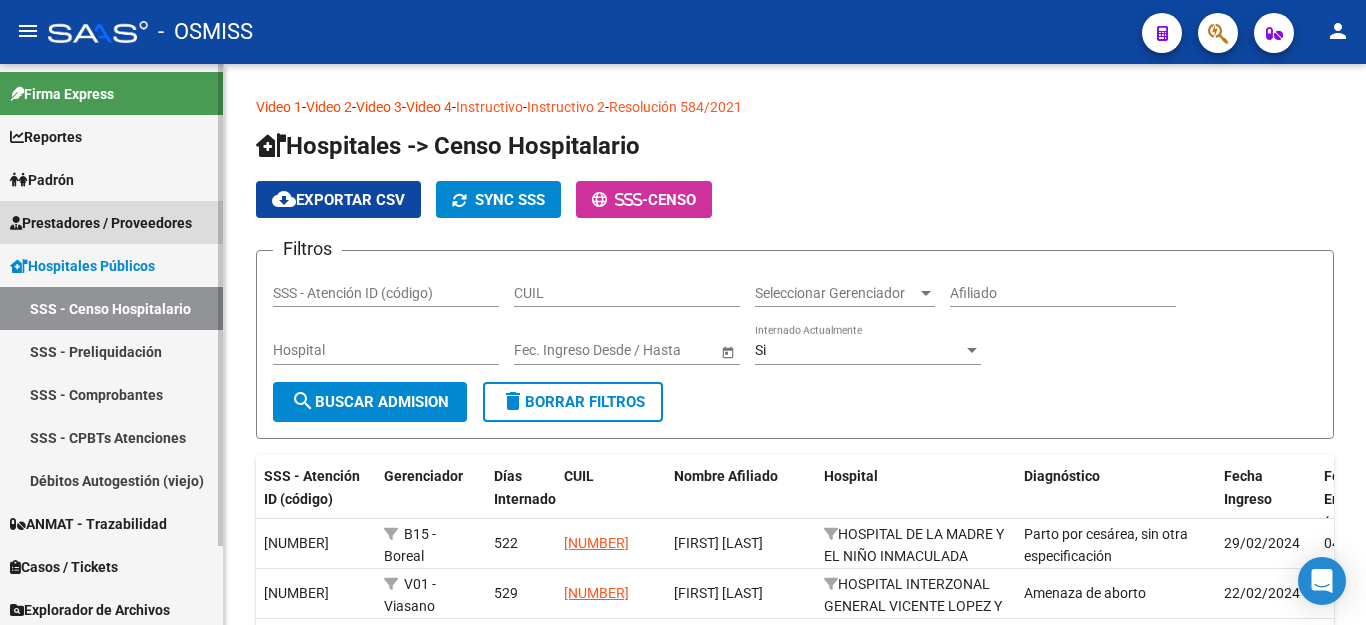 click on "Prestadores / Proveedores" at bounding box center [101, 223] 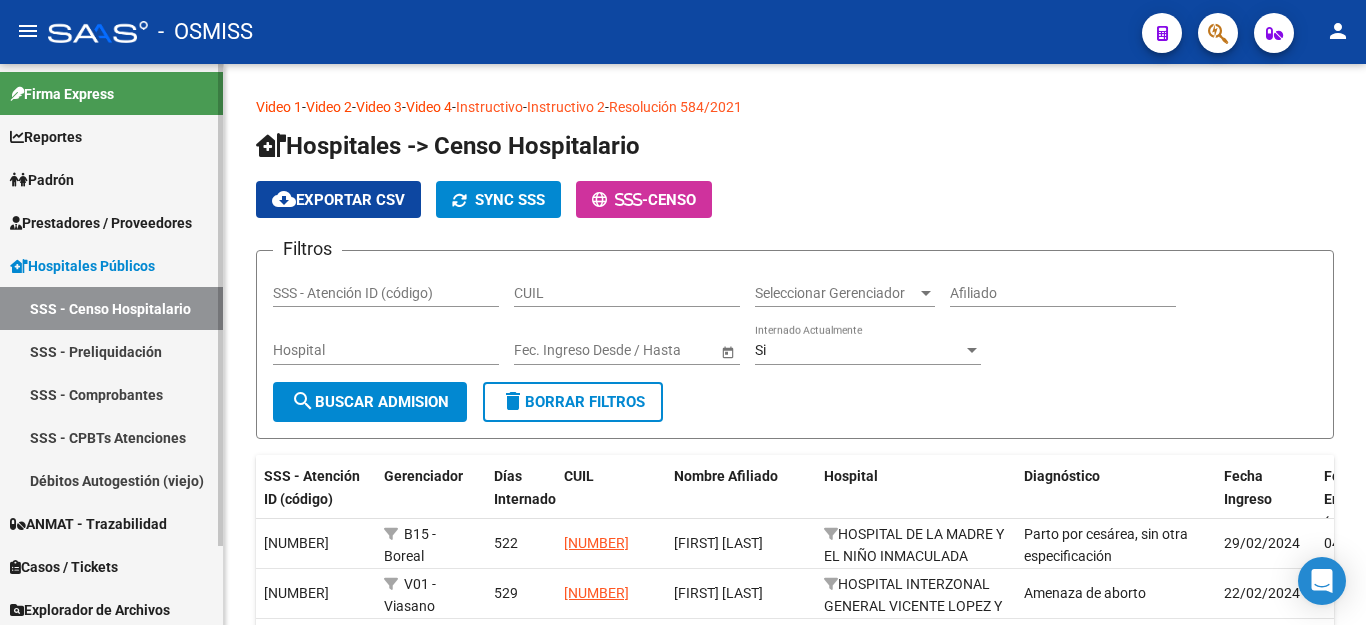 click on "Hospitales Públicos" at bounding box center [82, 266] 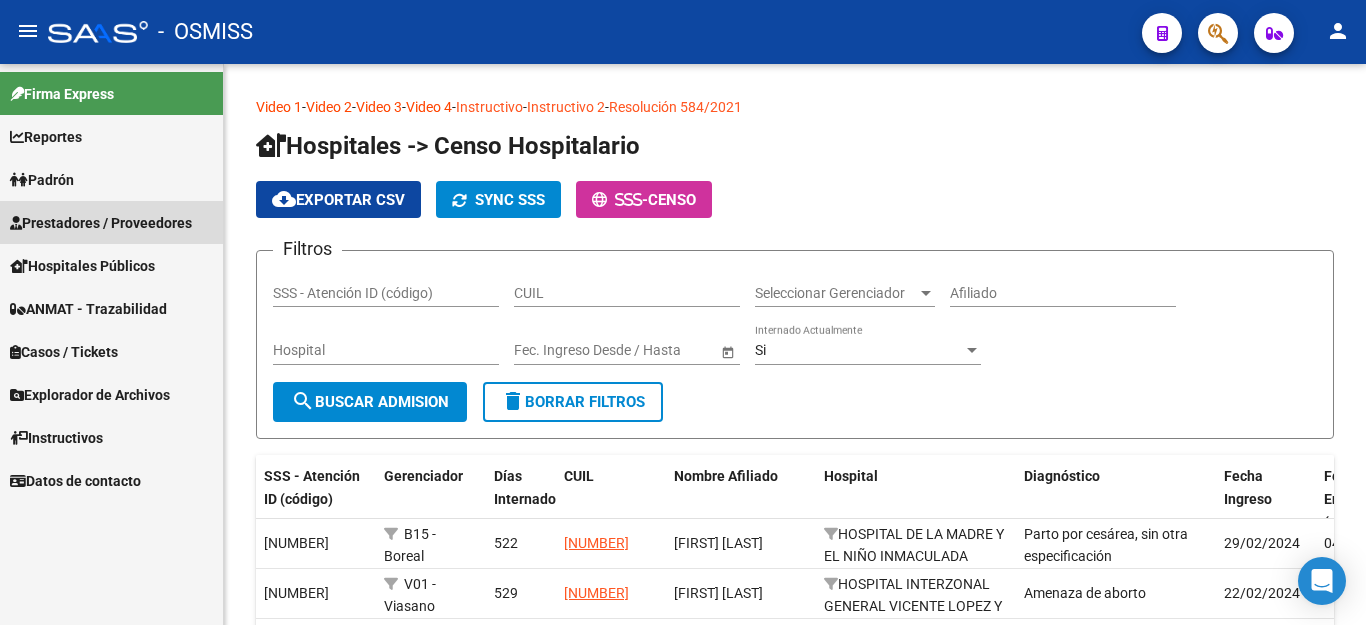click on "Prestadores / Proveedores" at bounding box center [101, 223] 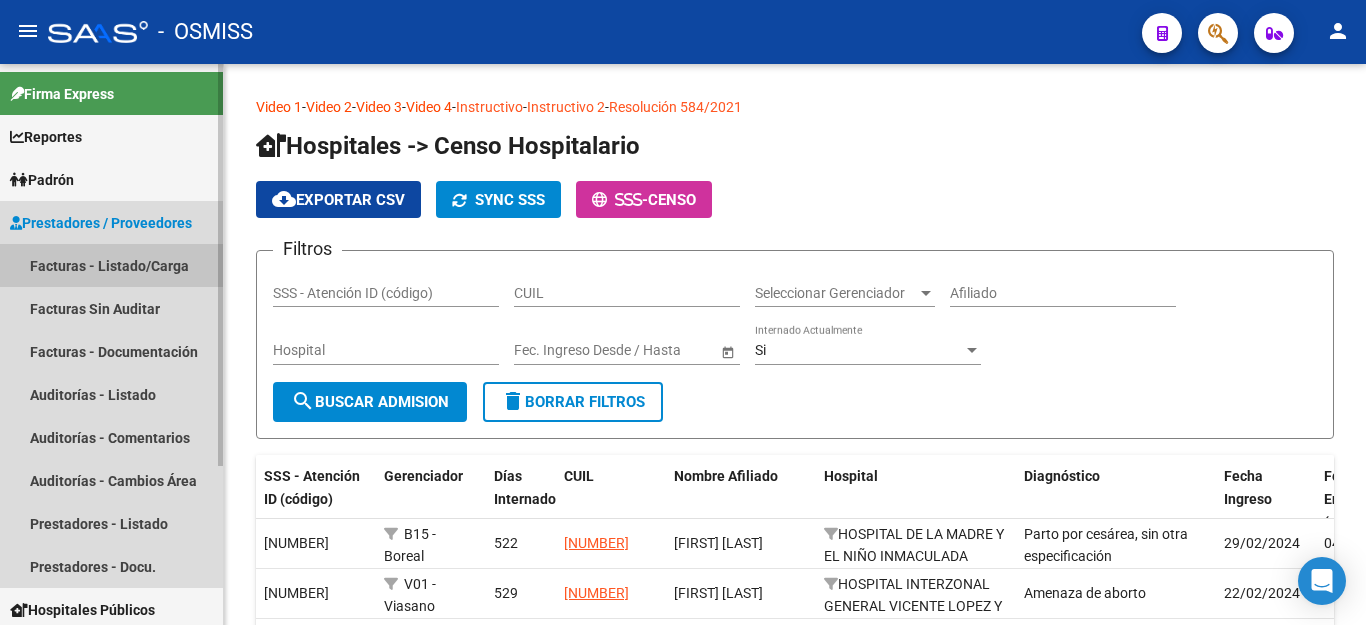drag, startPoint x: 110, startPoint y: 254, endPoint x: 129, endPoint y: 270, distance: 24.839485 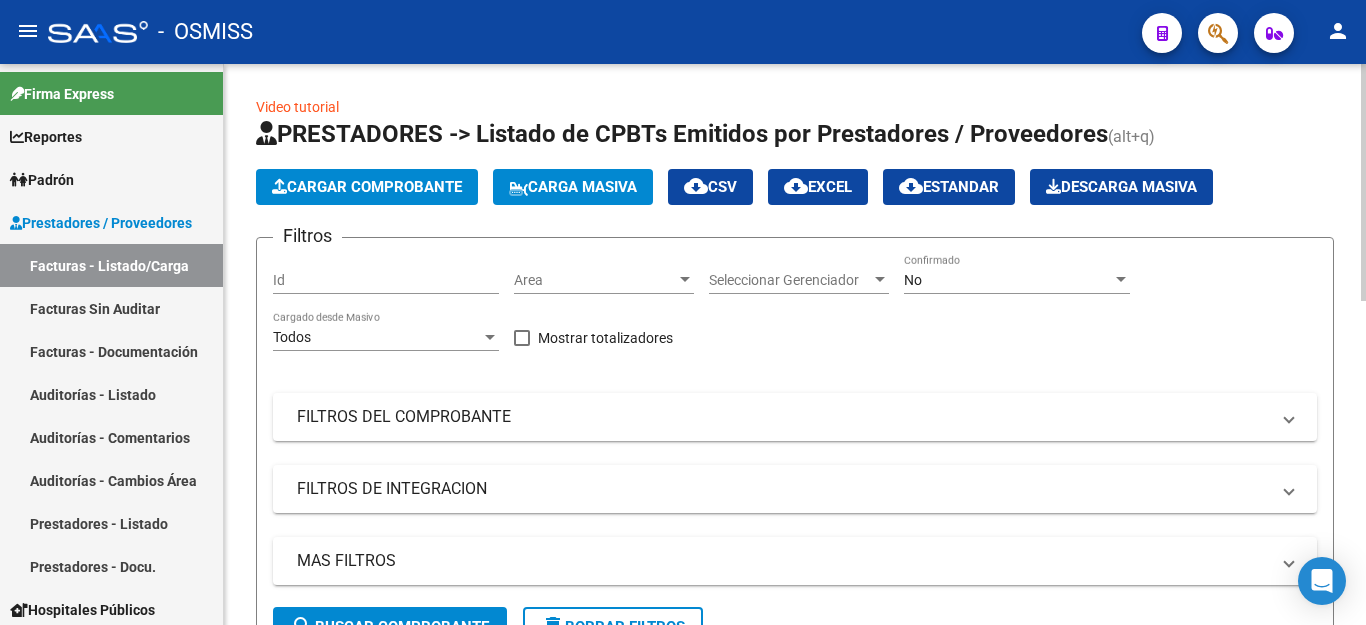 click at bounding box center [685, 280] 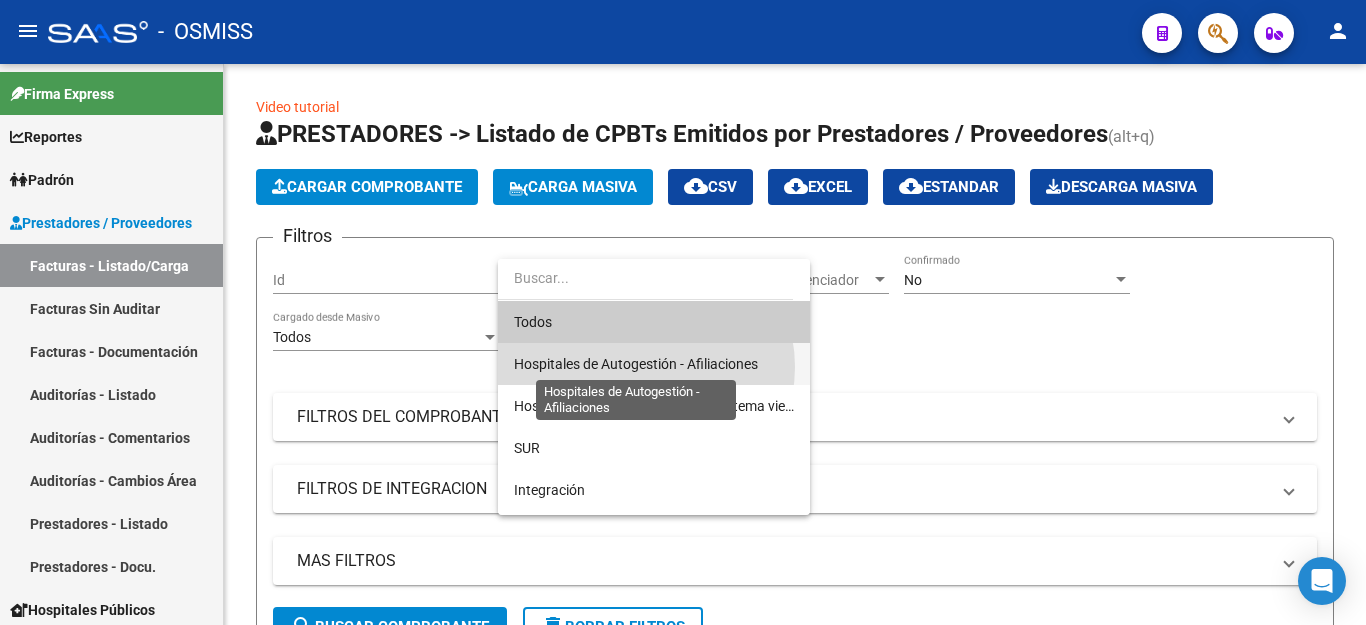 click on "Hospitales de Autogestión - Afiliaciones" at bounding box center (636, 364) 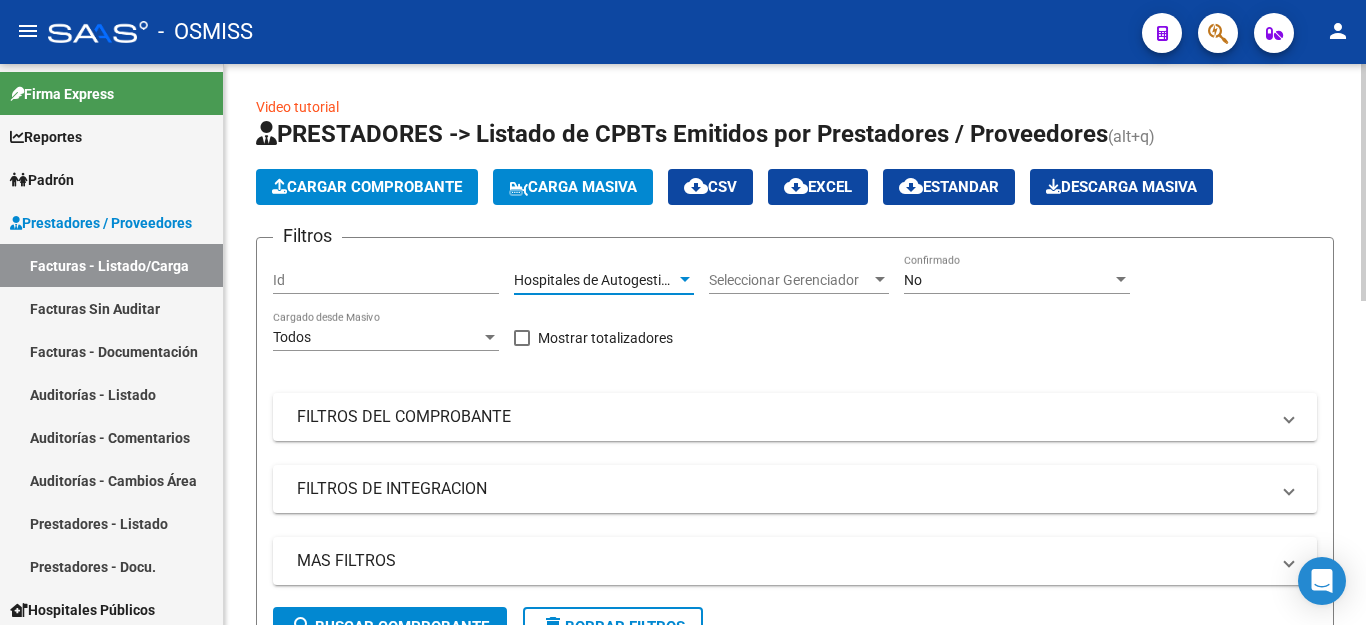 click at bounding box center (1121, 280) 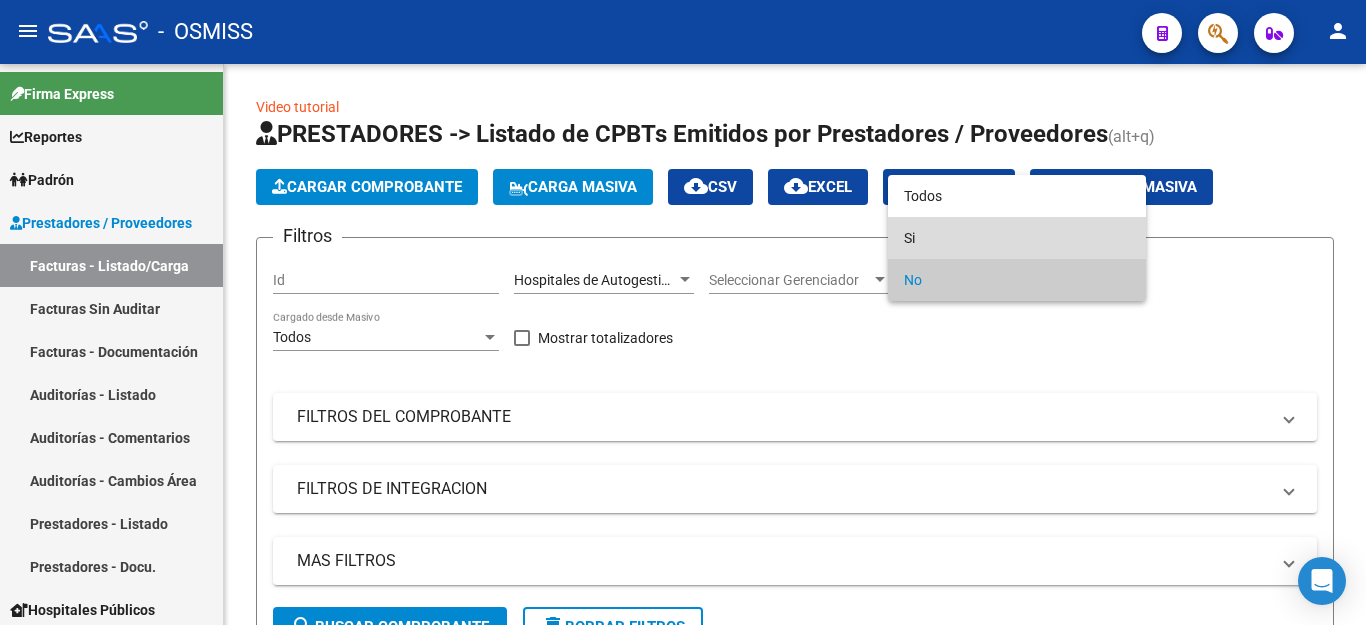 click on "Si" at bounding box center (1017, 238) 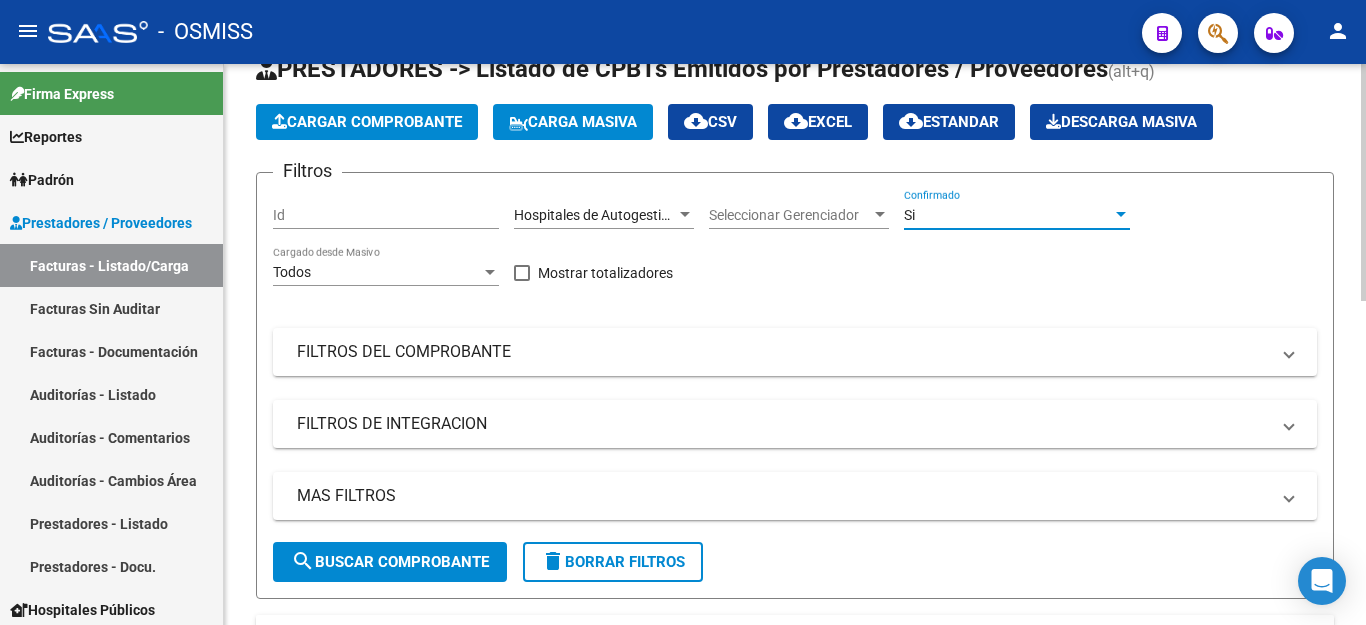 scroll, scrollTop: 100, scrollLeft: 0, axis: vertical 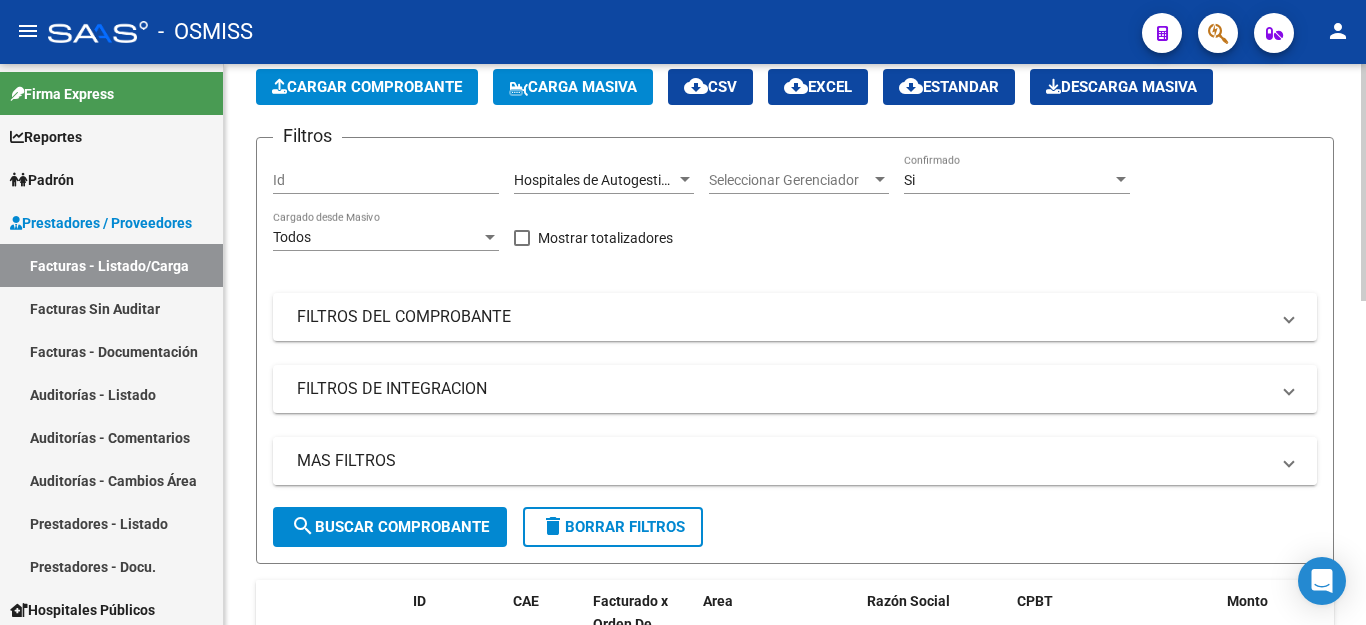 click on "MAS FILTROS" at bounding box center [783, 461] 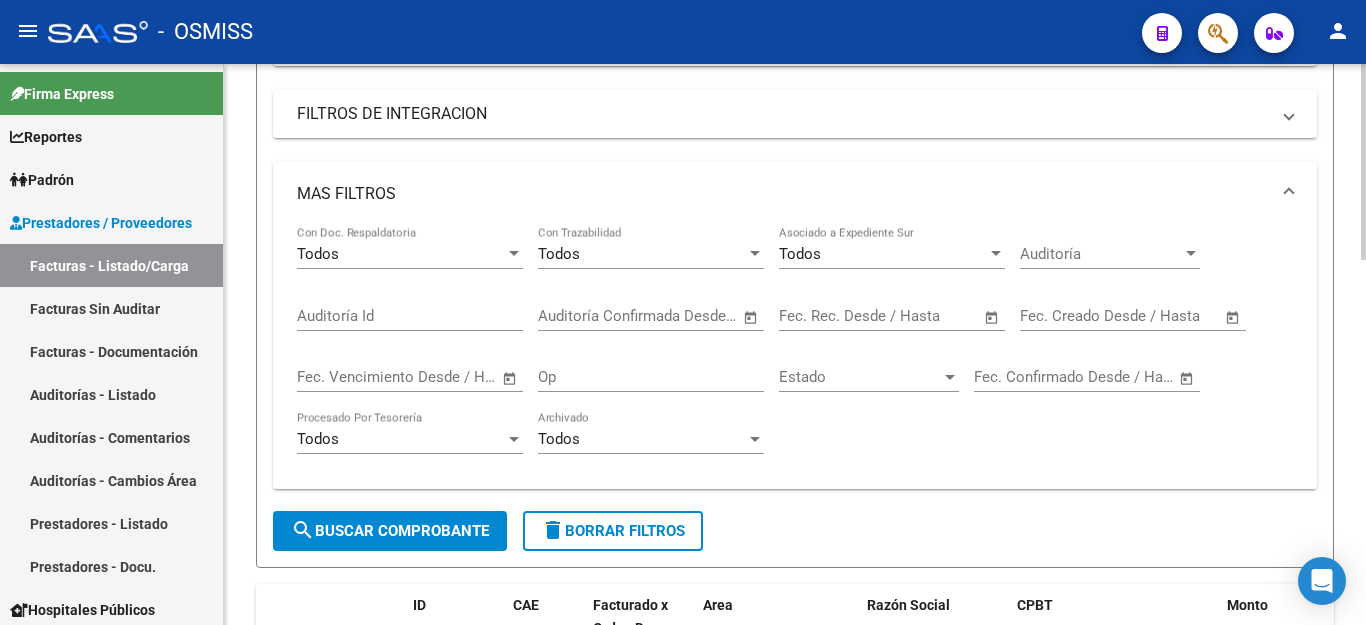 scroll, scrollTop: 400, scrollLeft: 0, axis: vertical 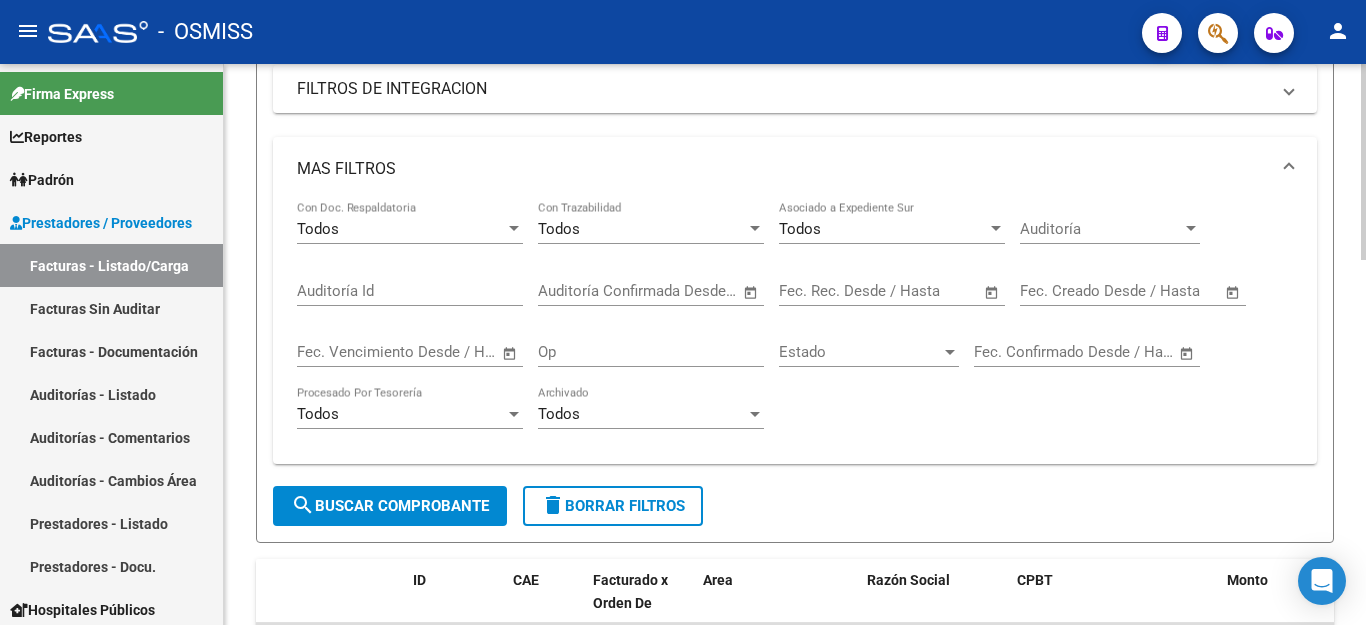 click 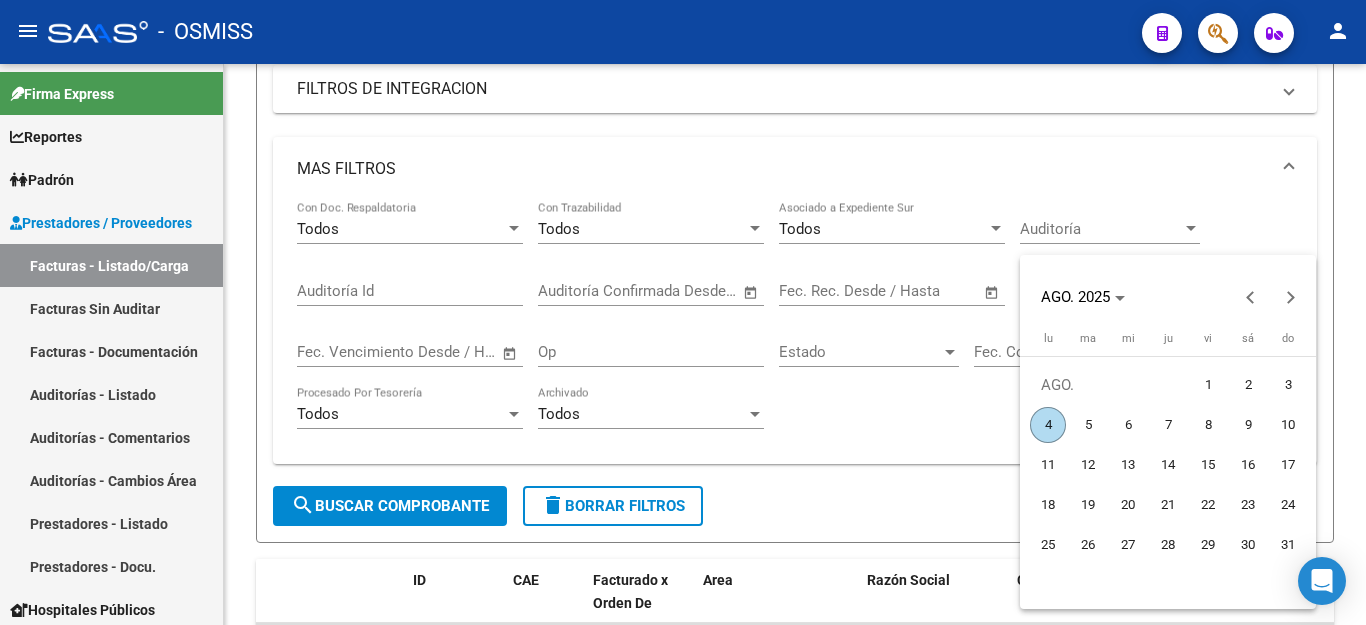 click on "4" at bounding box center (1048, 425) 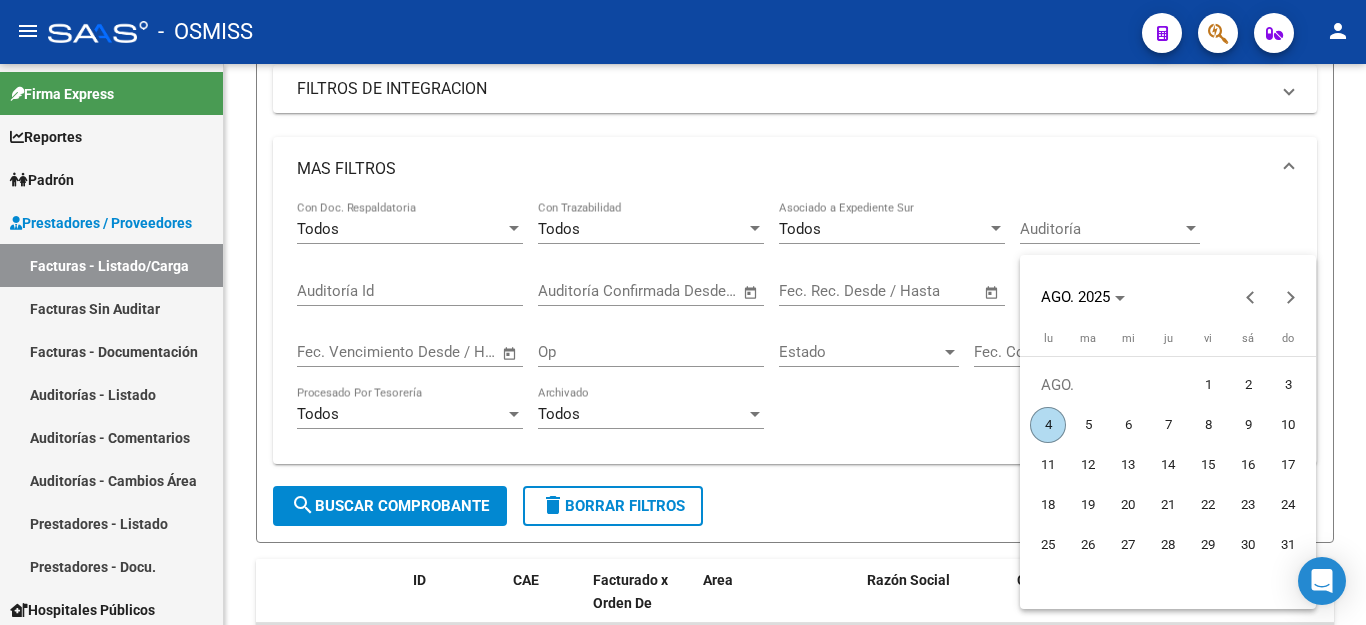 type on "4/8/2025" 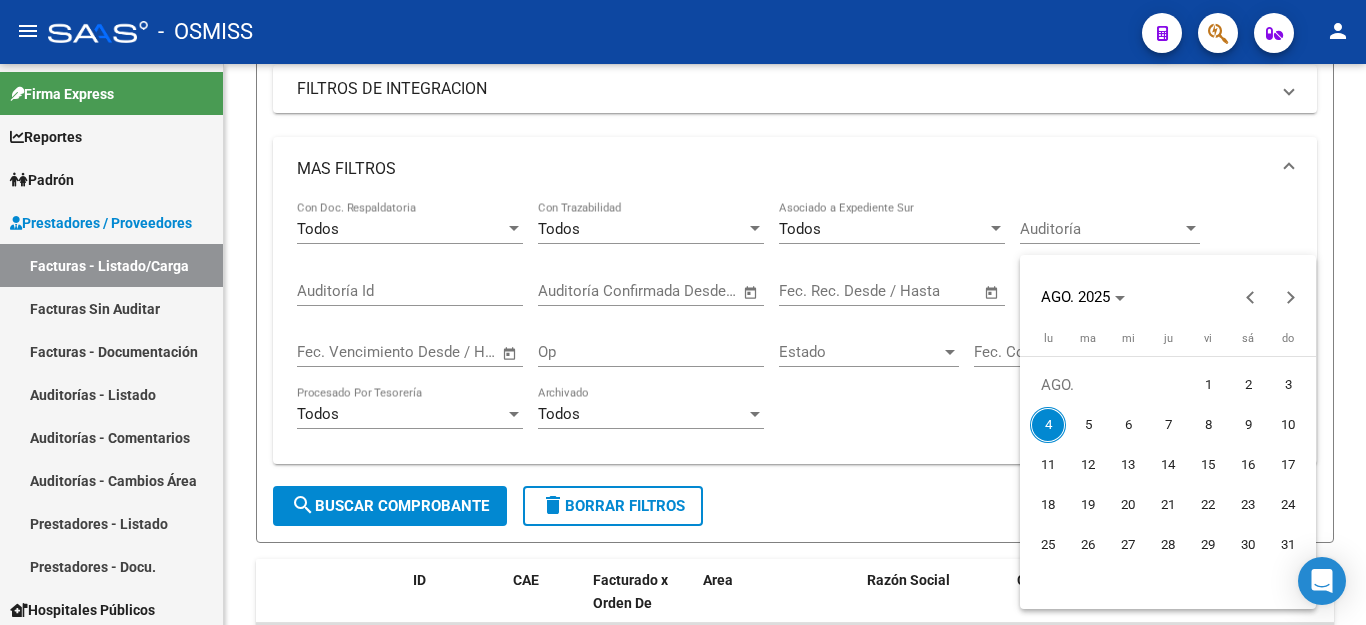 click on "4" at bounding box center [1048, 425] 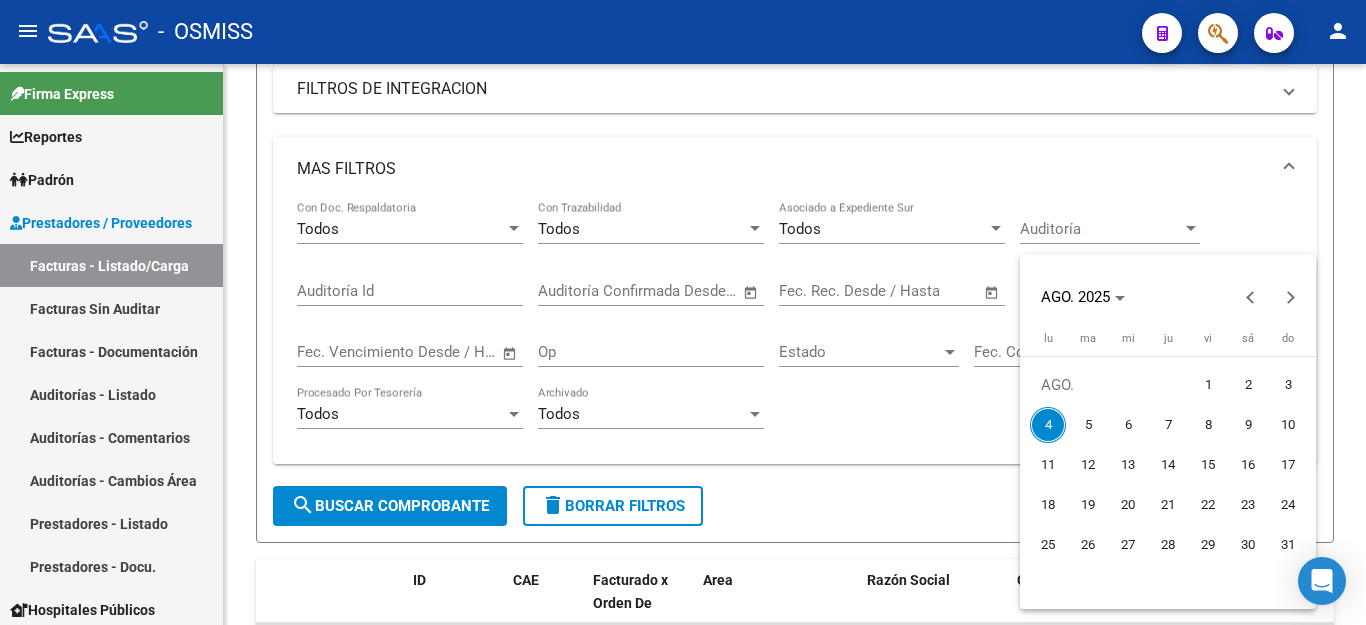 type on "4/8/2025" 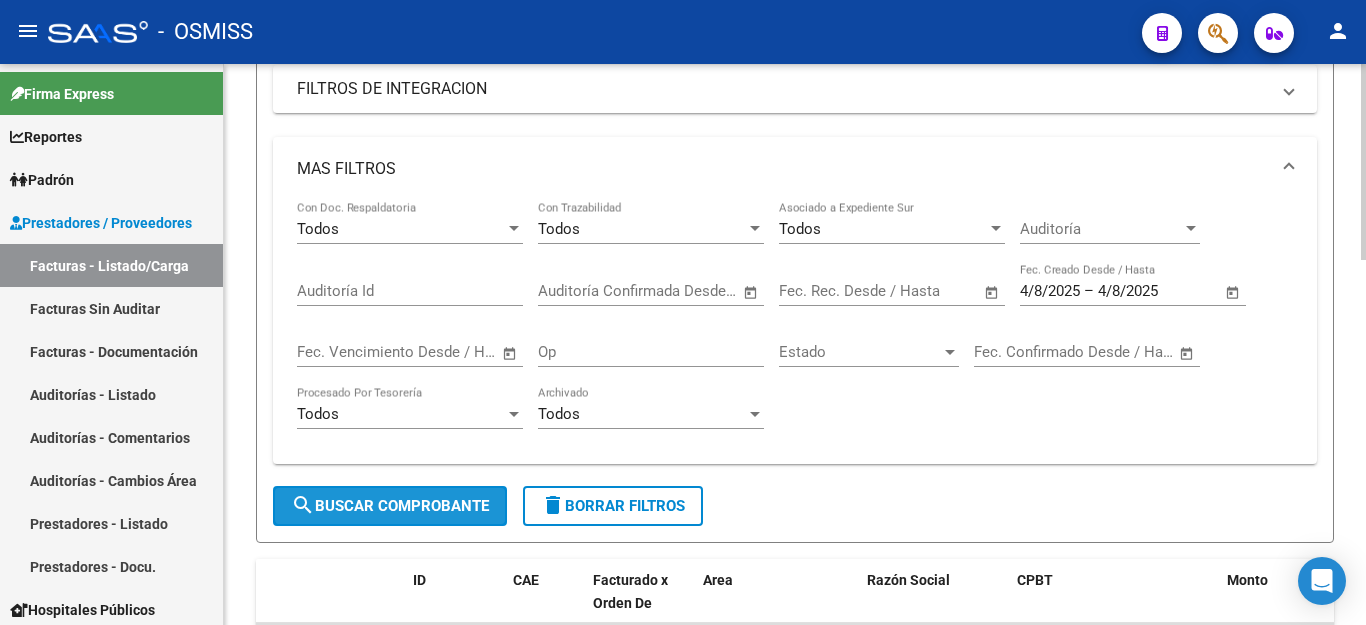 click on "search  Buscar Comprobante" 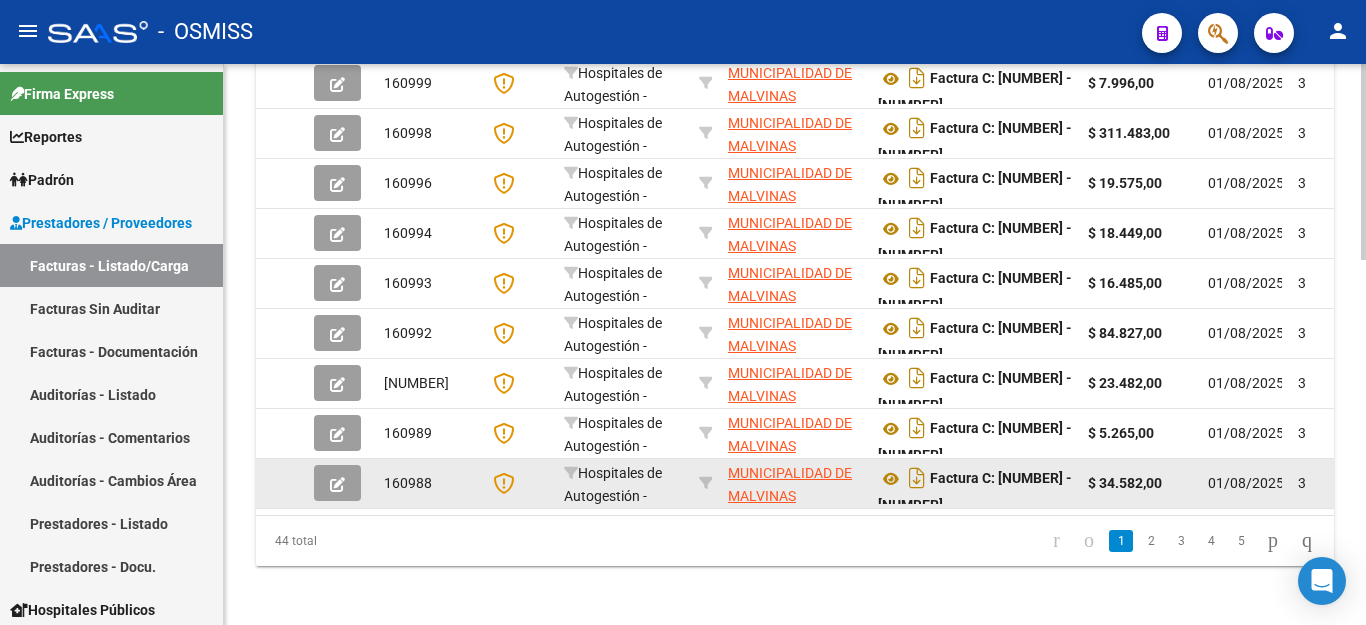 scroll, scrollTop: 1045, scrollLeft: 0, axis: vertical 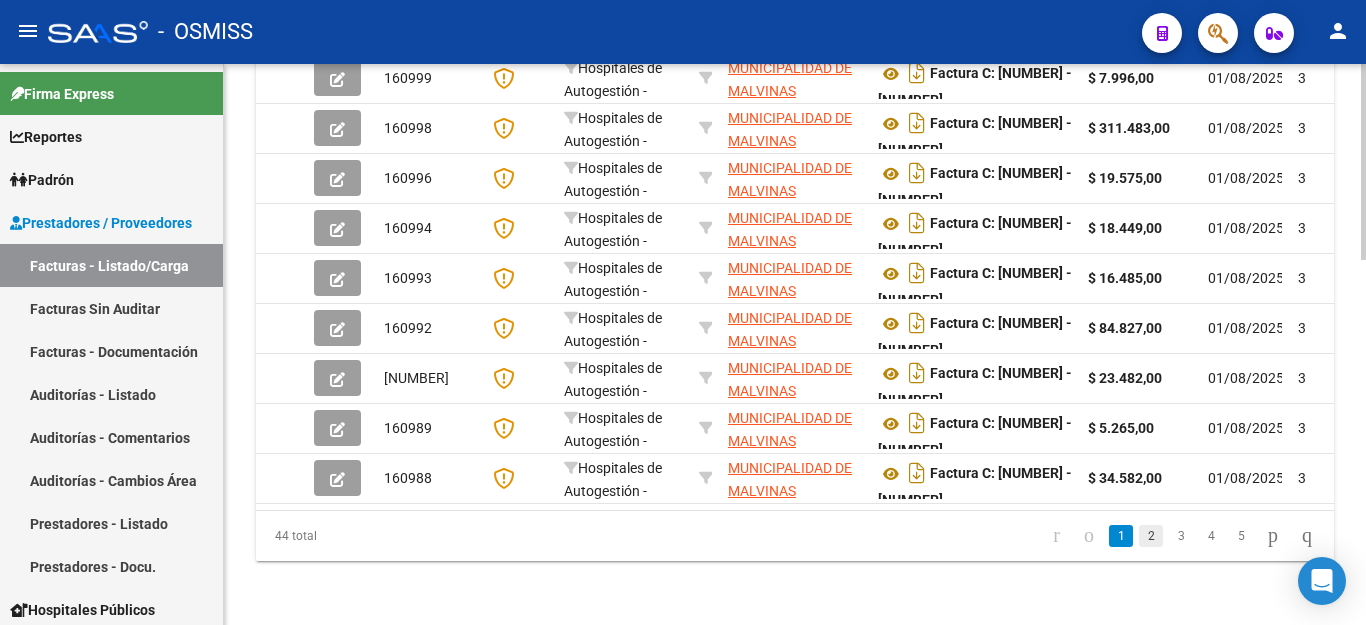 click on "2" 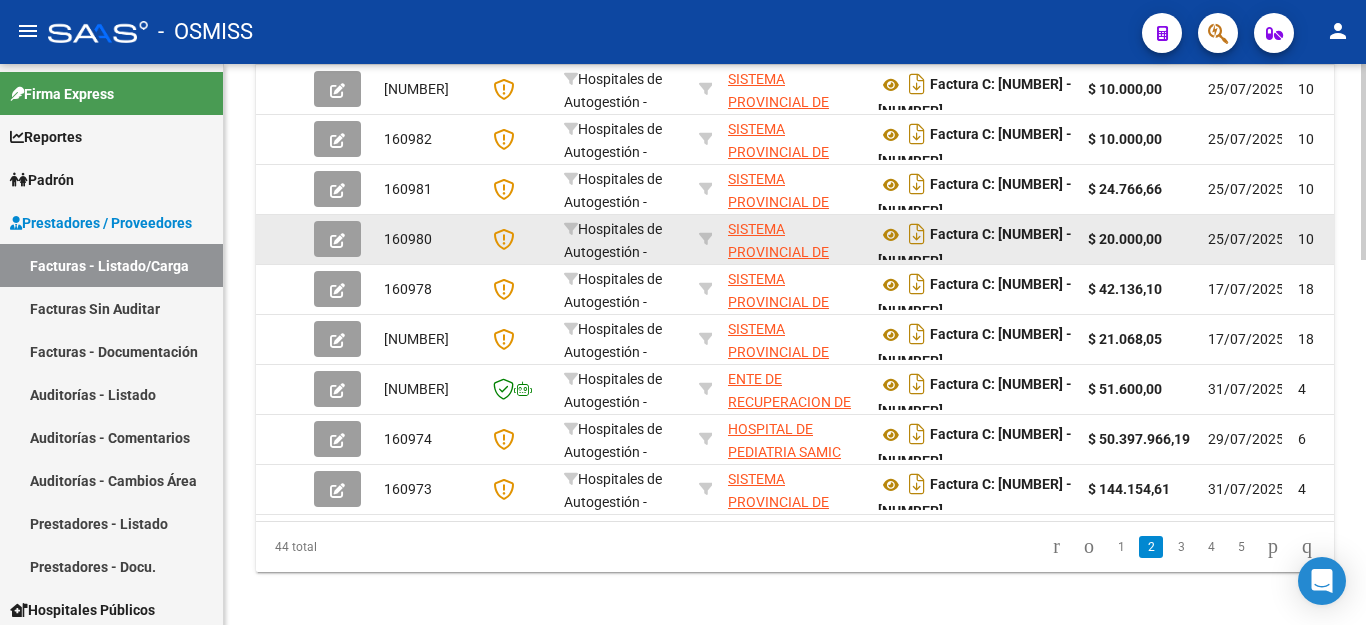 scroll, scrollTop: 1045, scrollLeft: 0, axis: vertical 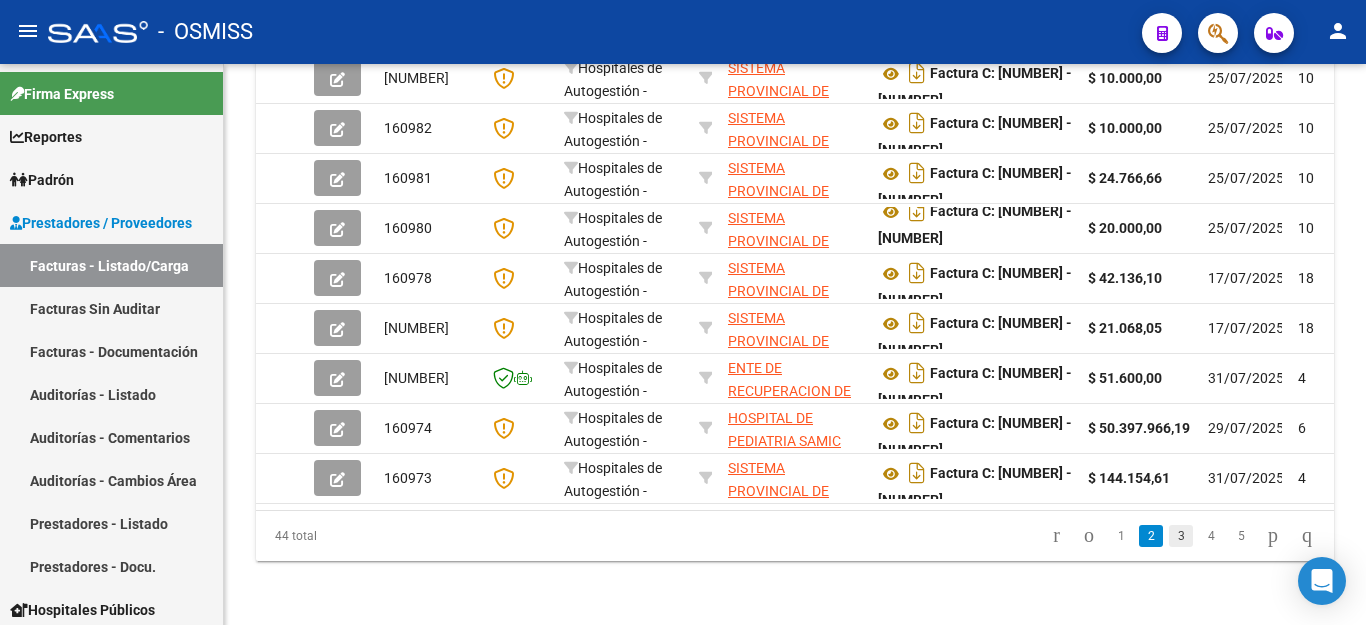 click on "3" 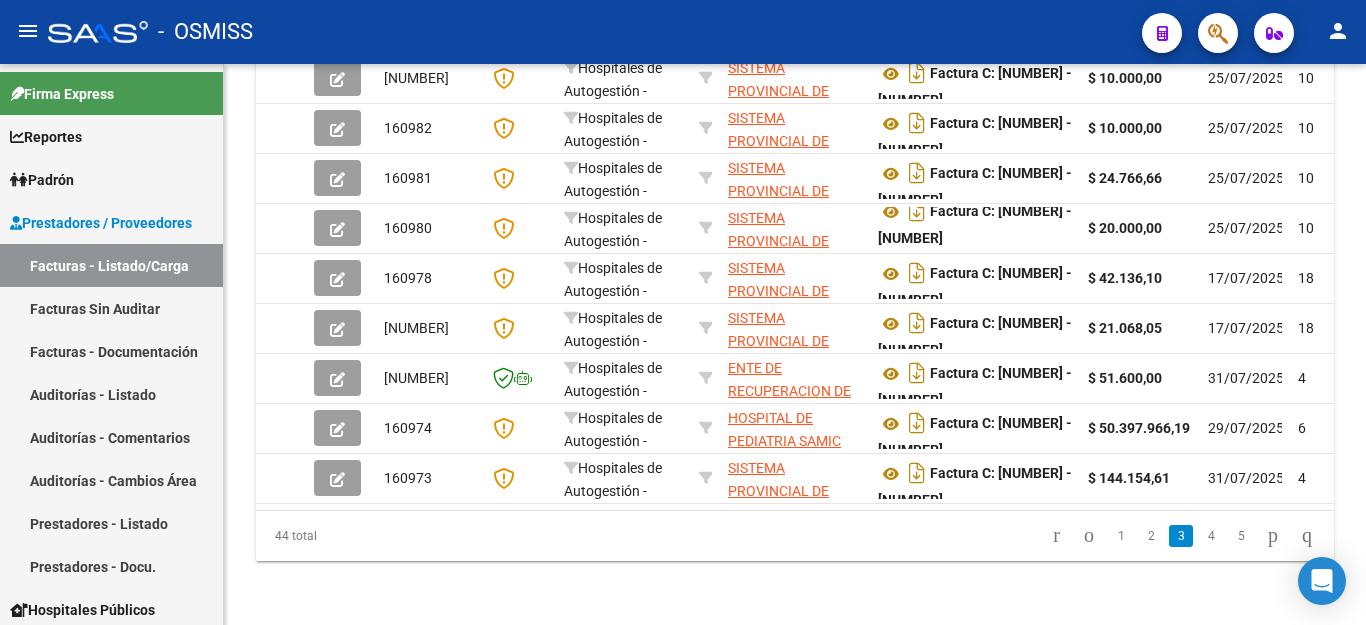 scroll, scrollTop: 1050, scrollLeft: 0, axis: vertical 